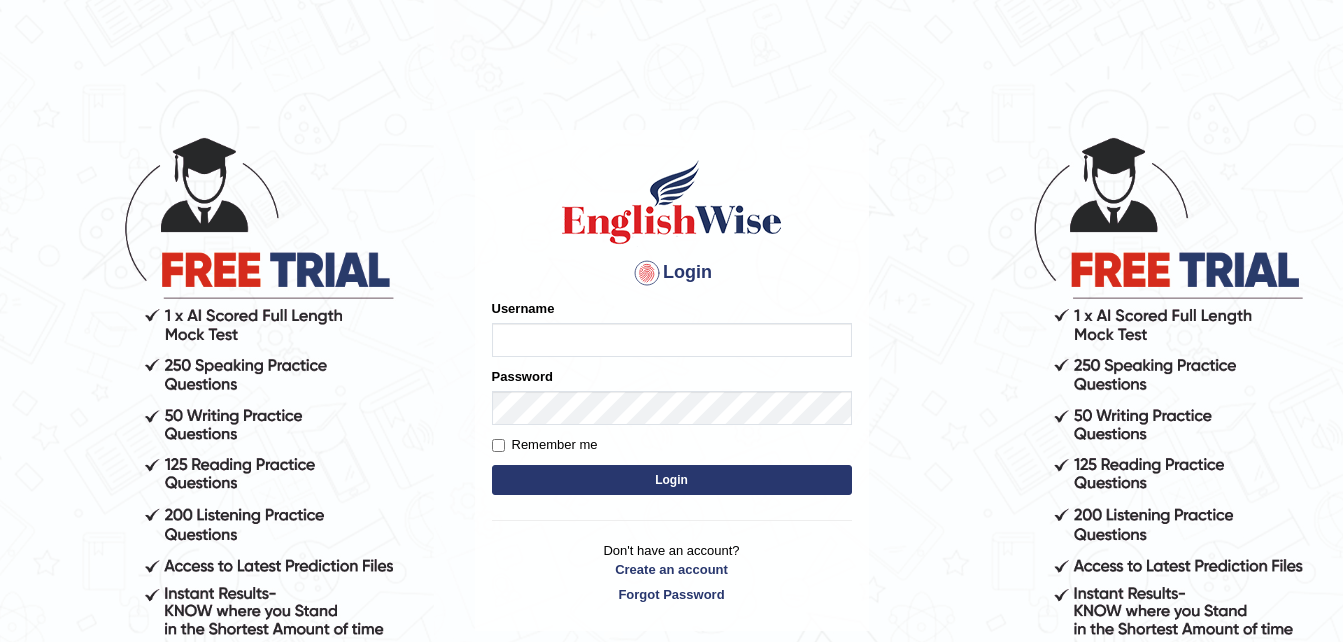 scroll, scrollTop: 0, scrollLeft: 0, axis: both 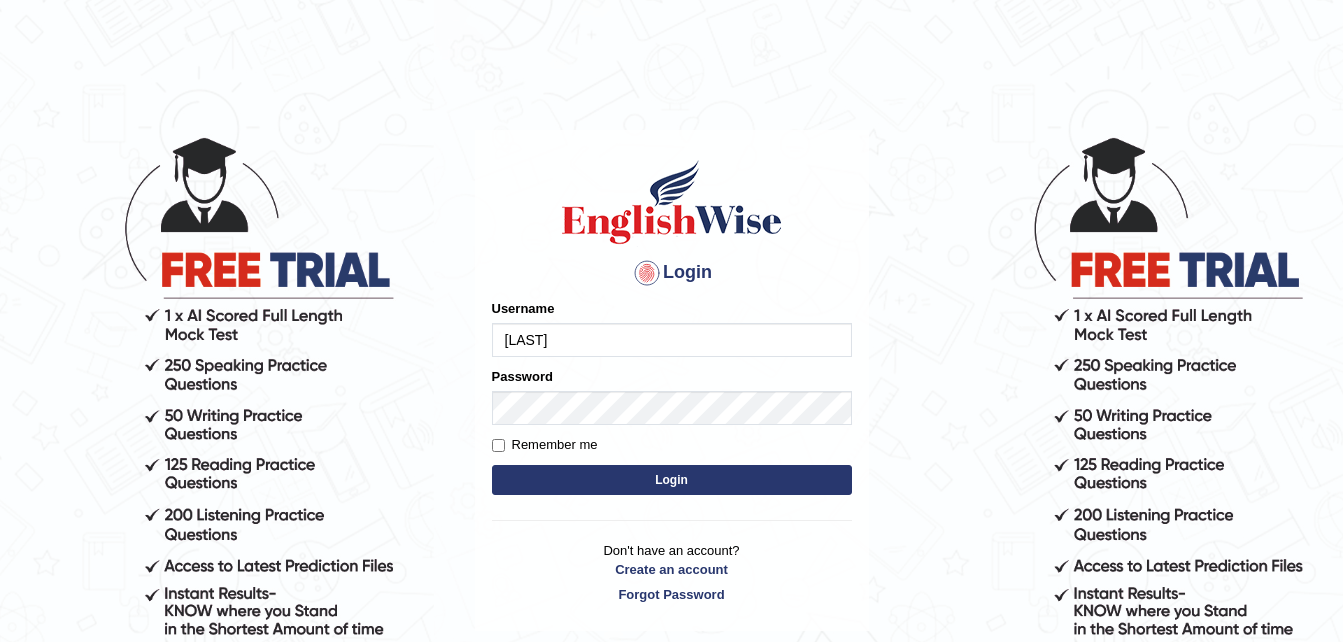 click on "Login" at bounding box center [672, 480] 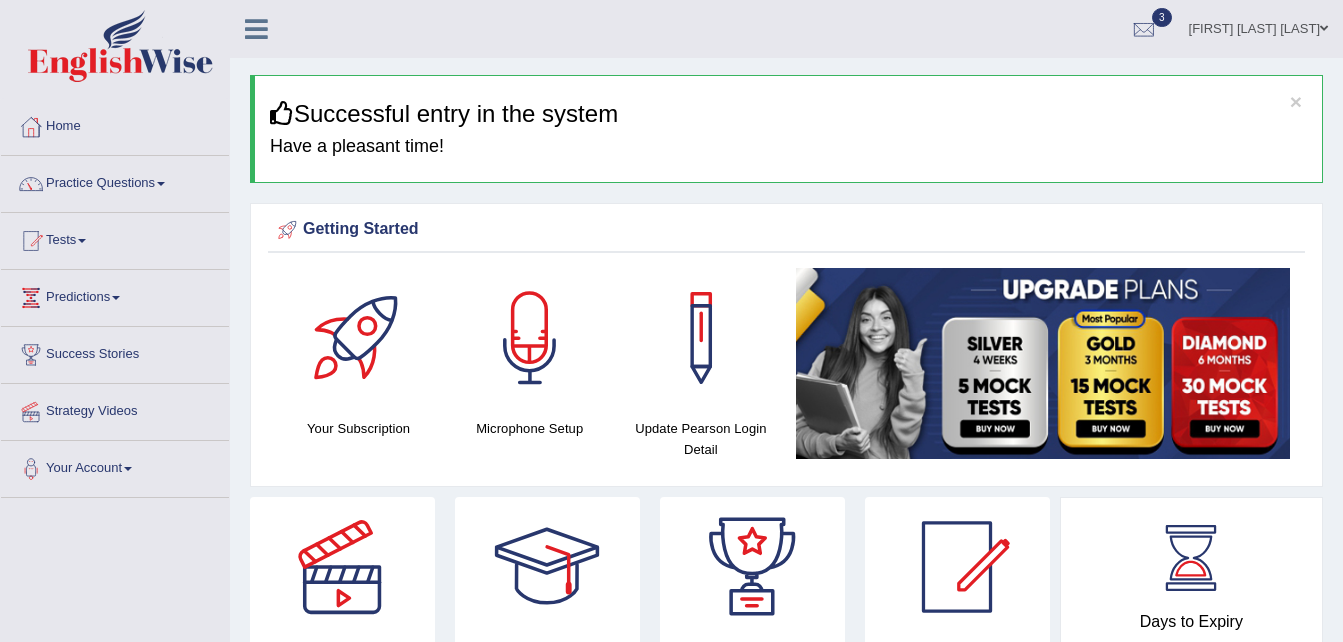 scroll, scrollTop: 0, scrollLeft: 0, axis: both 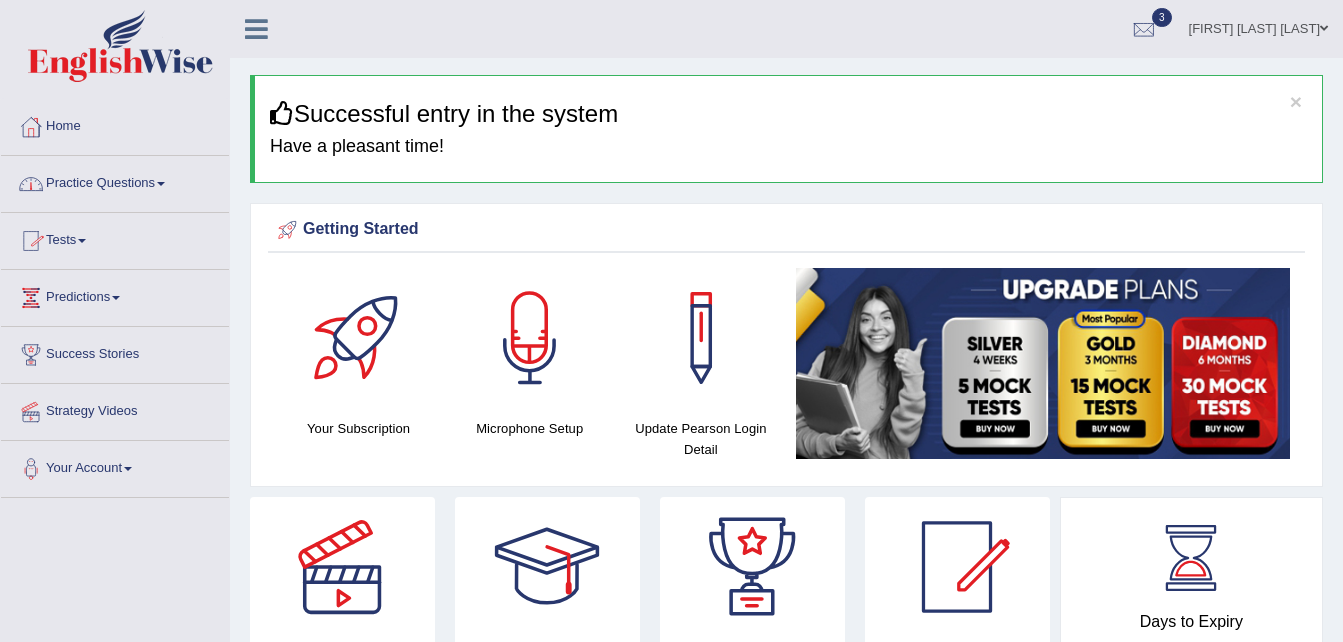 click at bounding box center (161, 184) 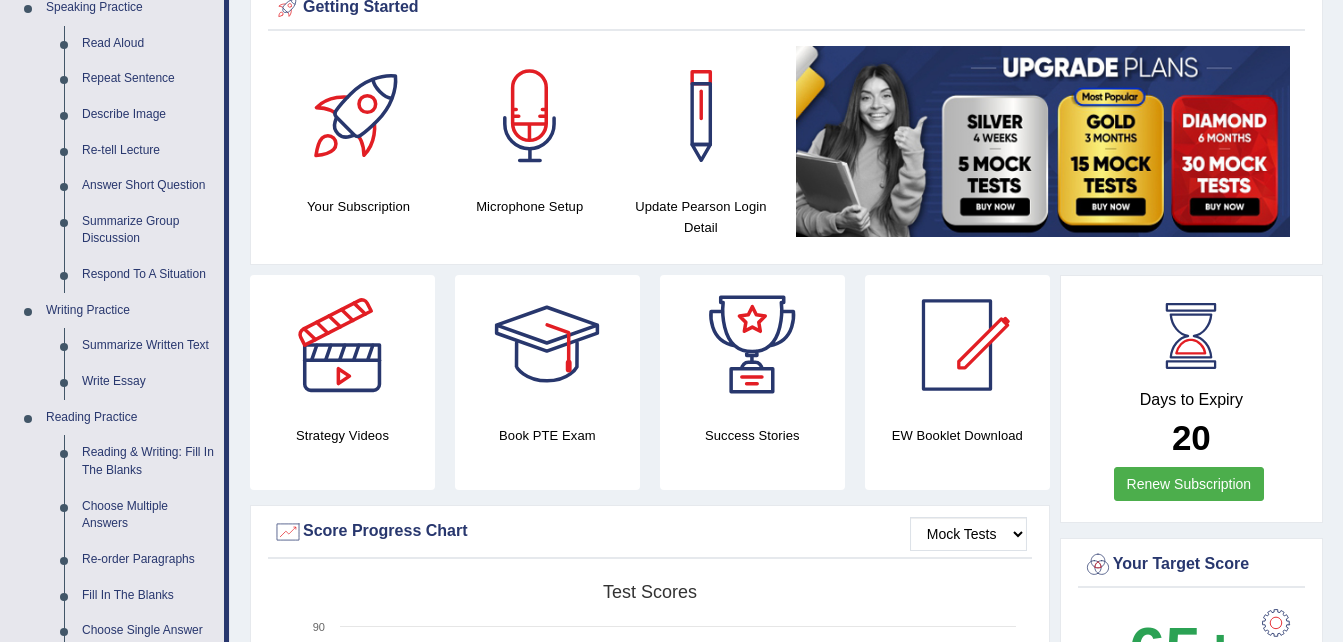 scroll, scrollTop: 240, scrollLeft: 0, axis: vertical 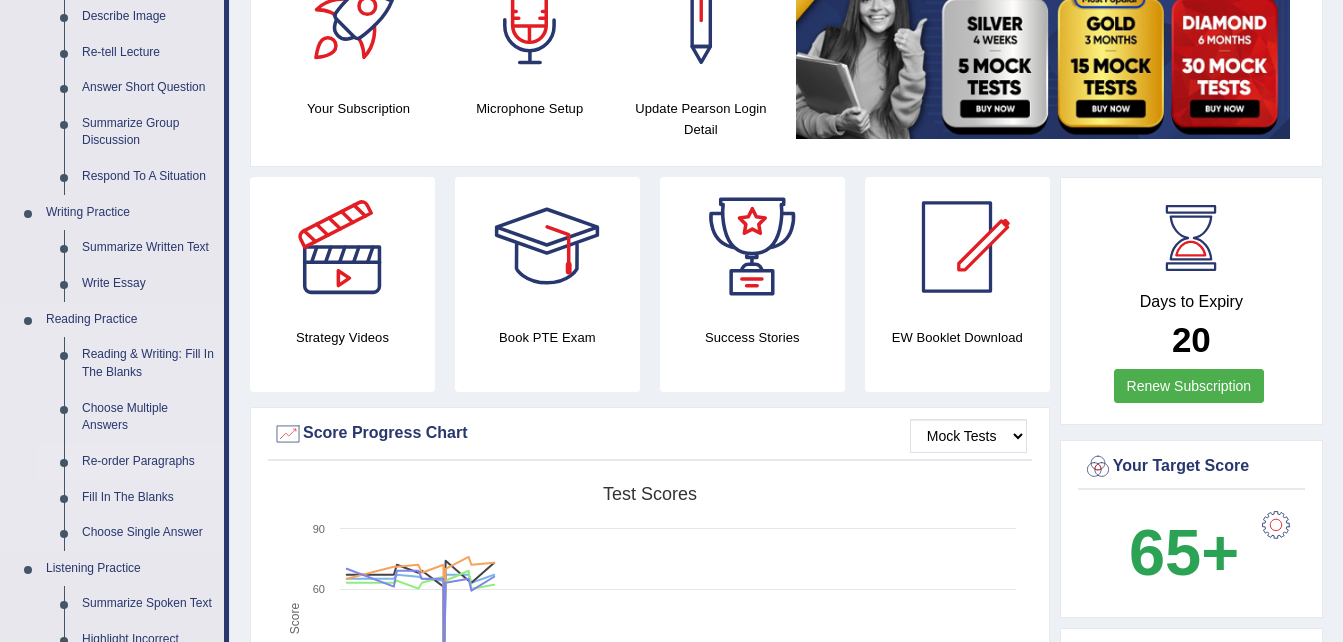 click on "Re-order Paragraphs" at bounding box center (148, 462) 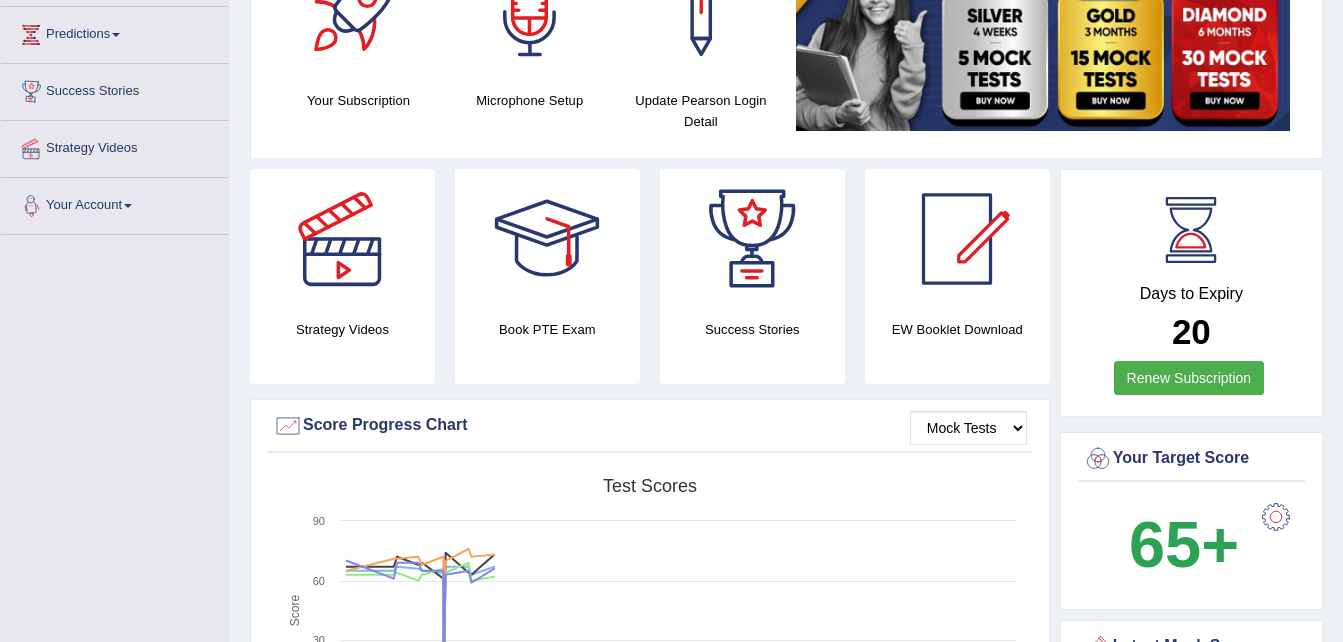 scroll, scrollTop: 515, scrollLeft: 0, axis: vertical 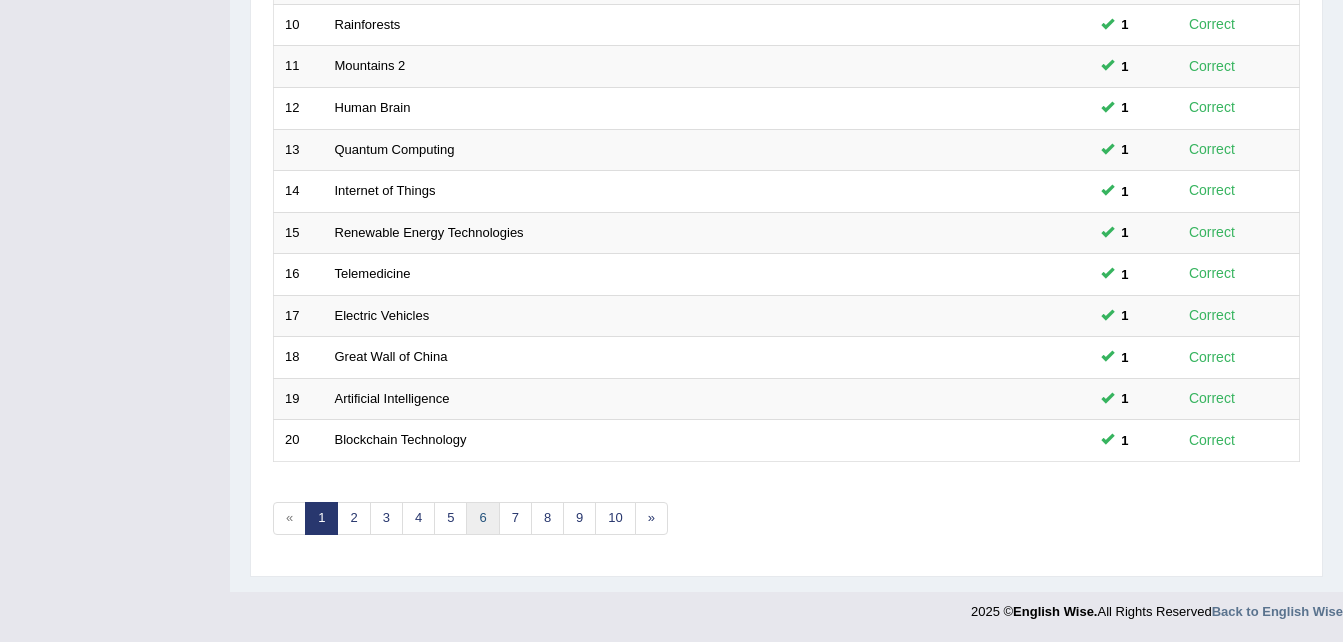 click on "6" at bounding box center [482, 518] 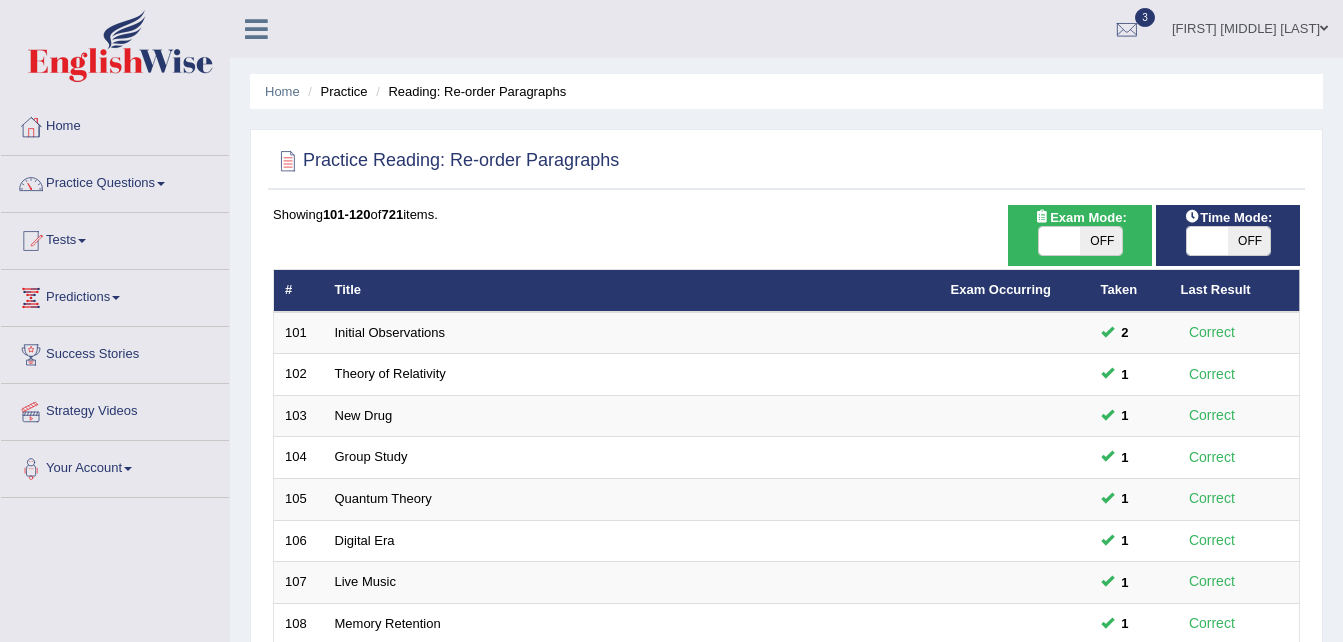 scroll, scrollTop: 0, scrollLeft: 0, axis: both 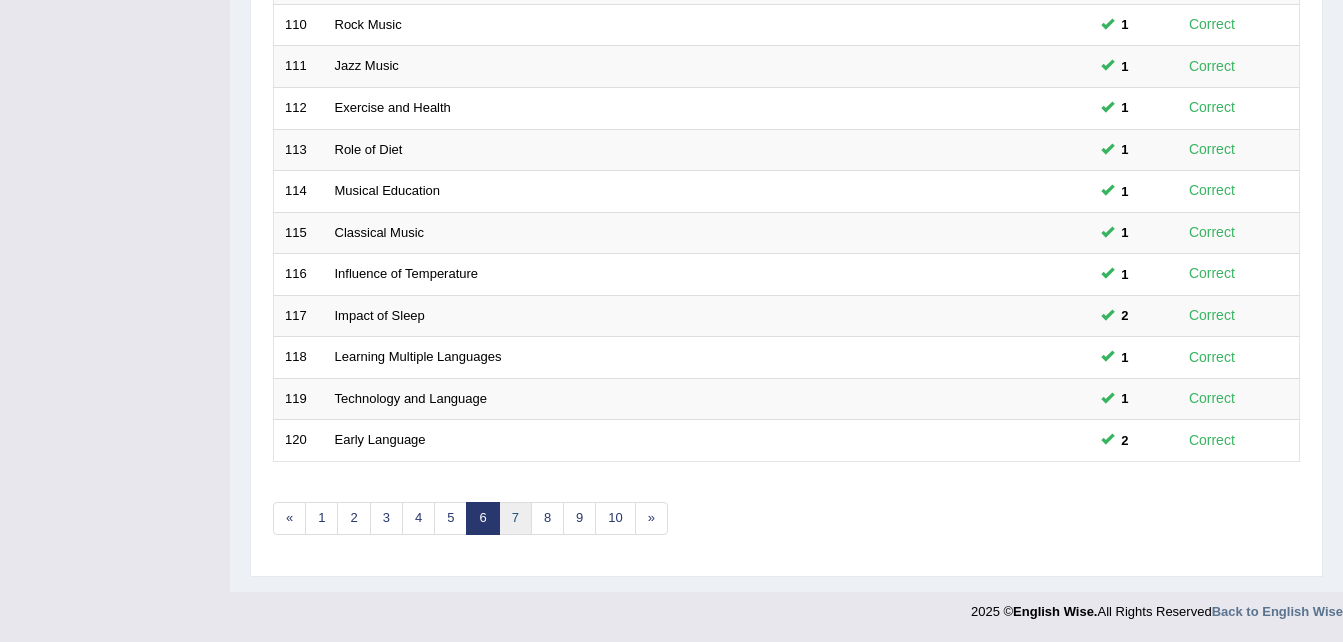 click on "7" at bounding box center [515, 518] 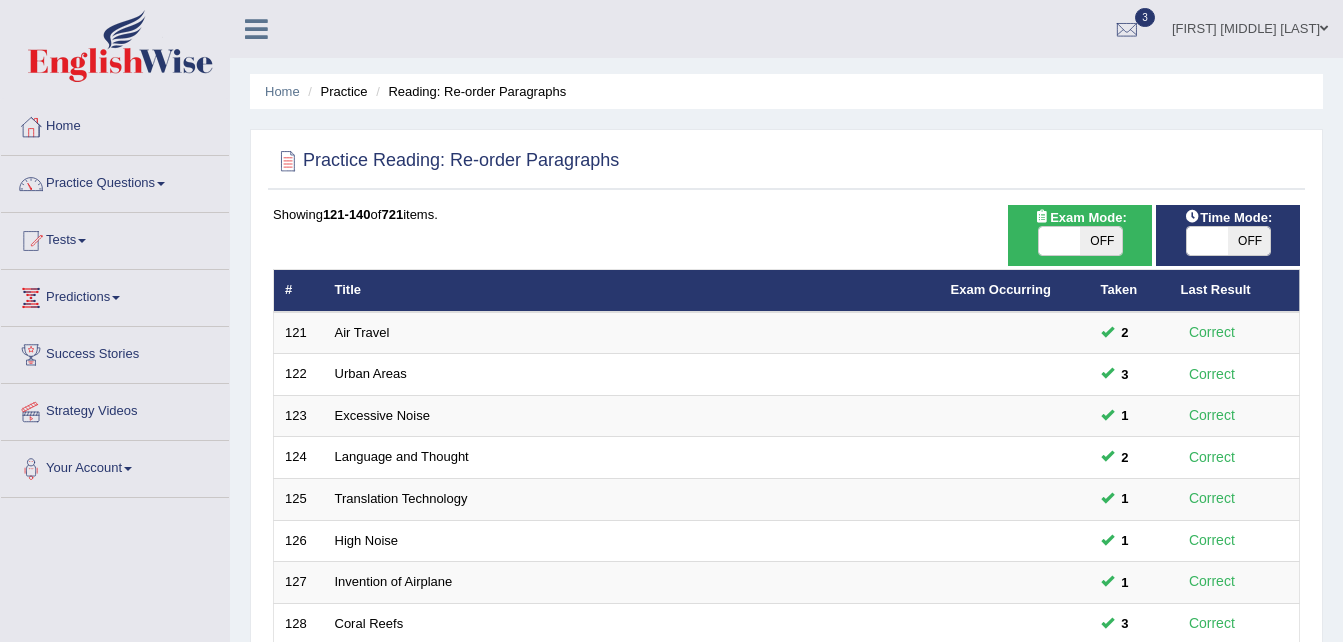 scroll, scrollTop: 0, scrollLeft: 0, axis: both 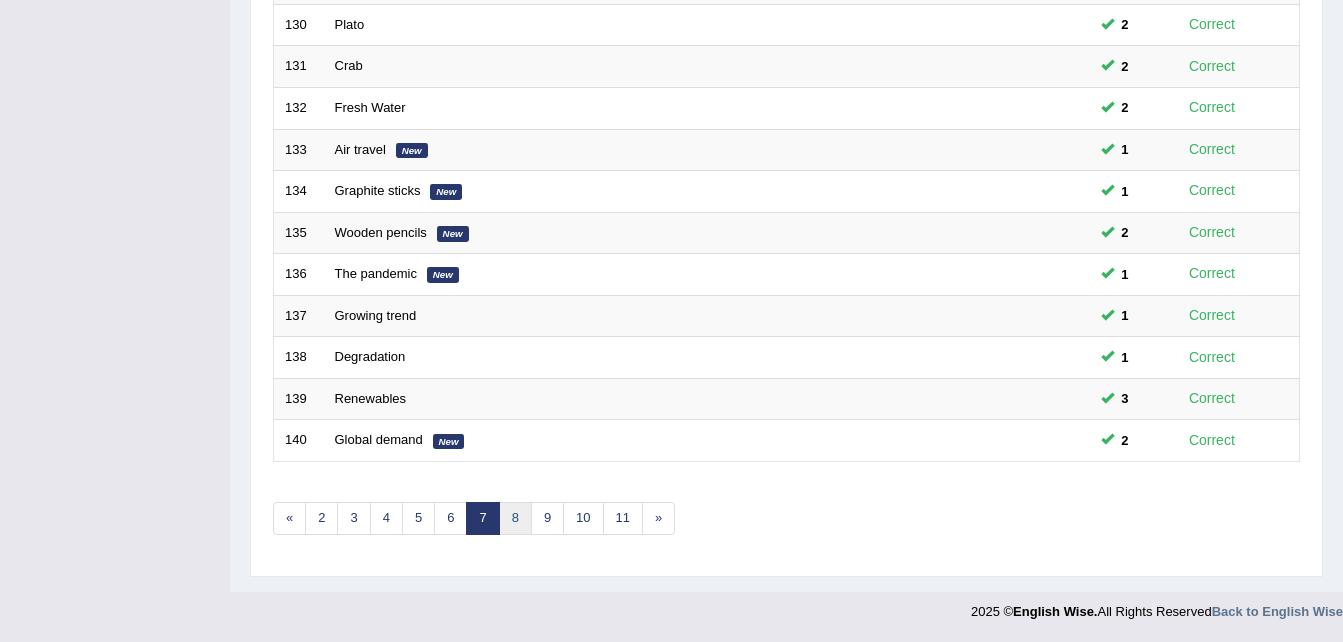 click on "8" at bounding box center (515, 518) 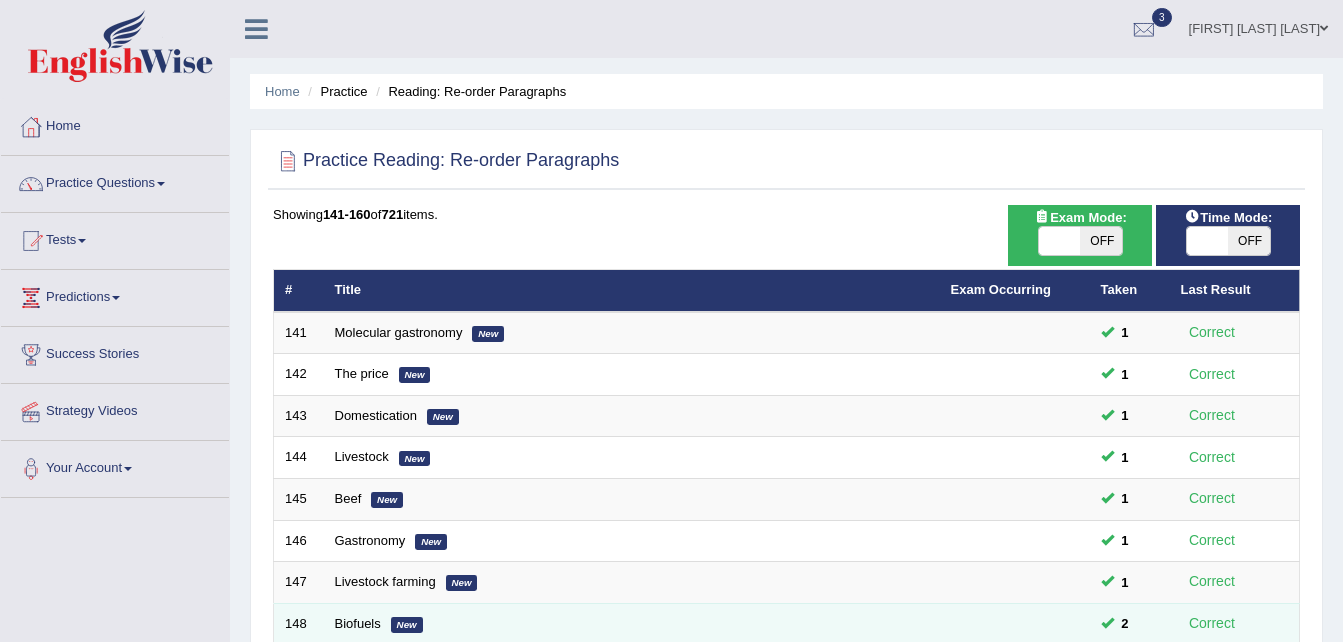 scroll, scrollTop: 0, scrollLeft: 0, axis: both 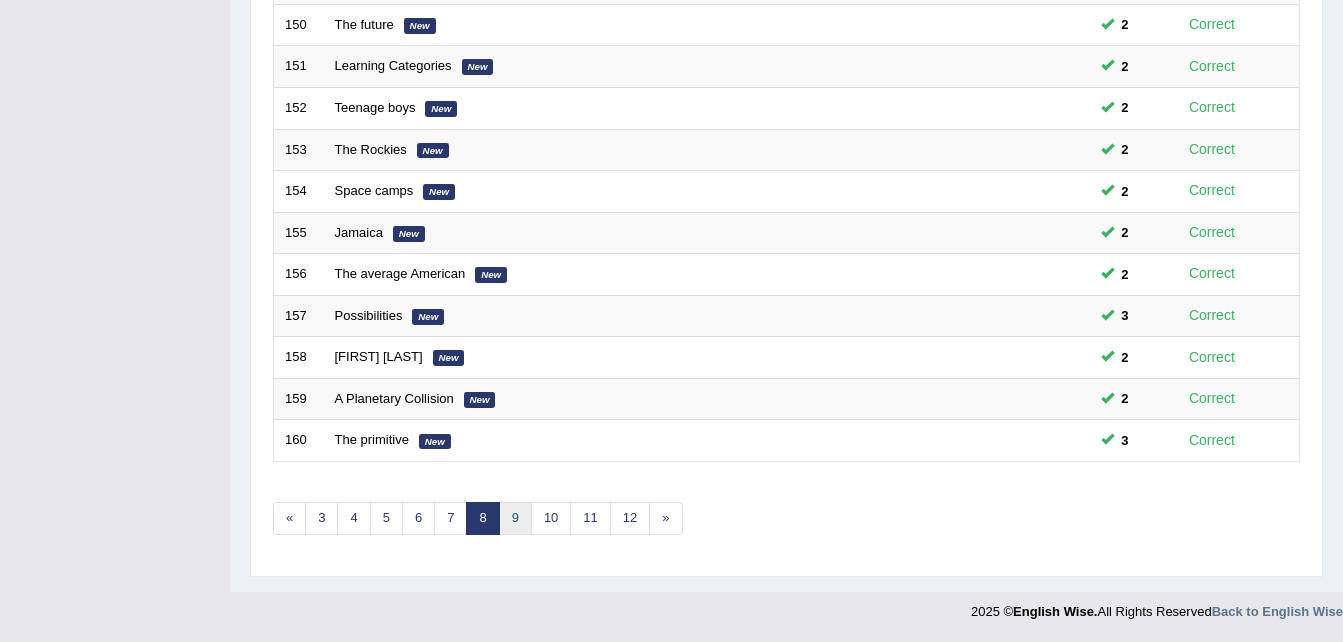 click on "9" at bounding box center (515, 518) 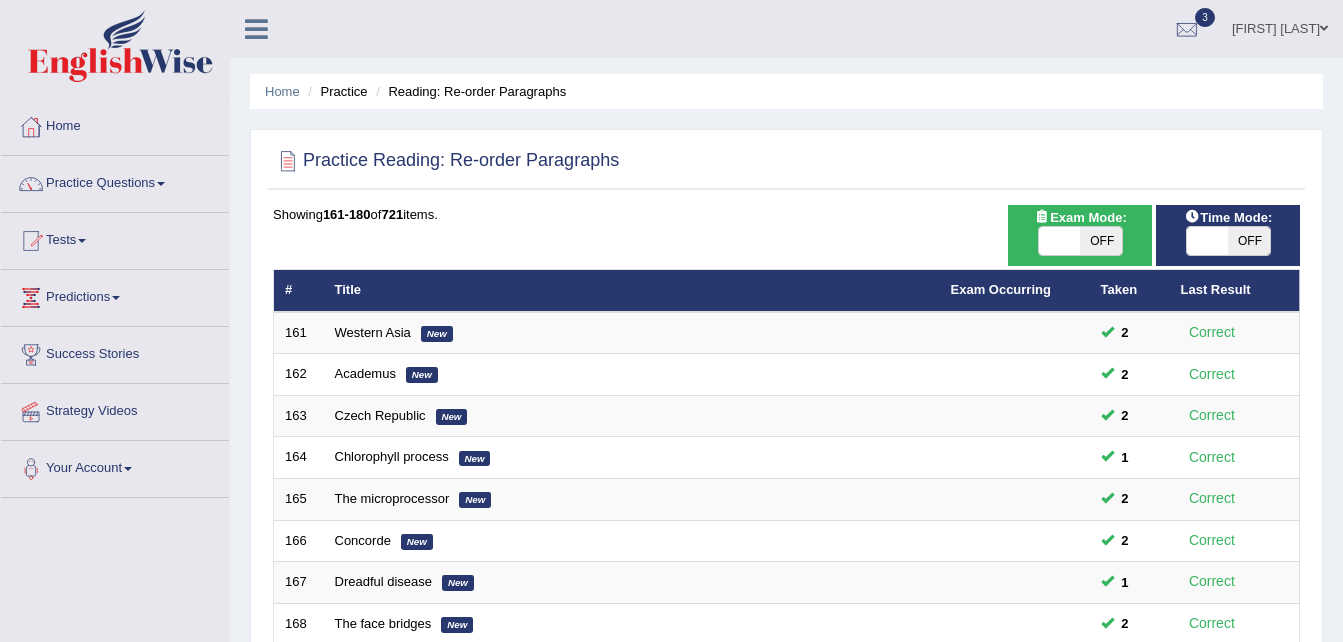 scroll, scrollTop: 0, scrollLeft: 0, axis: both 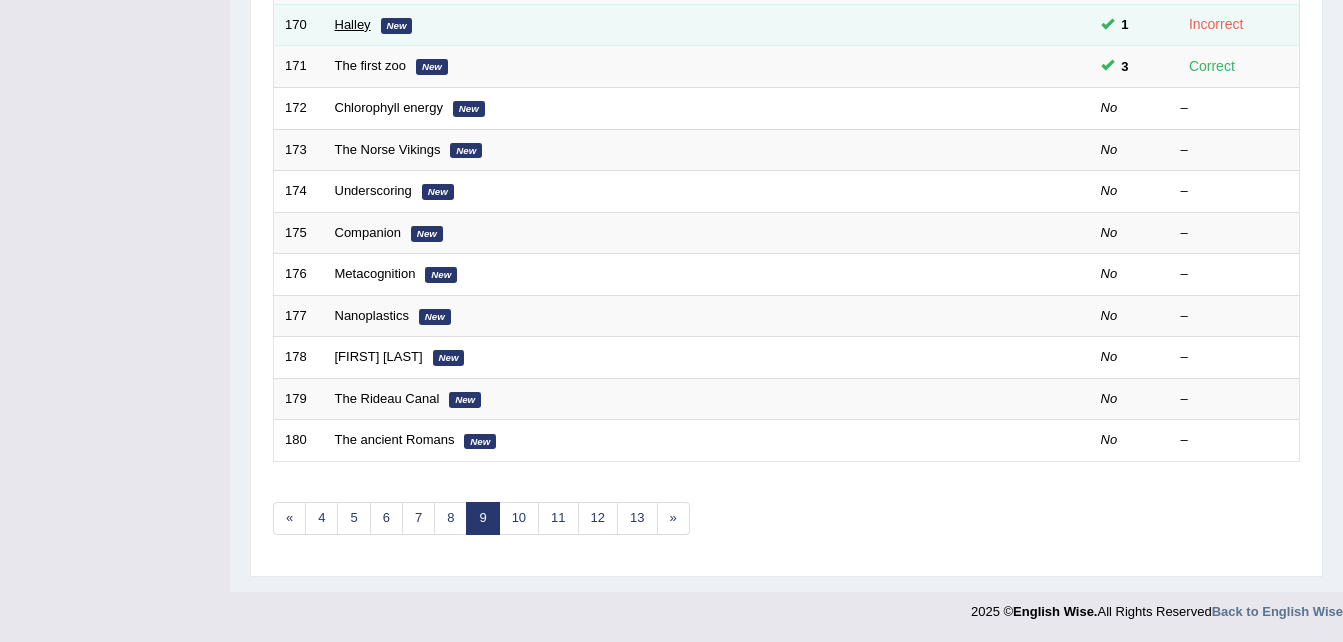 click on "Halley" at bounding box center [353, 24] 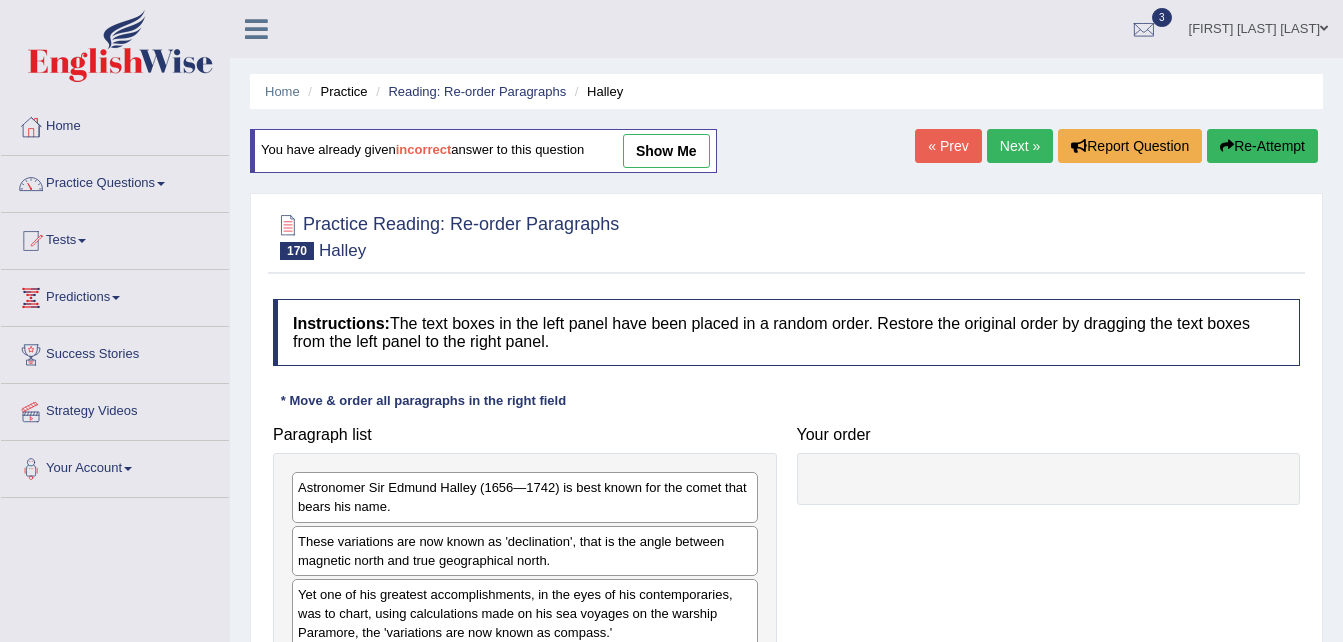 scroll, scrollTop: 0, scrollLeft: 0, axis: both 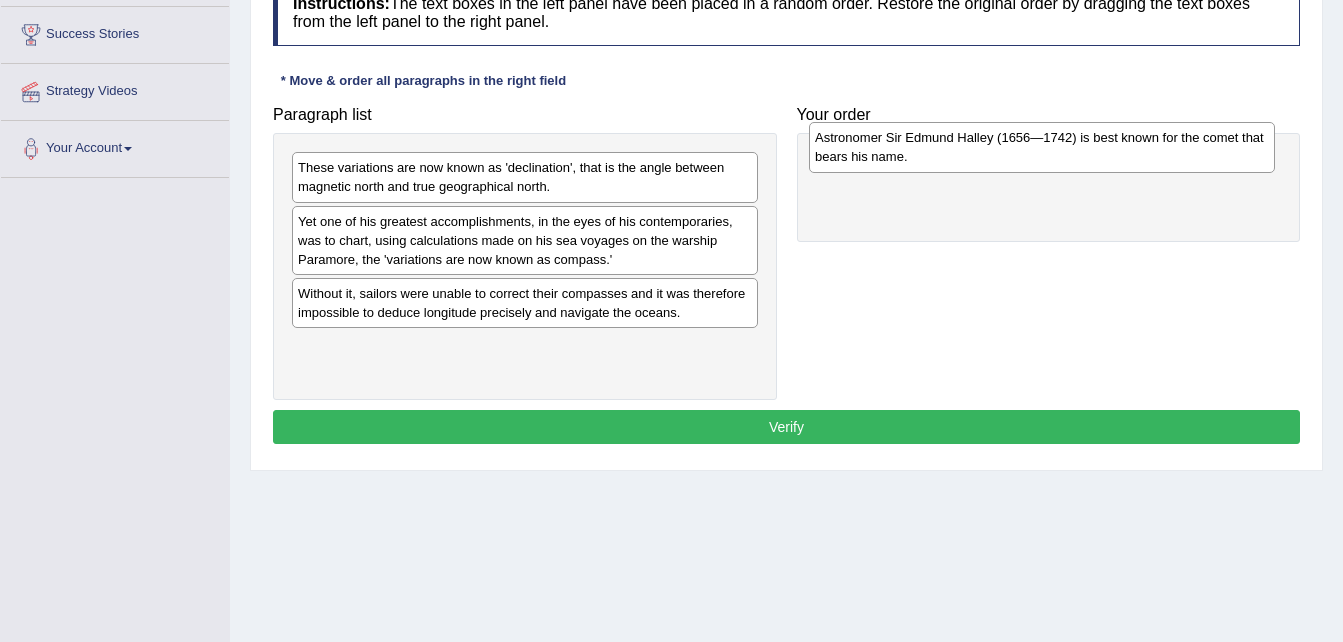 drag, startPoint x: 516, startPoint y: 185, endPoint x: 1033, endPoint y: 155, distance: 517.8697 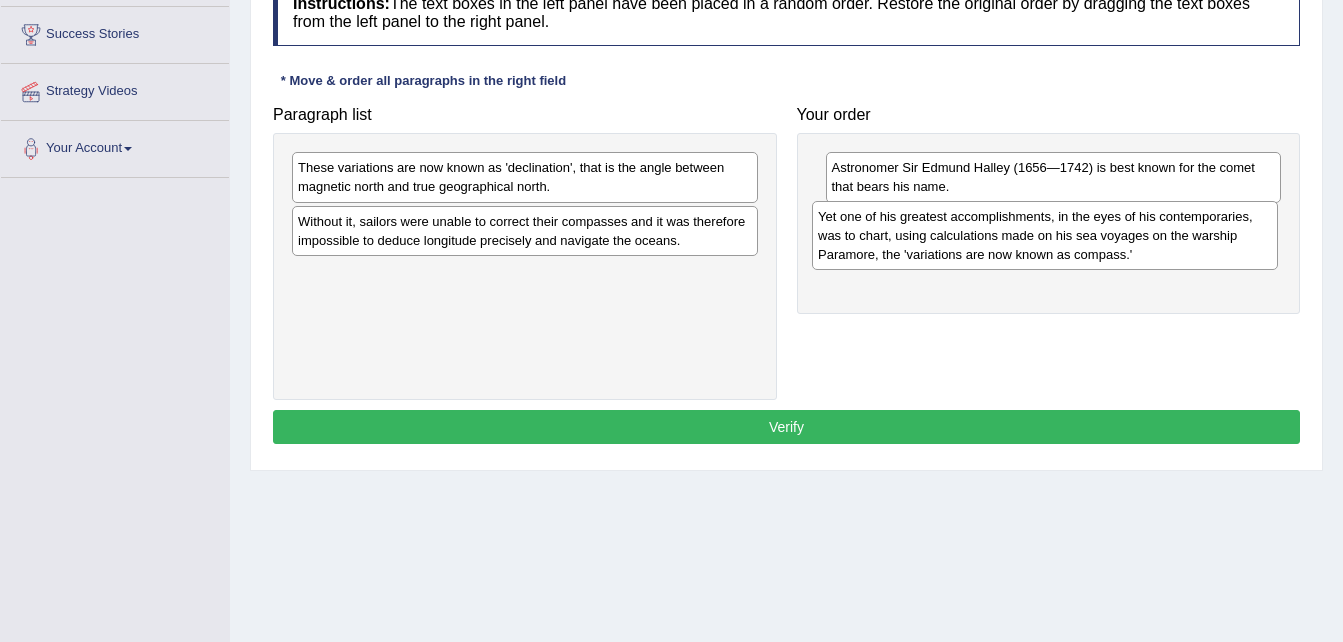 drag, startPoint x: 613, startPoint y: 236, endPoint x: 1133, endPoint y: 231, distance: 520.02405 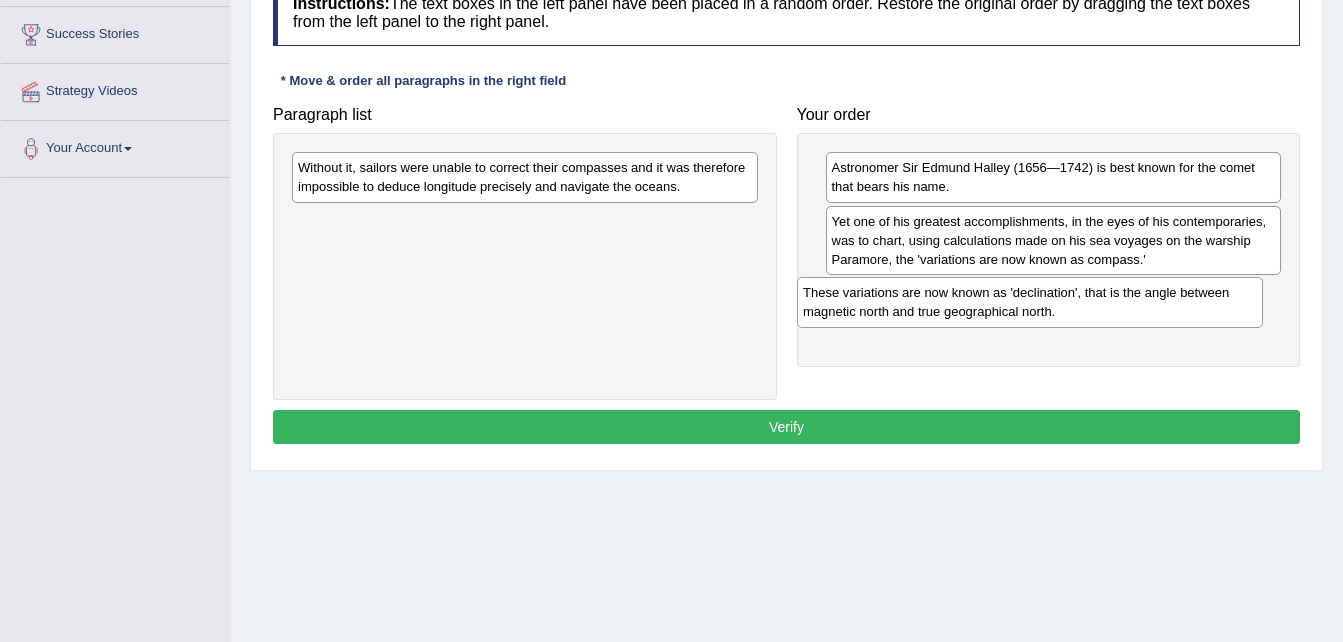 drag, startPoint x: 680, startPoint y: 184, endPoint x: 1211, endPoint y: 307, distance: 545.05963 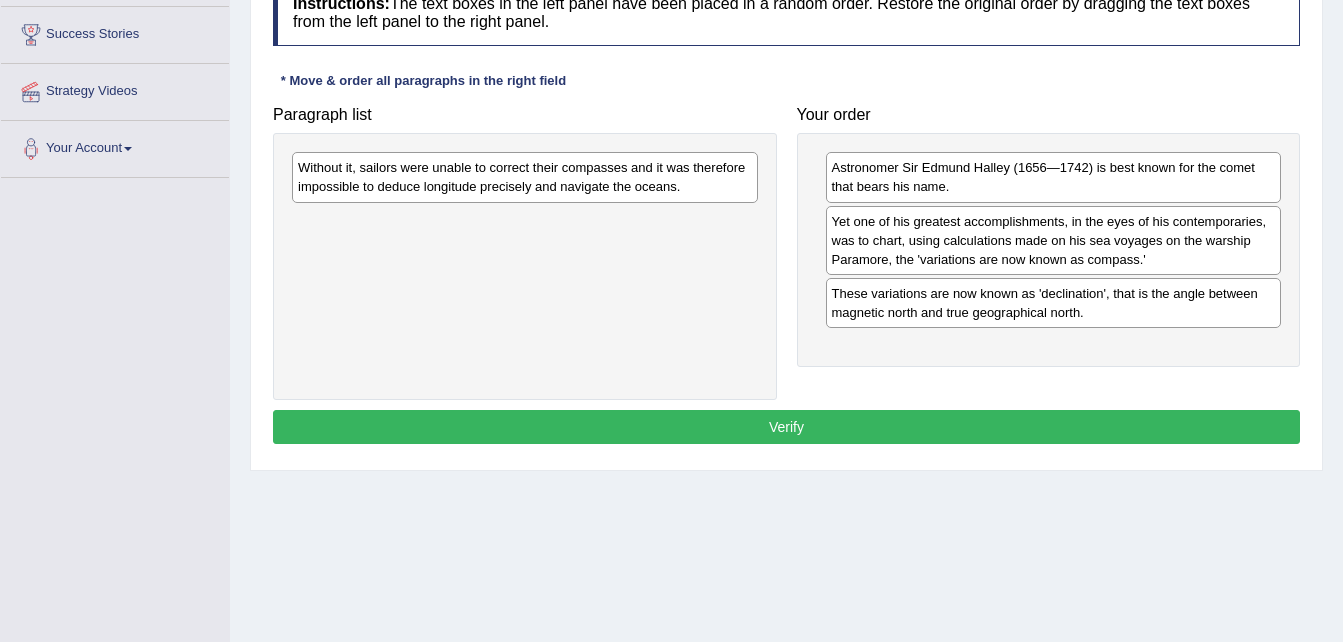 click on "Without it, sailors were unable to correct their compasses and it was therefore impossible to deduce longitude precisely and navigate the oceans." at bounding box center (525, 266) 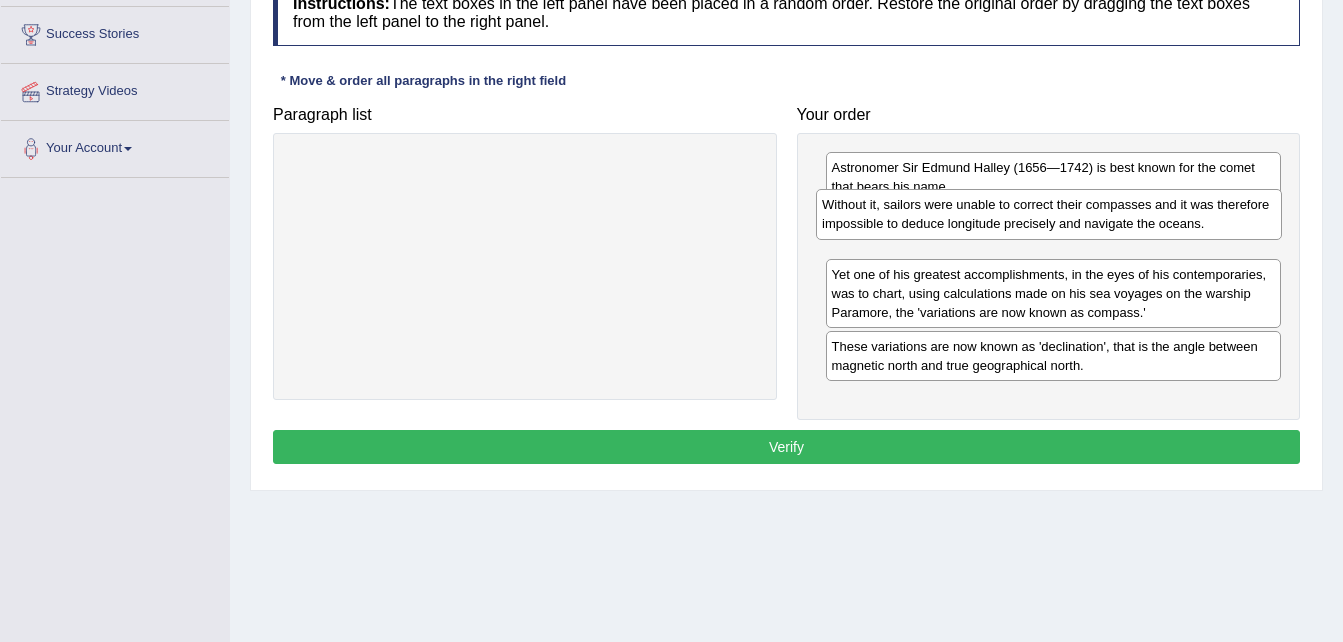 drag, startPoint x: 505, startPoint y: 153, endPoint x: 1034, endPoint y: 190, distance: 530.29236 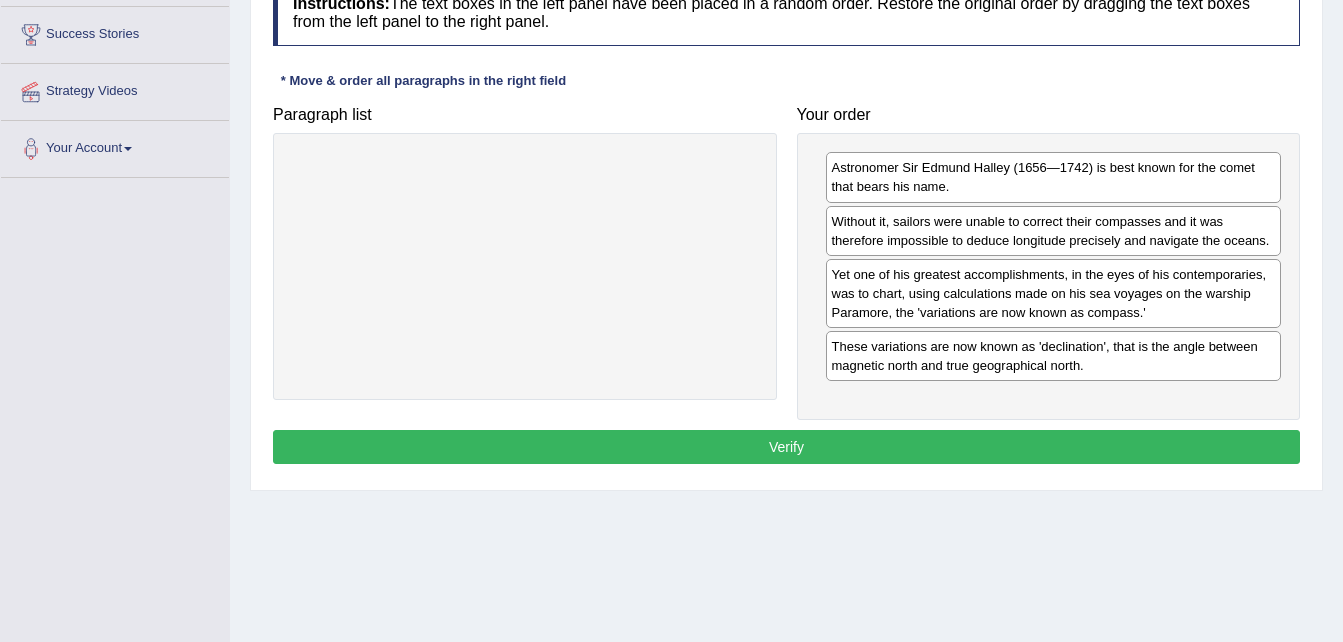 click on "Yet one of his greatest accomplishments, in the eyes of his contemporaries, was to chart, using calculations made on his sea voyages on the warship Paramore, the 'variations are now known as compass.'" at bounding box center [1054, 293] 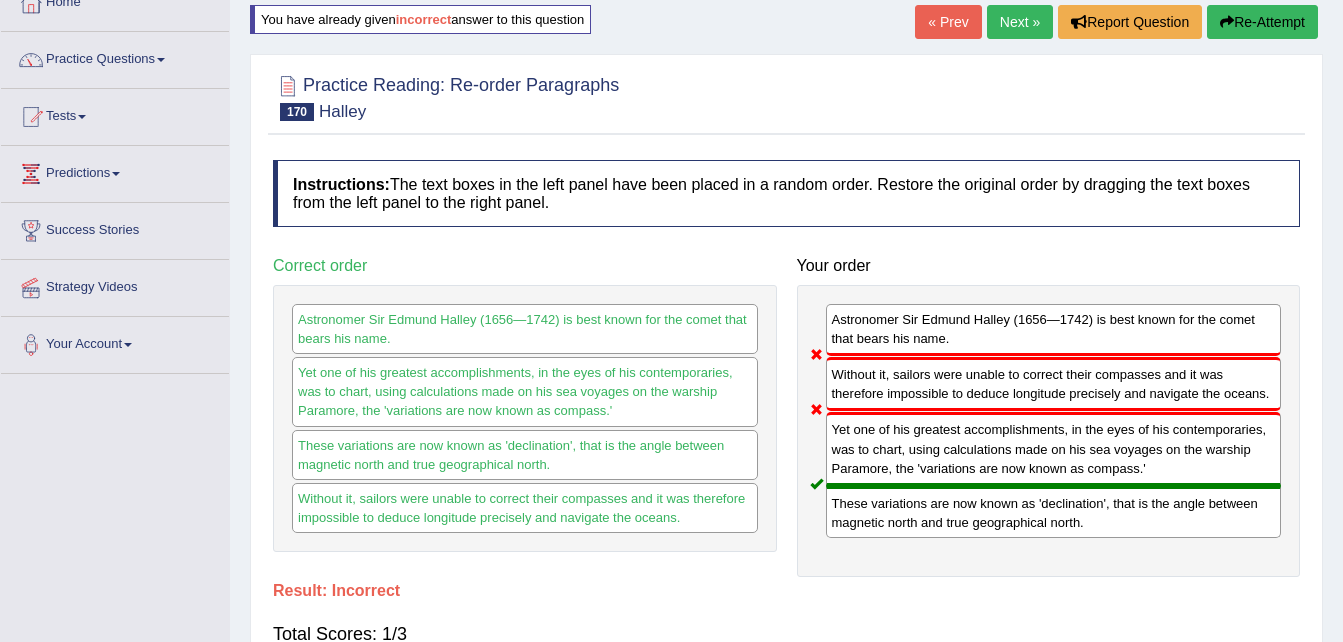 scroll, scrollTop: 120, scrollLeft: 0, axis: vertical 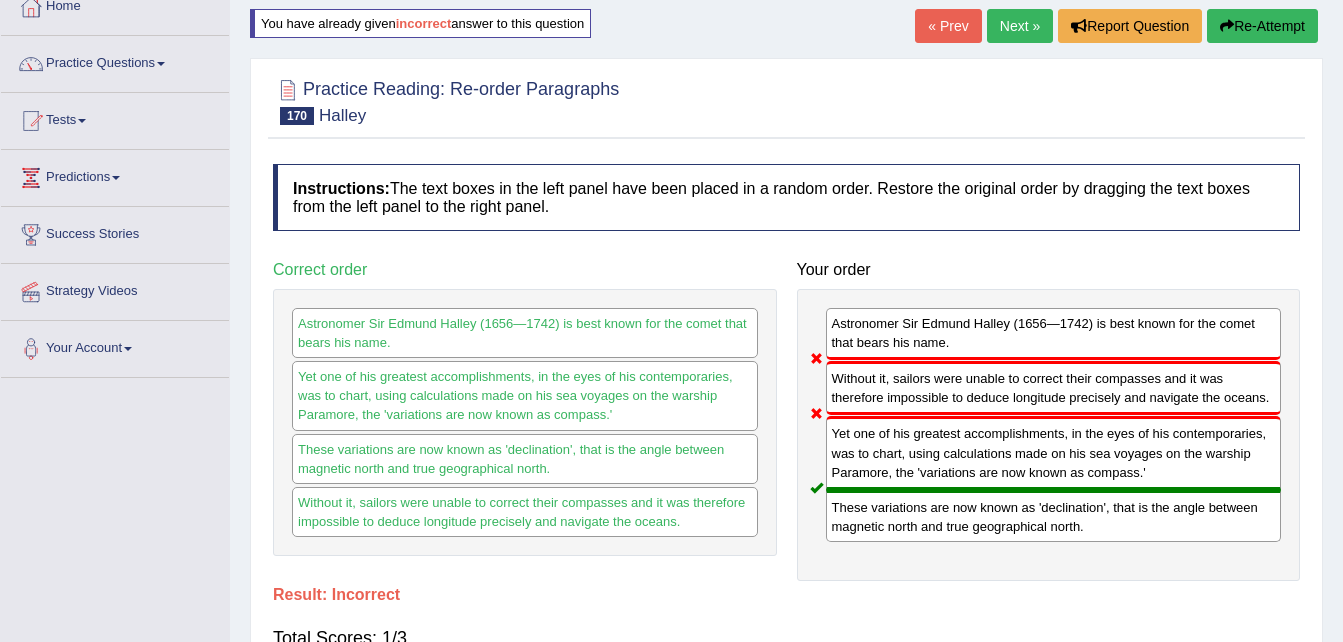 click on "Re-Attempt" at bounding box center (1262, 26) 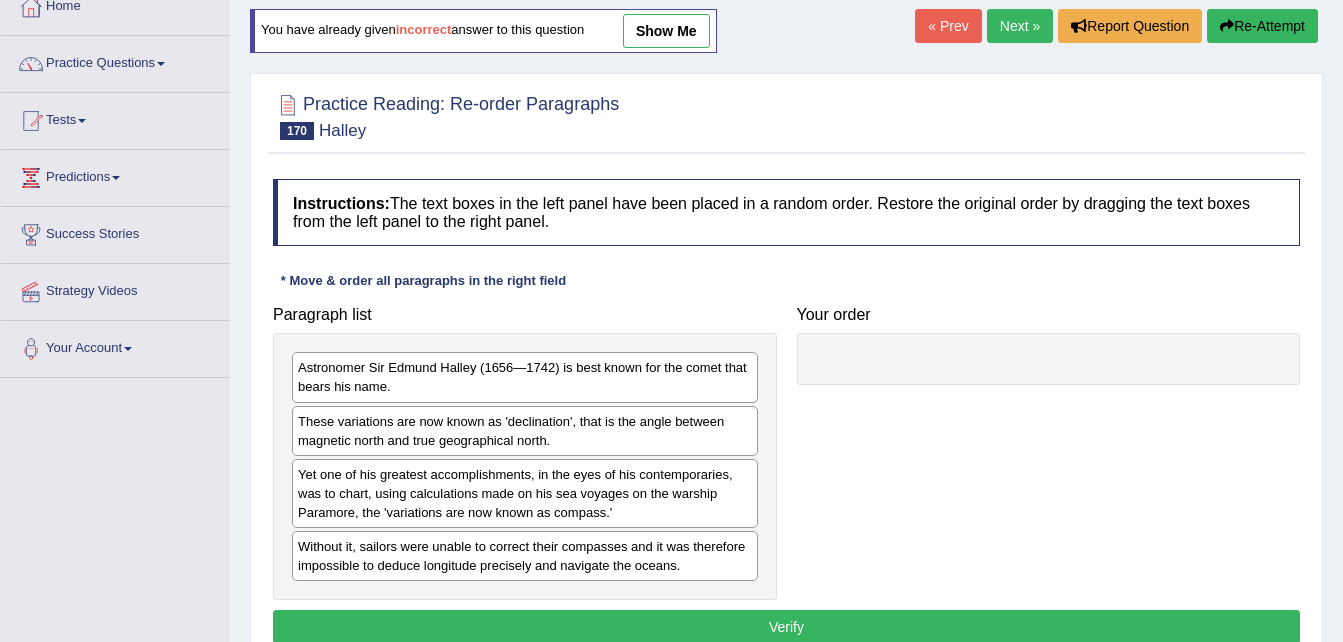 scroll, scrollTop: 120, scrollLeft: 0, axis: vertical 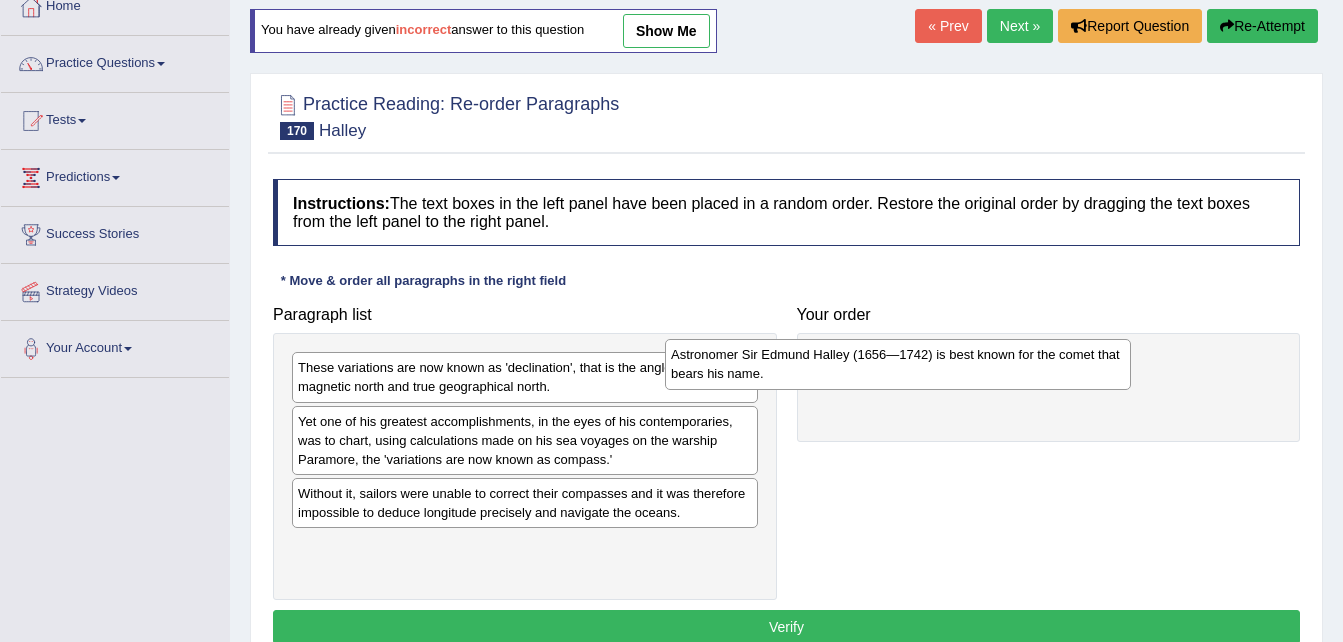drag, startPoint x: 550, startPoint y: 372, endPoint x: 923, endPoint y: 359, distance: 373.22647 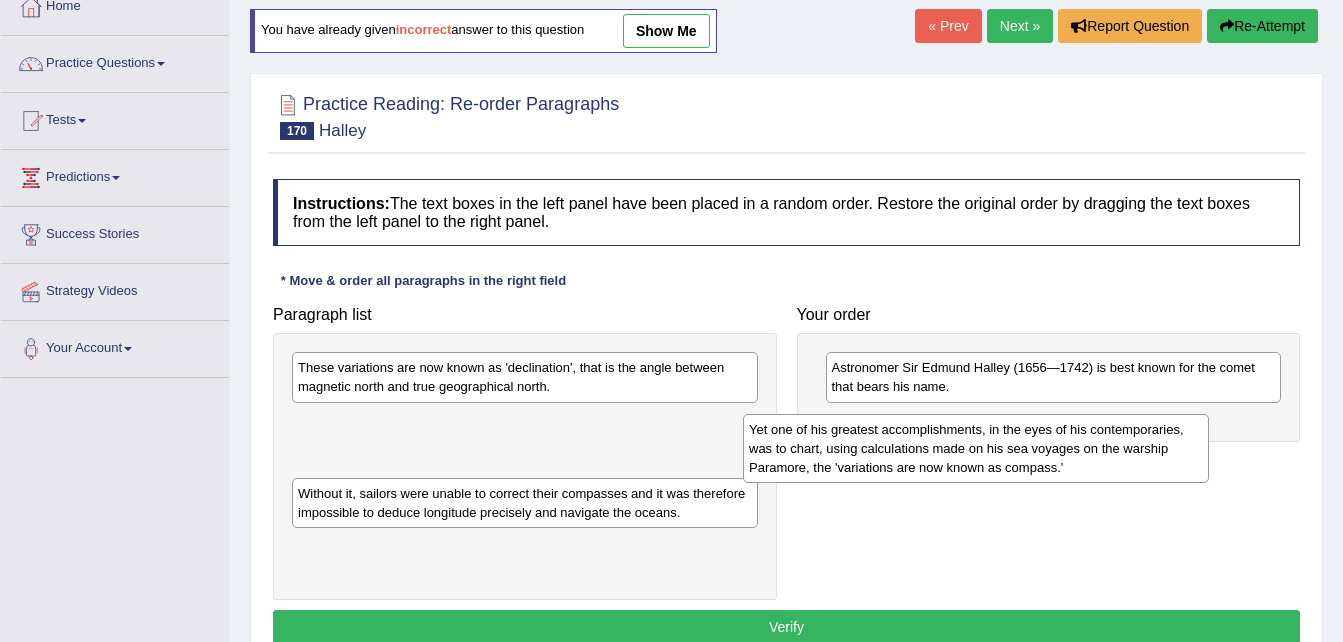 drag, startPoint x: 497, startPoint y: 444, endPoint x: 948, endPoint y: 452, distance: 451.07095 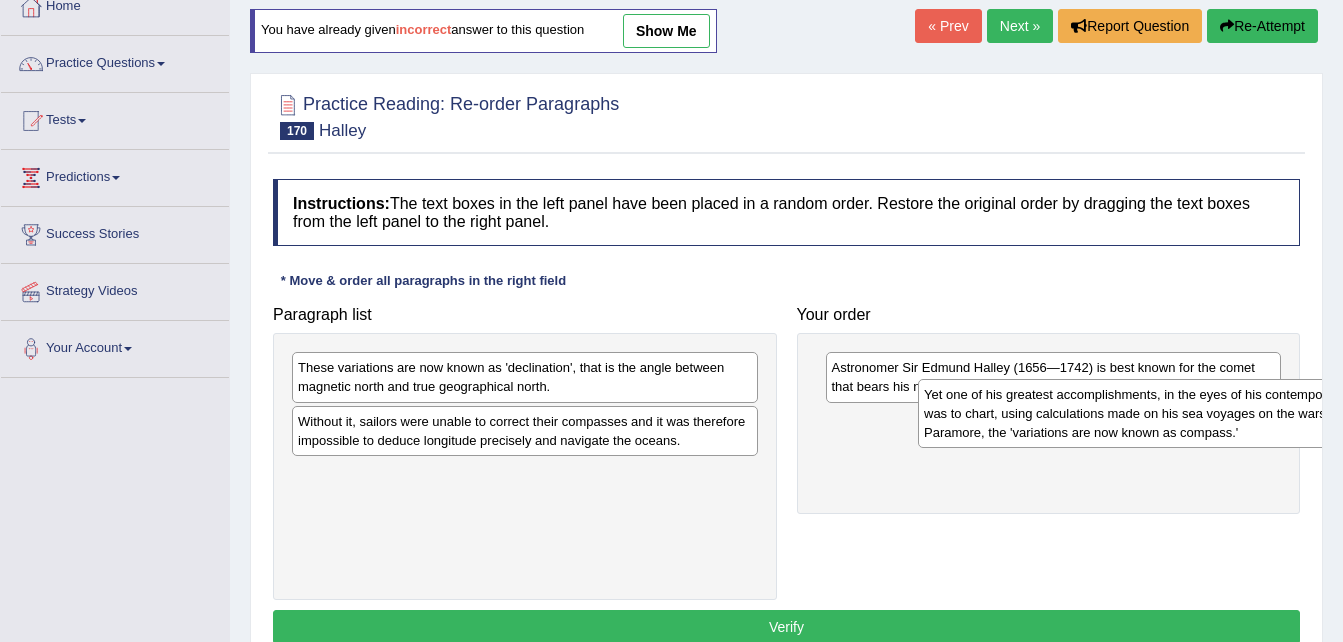 drag, startPoint x: 662, startPoint y: 435, endPoint x: 1288, endPoint y: 408, distance: 626.582 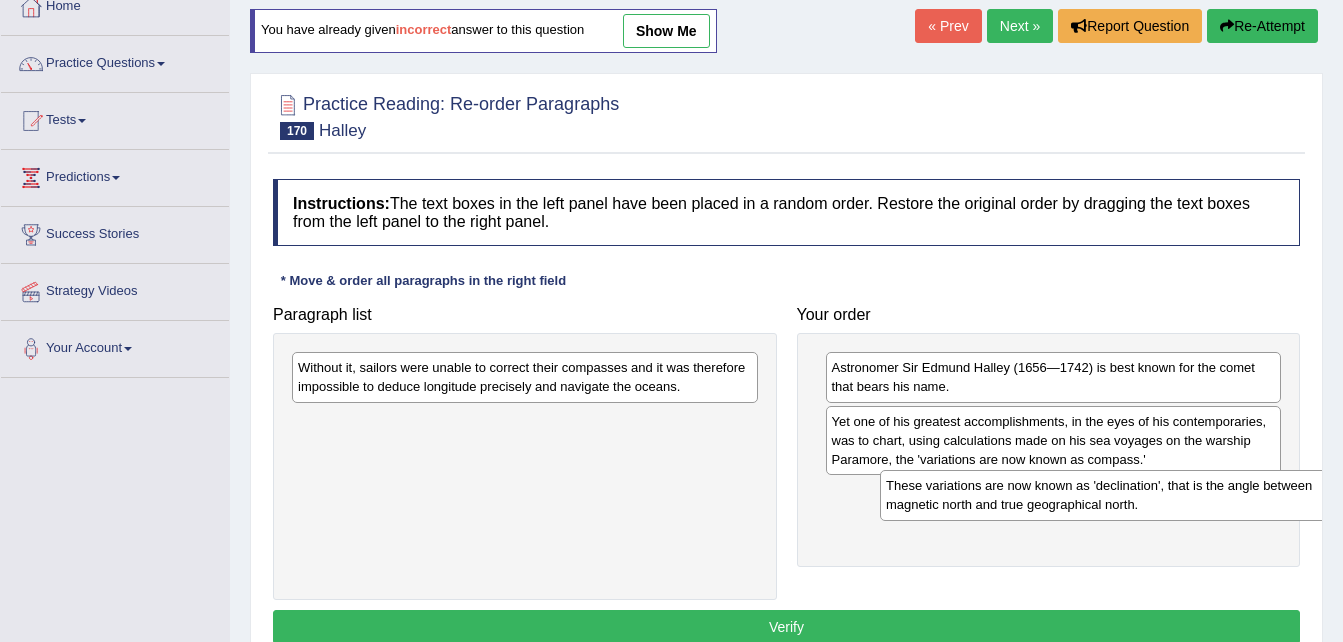 drag, startPoint x: 683, startPoint y: 375, endPoint x: 1271, endPoint y: 493, distance: 599.72327 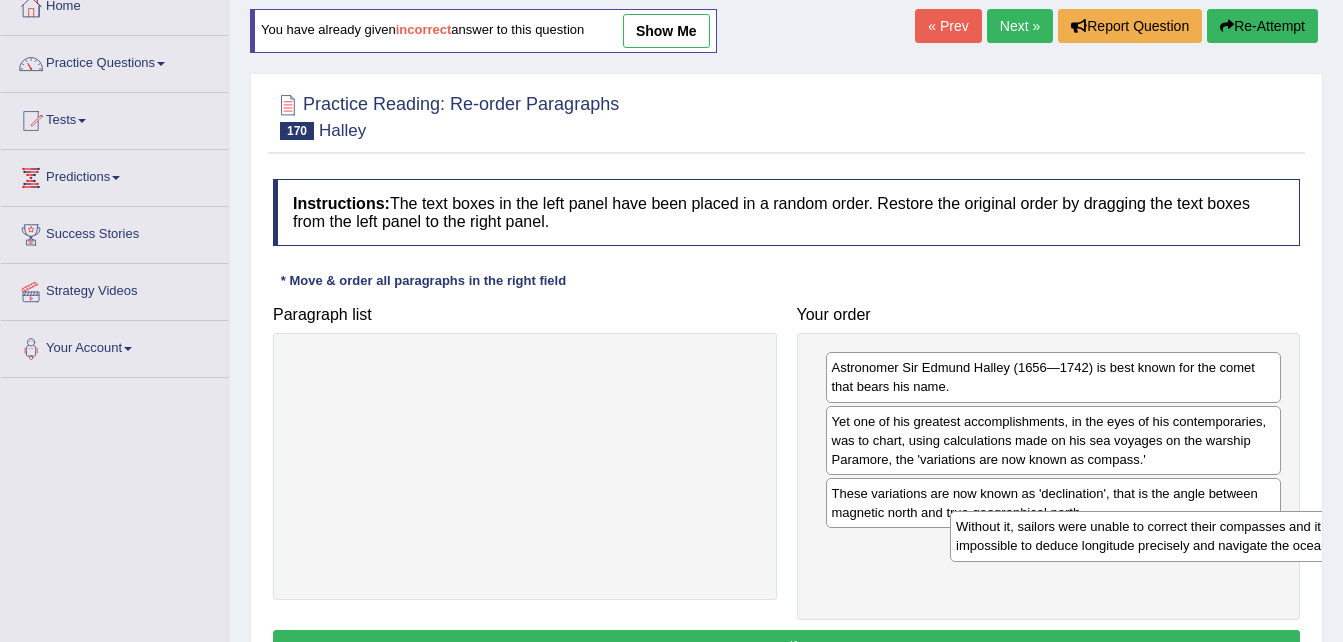drag, startPoint x: 701, startPoint y: 376, endPoint x: 1359, endPoint y: 535, distance: 676.938 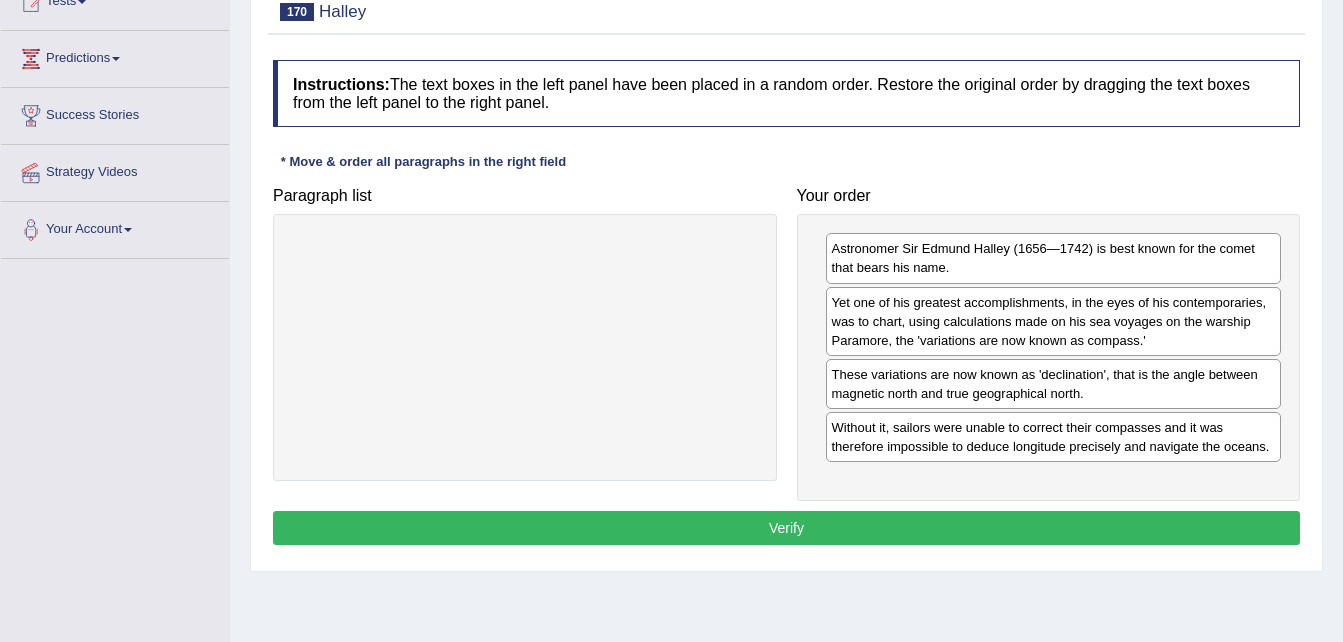 scroll, scrollTop: 240, scrollLeft: 0, axis: vertical 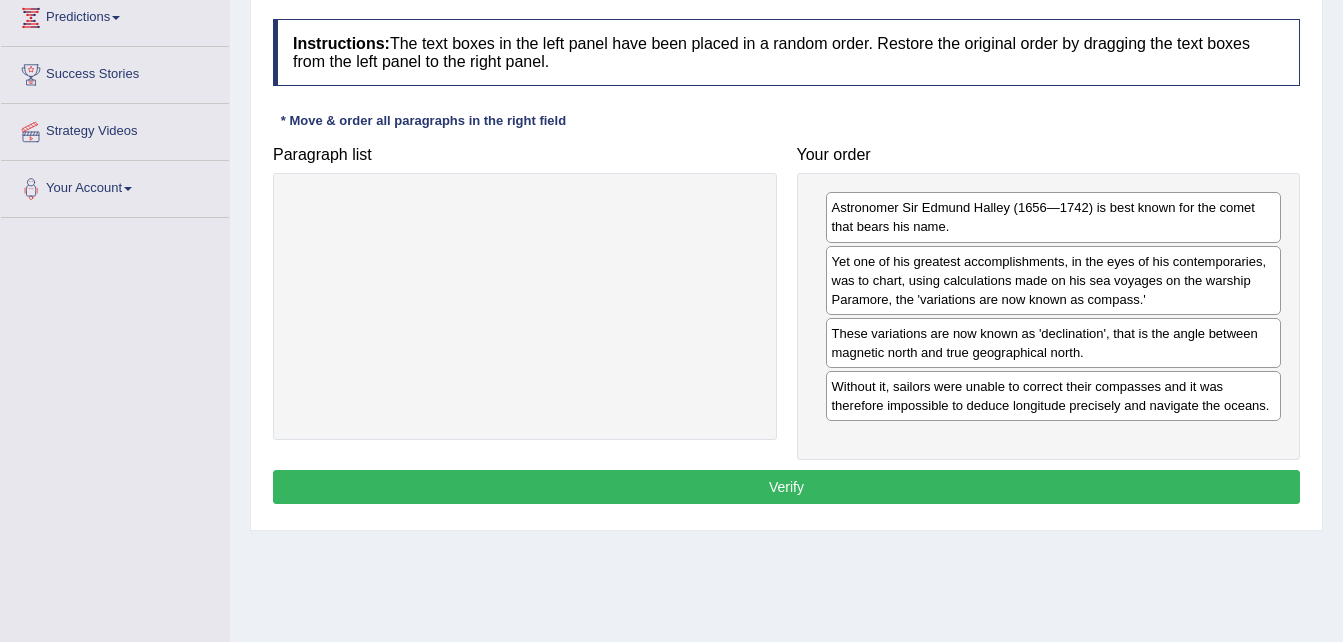 click on "Verify" at bounding box center [786, 487] 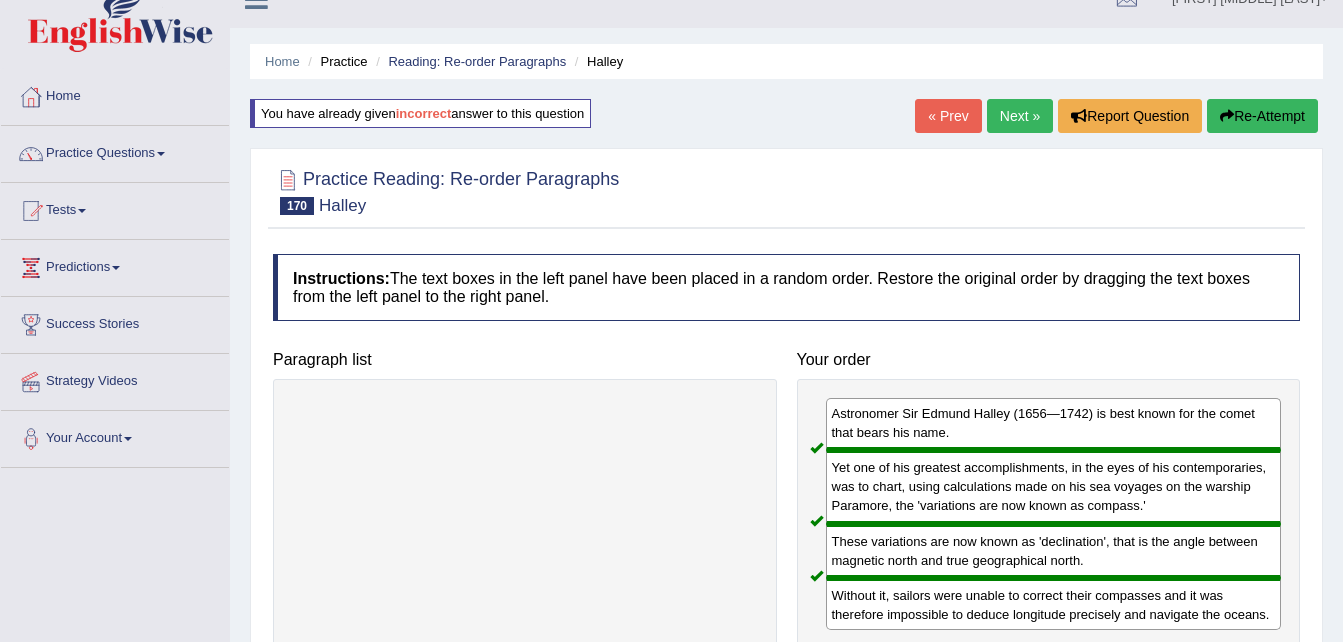 scroll, scrollTop: 27, scrollLeft: 0, axis: vertical 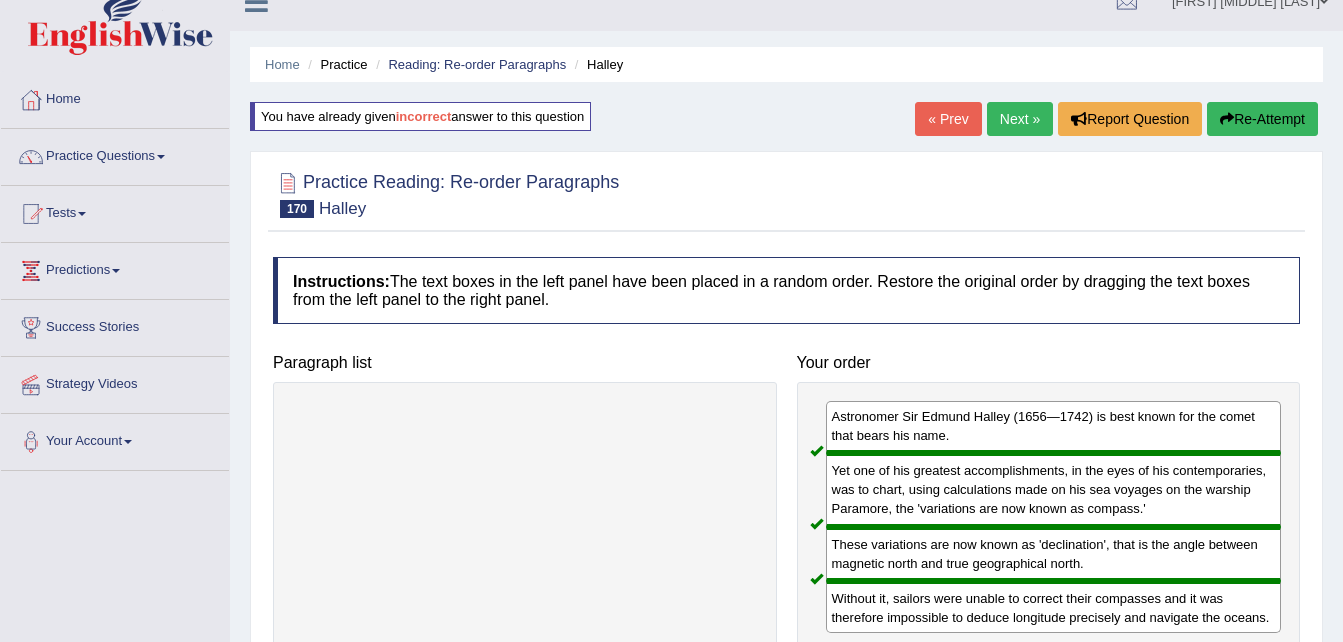 click on "Next »" at bounding box center [1020, 119] 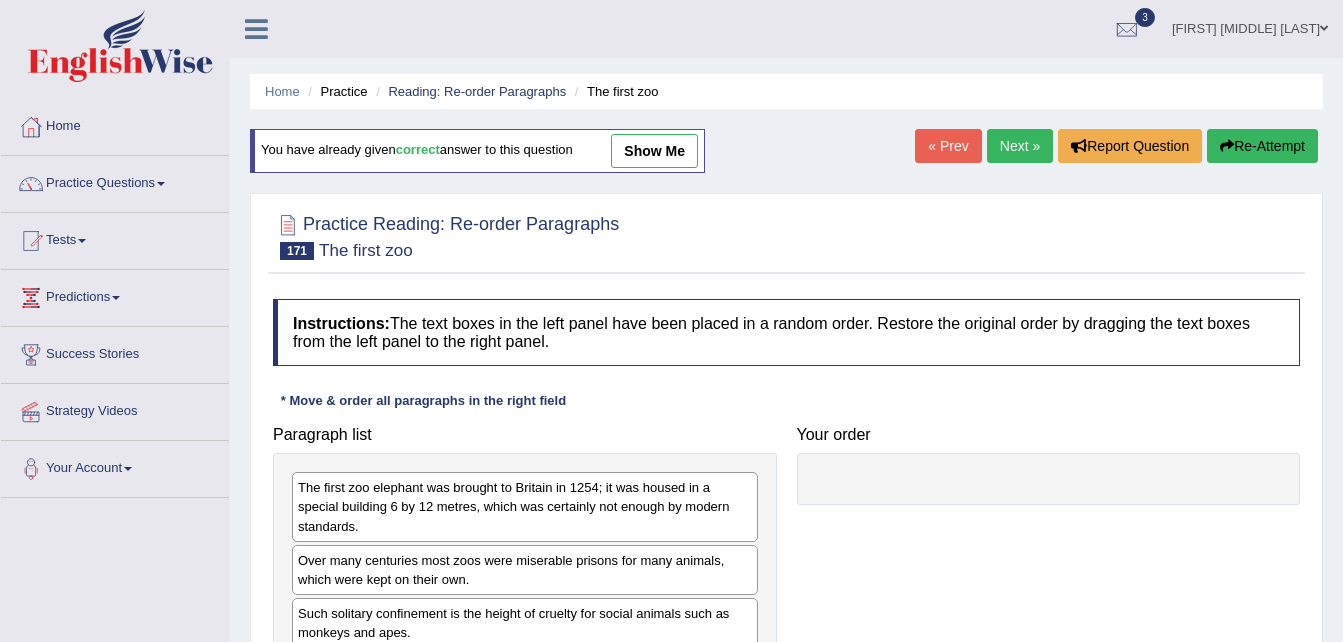 scroll, scrollTop: 0, scrollLeft: 0, axis: both 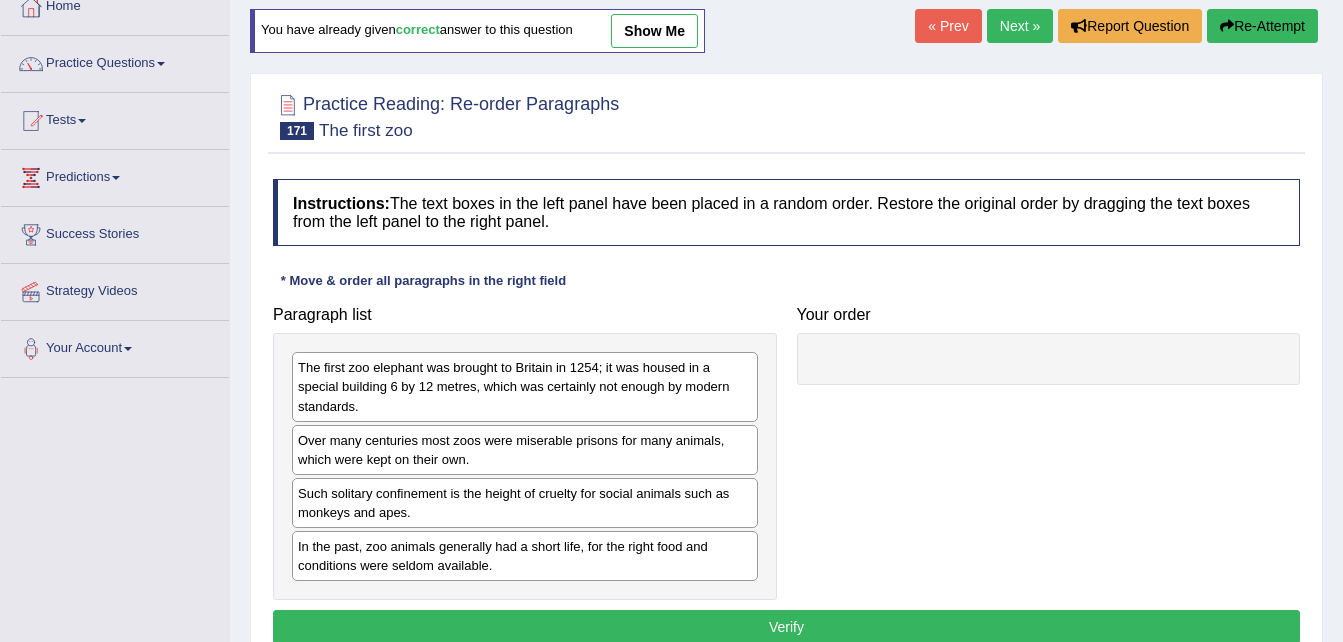 click on "Next »" at bounding box center (1020, 26) 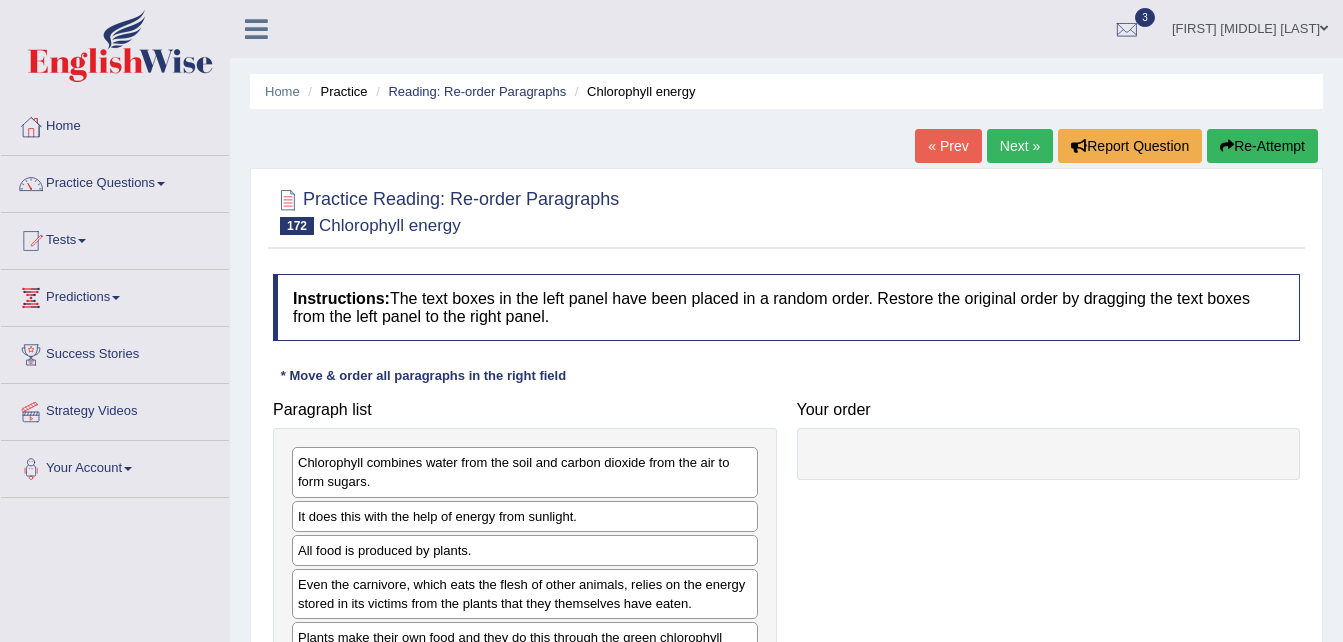 scroll, scrollTop: 0, scrollLeft: 0, axis: both 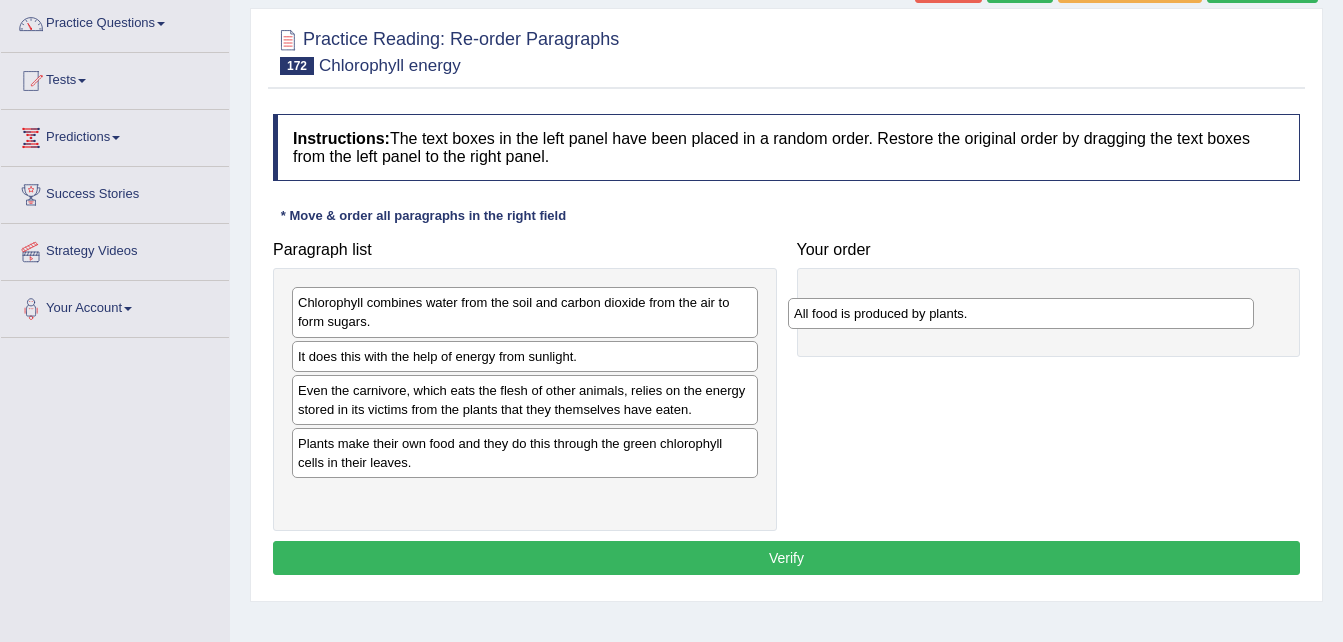 drag, startPoint x: 519, startPoint y: 388, endPoint x: 1015, endPoint y: 311, distance: 501.94122 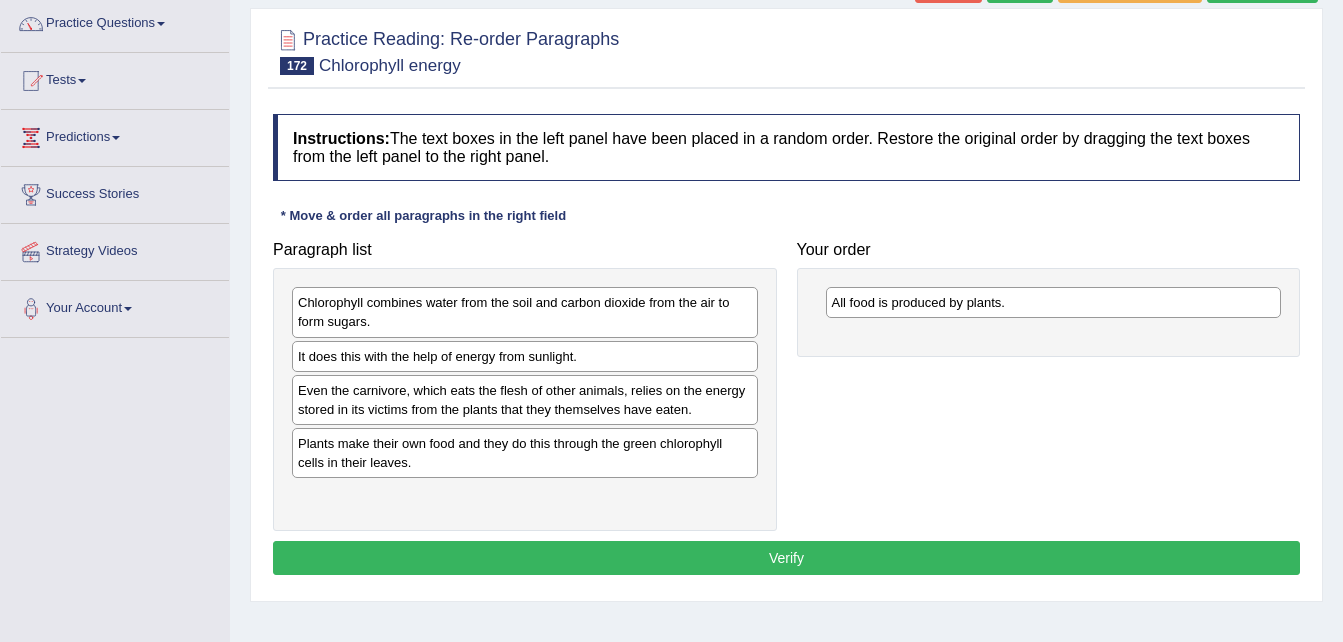 click on "Plants make their own food and they do this through the green chlorophyll cells in their leaves." at bounding box center [525, 453] 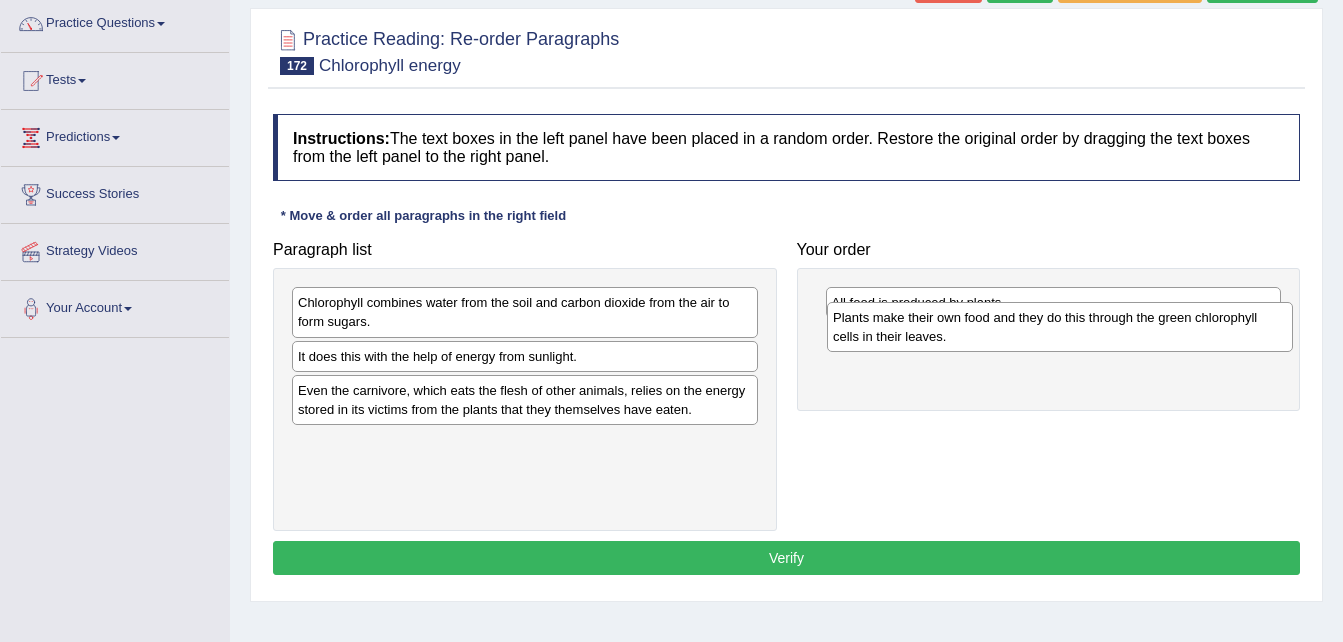 drag, startPoint x: 490, startPoint y: 463, endPoint x: 1032, endPoint y: 333, distance: 557.37244 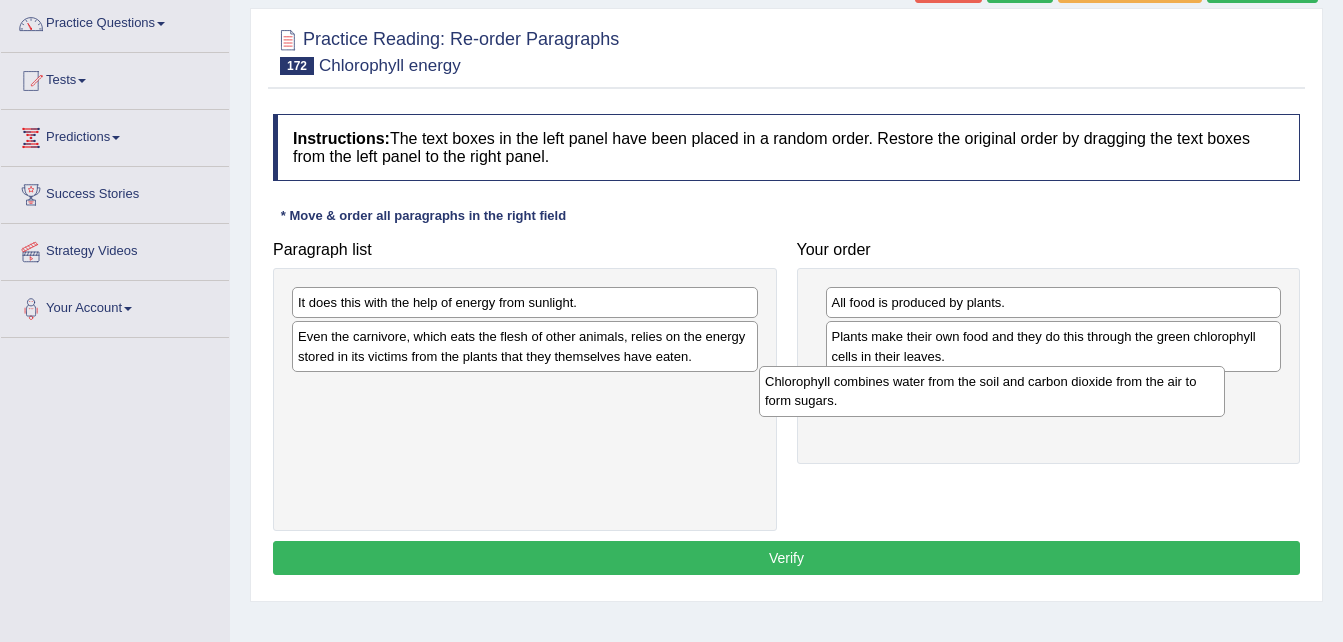 drag, startPoint x: 580, startPoint y: 312, endPoint x: 1061, endPoint y: 385, distance: 486.50797 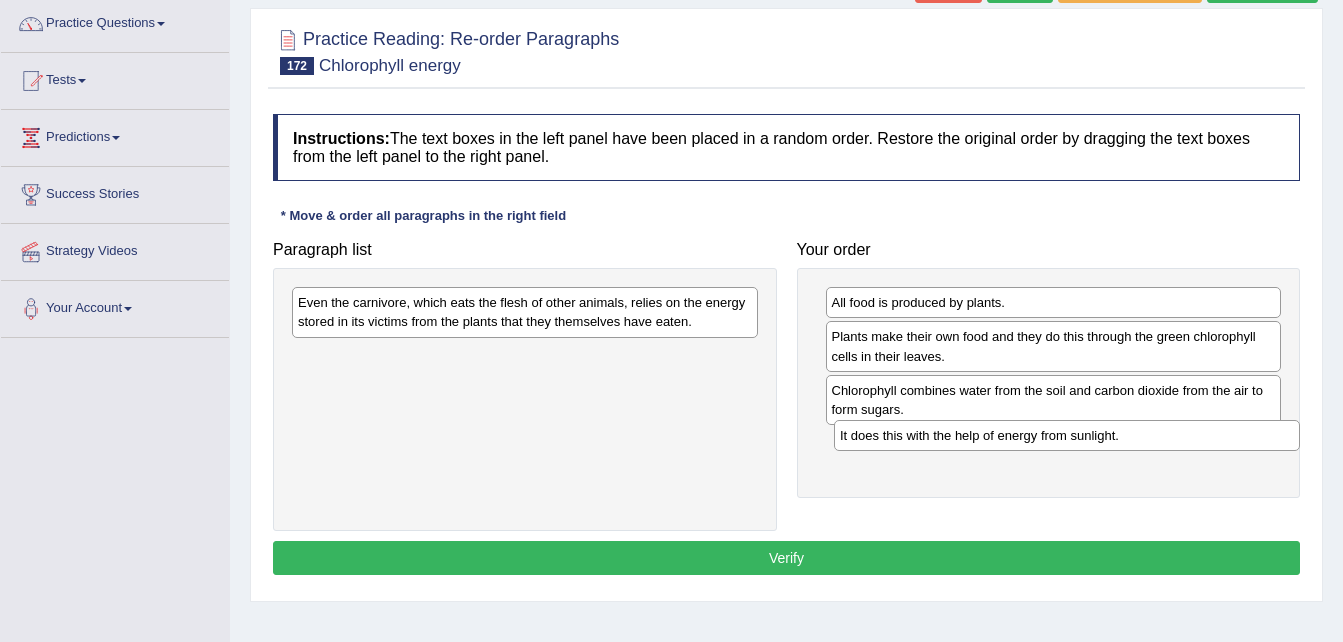 drag, startPoint x: 442, startPoint y: 297, endPoint x: 986, endPoint y: 430, distance: 560.02234 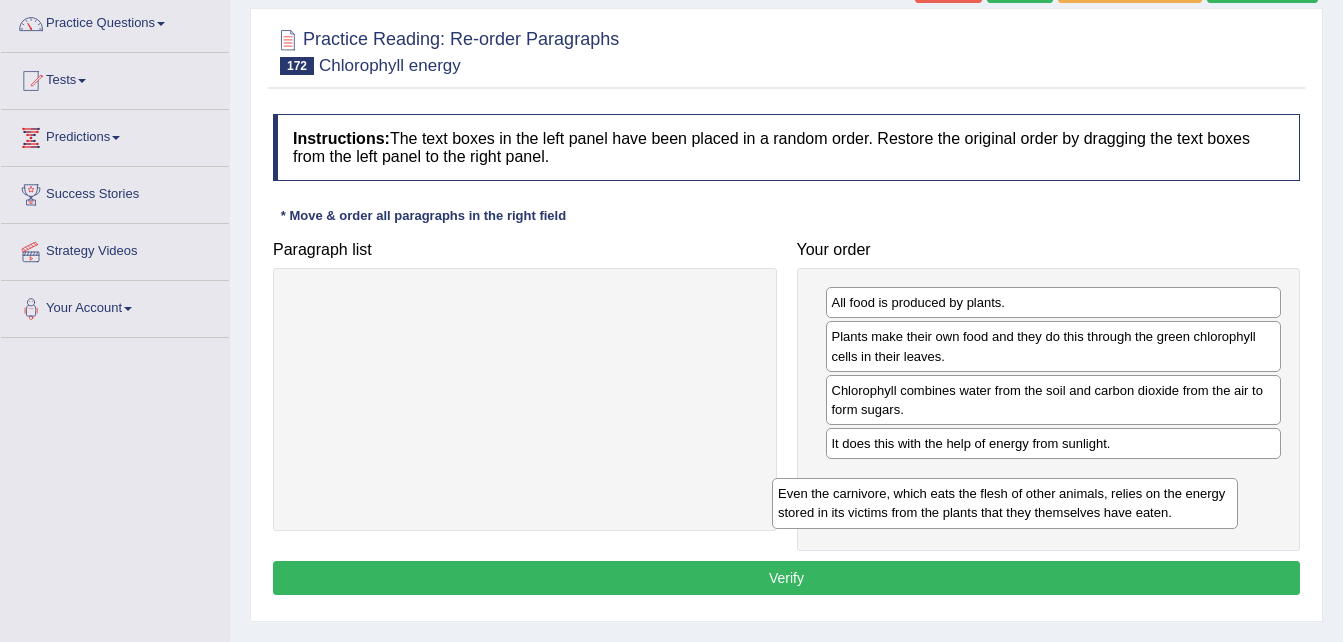 drag, startPoint x: 635, startPoint y: 311, endPoint x: 1119, endPoint y: 505, distance: 521.4326 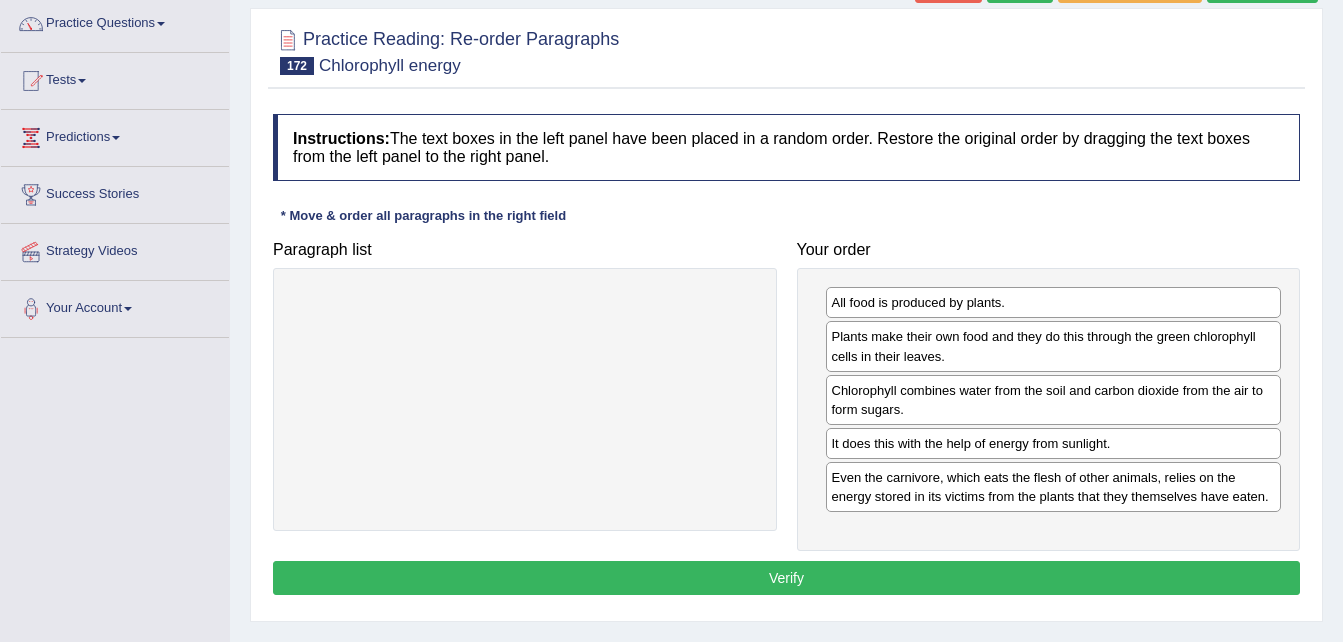 click on "Verify" at bounding box center [786, 578] 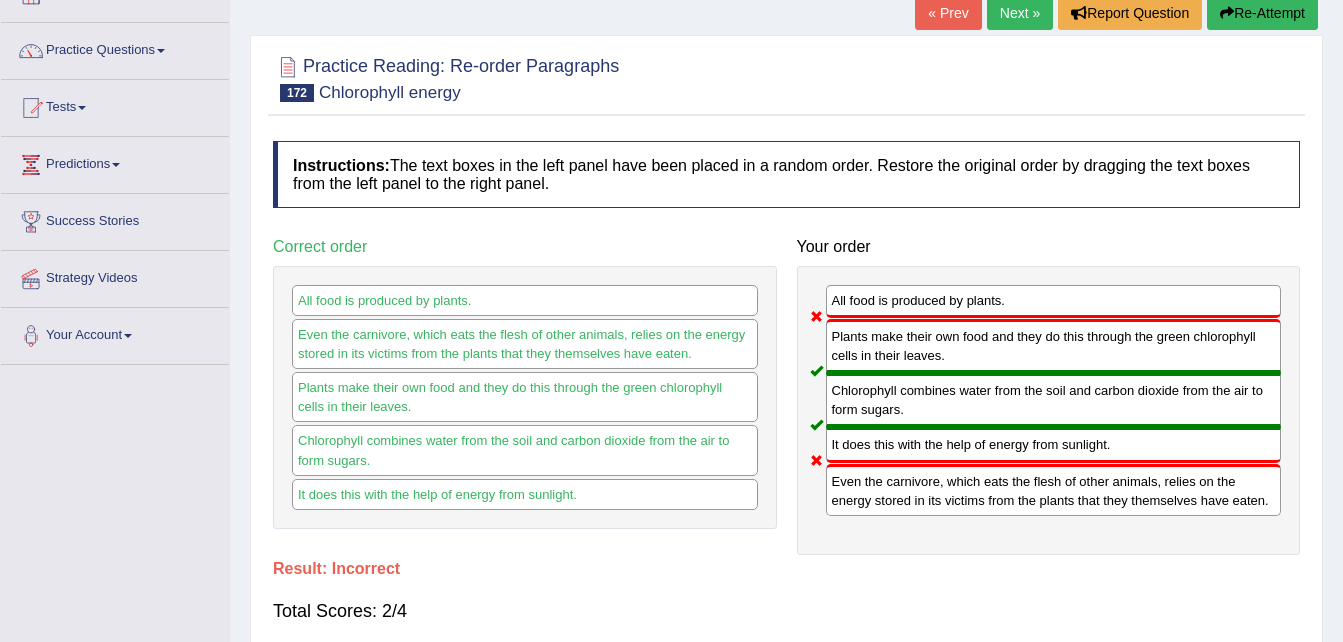 scroll, scrollTop: 120, scrollLeft: 0, axis: vertical 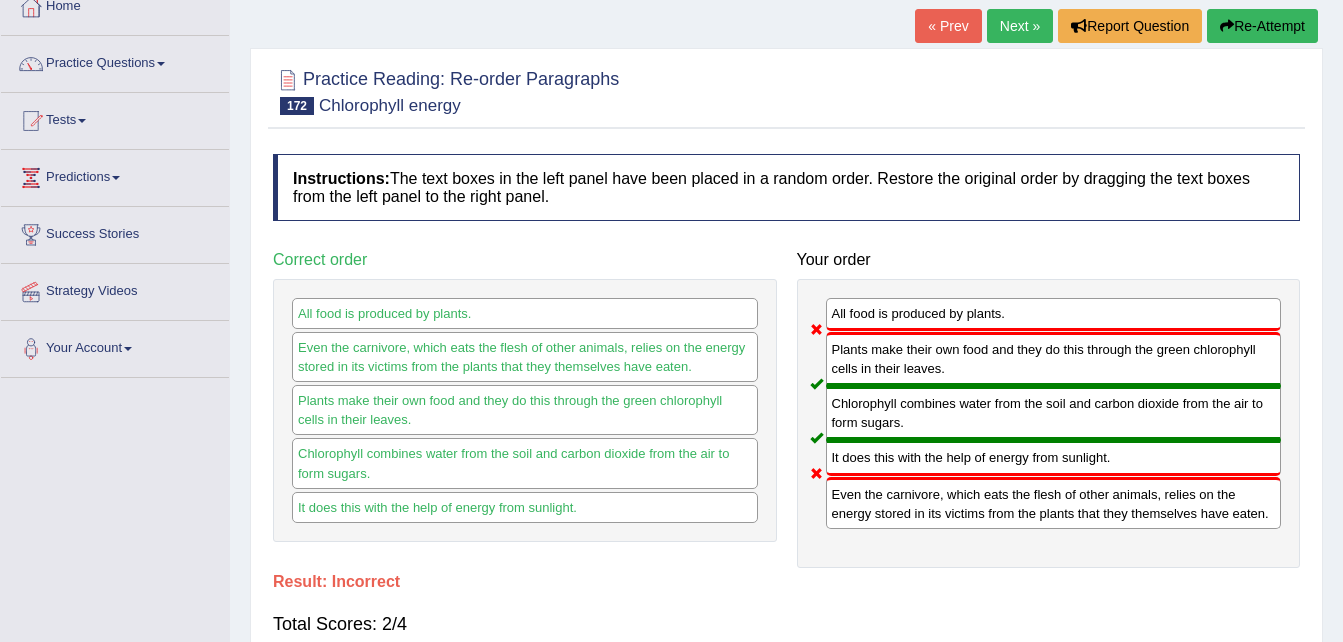 click on "Re-Attempt" at bounding box center (1262, 26) 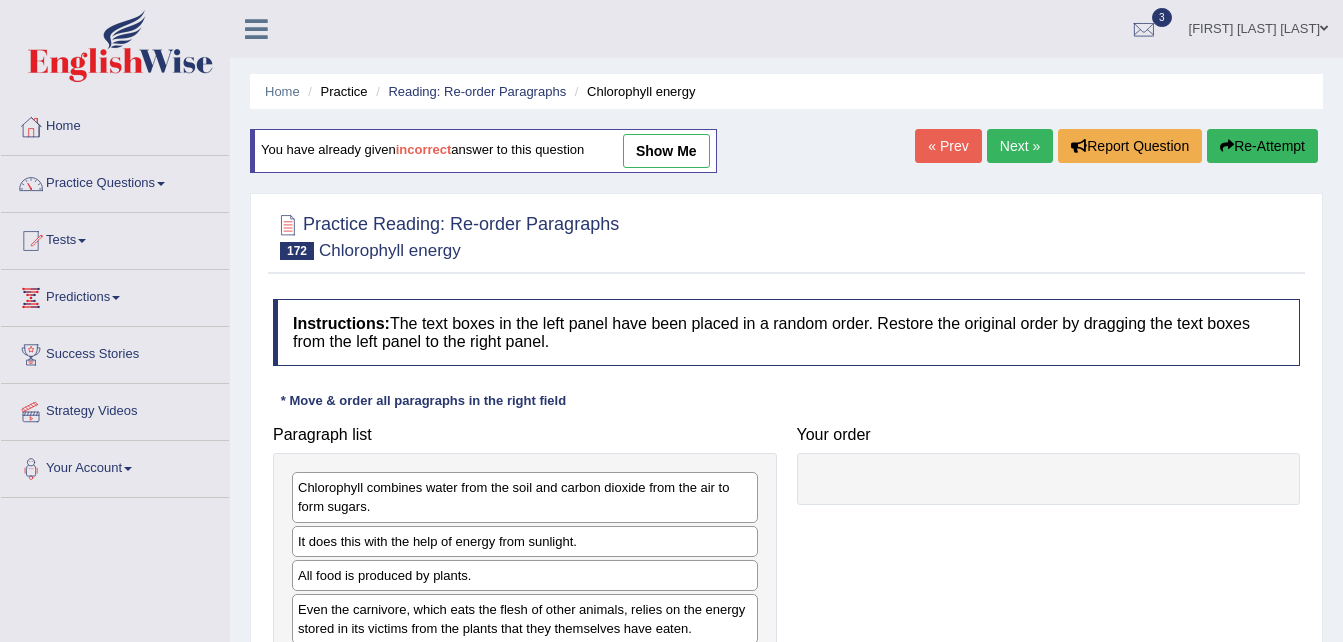 scroll, scrollTop: 120, scrollLeft: 0, axis: vertical 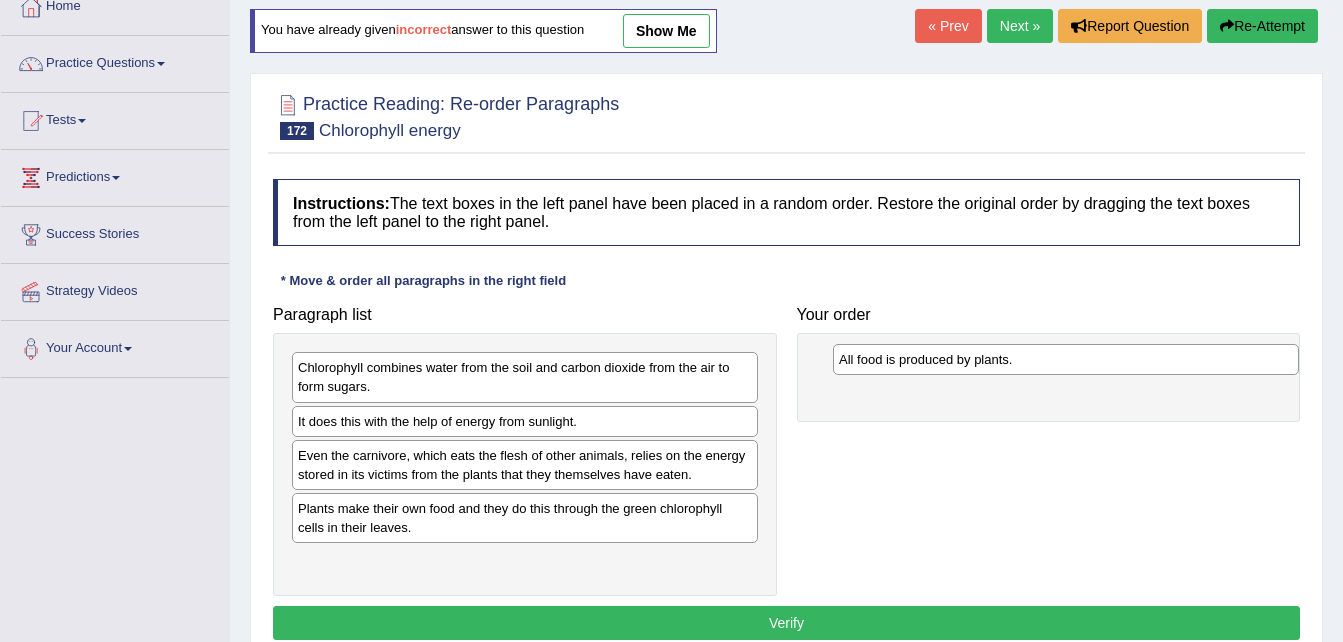 drag, startPoint x: 397, startPoint y: 459, endPoint x: 947, endPoint y: 362, distance: 558.48816 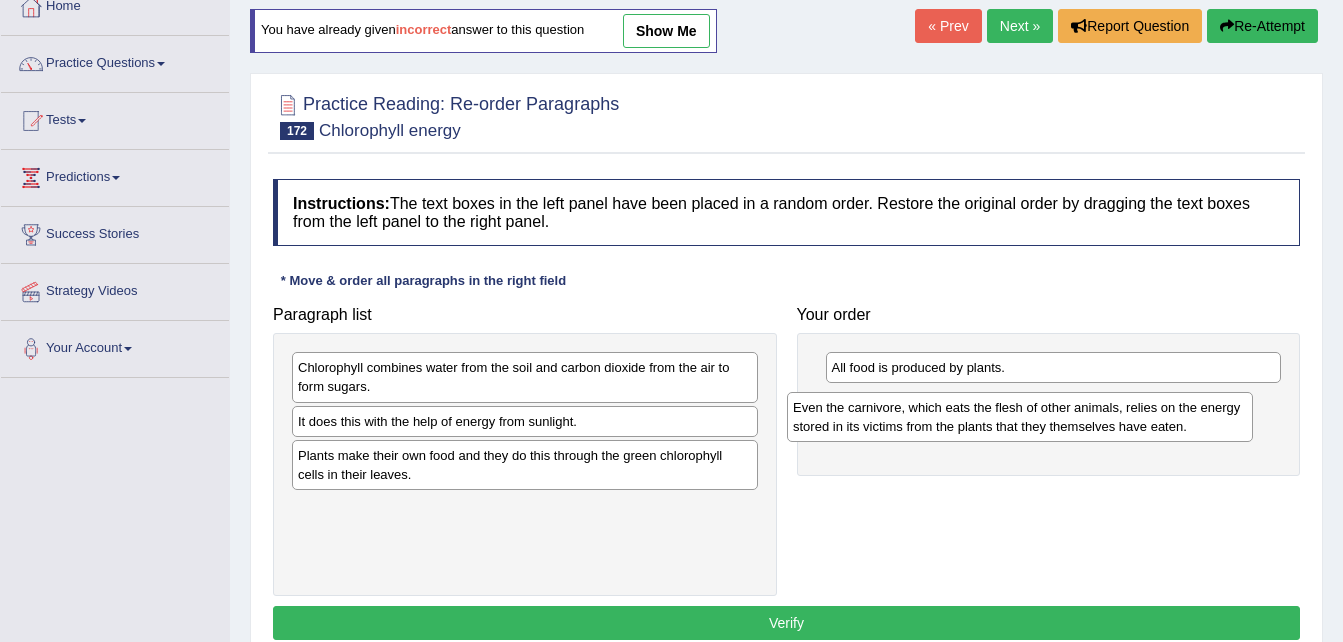 drag, startPoint x: 348, startPoint y: 468, endPoint x: 868, endPoint y: 410, distance: 523.2246 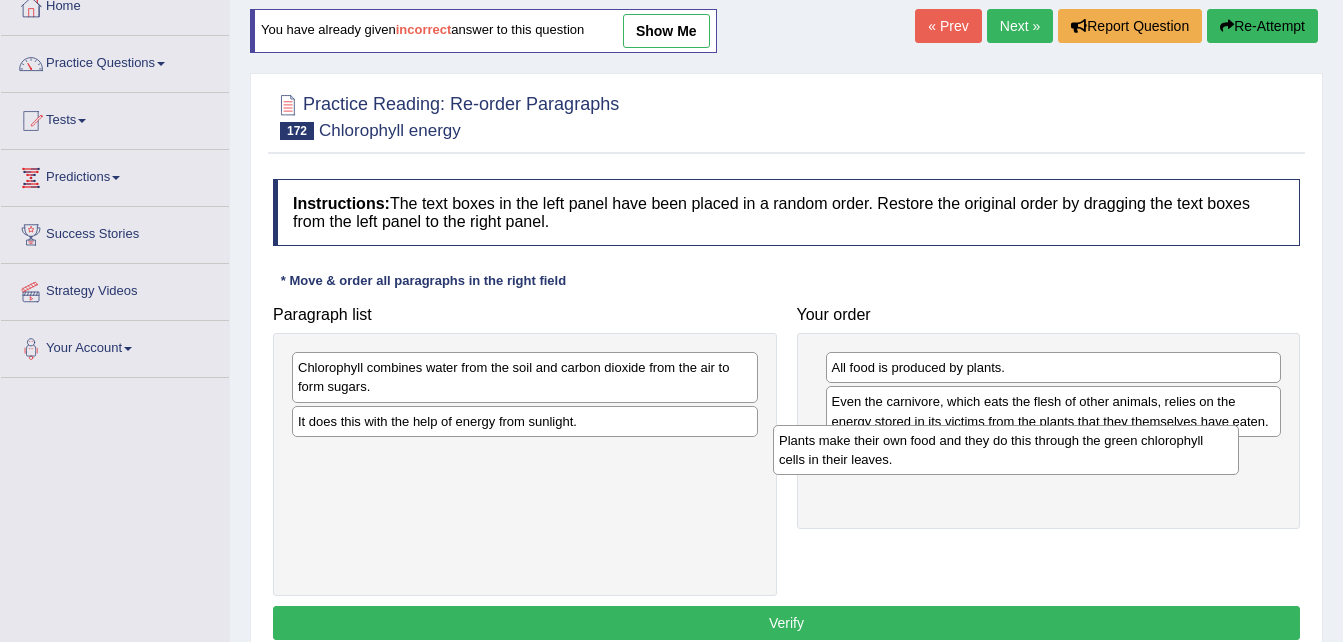 drag, startPoint x: 466, startPoint y: 463, endPoint x: 947, endPoint y: 448, distance: 481.23383 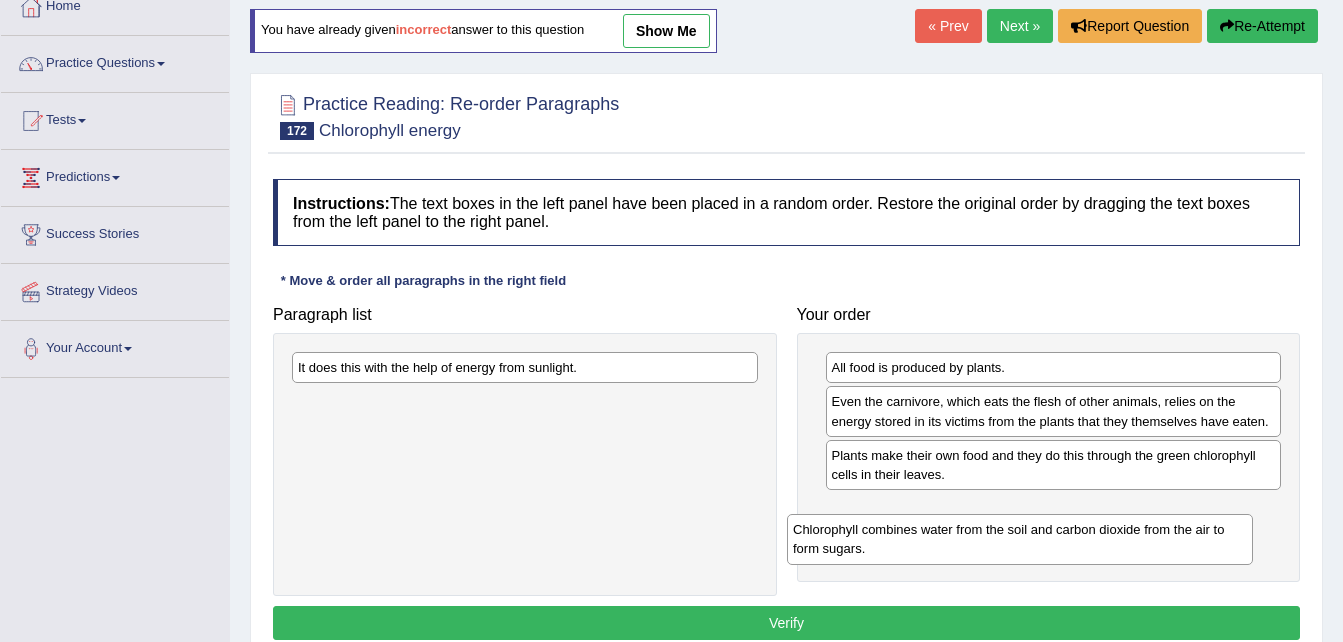 drag, startPoint x: 618, startPoint y: 381, endPoint x: 1113, endPoint y: 543, distance: 520.8349 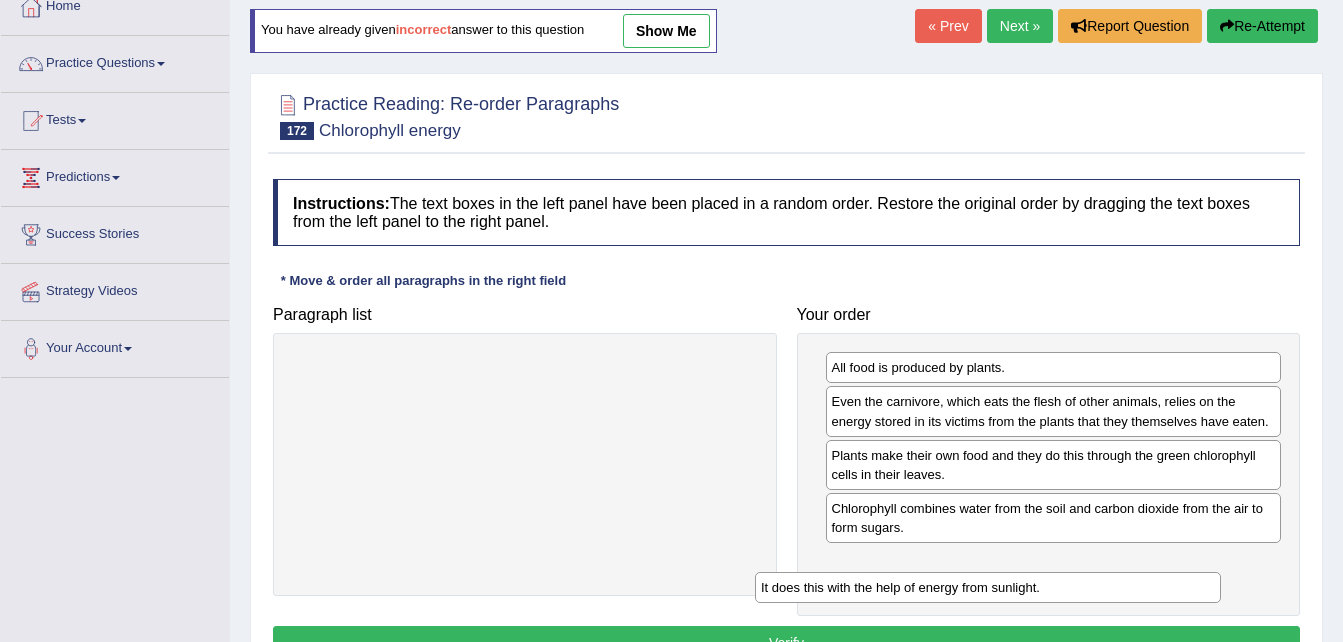 drag, startPoint x: 622, startPoint y: 355, endPoint x: 1123, endPoint y: 571, distance: 545.5795 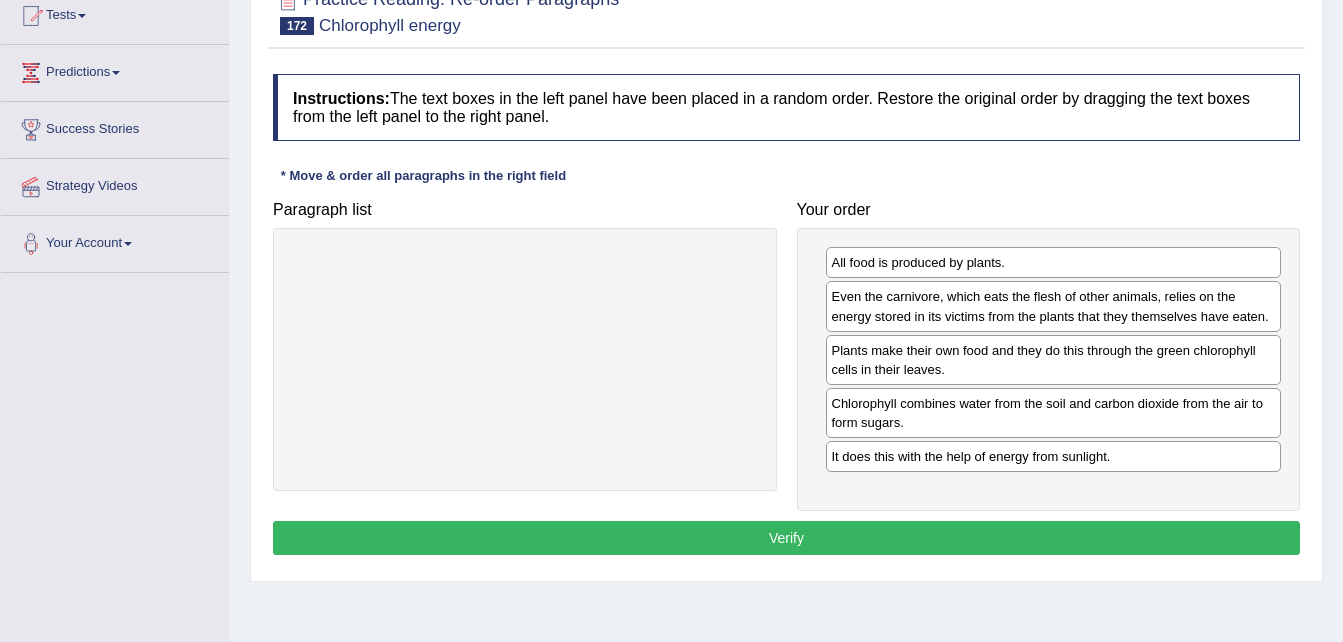 scroll, scrollTop: 240, scrollLeft: 0, axis: vertical 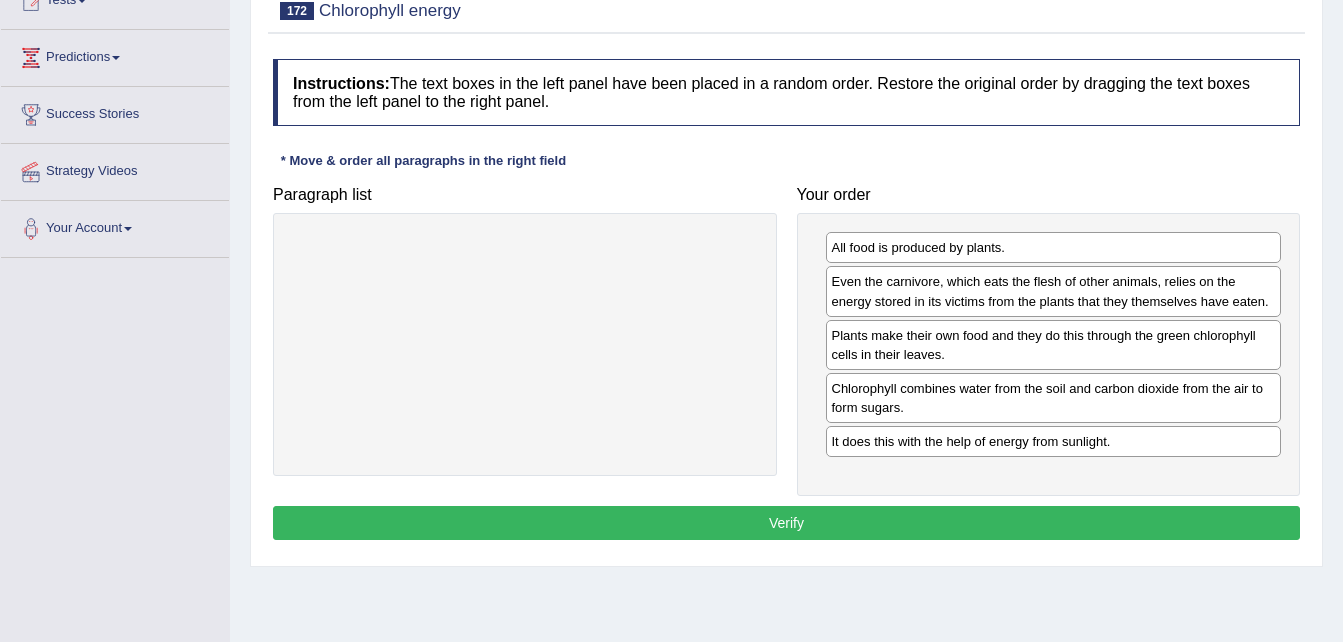 click on "Instructions:  The text boxes in the left panel have been placed in a random order. Restore the original order by dragging the text boxes from the left panel to the right panel.
* Move & order all paragraphs in the right field
Paragraph list
Correct order
All food is produced by plants. Even the carnivore, which eats the flesh of other animals, relies on the energy stored in its victims from the plants that they themselves have eaten. Plants make their own food and they do this through the green chlorophyll cells in their leaves. Chlorophyll combines water from the soil and carbon dioxide from the air to form sugars. It does this with the help of energy from sunlight.
Your order
All food is produced by plants. Even the carnivore, which eats the flesh of other animals, relies on the energy stored in its victims from the plants that they themselves have eaten. It does this with the help of energy from sunlight.
Result:  Verify" at bounding box center [786, 302] 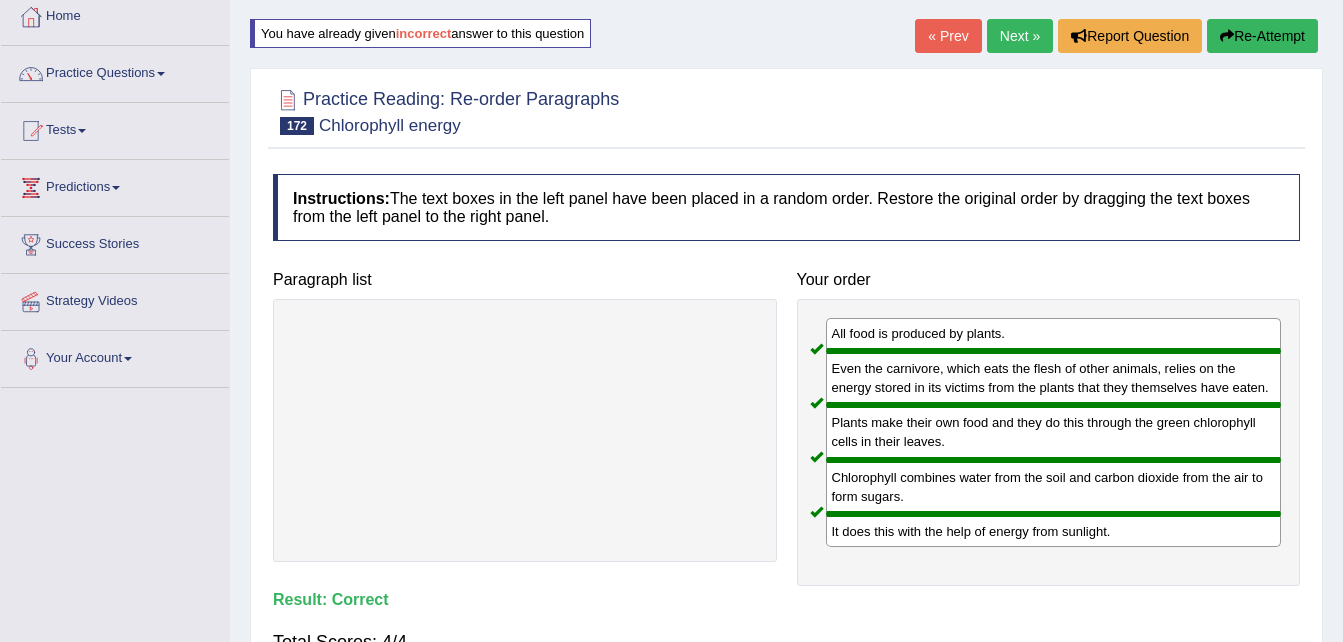 scroll, scrollTop: 80, scrollLeft: 0, axis: vertical 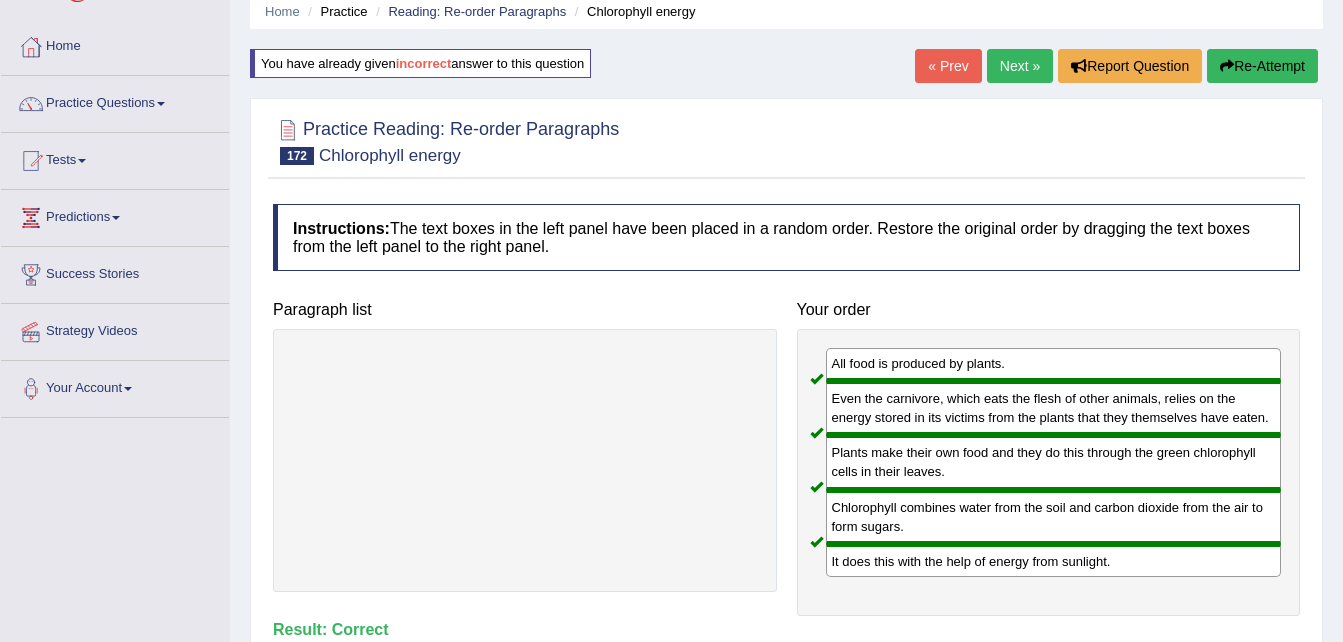 click on "Next »" at bounding box center [1020, 66] 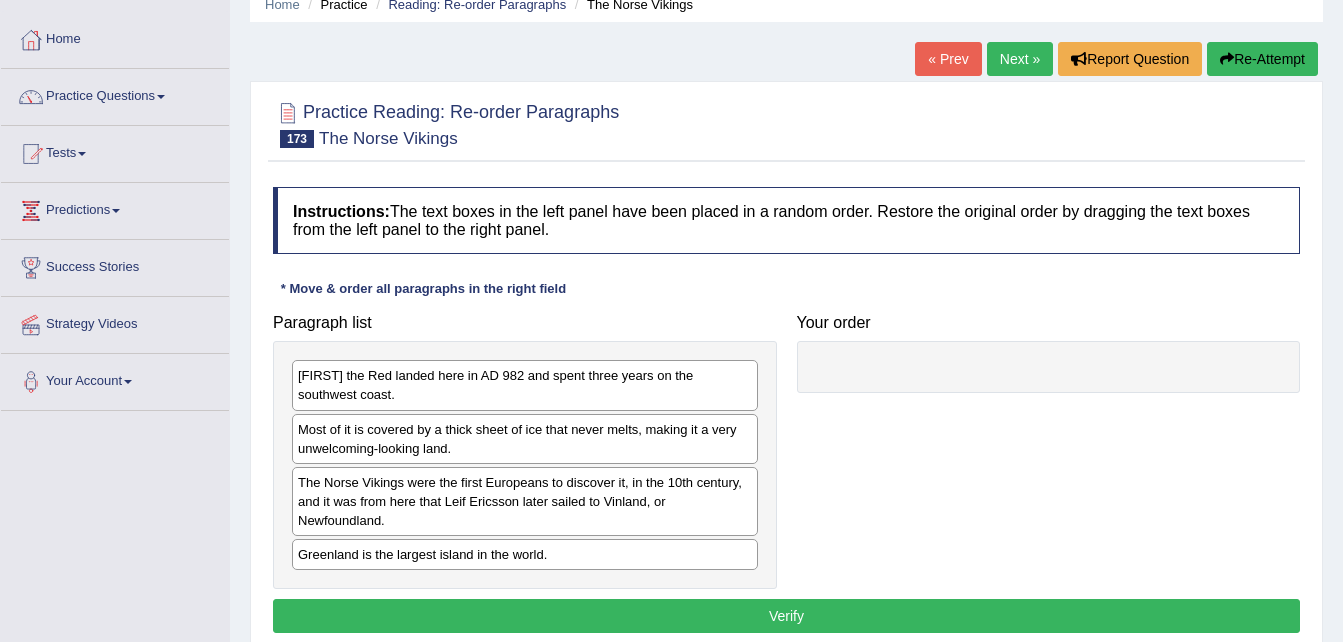 scroll, scrollTop: 0, scrollLeft: 0, axis: both 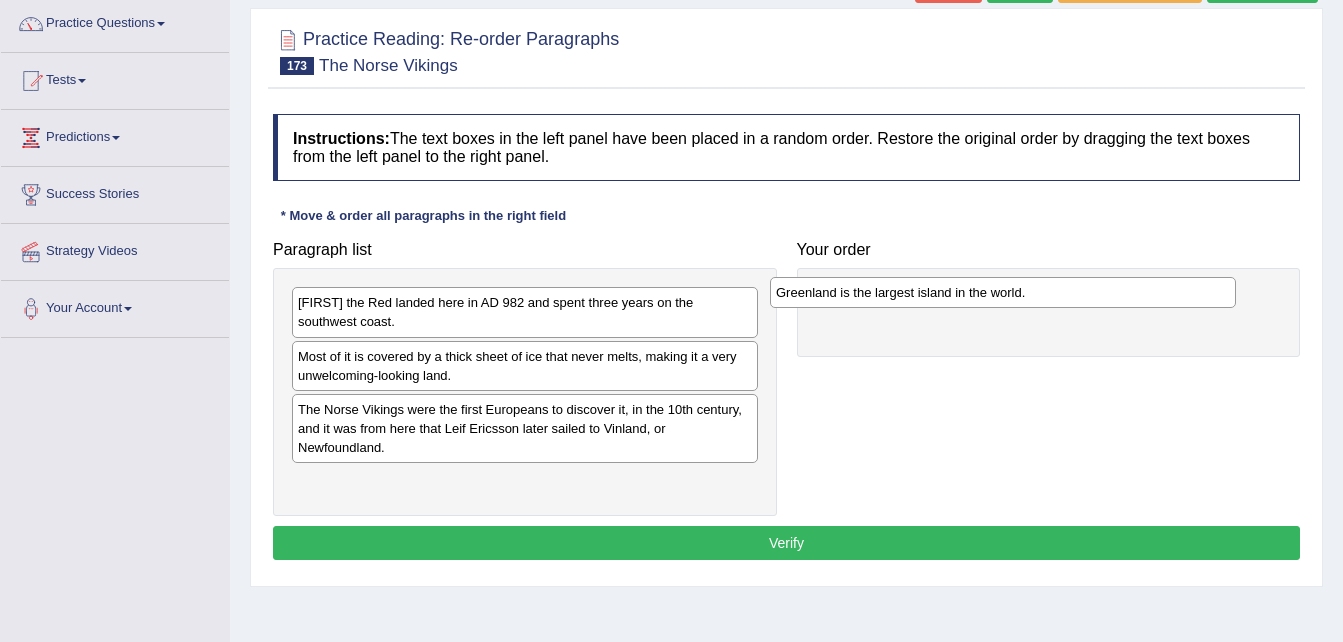 drag, startPoint x: 521, startPoint y: 482, endPoint x: 1009, endPoint y: 292, distance: 523.6831 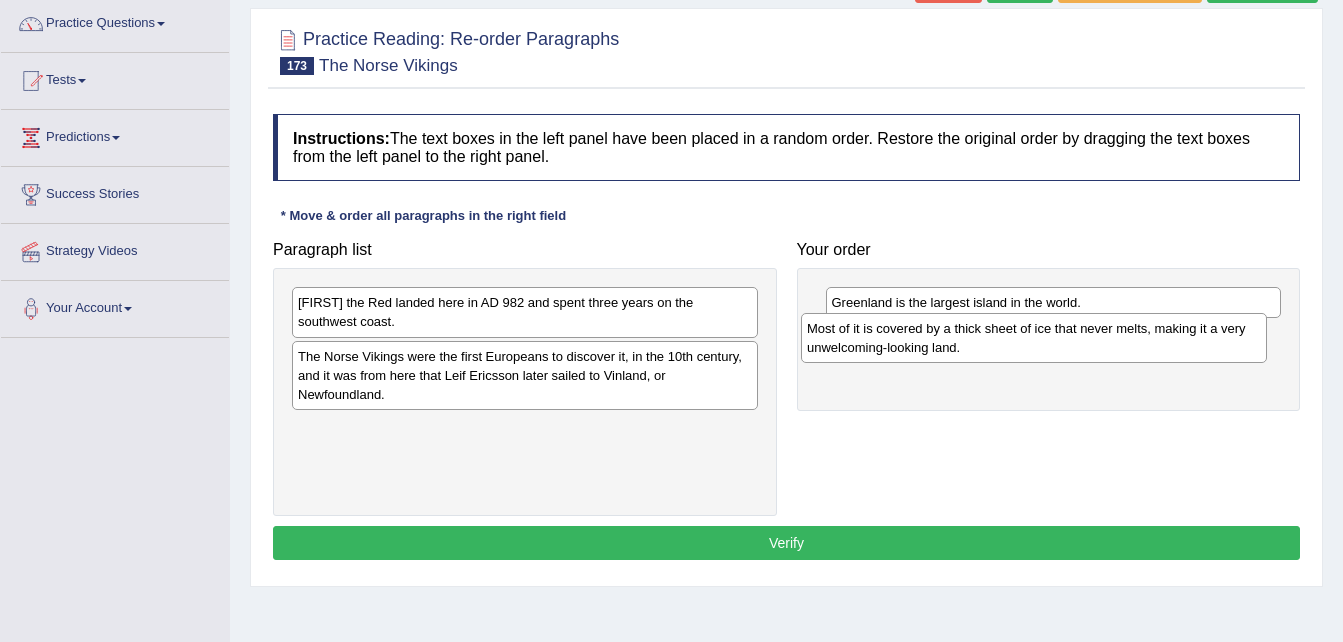 drag, startPoint x: 565, startPoint y: 379, endPoint x: 1076, endPoint y: 351, distance: 511.76654 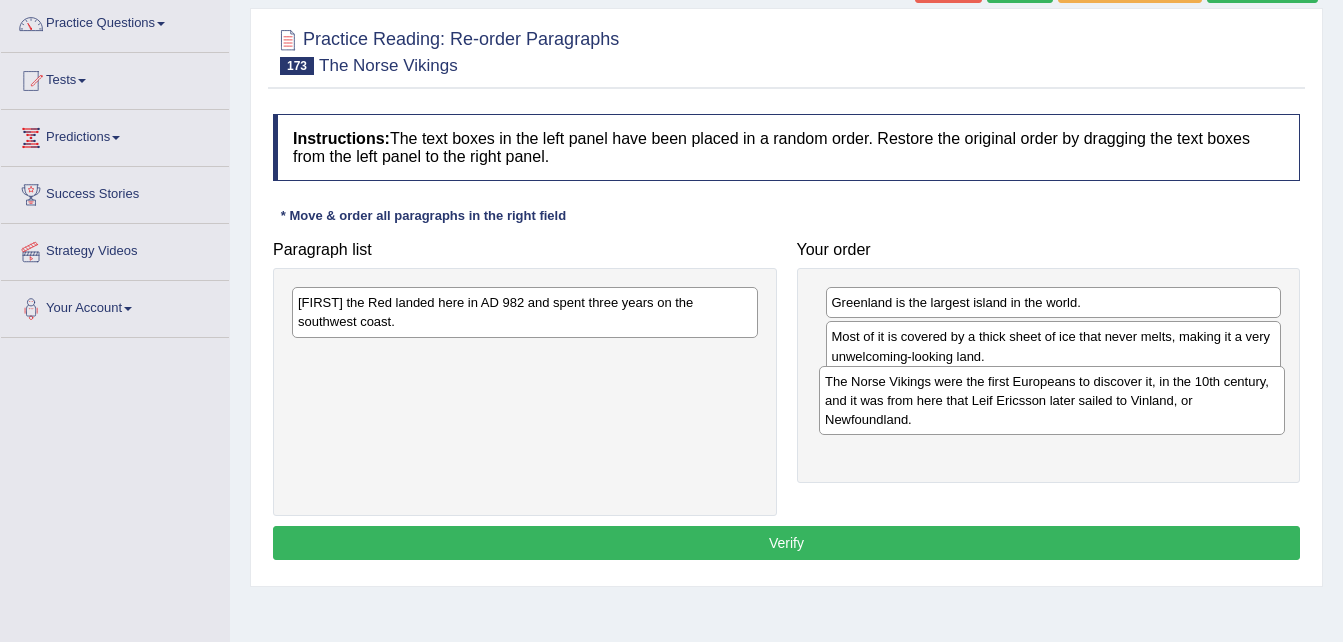 drag, startPoint x: 567, startPoint y: 373, endPoint x: 1104, endPoint y: 398, distance: 537.5816 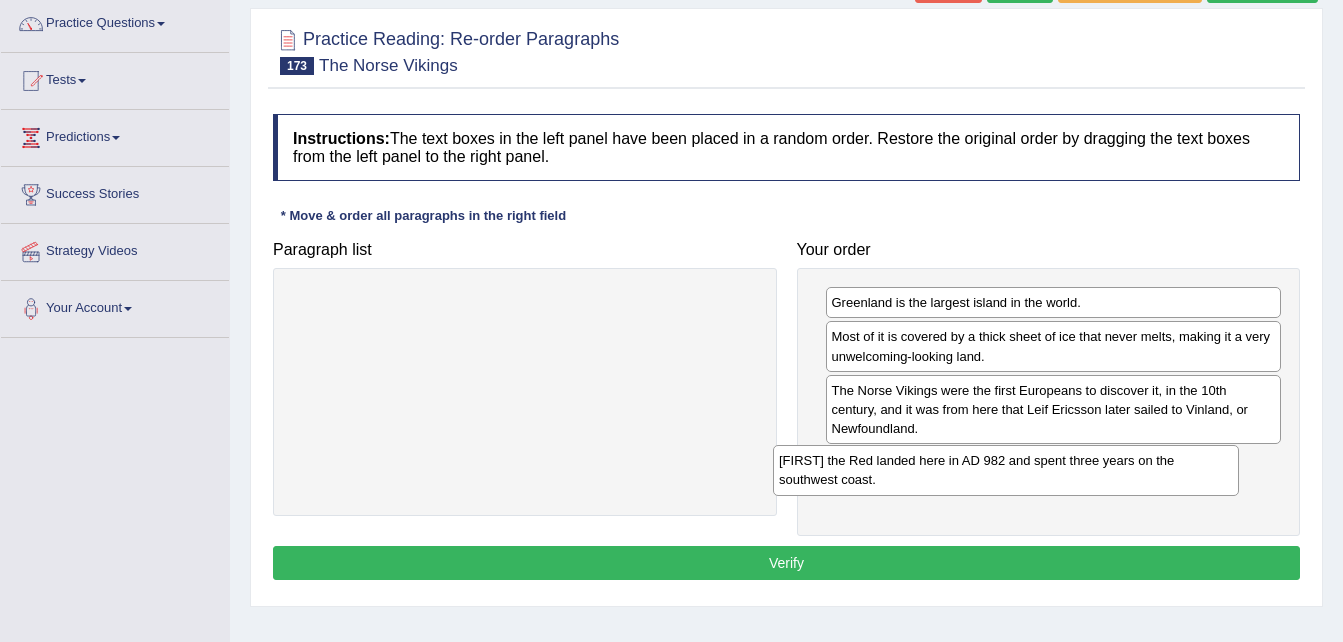 drag, startPoint x: 650, startPoint y: 309, endPoint x: 1178, endPoint y: 468, distance: 551.4209 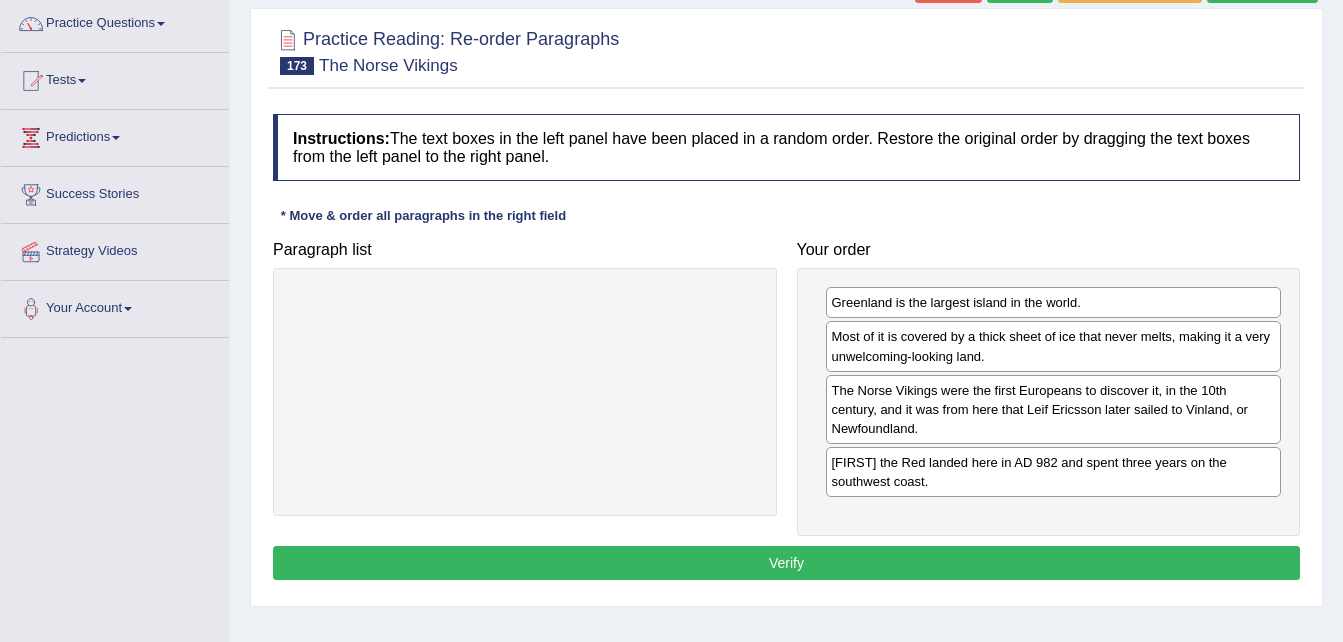 click on "Verify" at bounding box center [786, 563] 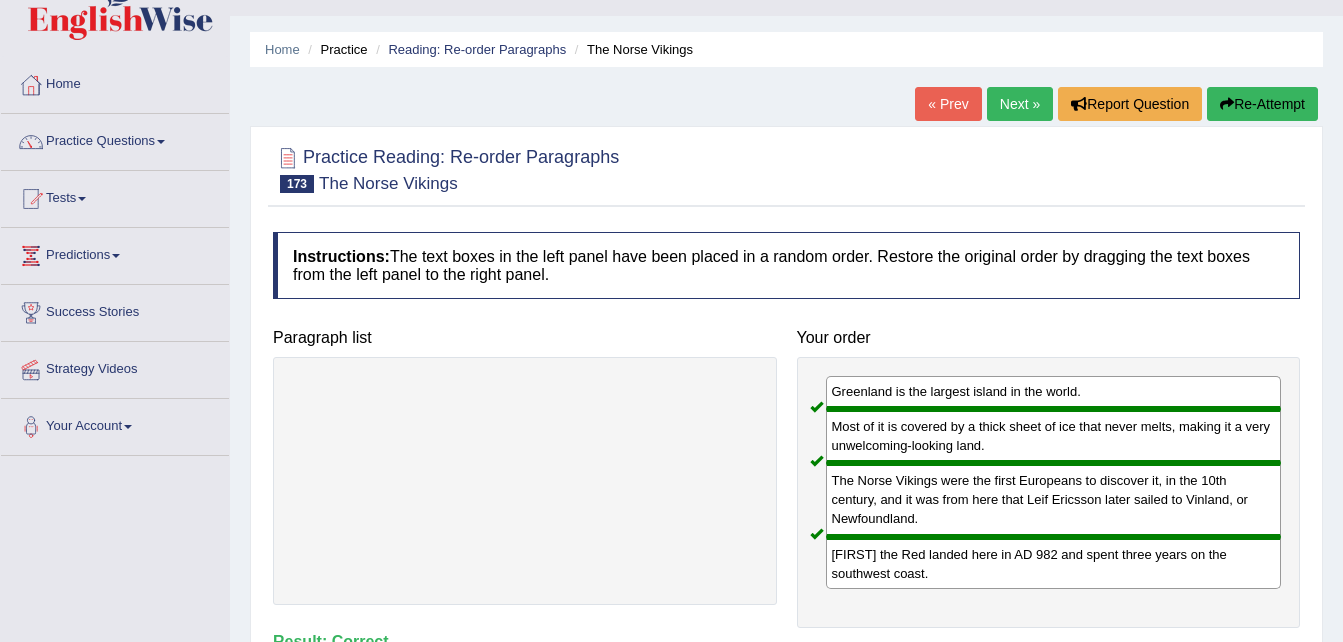scroll, scrollTop: 40, scrollLeft: 0, axis: vertical 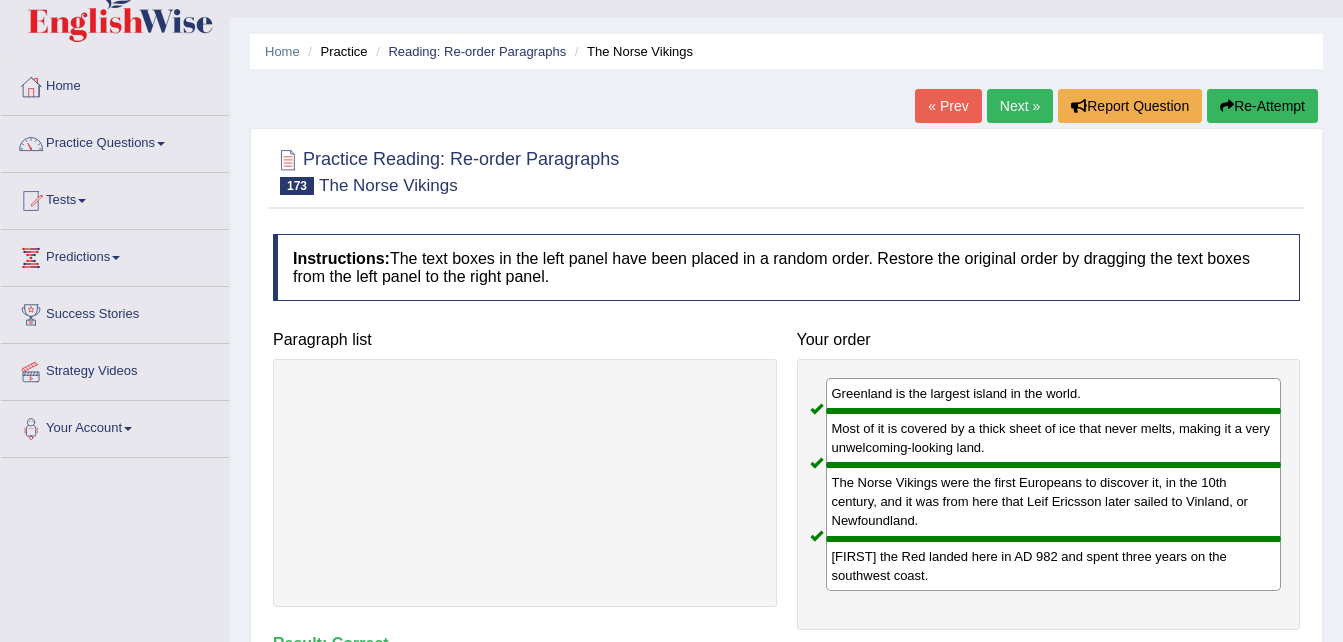 click on "Next »" at bounding box center [1020, 106] 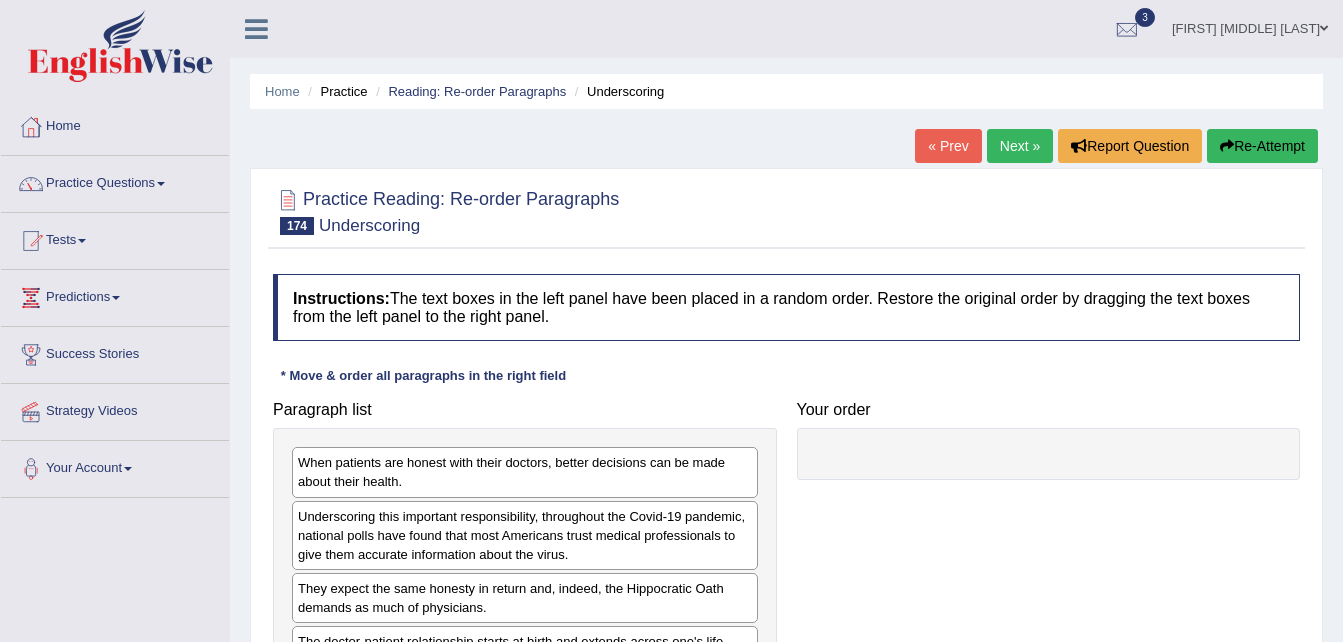 scroll, scrollTop: 0, scrollLeft: 0, axis: both 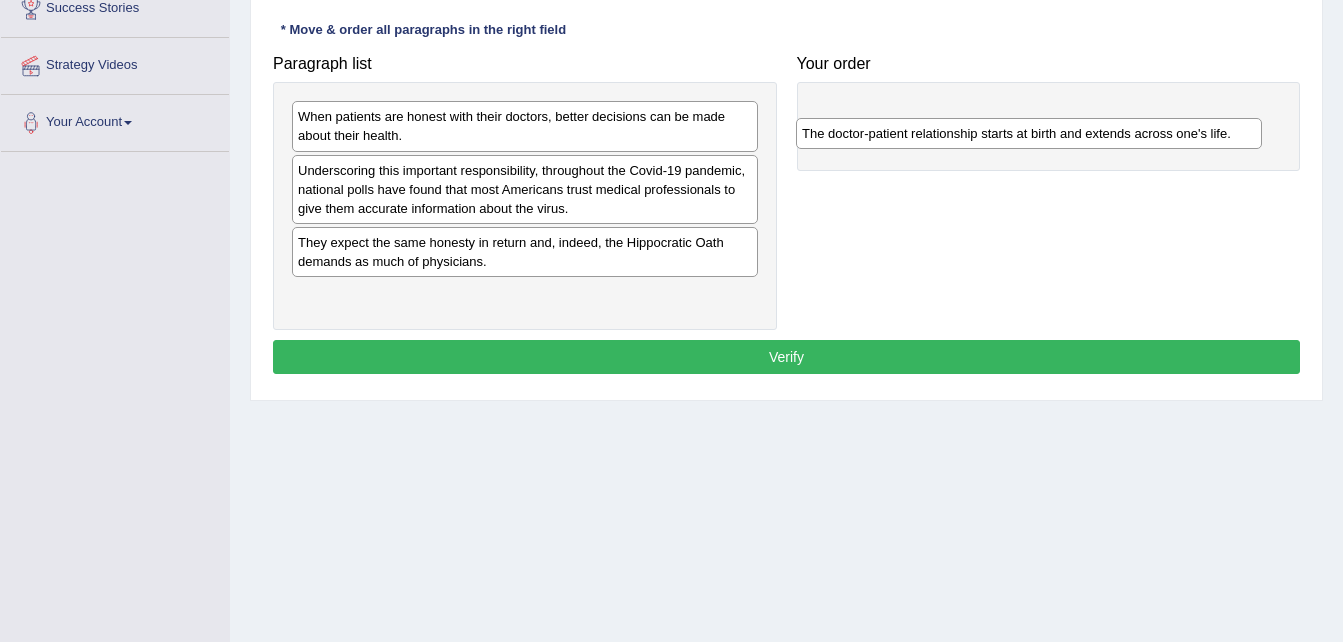 drag, startPoint x: 576, startPoint y: 294, endPoint x: 1080, endPoint y: 132, distance: 529.3959 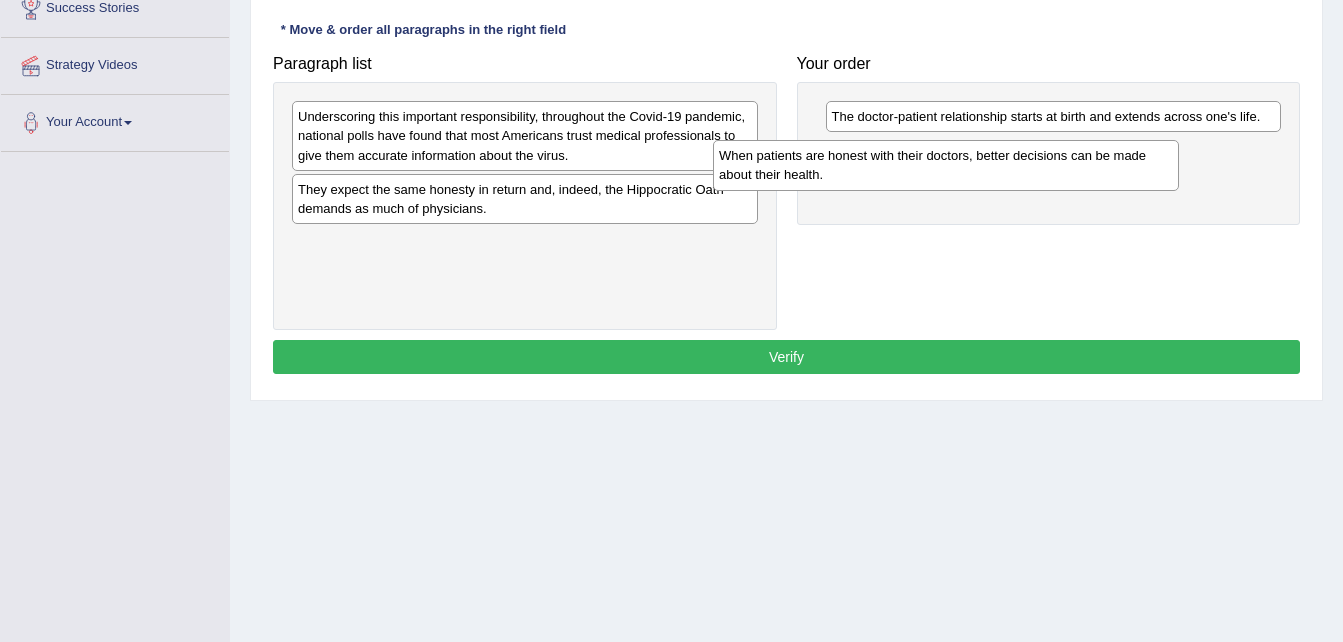 drag, startPoint x: 666, startPoint y: 140, endPoint x: 1090, endPoint y: 179, distance: 425.78986 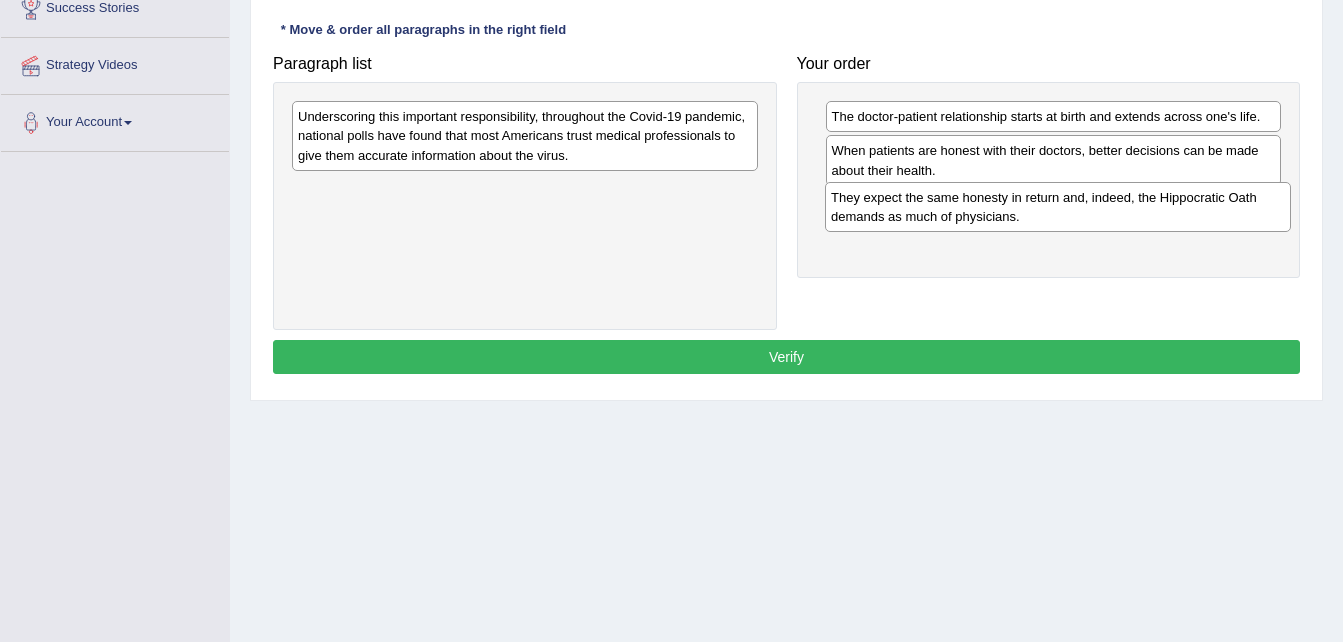 drag, startPoint x: 620, startPoint y: 198, endPoint x: 1178, endPoint y: 208, distance: 558.0896 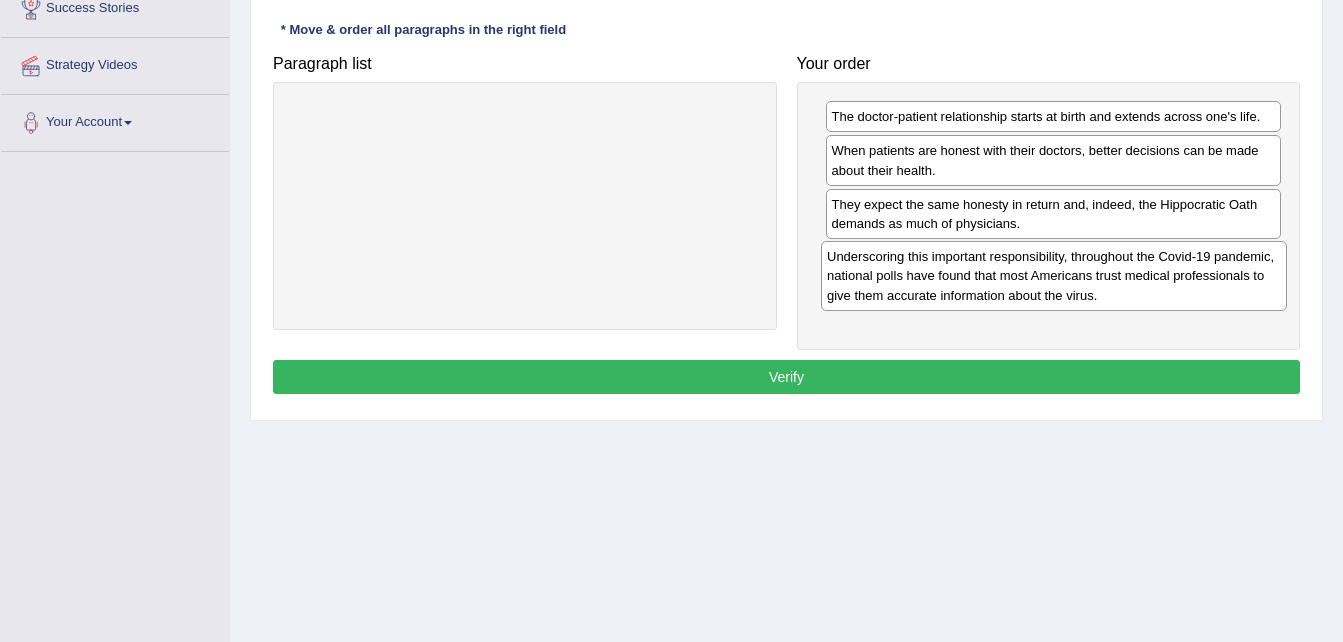 drag, startPoint x: 688, startPoint y: 135, endPoint x: 1228, endPoint y: 276, distance: 558.10486 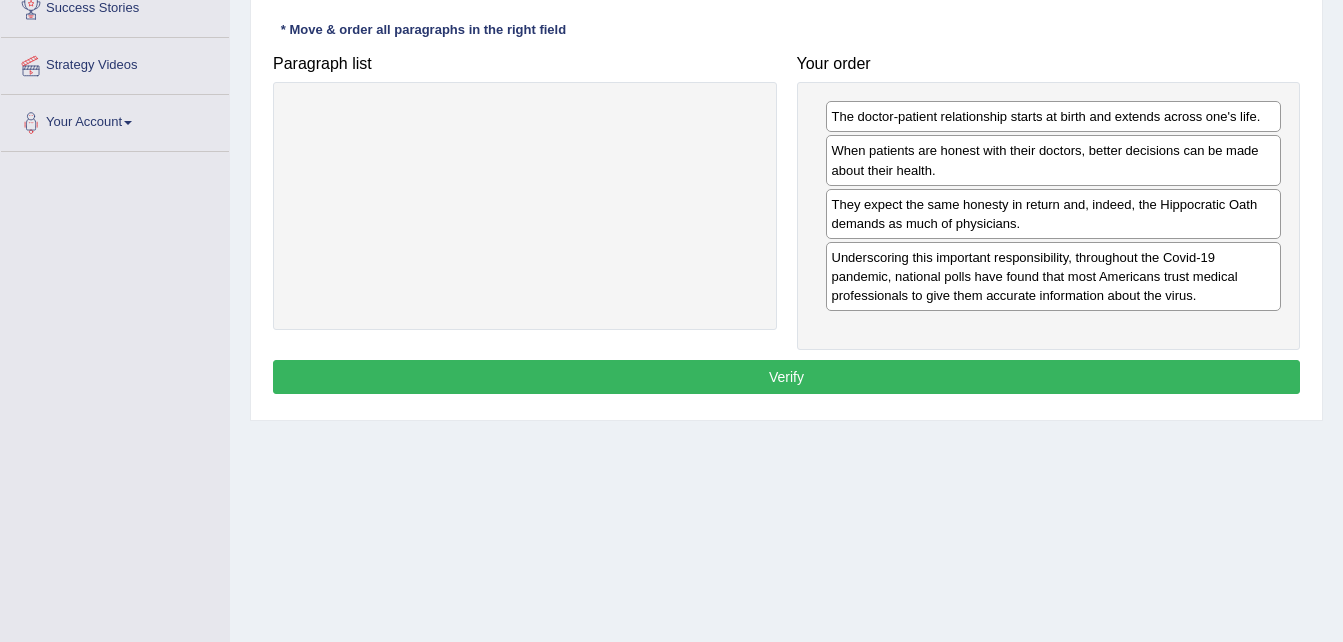 click on "Verify" at bounding box center (786, 377) 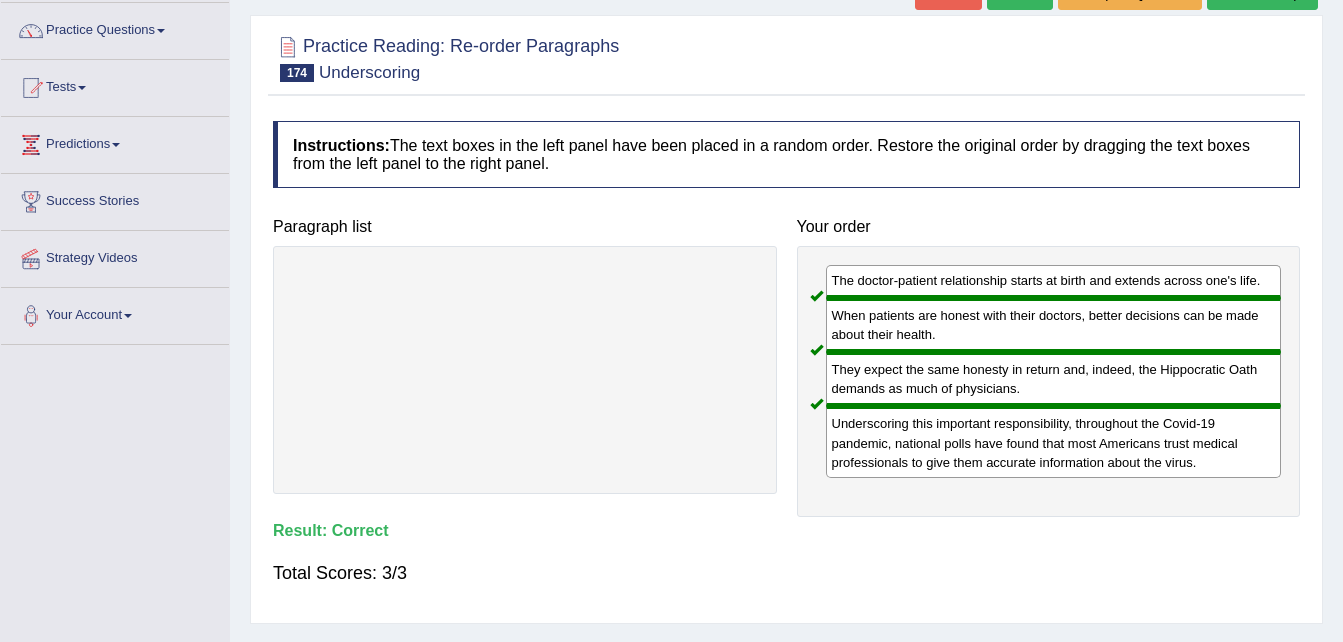 scroll, scrollTop: 146, scrollLeft: 0, axis: vertical 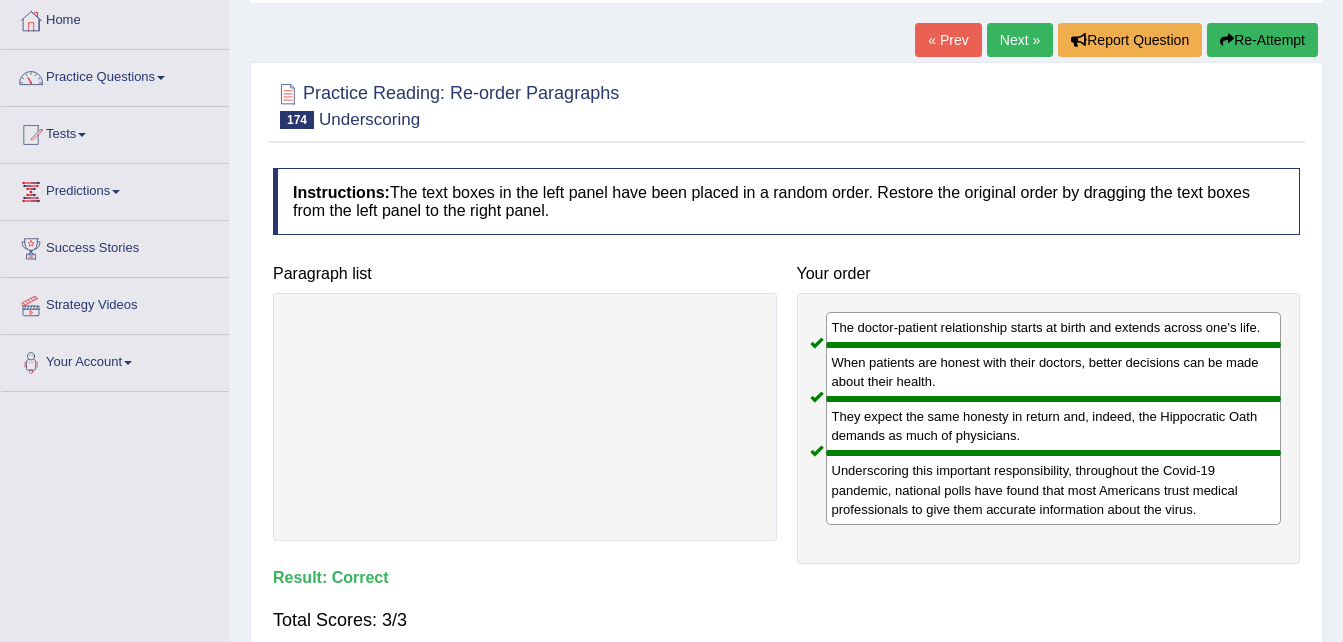 click on "Next »" at bounding box center [1020, 40] 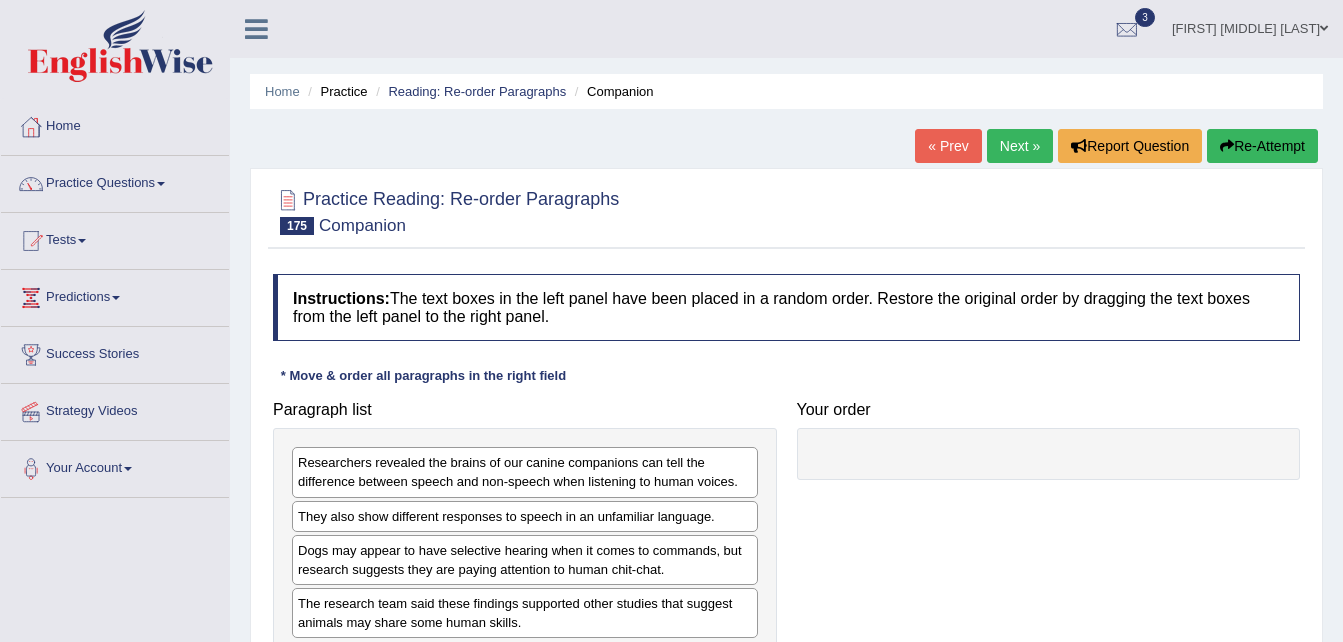 scroll, scrollTop: 0, scrollLeft: 0, axis: both 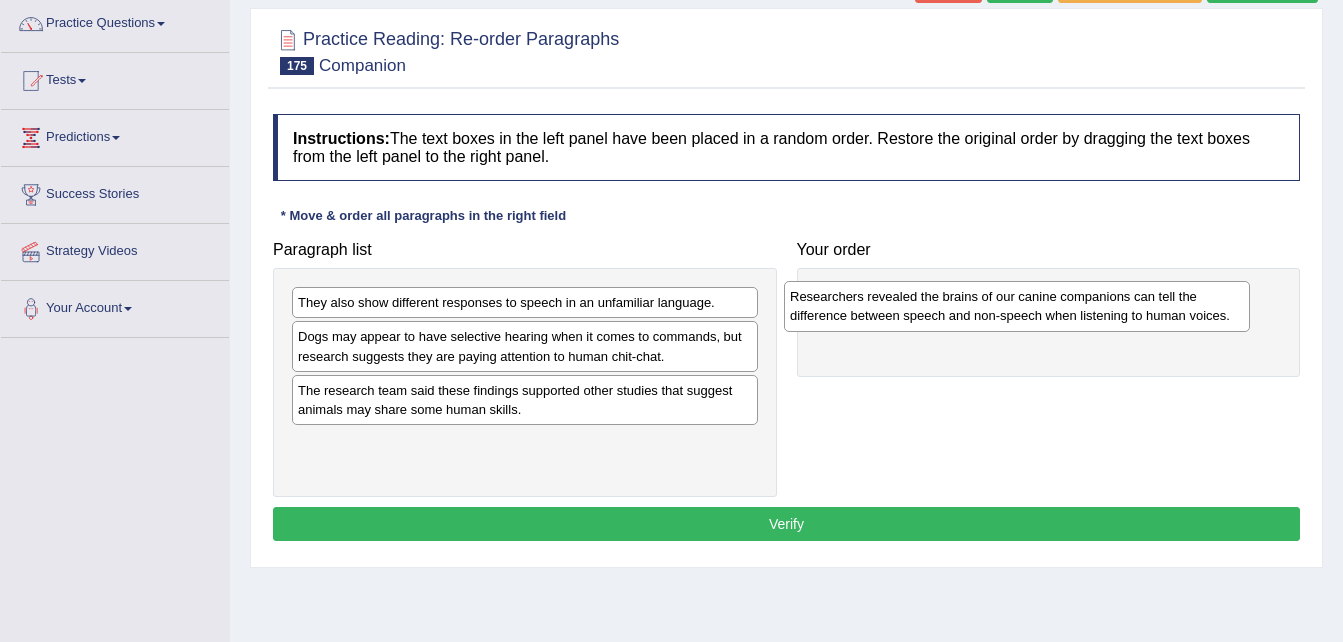 drag, startPoint x: 390, startPoint y: 332, endPoint x: 882, endPoint y: 326, distance: 492.0366 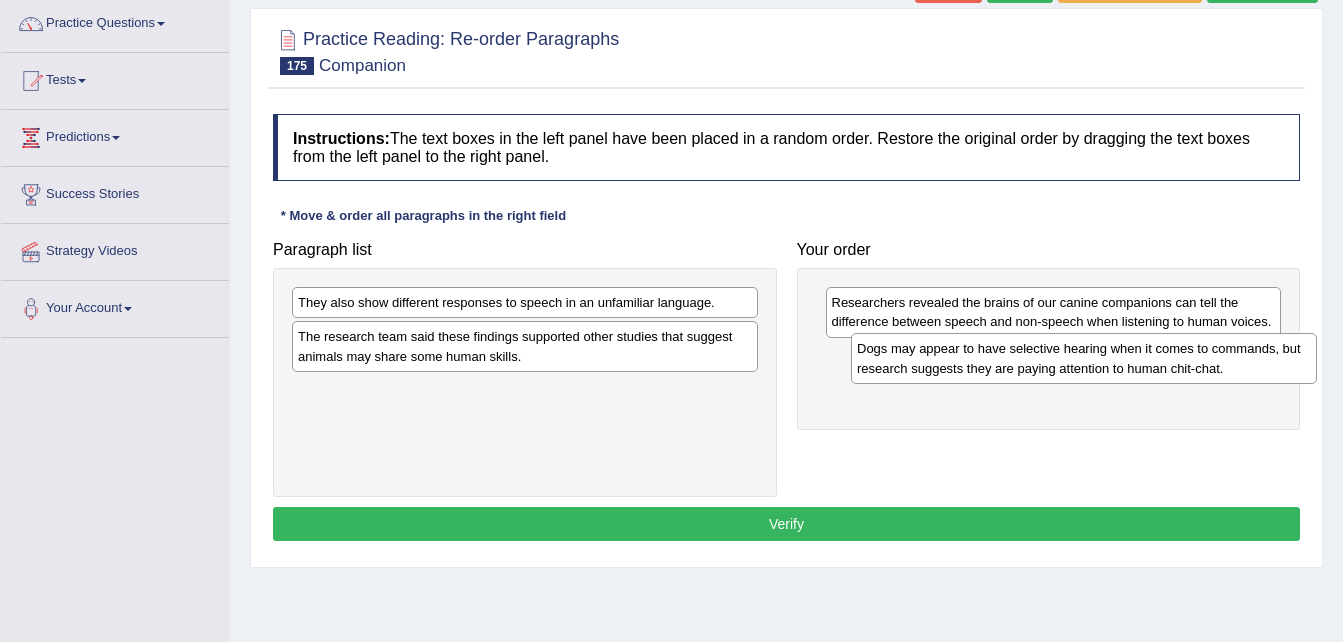 drag, startPoint x: 532, startPoint y: 346, endPoint x: 1095, endPoint y: 357, distance: 563.1074 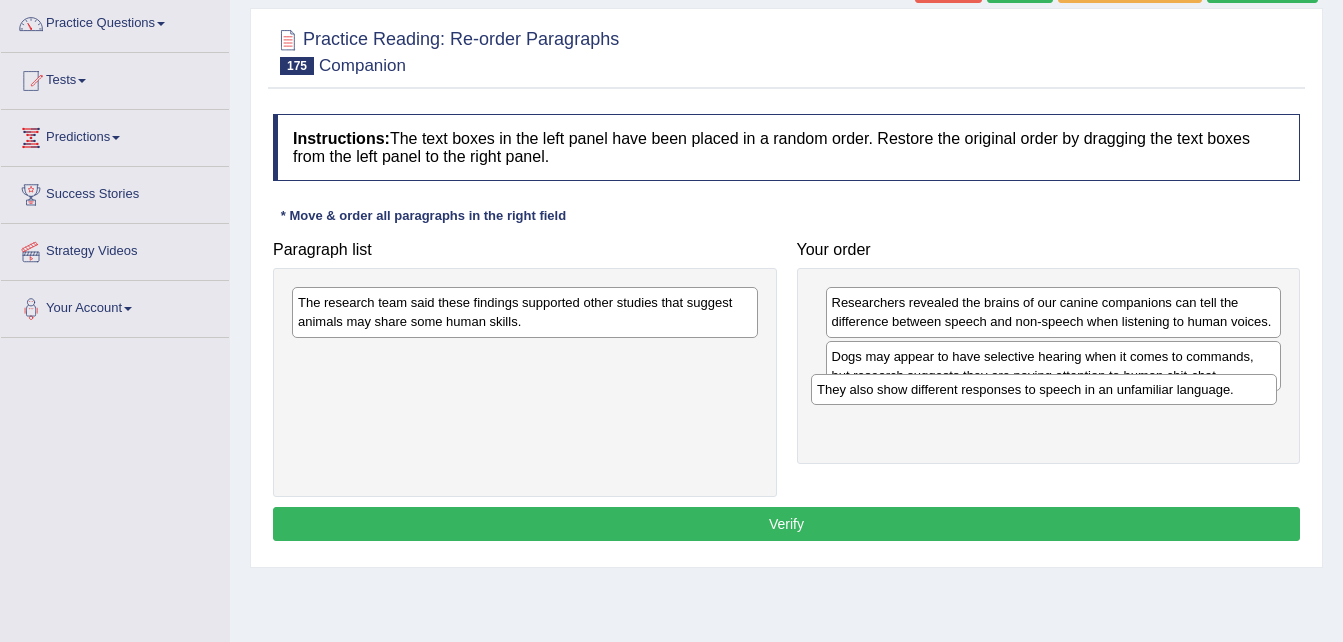 drag, startPoint x: 616, startPoint y: 308, endPoint x: 1136, endPoint y: 395, distance: 527.22766 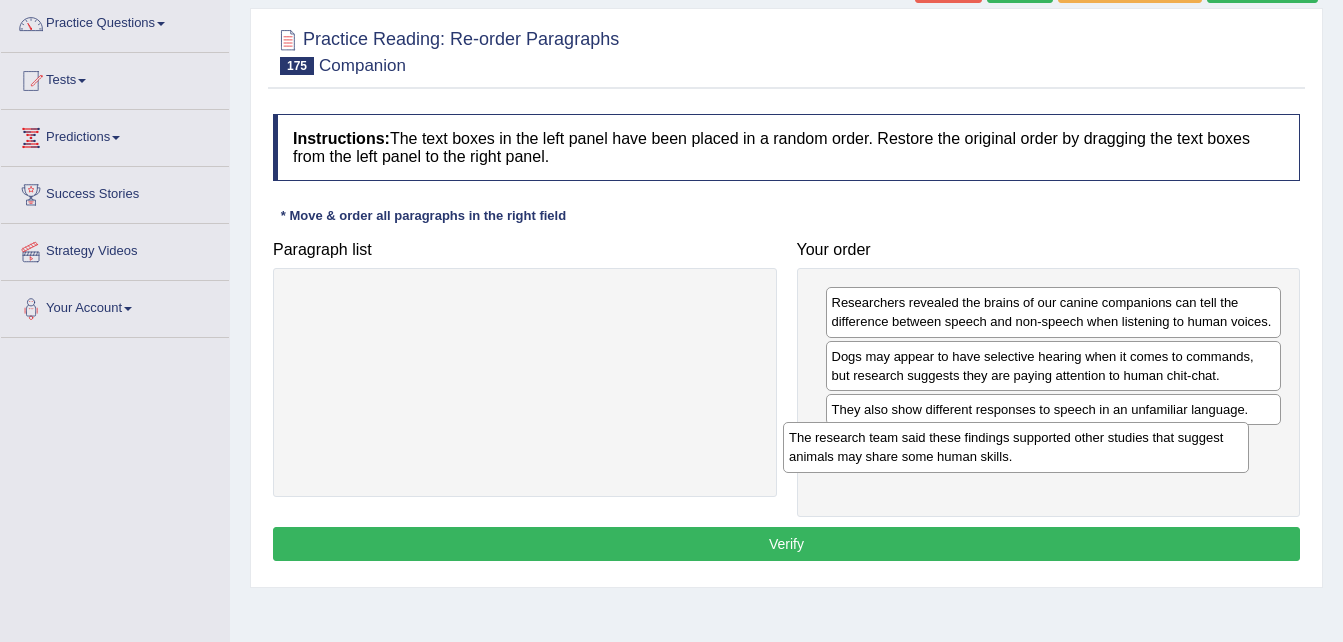 drag, startPoint x: 651, startPoint y: 316, endPoint x: 1142, endPoint y: 451, distance: 509.22098 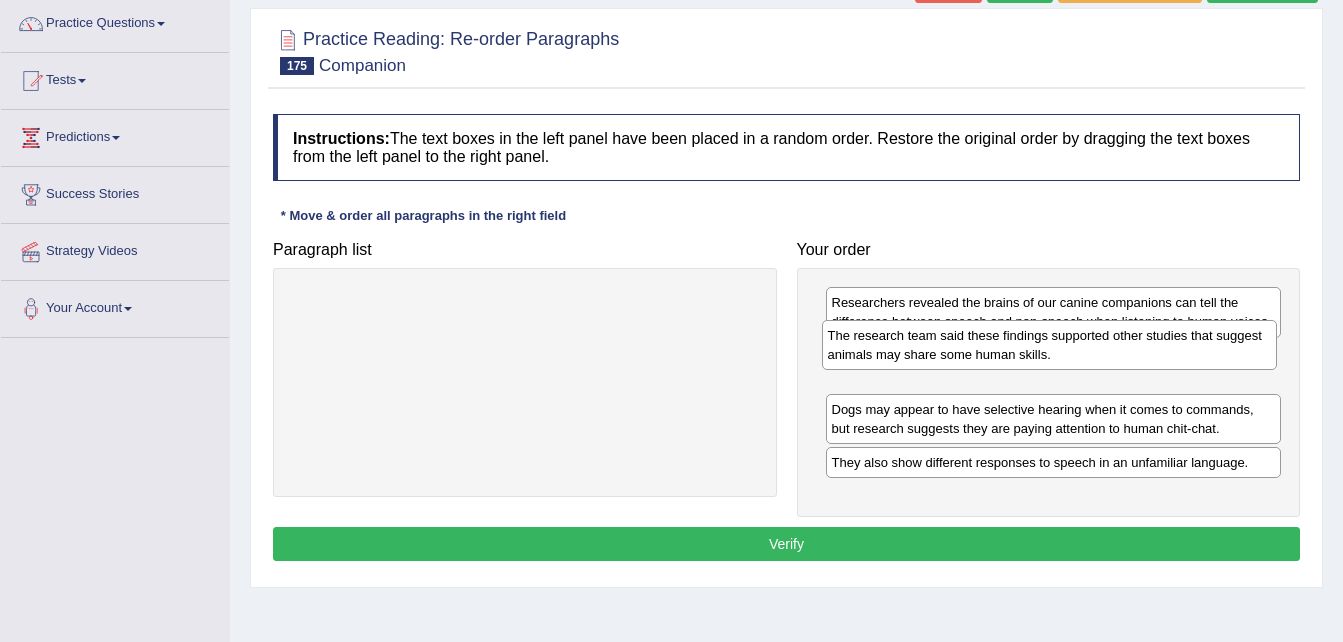 drag, startPoint x: 947, startPoint y: 461, endPoint x: 943, endPoint y: 354, distance: 107.07474 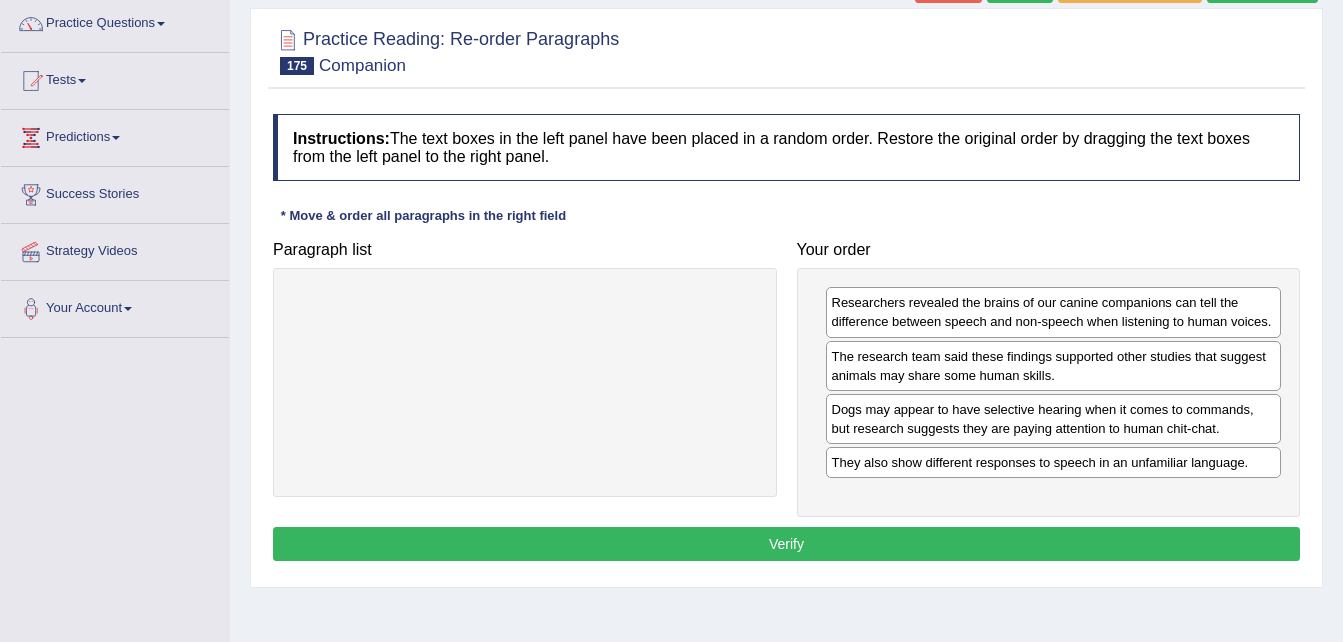 click on "Verify" at bounding box center [786, 544] 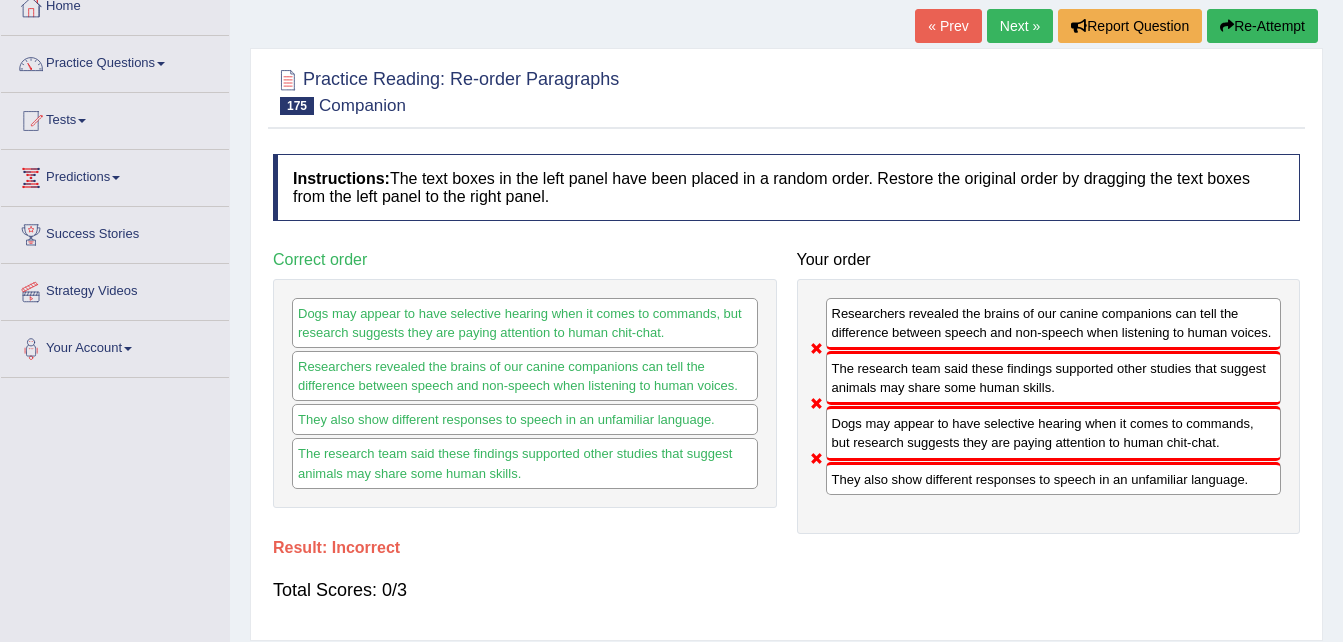 scroll, scrollTop: 80, scrollLeft: 0, axis: vertical 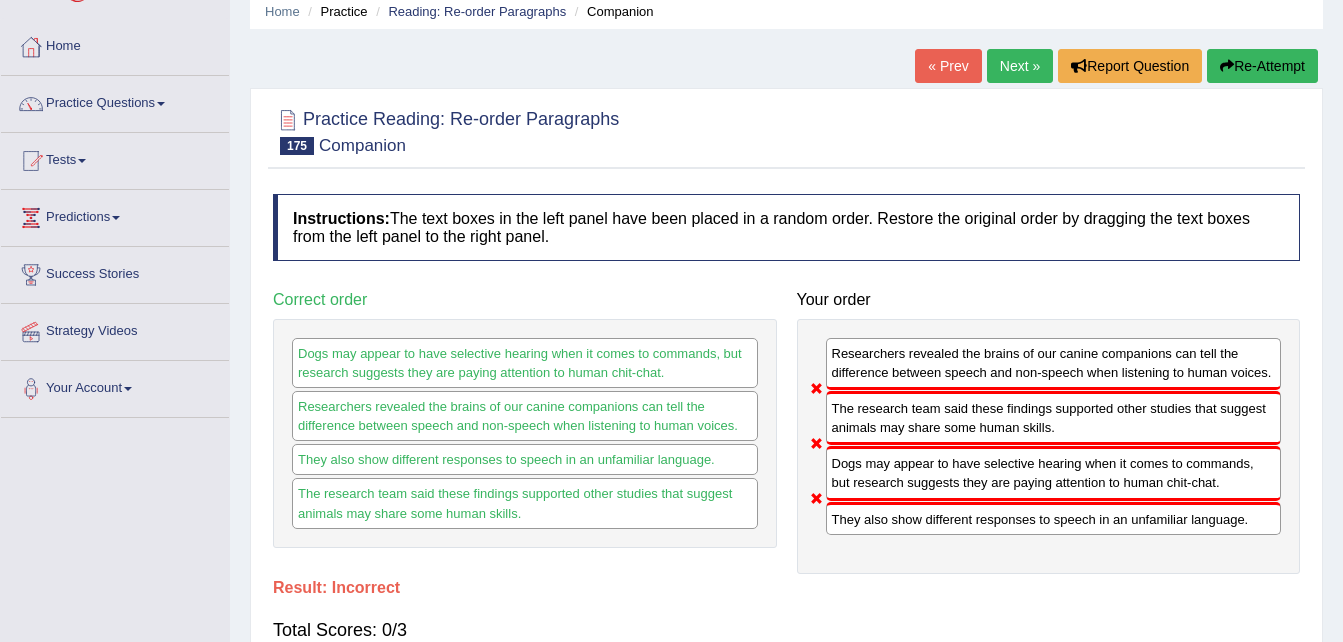 click on "Re-Attempt" at bounding box center (1262, 66) 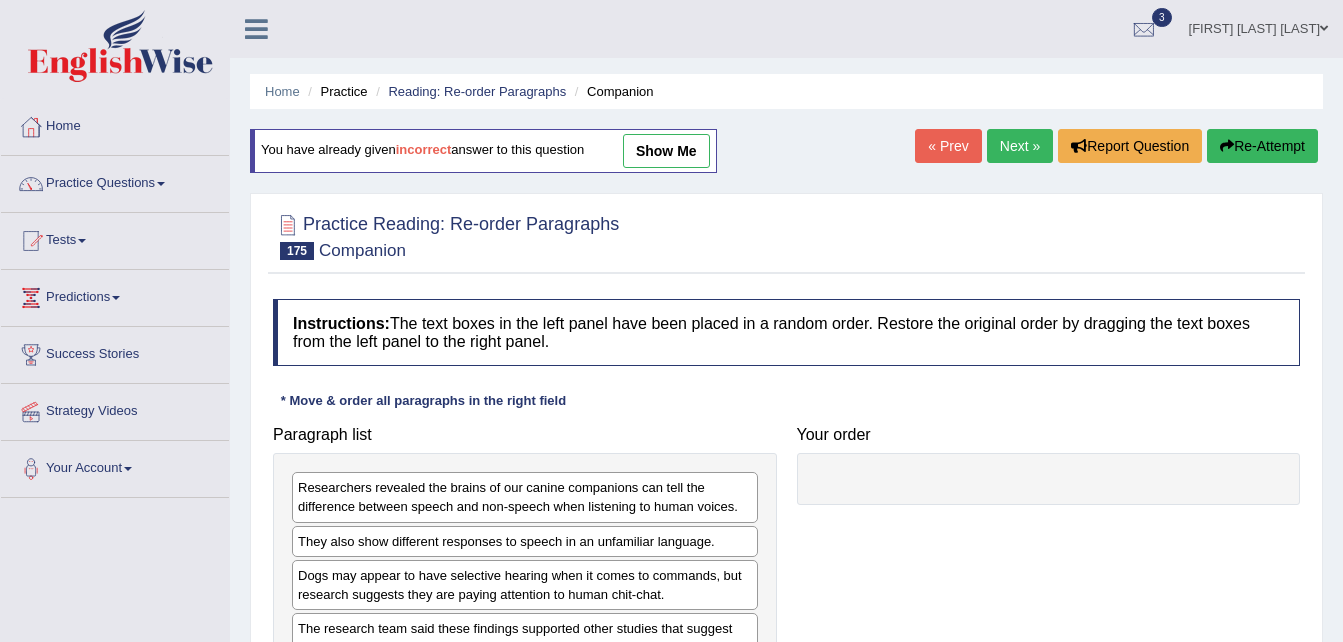 scroll, scrollTop: 80, scrollLeft: 0, axis: vertical 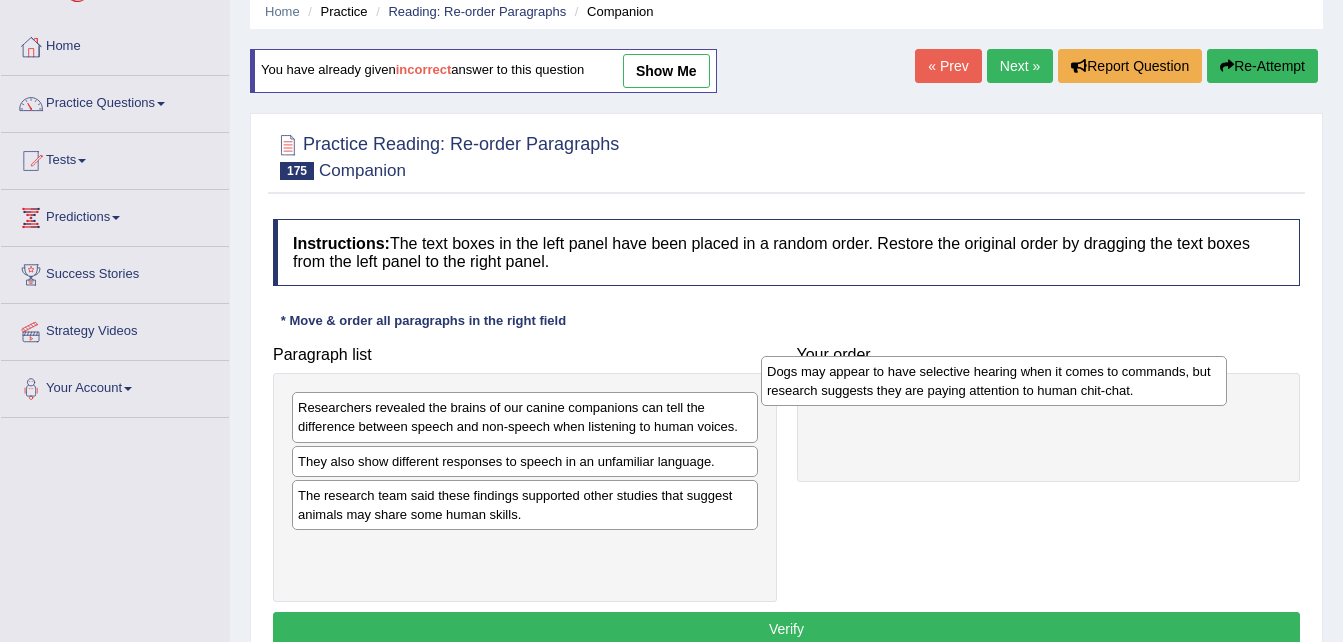 drag, startPoint x: 474, startPoint y: 502, endPoint x: 943, endPoint y: 378, distance: 485.11545 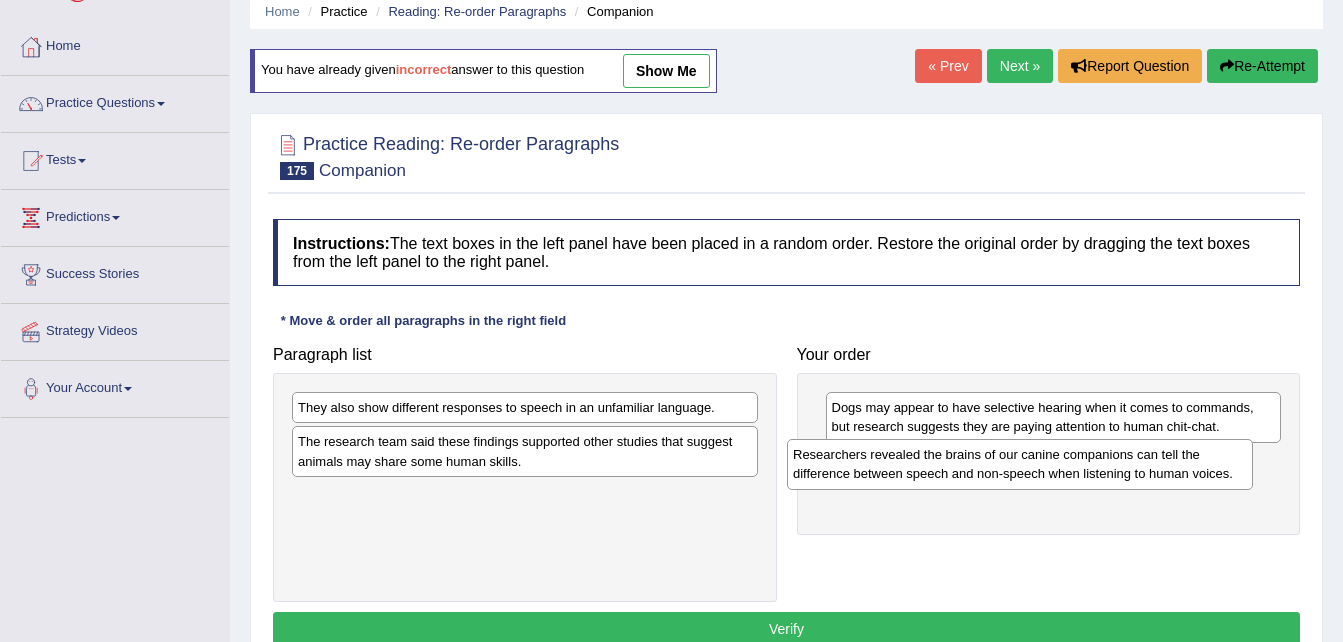 drag, startPoint x: 537, startPoint y: 422, endPoint x: 1051, endPoint y: 467, distance: 515.96606 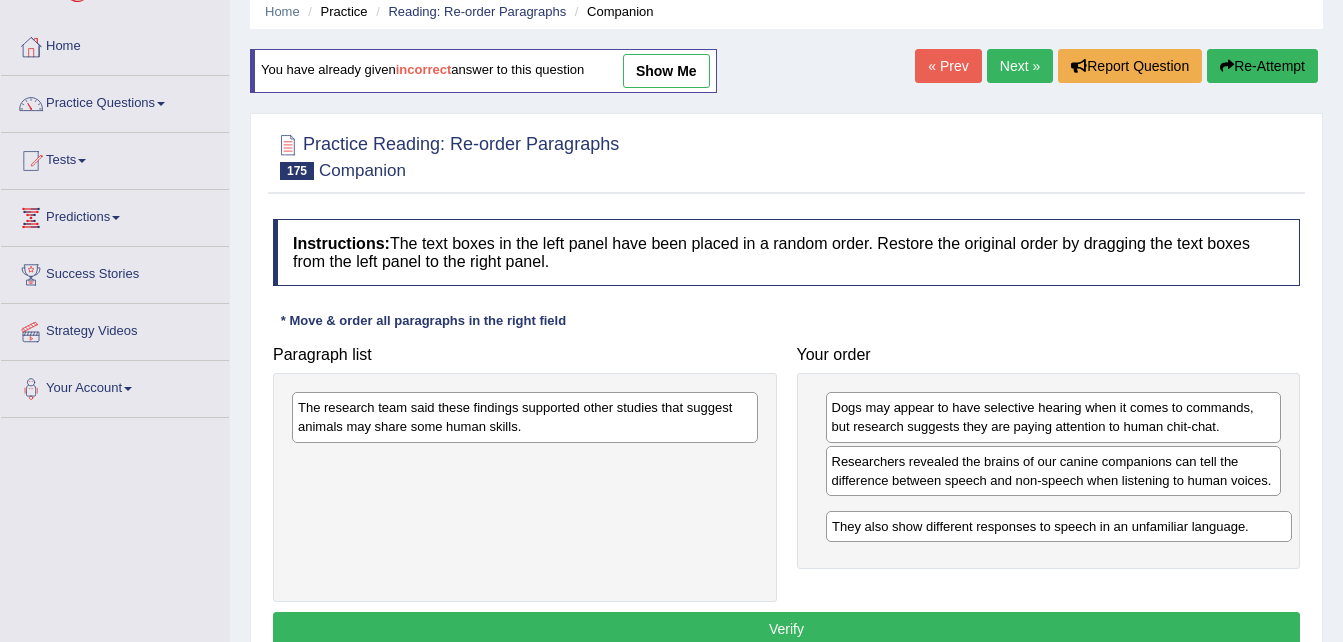 drag, startPoint x: 600, startPoint y: 418, endPoint x: 1150, endPoint y: 537, distance: 562.7264 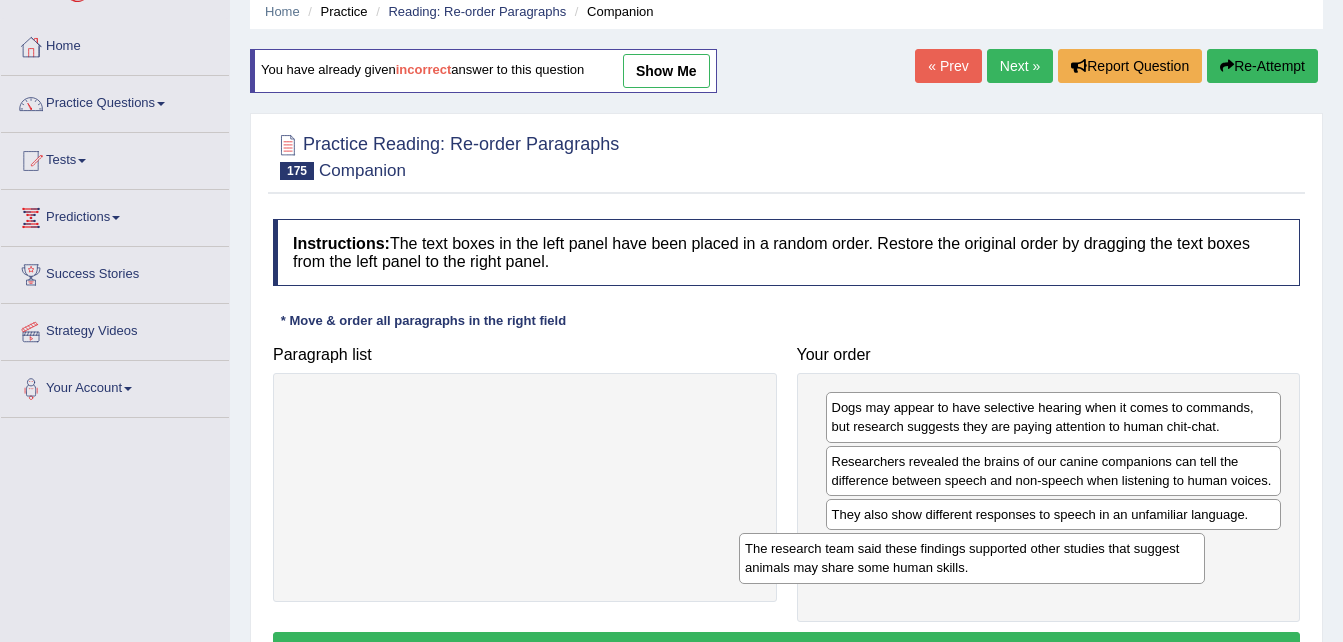 drag, startPoint x: 704, startPoint y: 407, endPoint x: 1192, endPoint y: 555, distance: 509.949 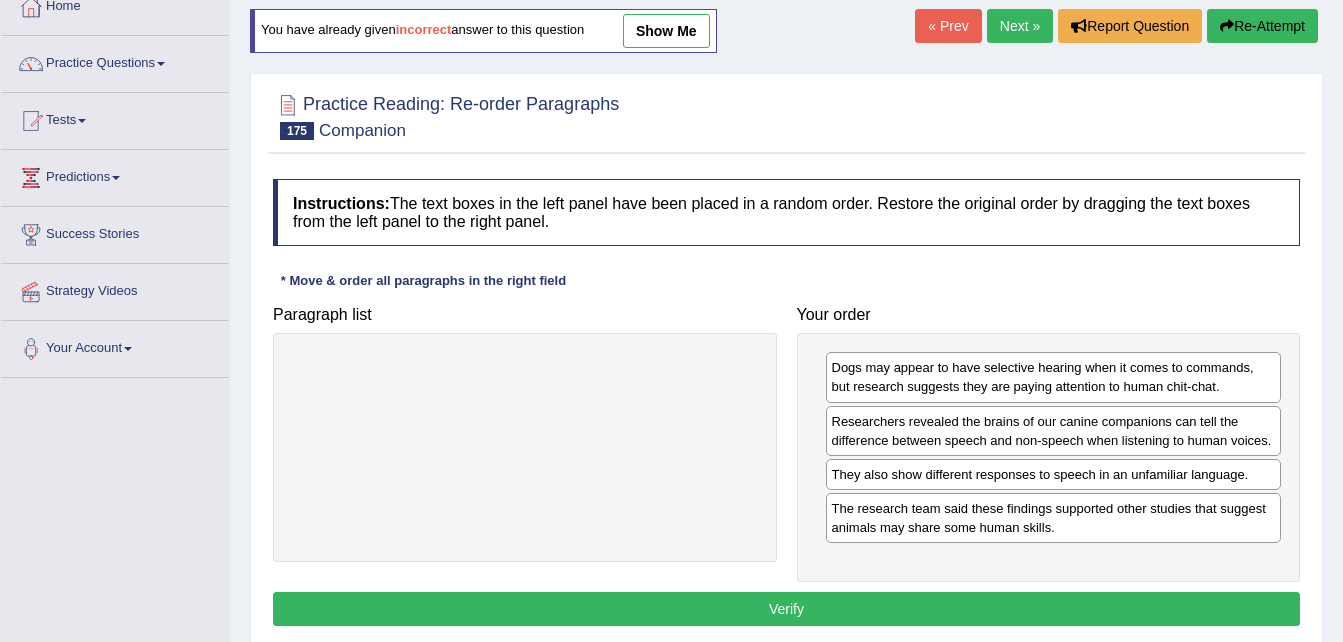 scroll, scrollTop: 160, scrollLeft: 0, axis: vertical 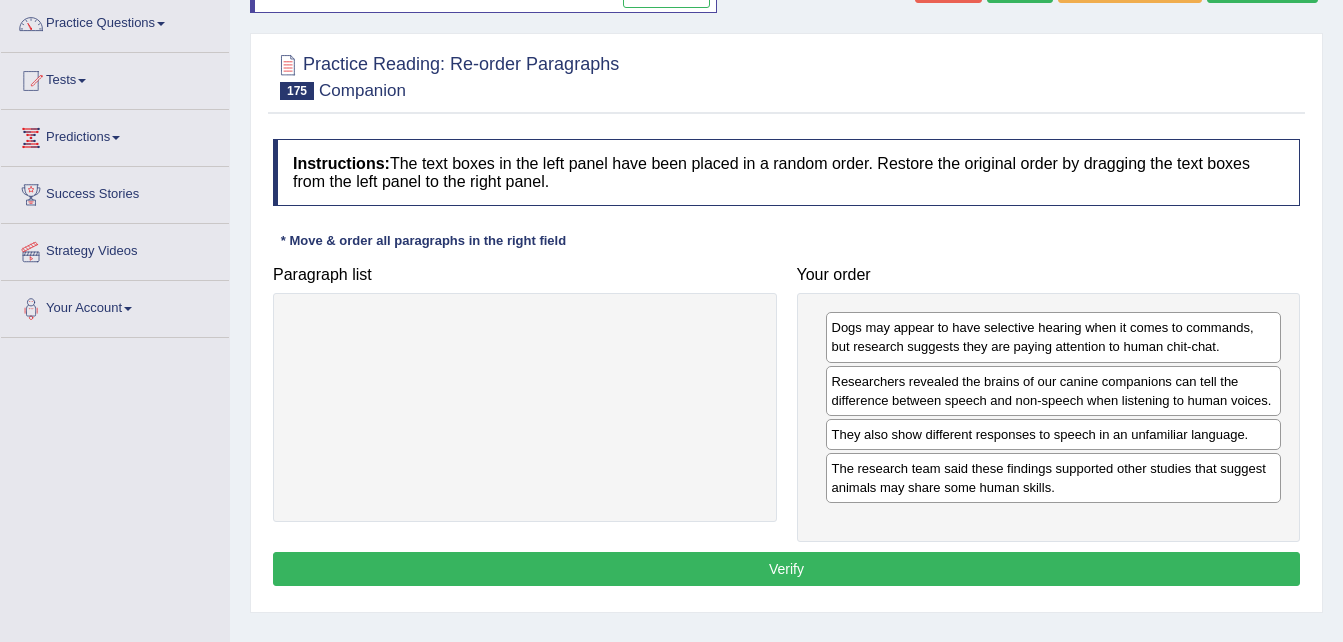 click on "Verify" at bounding box center [786, 569] 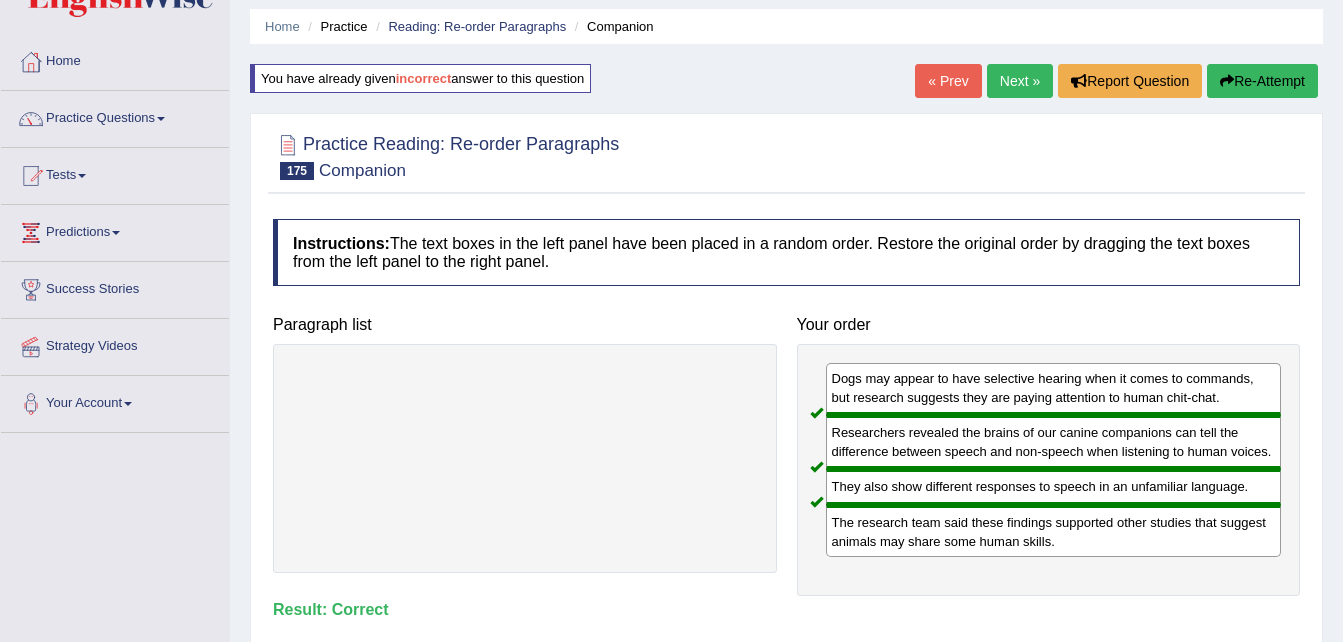 scroll, scrollTop: 40, scrollLeft: 0, axis: vertical 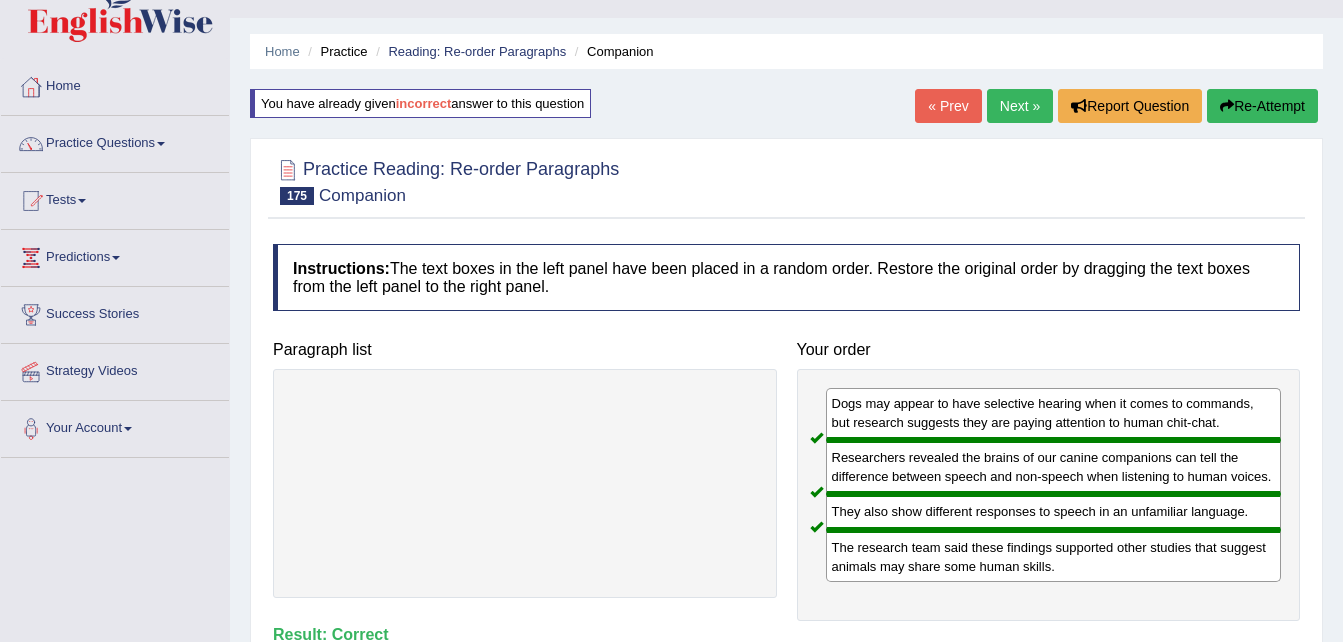 click on "Next »" at bounding box center (1020, 106) 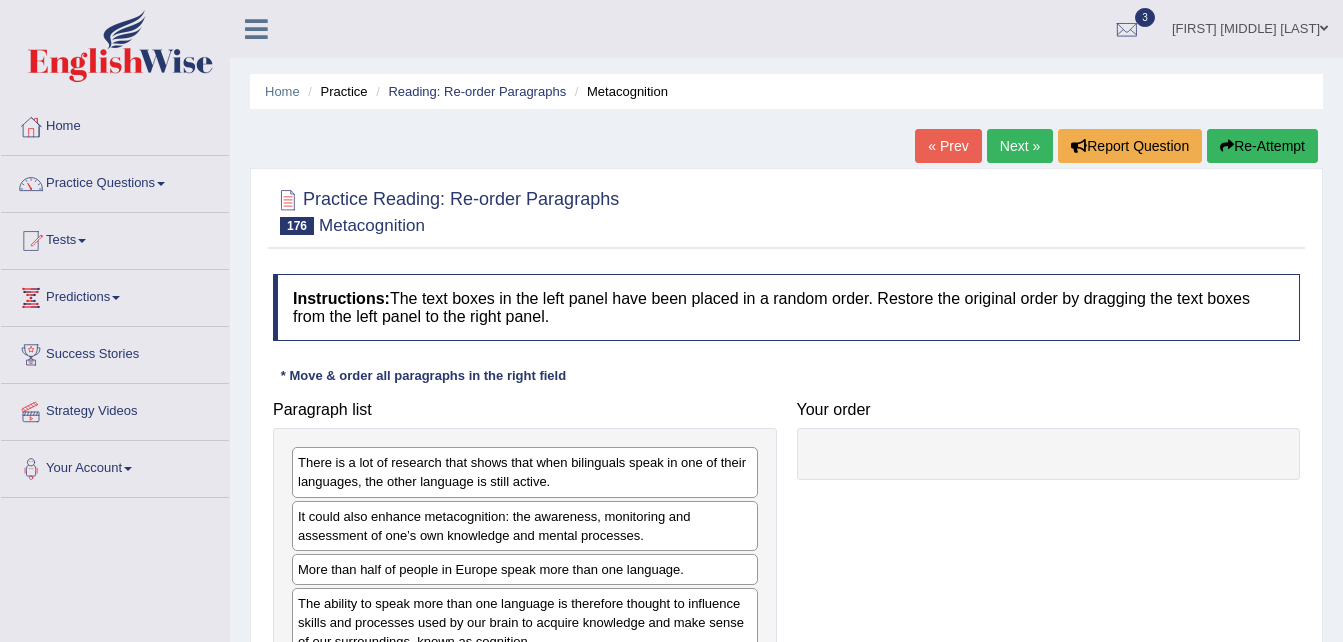 scroll, scrollTop: 0, scrollLeft: 0, axis: both 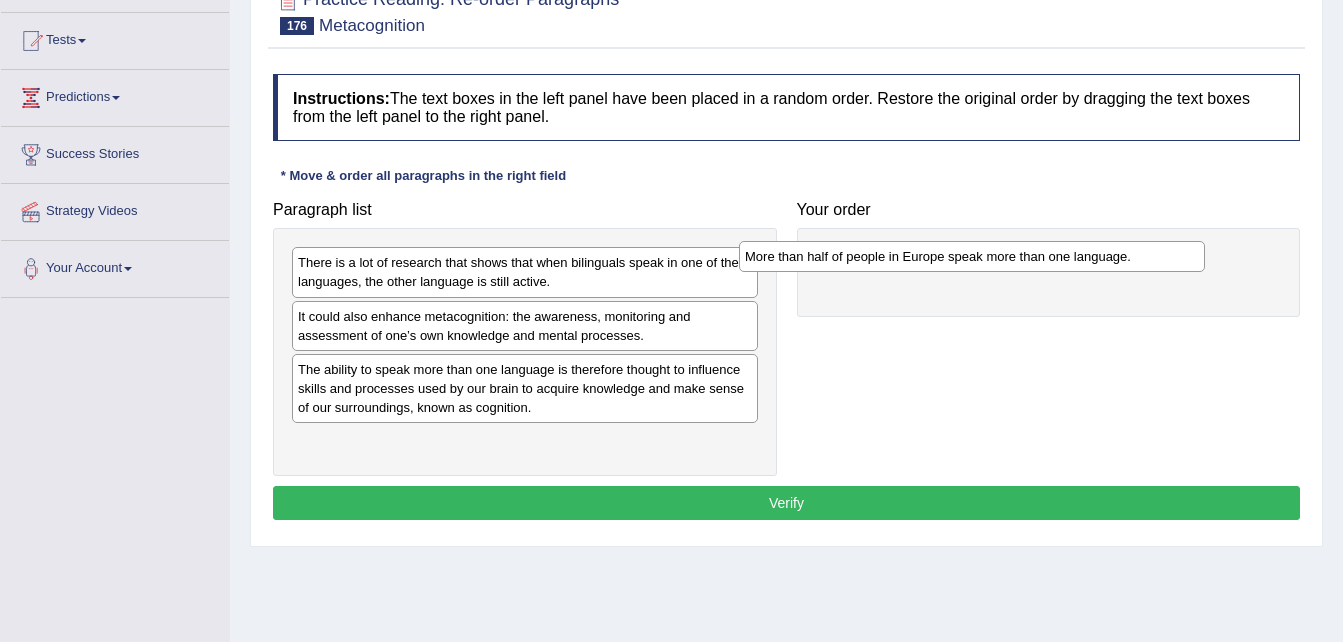 drag, startPoint x: 645, startPoint y: 374, endPoint x: 1092, endPoint y: 261, distance: 461.06183 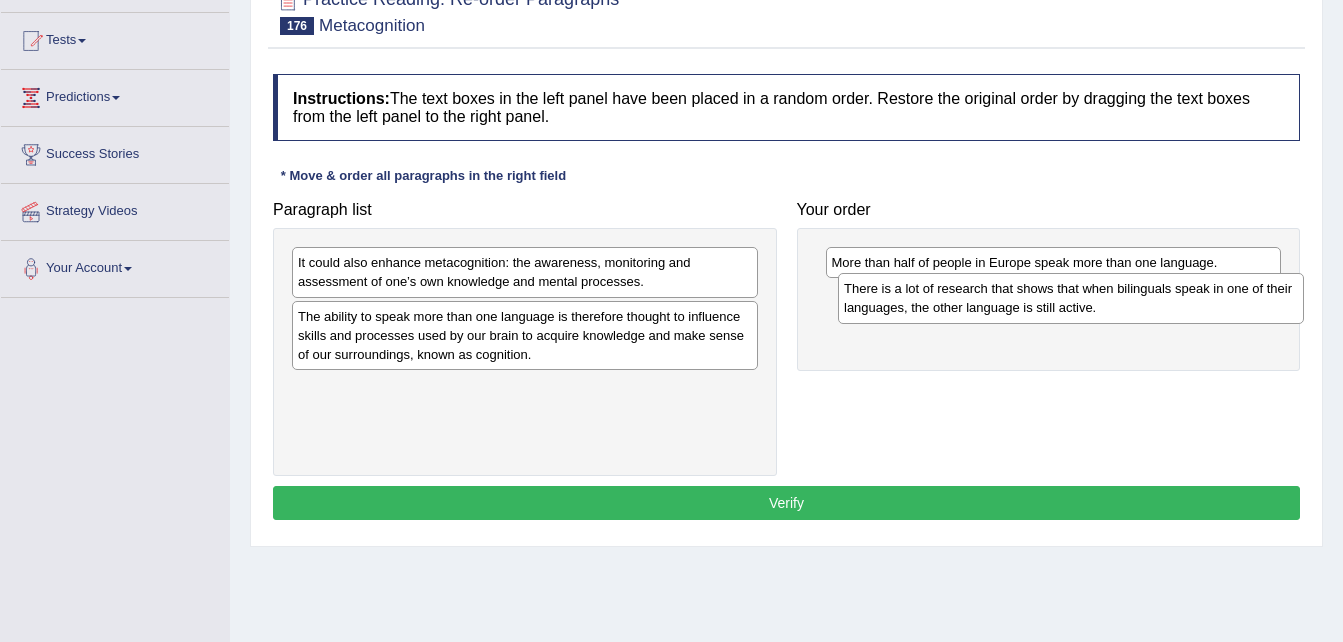 drag, startPoint x: 673, startPoint y: 270, endPoint x: 1221, endPoint y: 296, distance: 548.61646 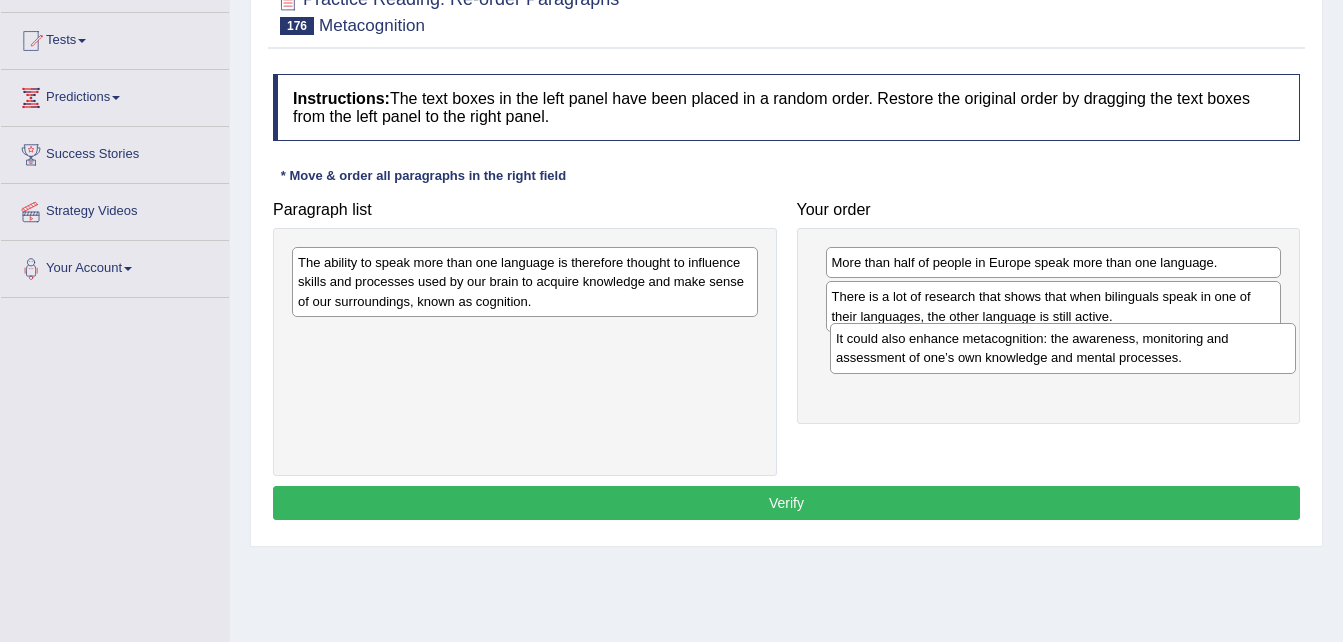 drag, startPoint x: 614, startPoint y: 276, endPoint x: 1167, endPoint y: 345, distance: 557.2881 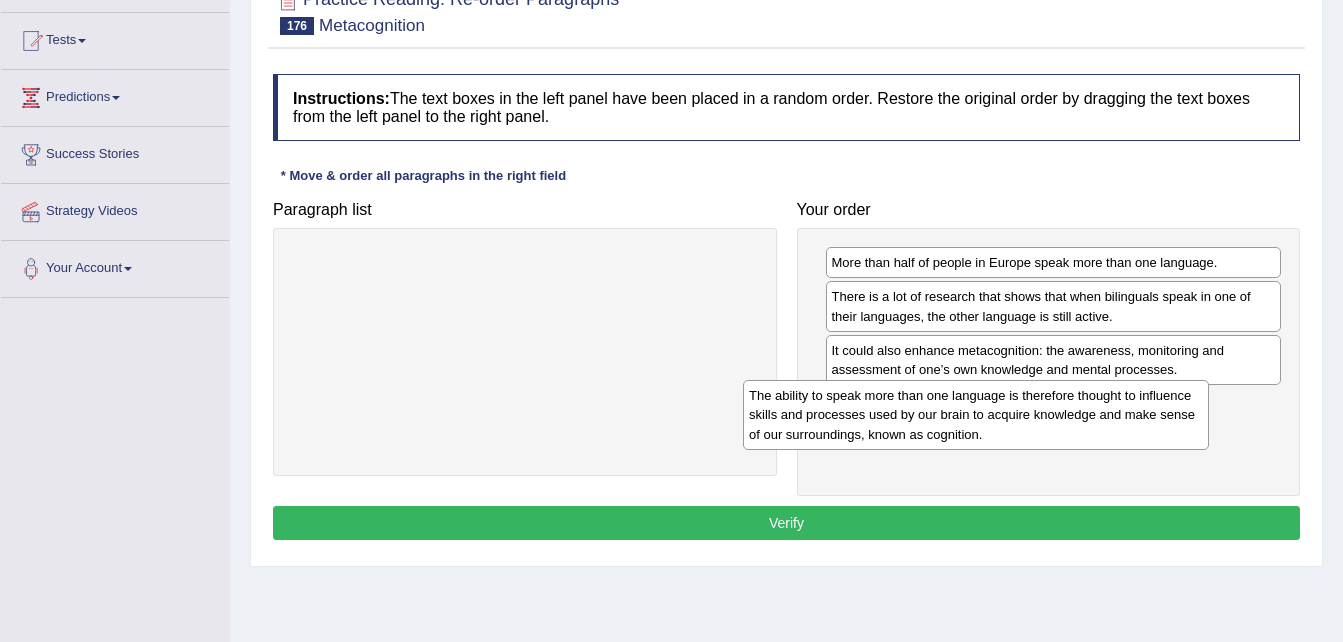 drag, startPoint x: 638, startPoint y: 276, endPoint x: 1122, endPoint y: 410, distance: 502.20712 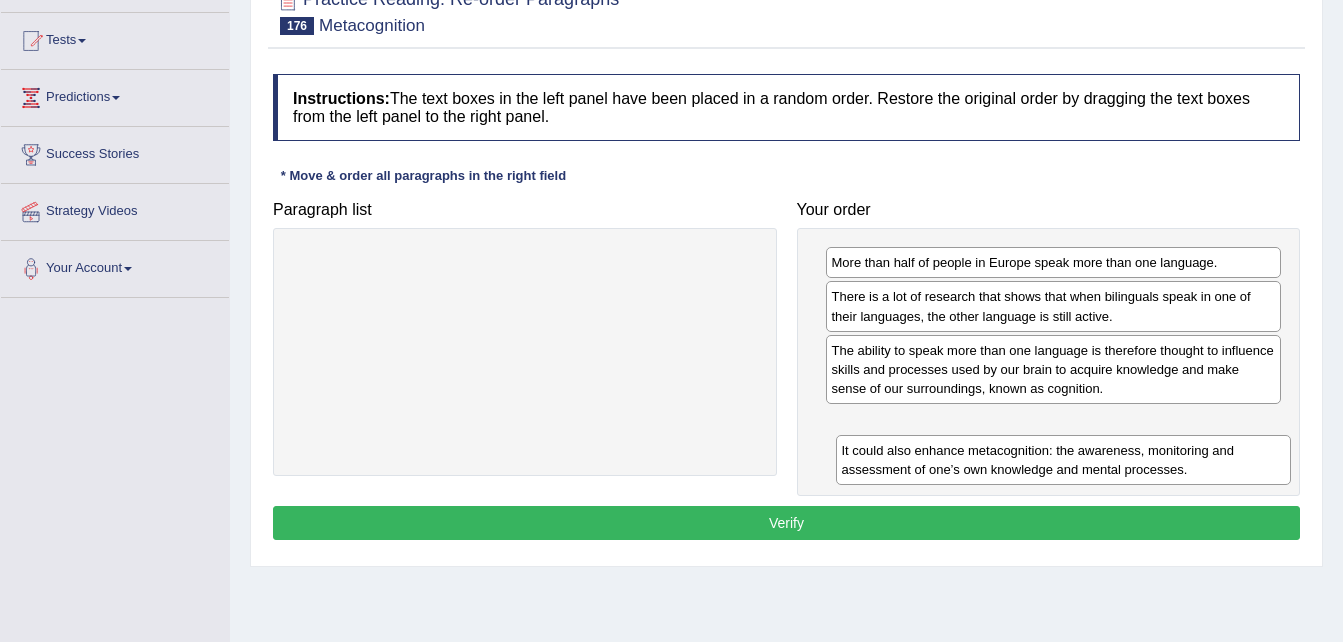 drag, startPoint x: 1080, startPoint y: 367, endPoint x: 1091, endPoint y: 456, distance: 89.6772 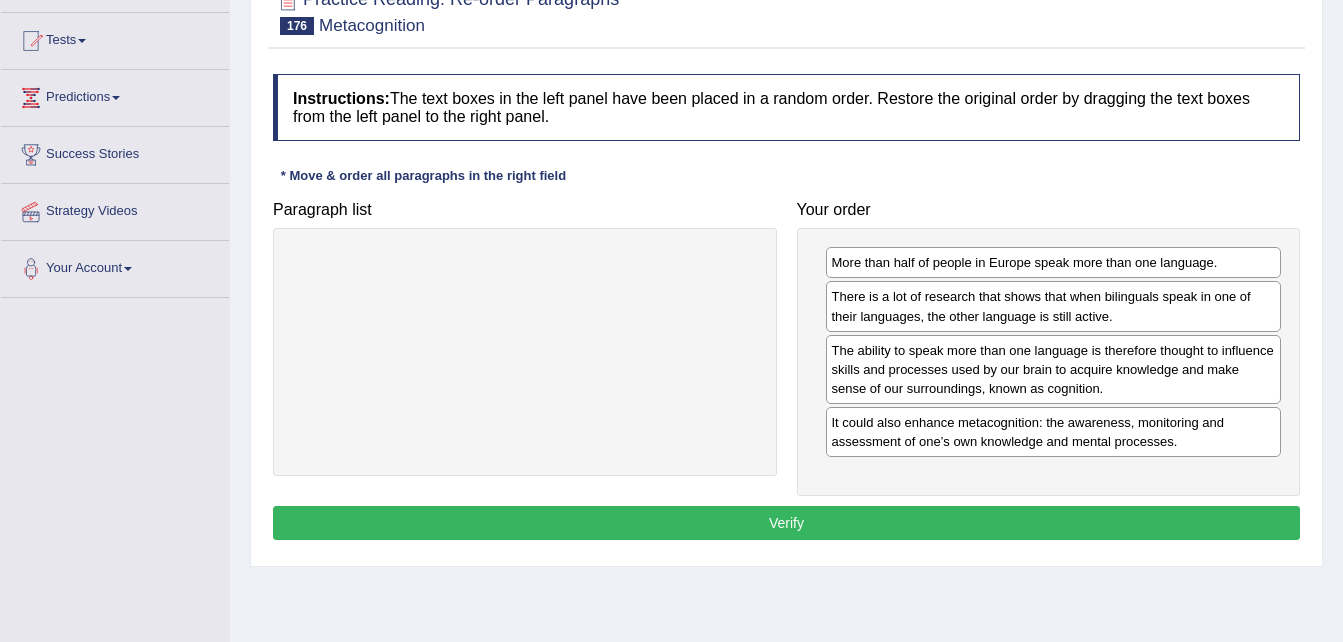 click on "Verify" at bounding box center [786, 523] 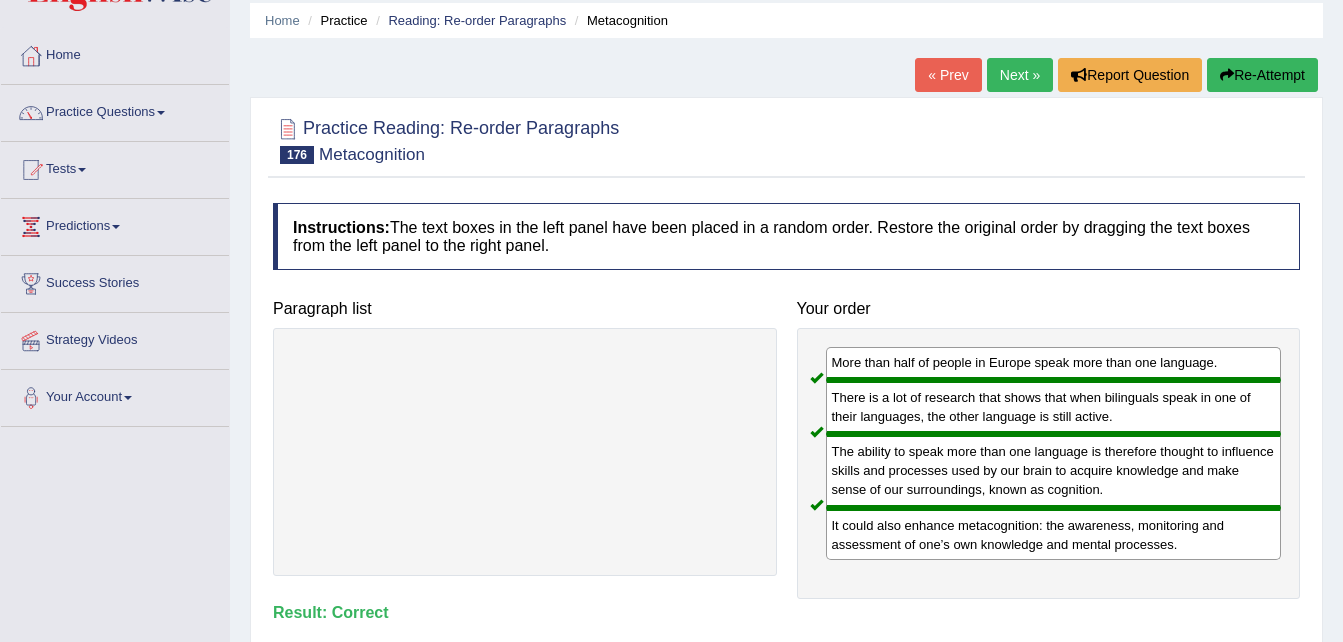 scroll, scrollTop: 40, scrollLeft: 0, axis: vertical 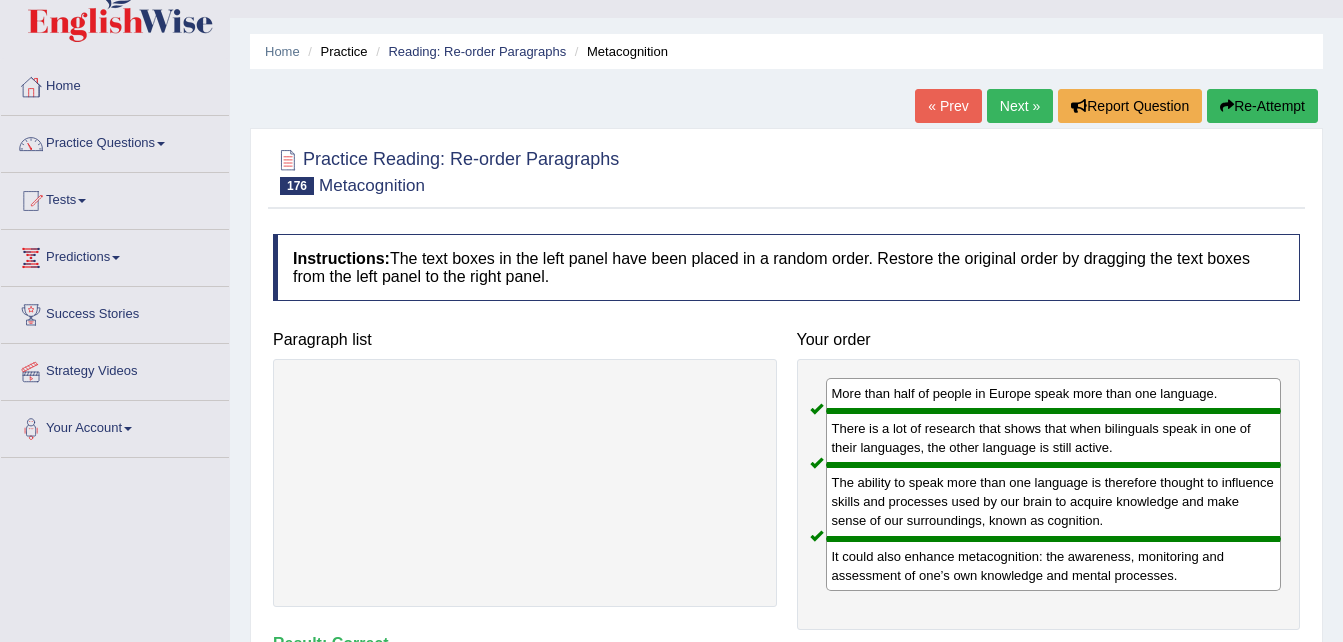 click on "Next »" at bounding box center [1020, 106] 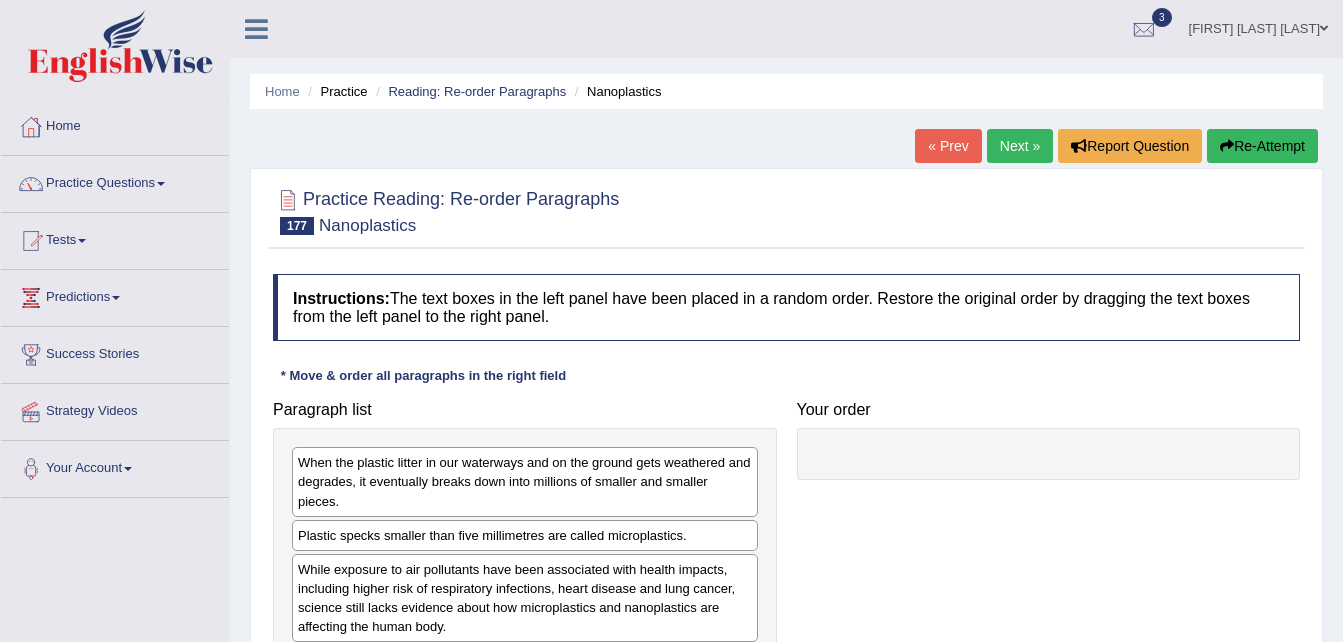 scroll, scrollTop: 0, scrollLeft: 0, axis: both 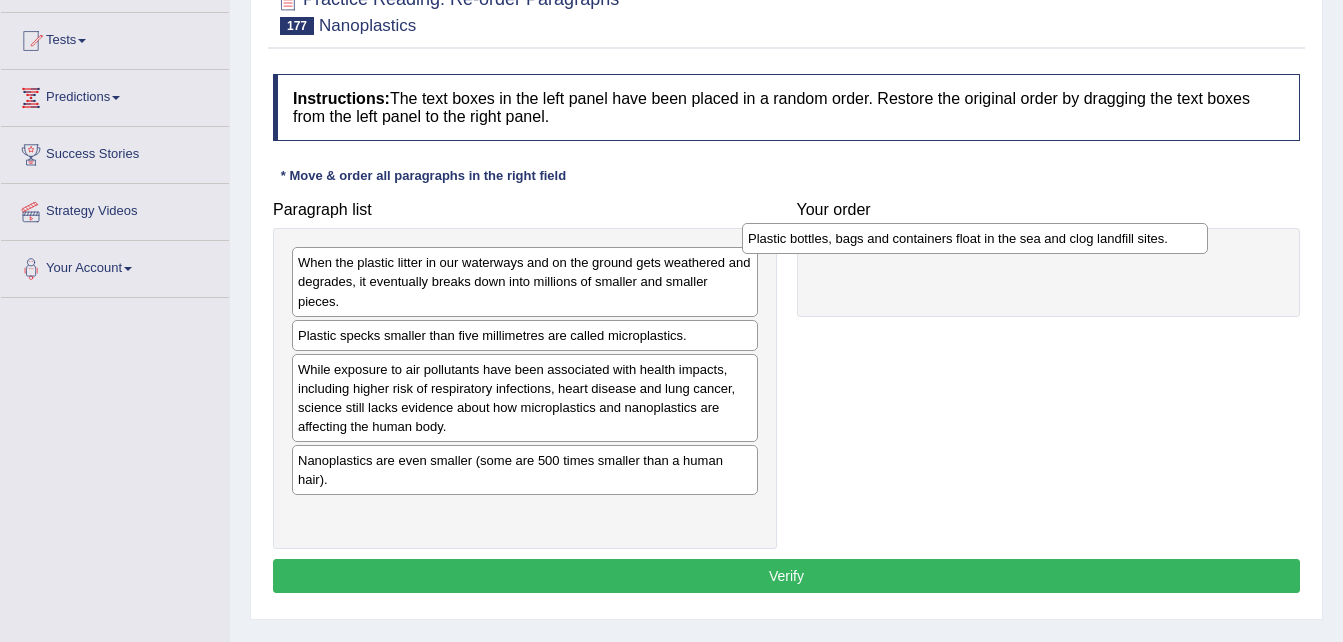 drag, startPoint x: 622, startPoint y: 460, endPoint x: 1072, endPoint y: 238, distance: 501.78082 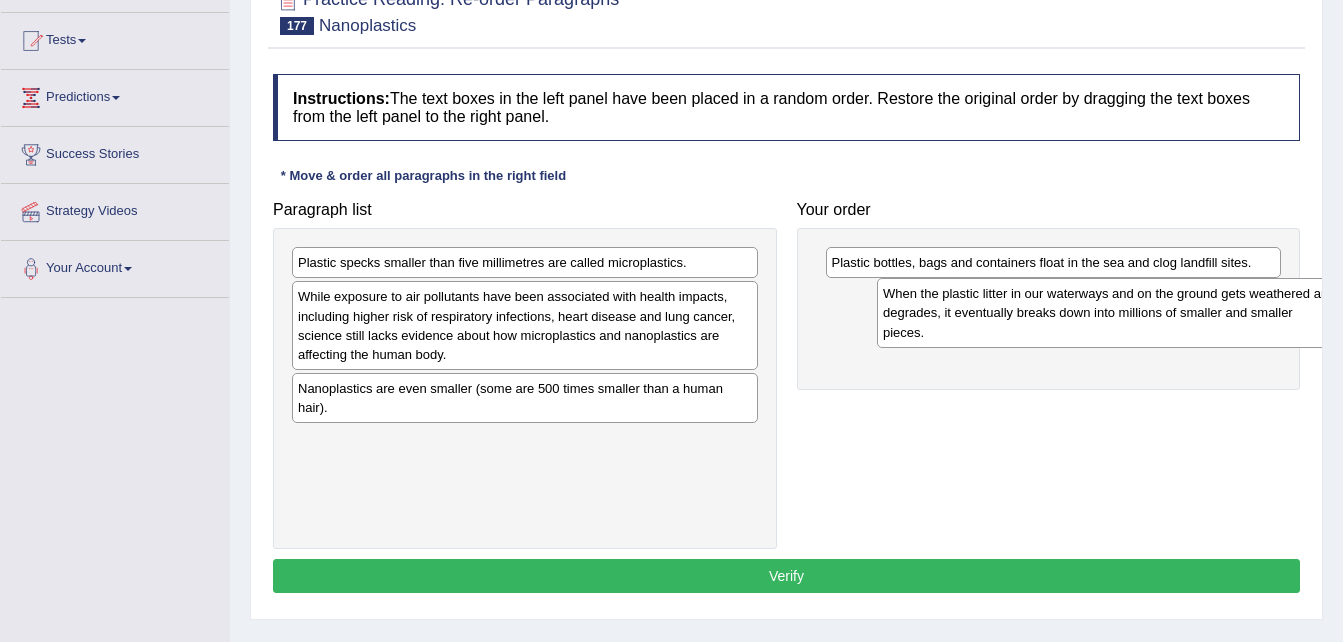 drag, startPoint x: 570, startPoint y: 281, endPoint x: 1155, endPoint y: 312, distance: 585.8208 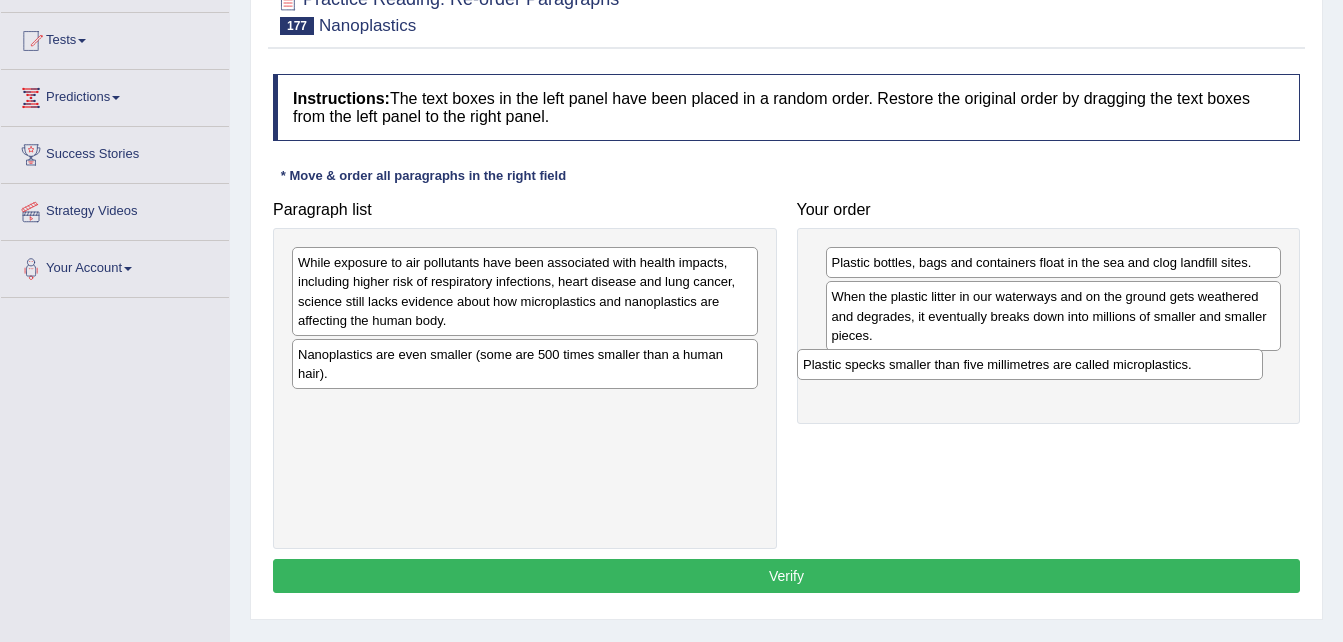 drag, startPoint x: 634, startPoint y: 271, endPoint x: 1168, endPoint y: 374, distance: 543.84283 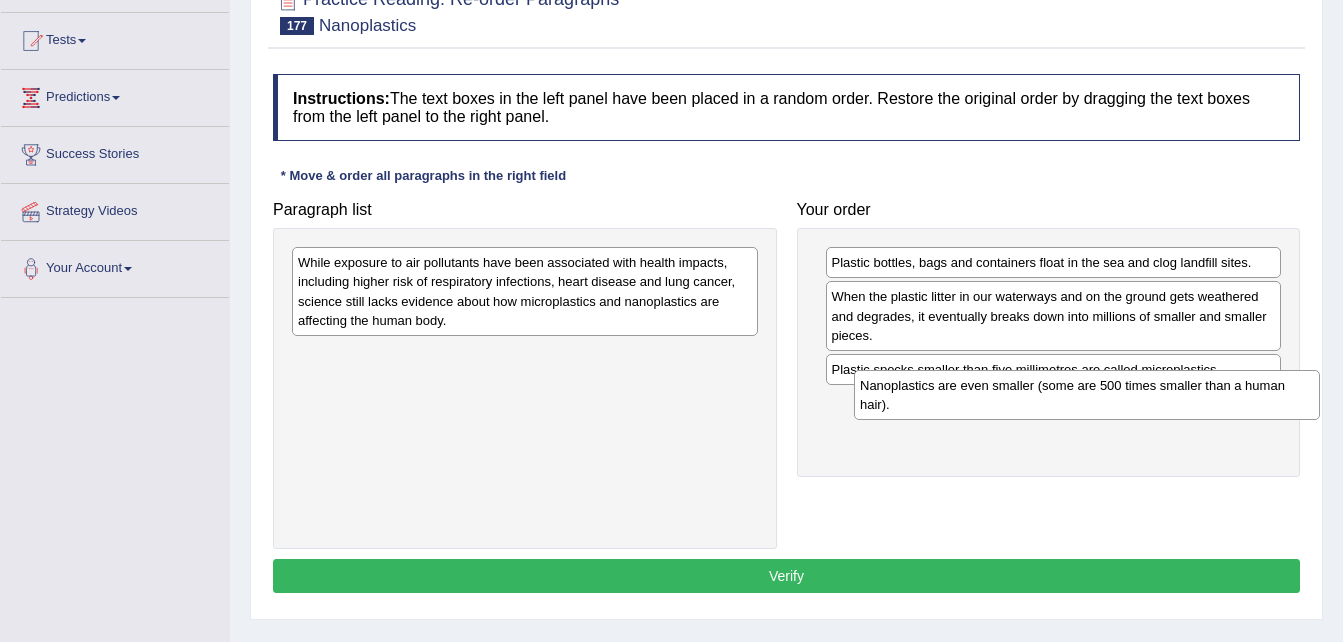 drag, startPoint x: 608, startPoint y: 372, endPoint x: 1172, endPoint y: 403, distance: 564.8513 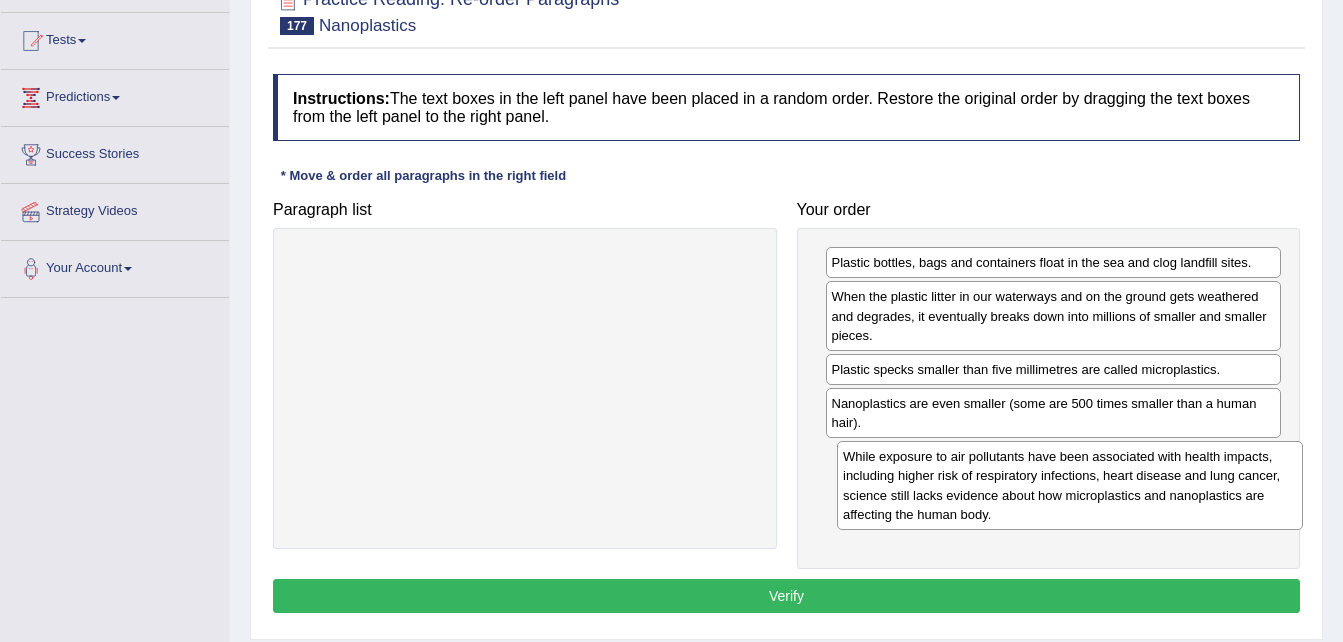 drag, startPoint x: 688, startPoint y: 284, endPoint x: 1231, endPoint y: 474, distance: 575.2817 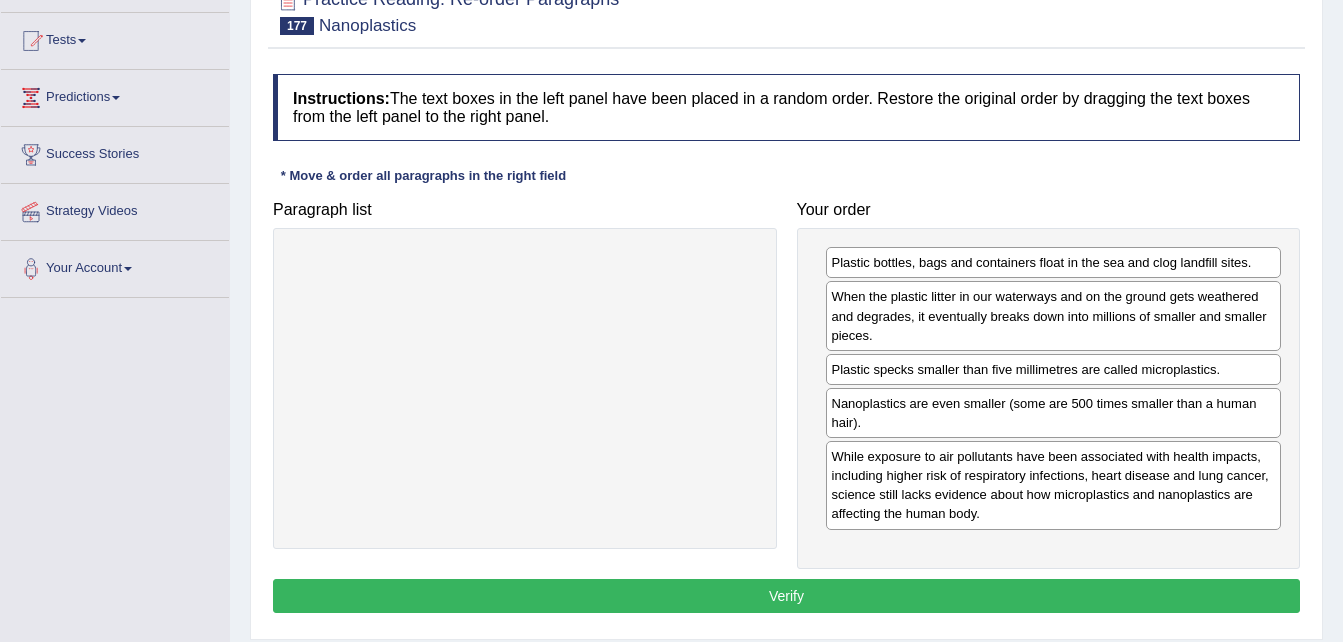click on "Verify" at bounding box center [786, 596] 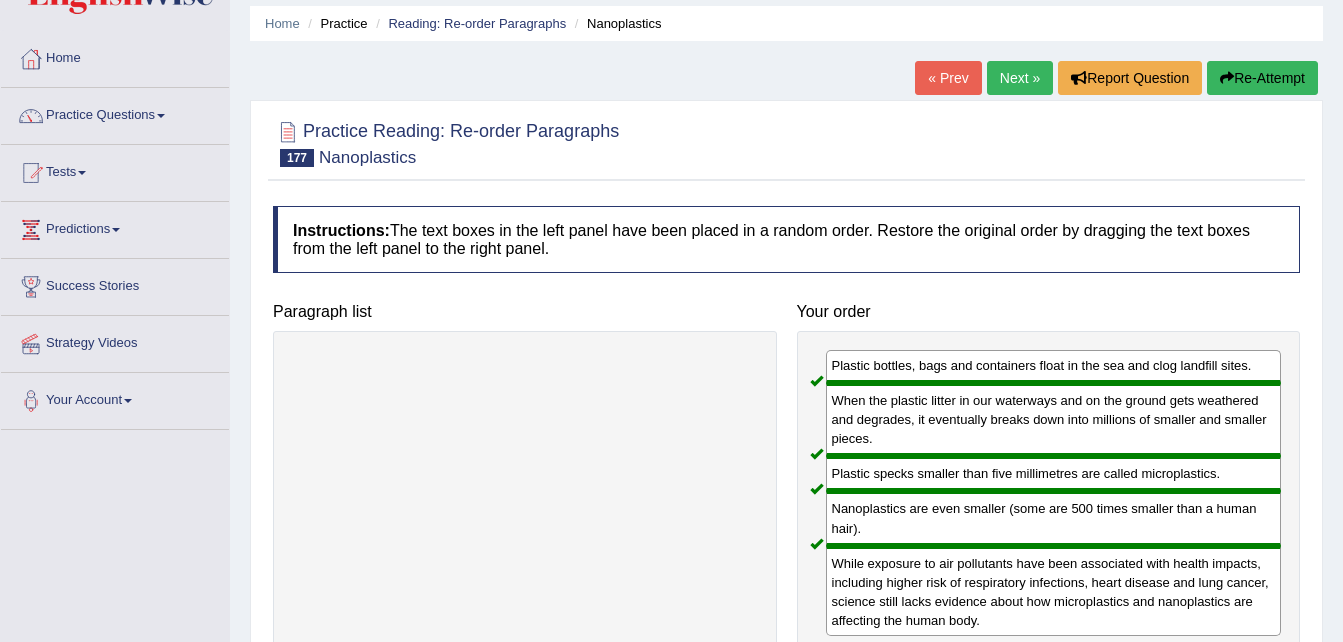 scroll, scrollTop: 40, scrollLeft: 0, axis: vertical 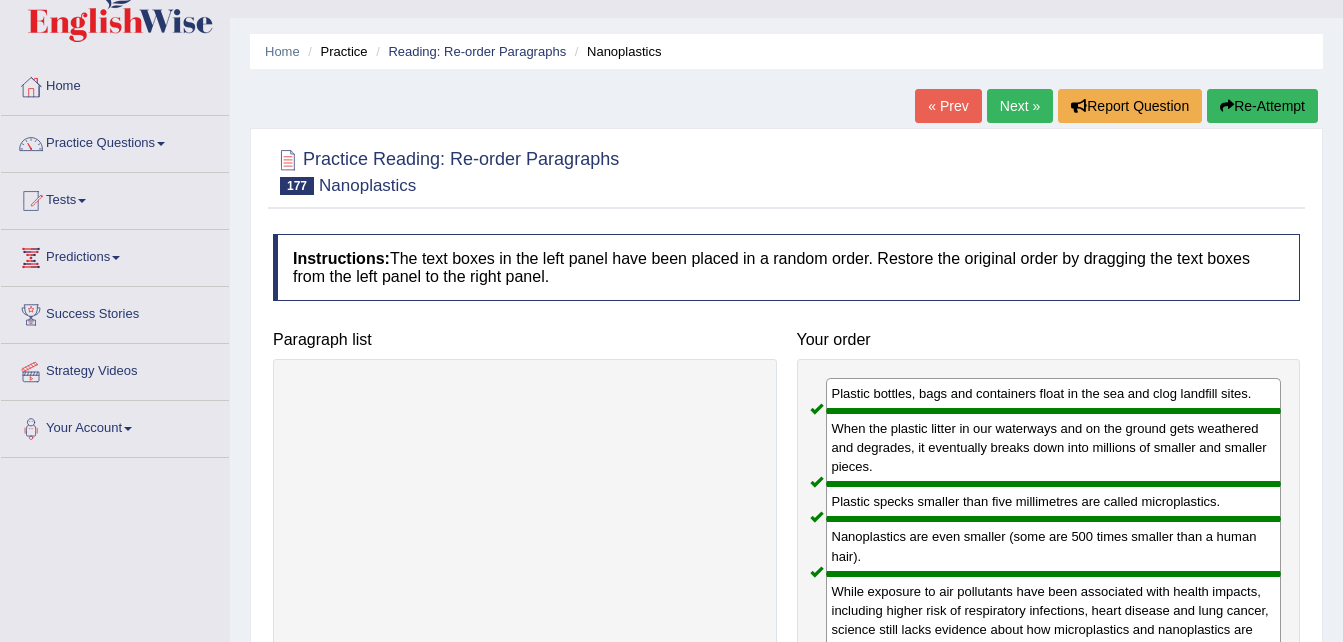 click on "Next »" at bounding box center (1020, 106) 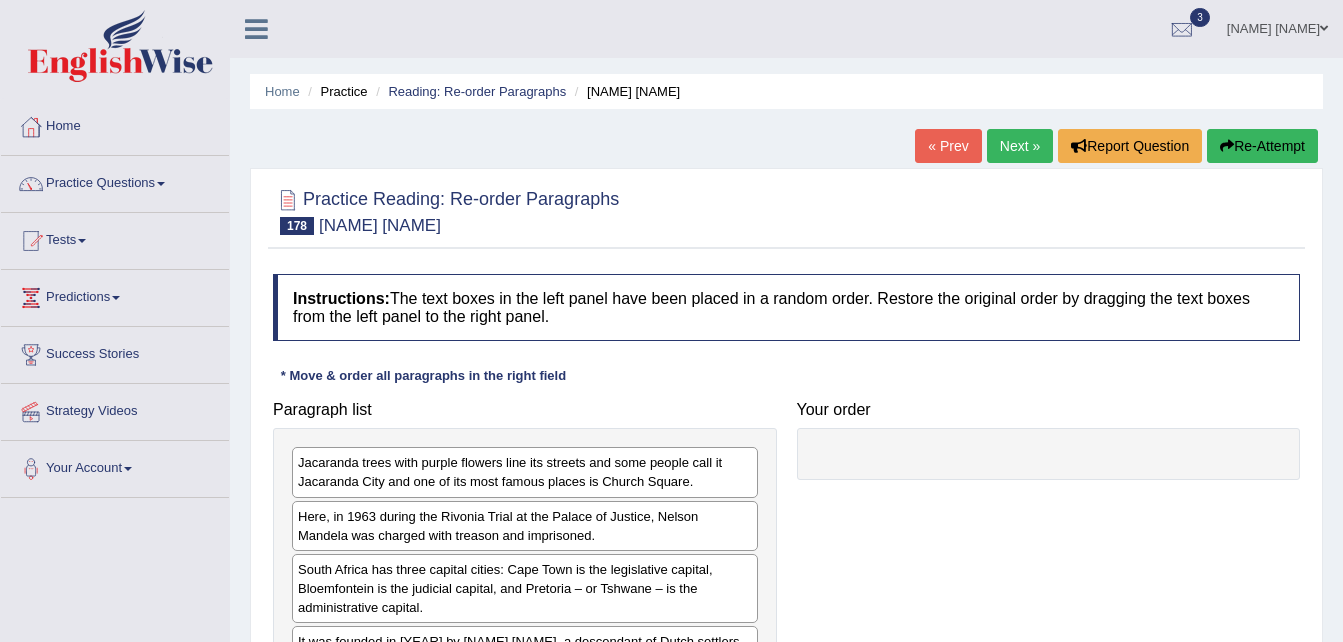 scroll, scrollTop: 0, scrollLeft: 0, axis: both 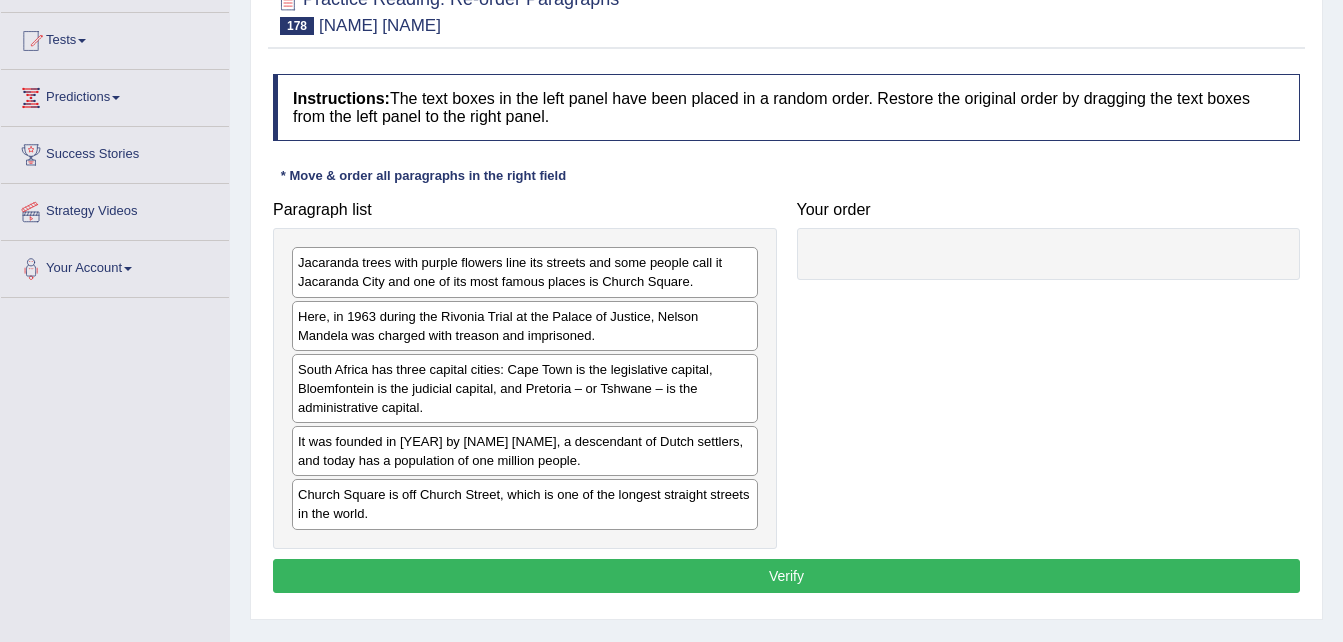 click on "Jacaranda trees with purple flowers line its streets and some people call it Jacaranda City and one of its most famous places is Church Square." at bounding box center (525, 272) 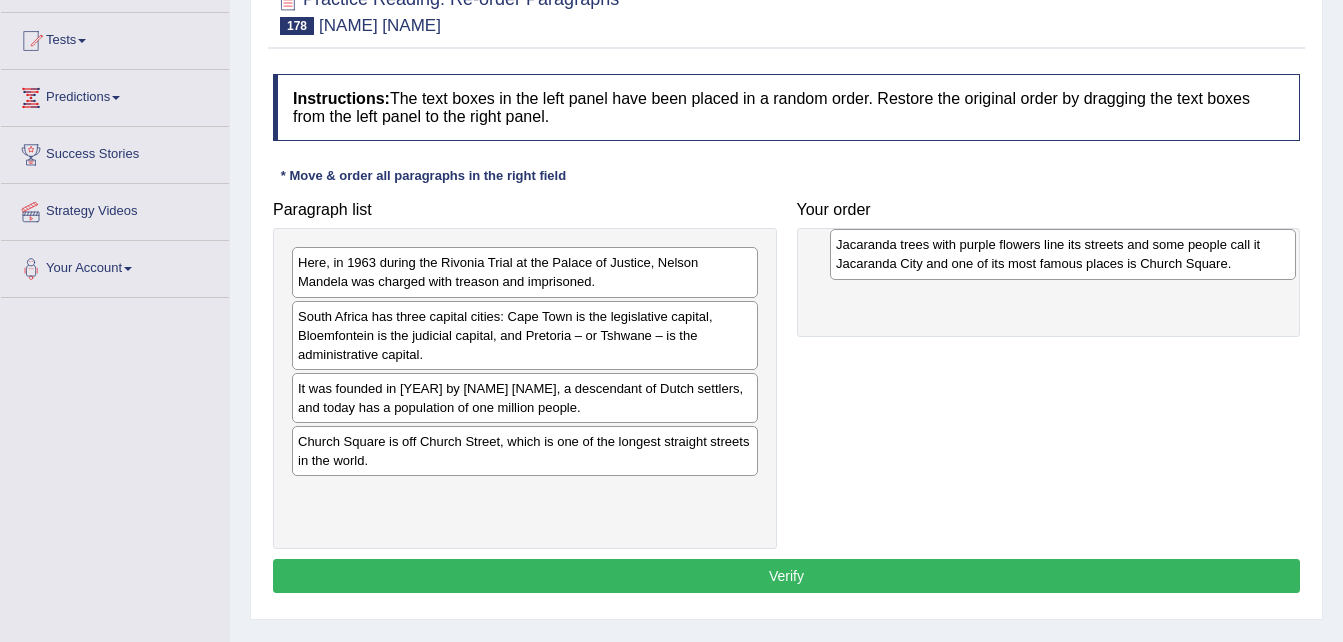 drag, startPoint x: 586, startPoint y: 276, endPoint x: 1085, endPoint y: 256, distance: 499.40063 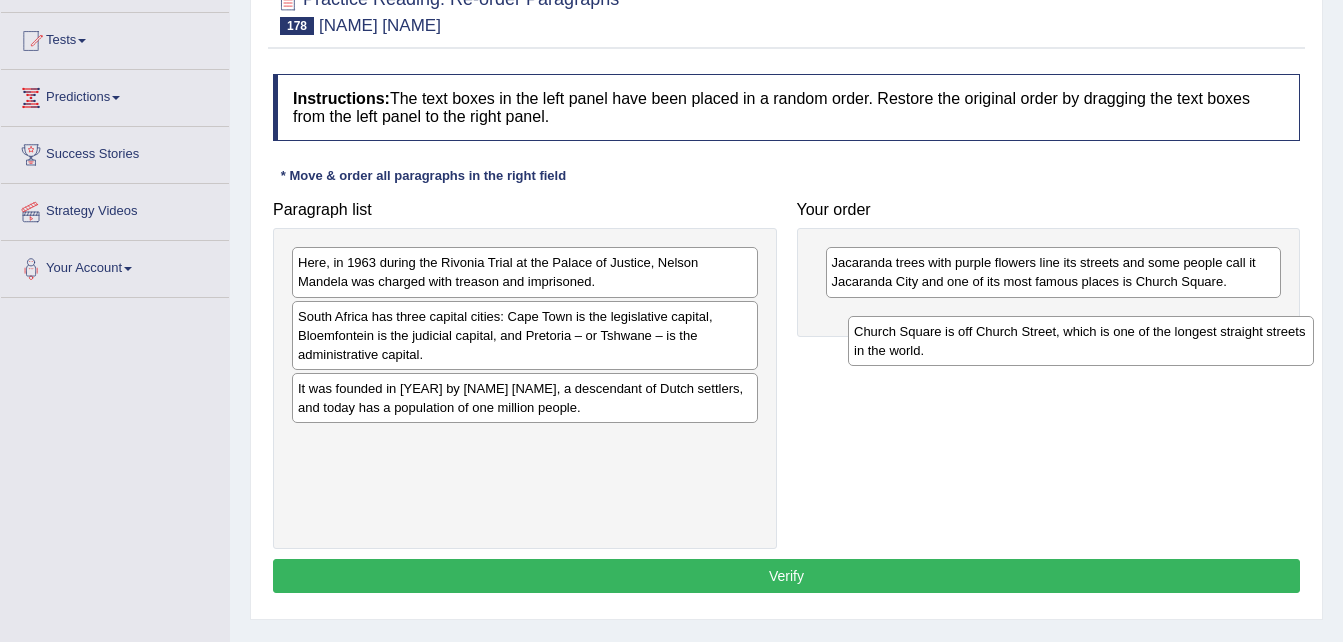 drag, startPoint x: 522, startPoint y: 451, endPoint x: 1077, endPoint y: 337, distance: 566.58716 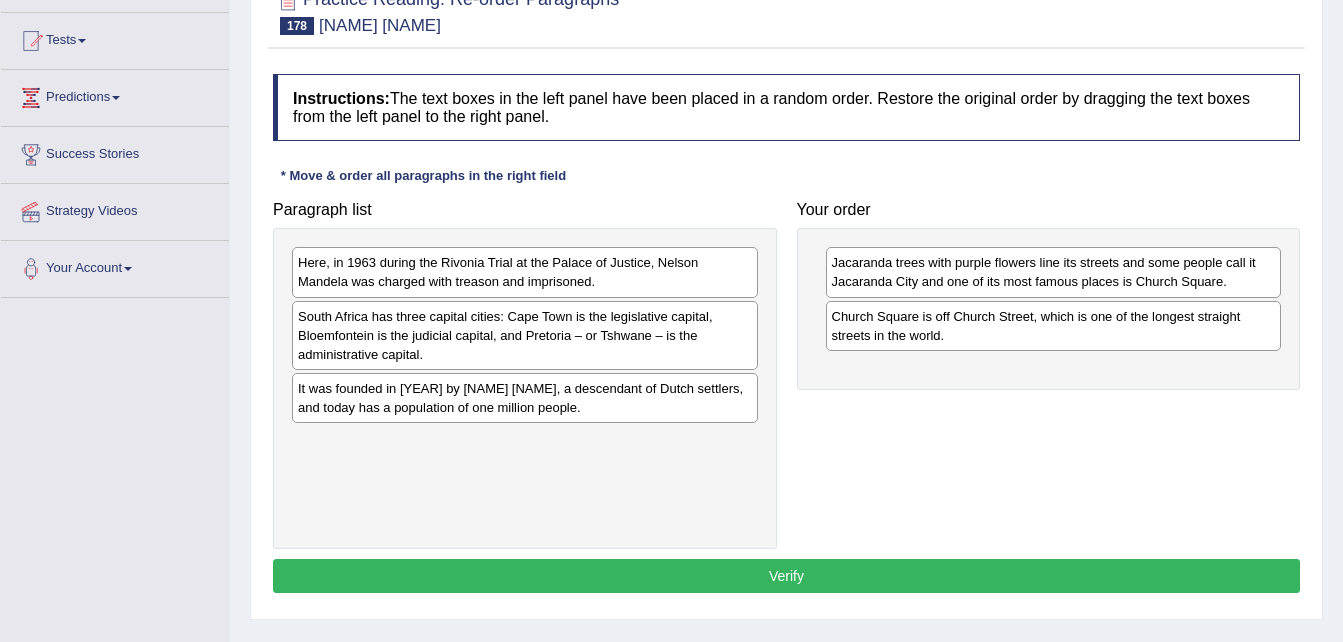 click on "South Africa has three capital cities: Cape Town is the legislative capital, Bloemfontein is the judicial capital, and Pretoria – or Tshwane – is the administrative capital." at bounding box center [525, 335] 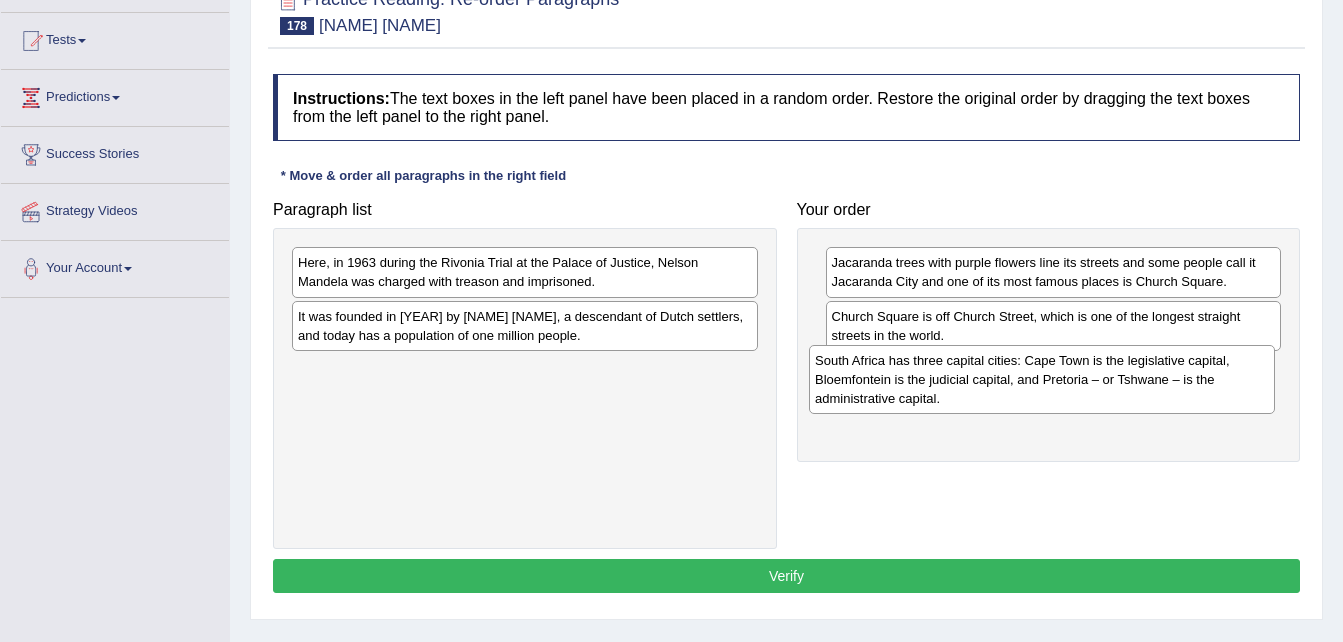 drag, startPoint x: 378, startPoint y: 363, endPoint x: 914, endPoint y: 402, distance: 537.417 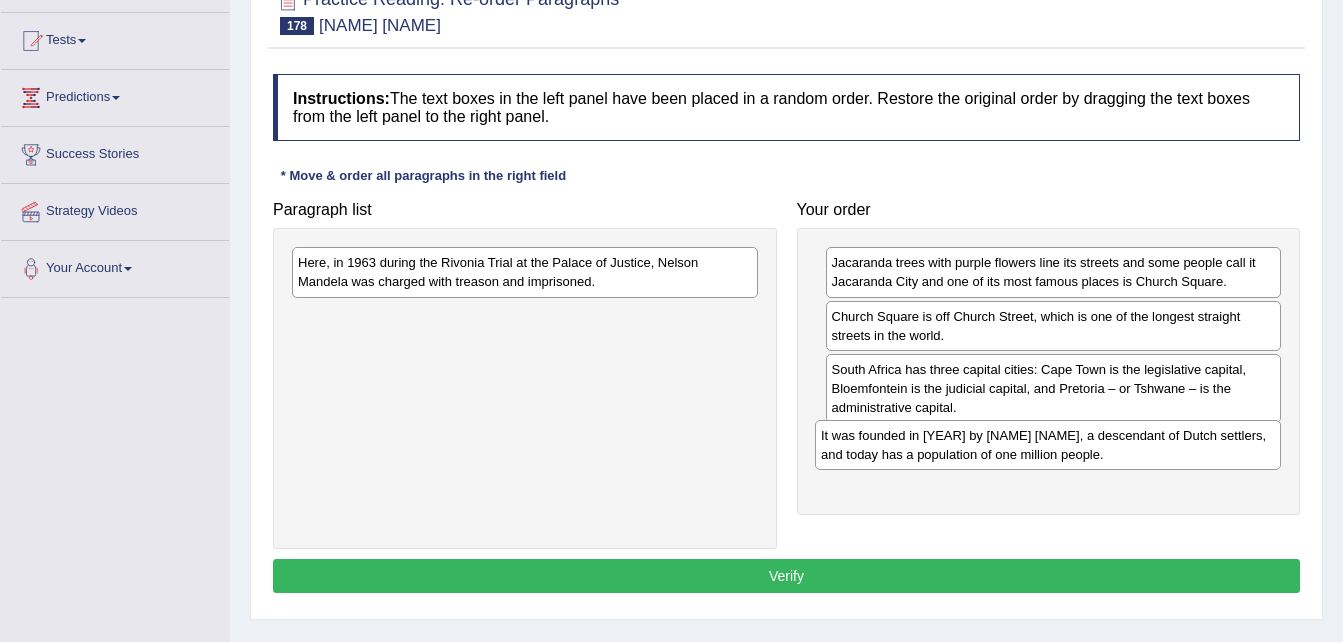 drag, startPoint x: 617, startPoint y: 323, endPoint x: 1140, endPoint y: 442, distance: 536.36743 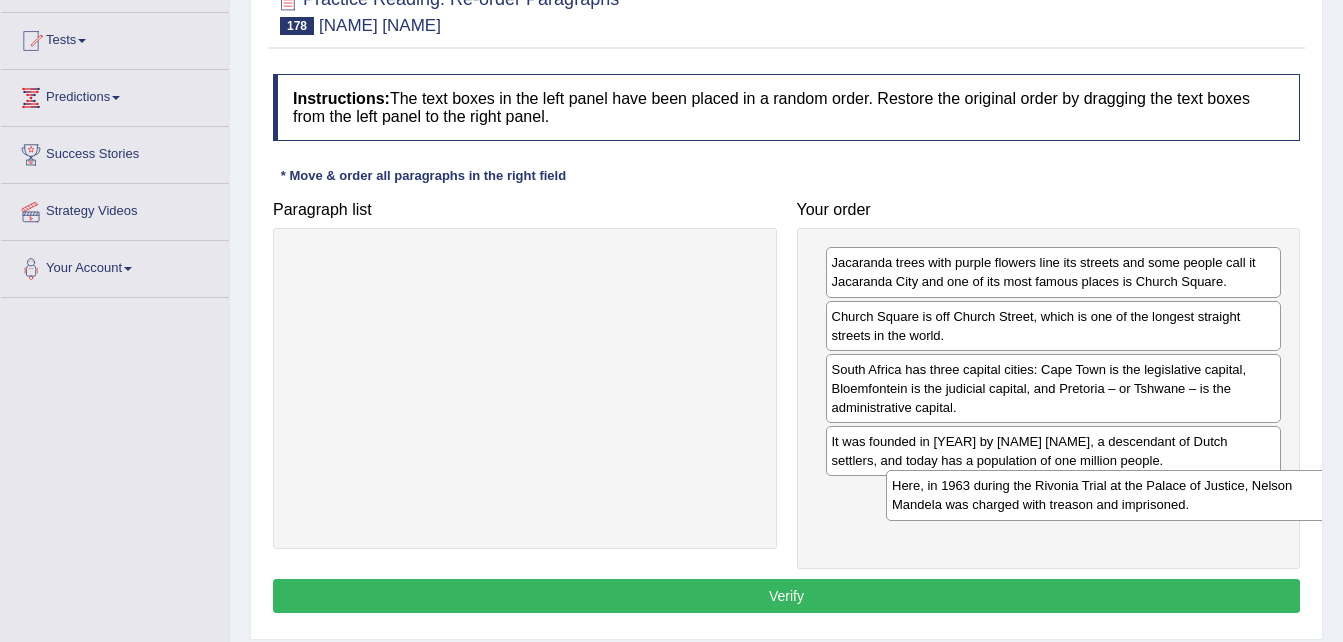drag, startPoint x: 704, startPoint y: 276, endPoint x: 1298, endPoint y: 499, distance: 634.4801 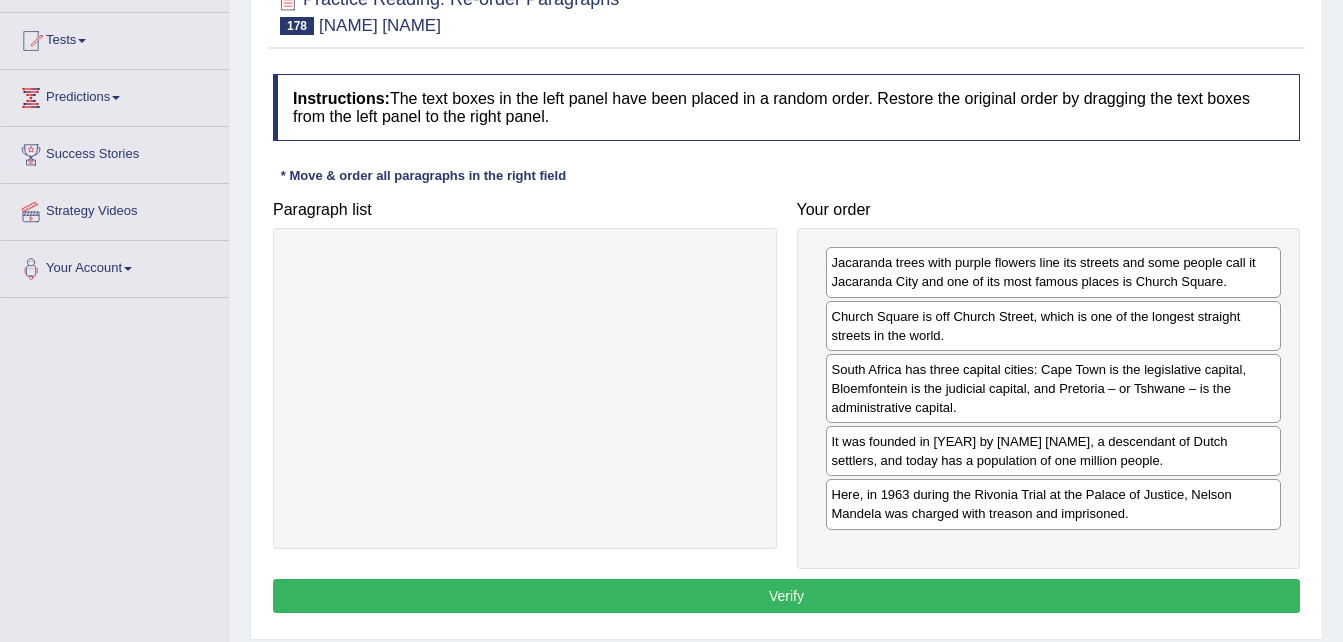 click on "Verify" at bounding box center (786, 596) 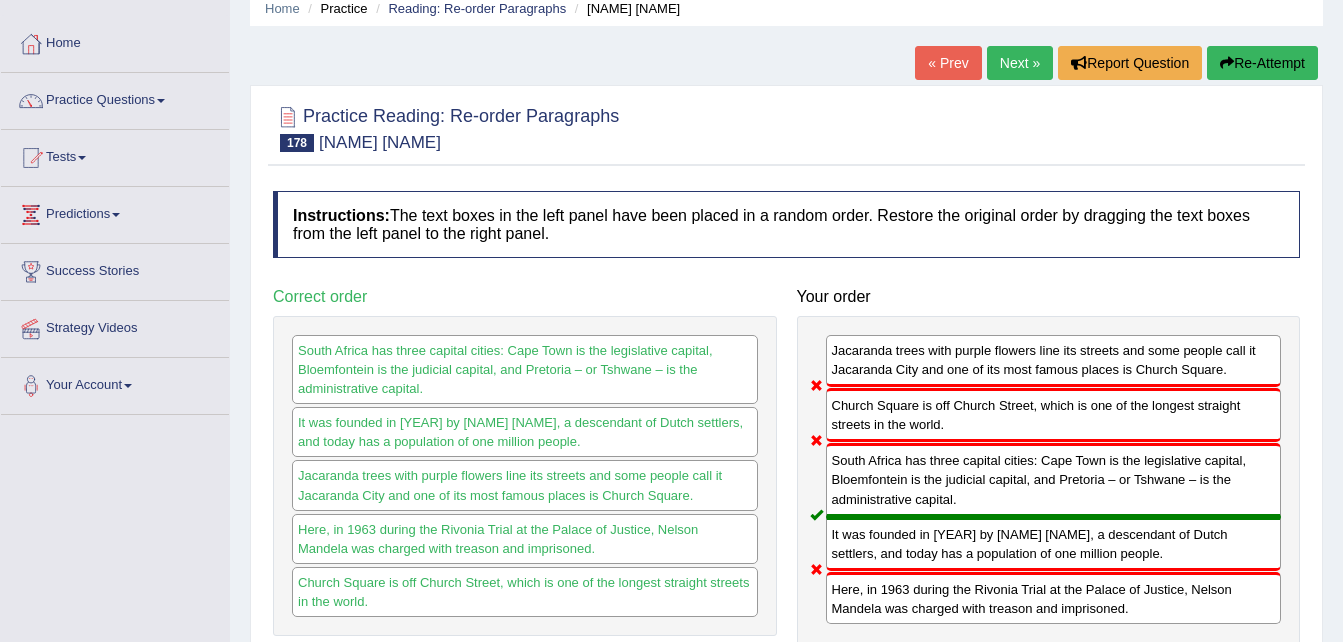 scroll, scrollTop: 80, scrollLeft: 0, axis: vertical 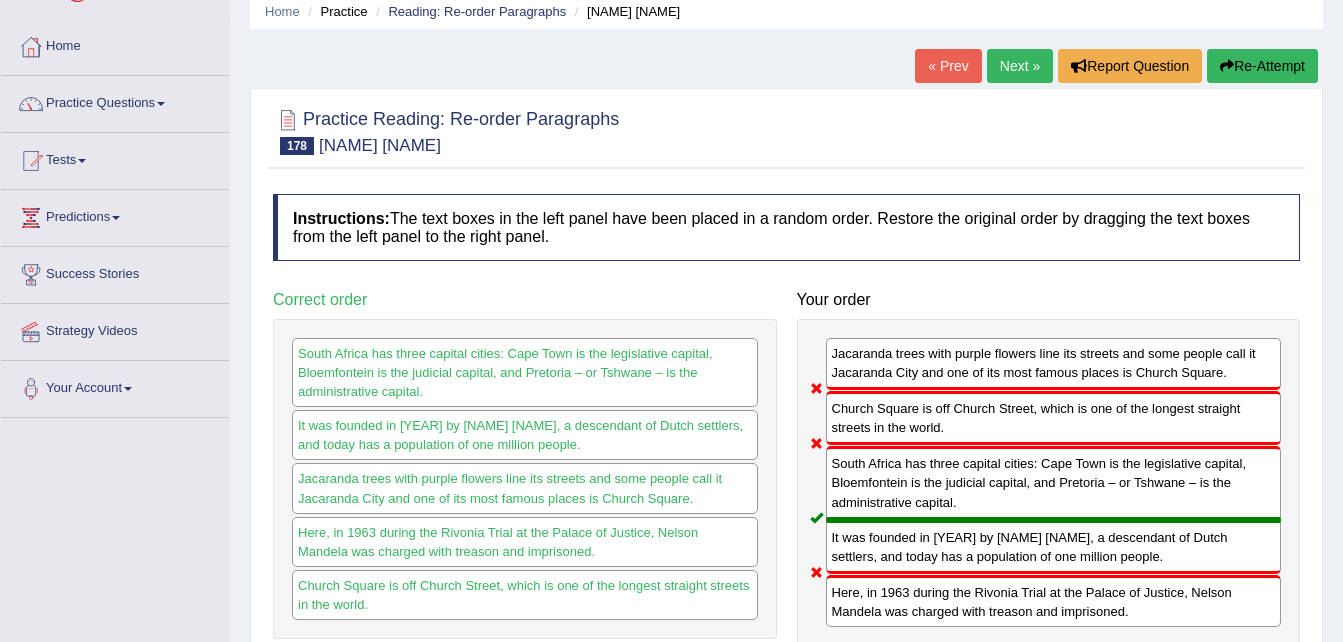 click on "Re-Attempt" at bounding box center (1262, 66) 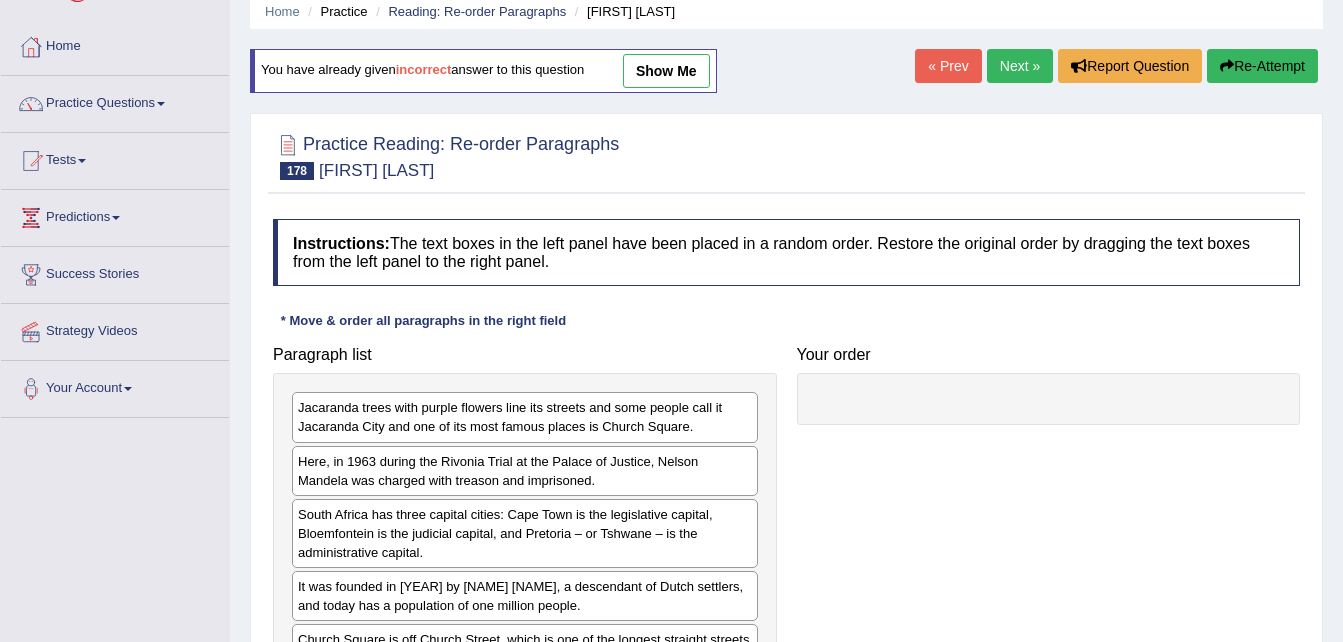 scroll, scrollTop: 80, scrollLeft: 0, axis: vertical 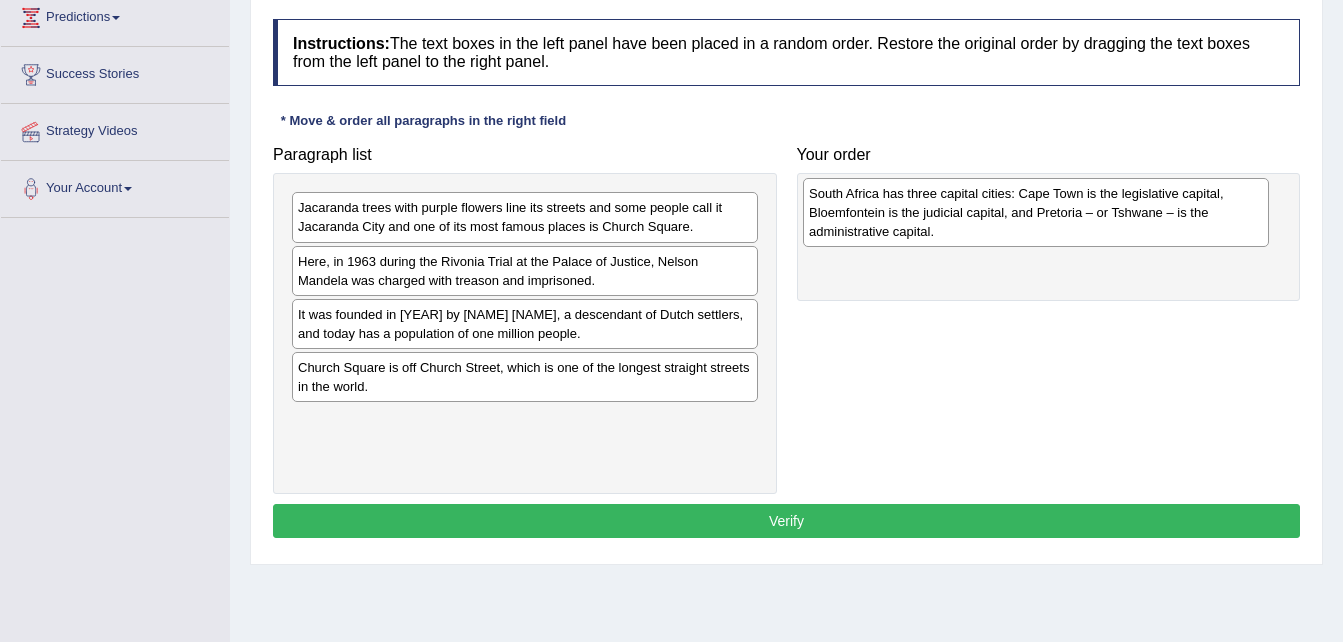 drag, startPoint x: 449, startPoint y: 325, endPoint x: 964, endPoint y: 201, distance: 529.71783 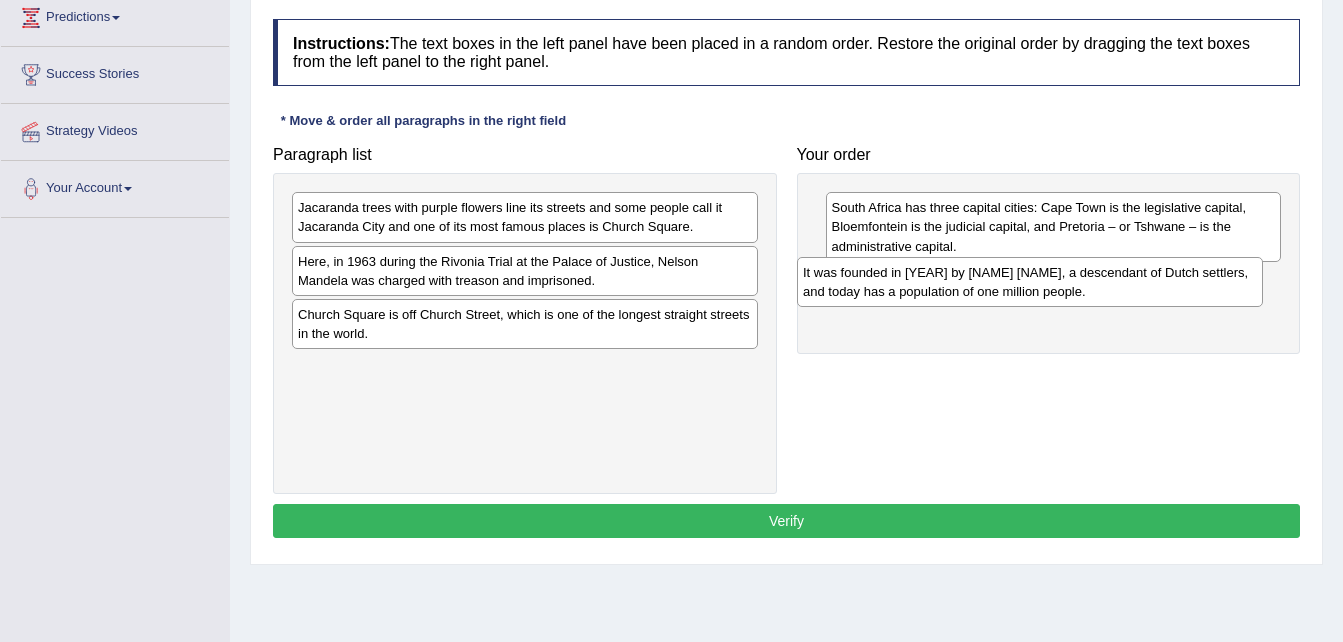 drag, startPoint x: 622, startPoint y: 321, endPoint x: 1130, endPoint y: 280, distance: 509.65186 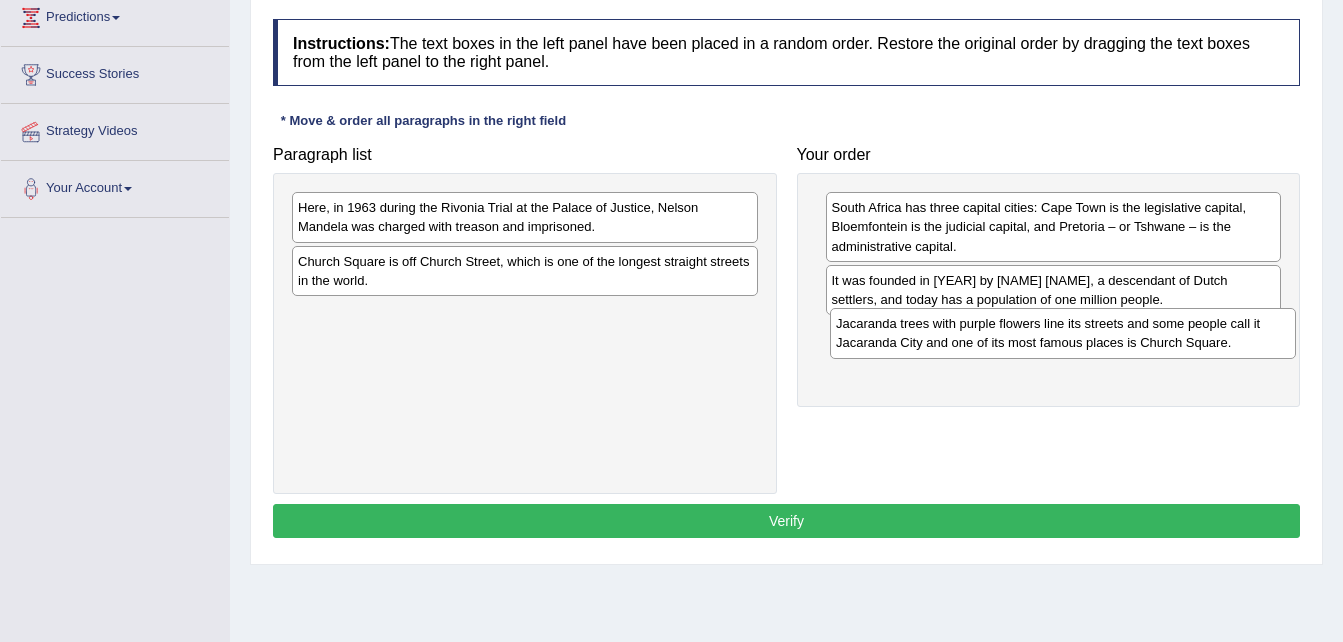 drag, startPoint x: 619, startPoint y: 223, endPoint x: 1157, endPoint y: 339, distance: 550.3635 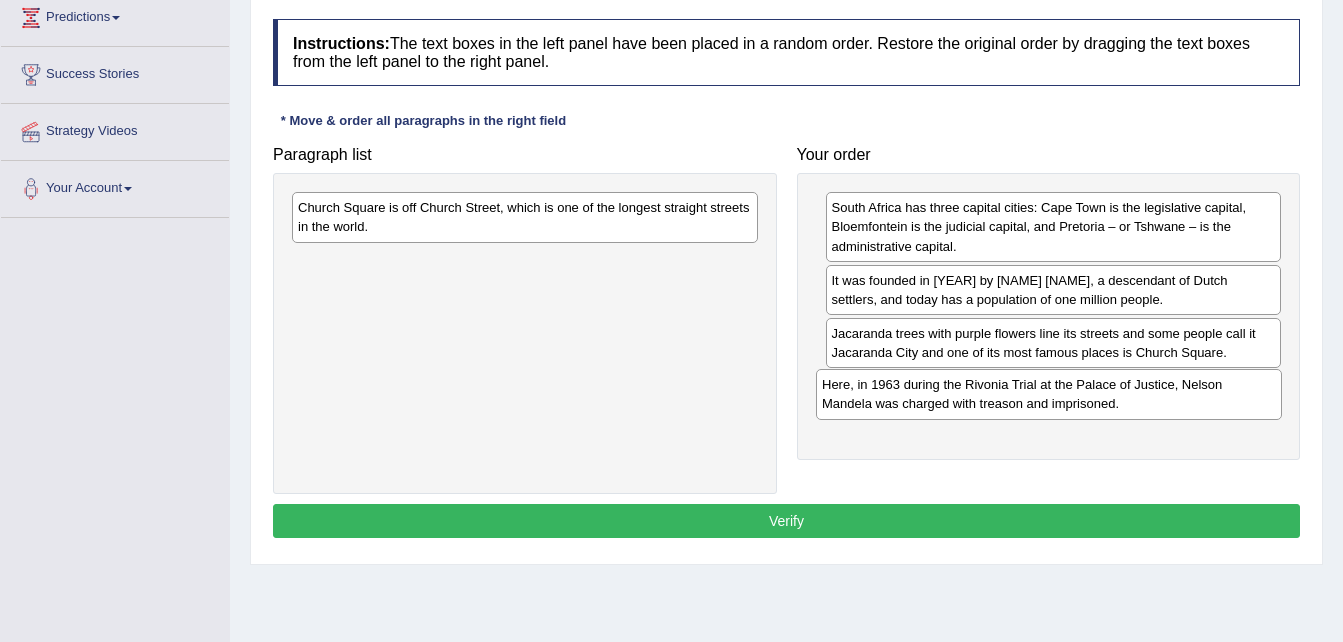 drag, startPoint x: 632, startPoint y: 214, endPoint x: 1156, endPoint y: 391, distance: 553.0868 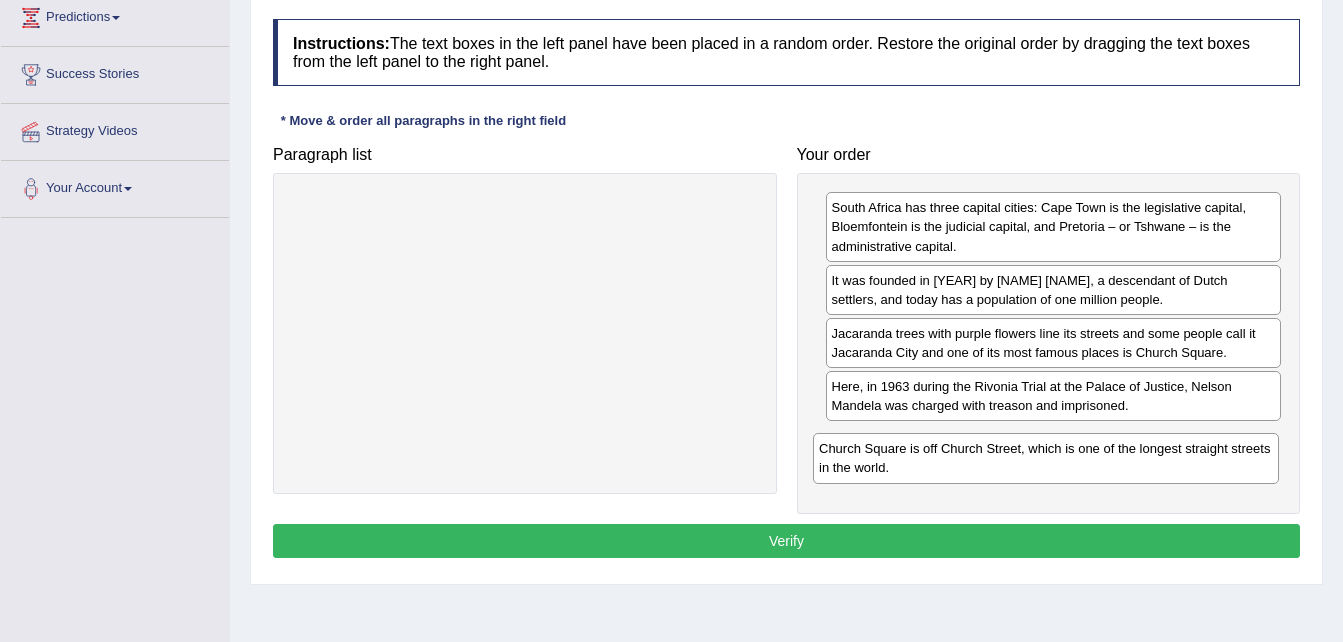 drag, startPoint x: 589, startPoint y: 215, endPoint x: 1115, endPoint y: 451, distance: 576.51715 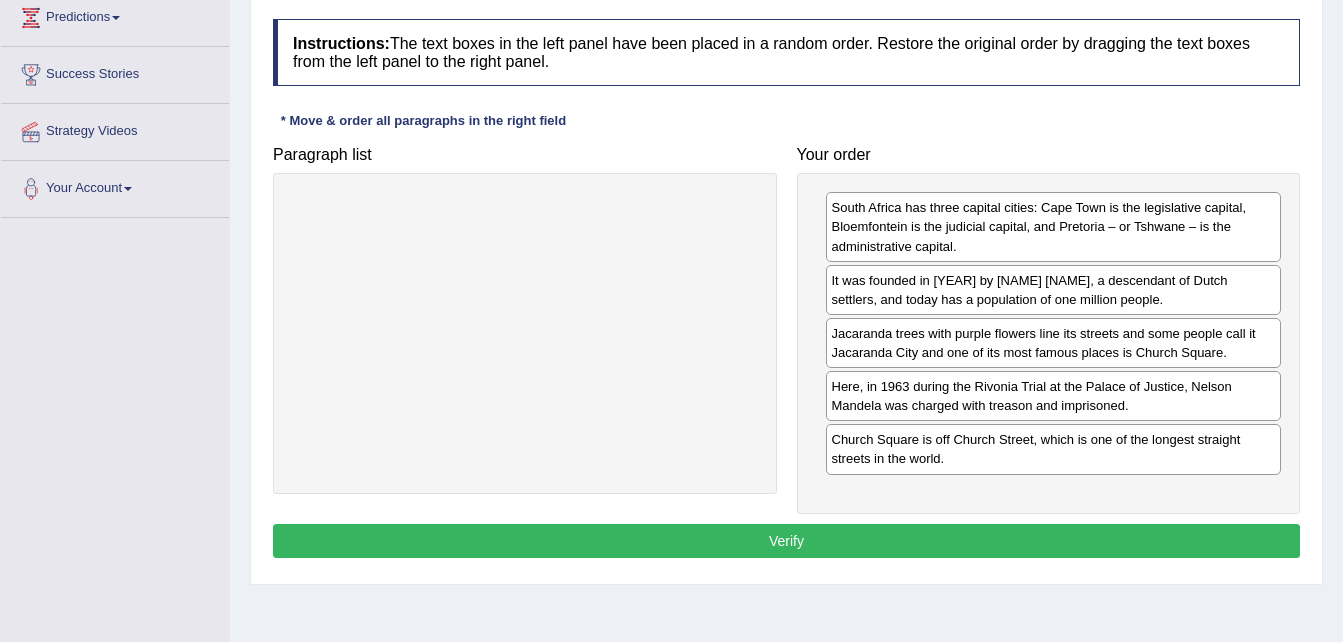 click on "Verify" at bounding box center [786, 541] 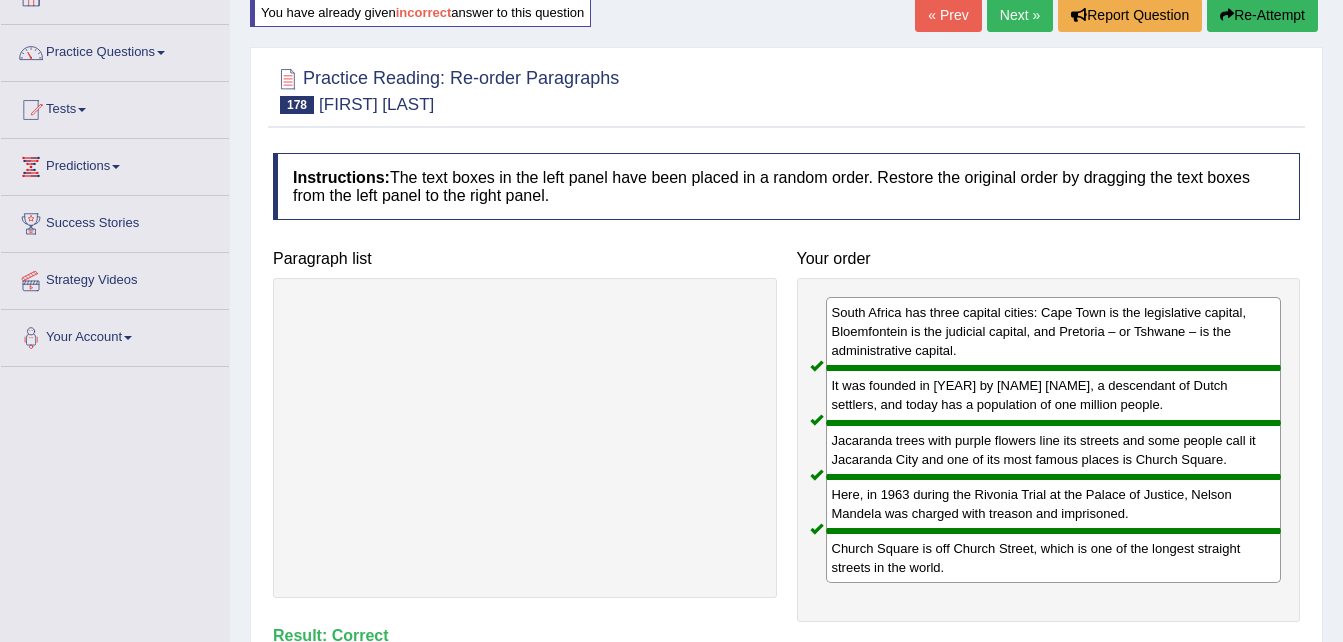 scroll, scrollTop: 120, scrollLeft: 0, axis: vertical 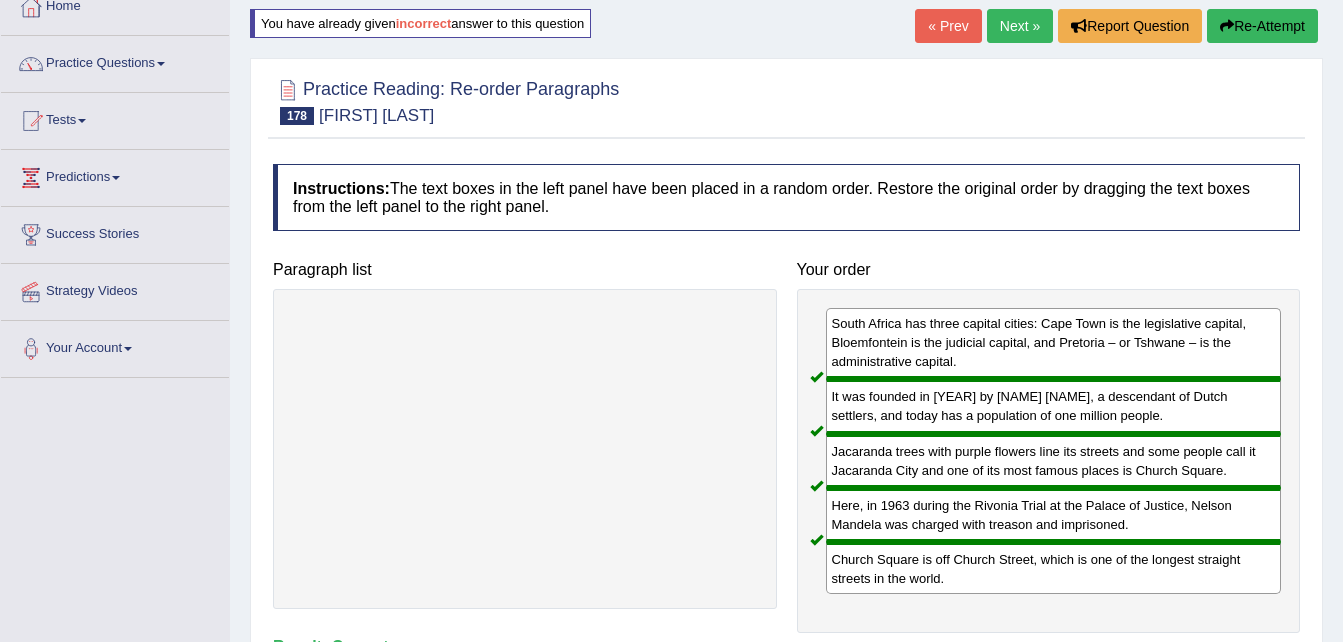 click on "Next »" at bounding box center [1020, 26] 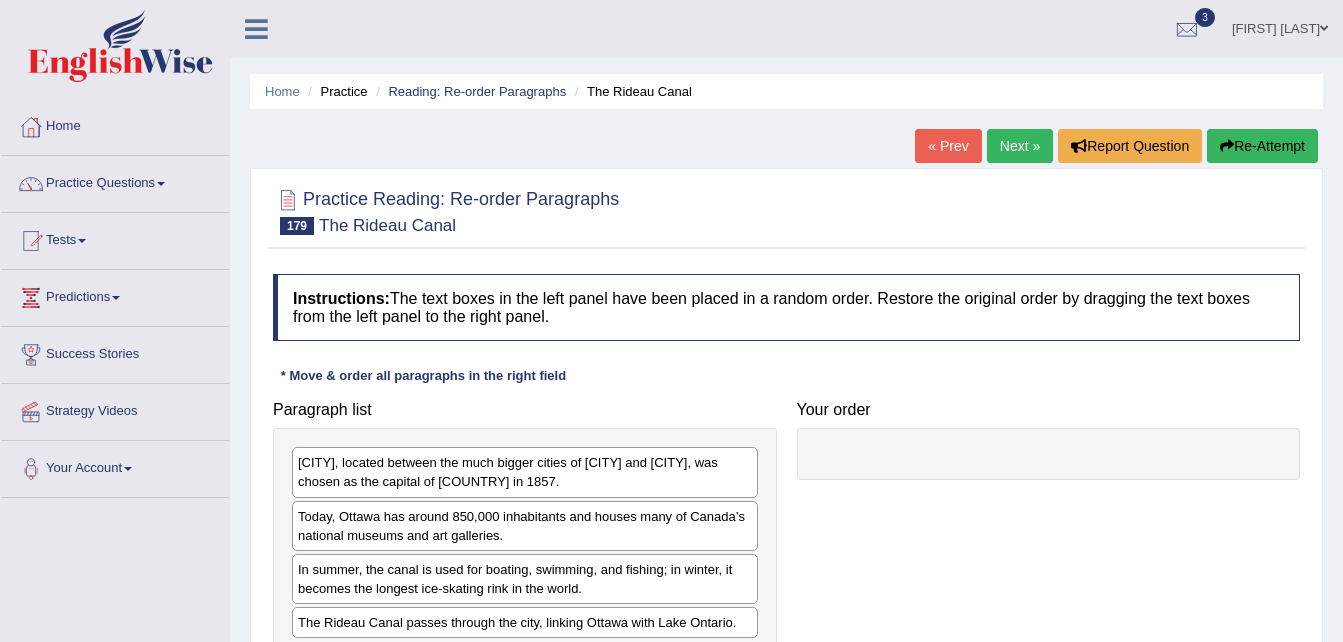 scroll, scrollTop: 0, scrollLeft: 0, axis: both 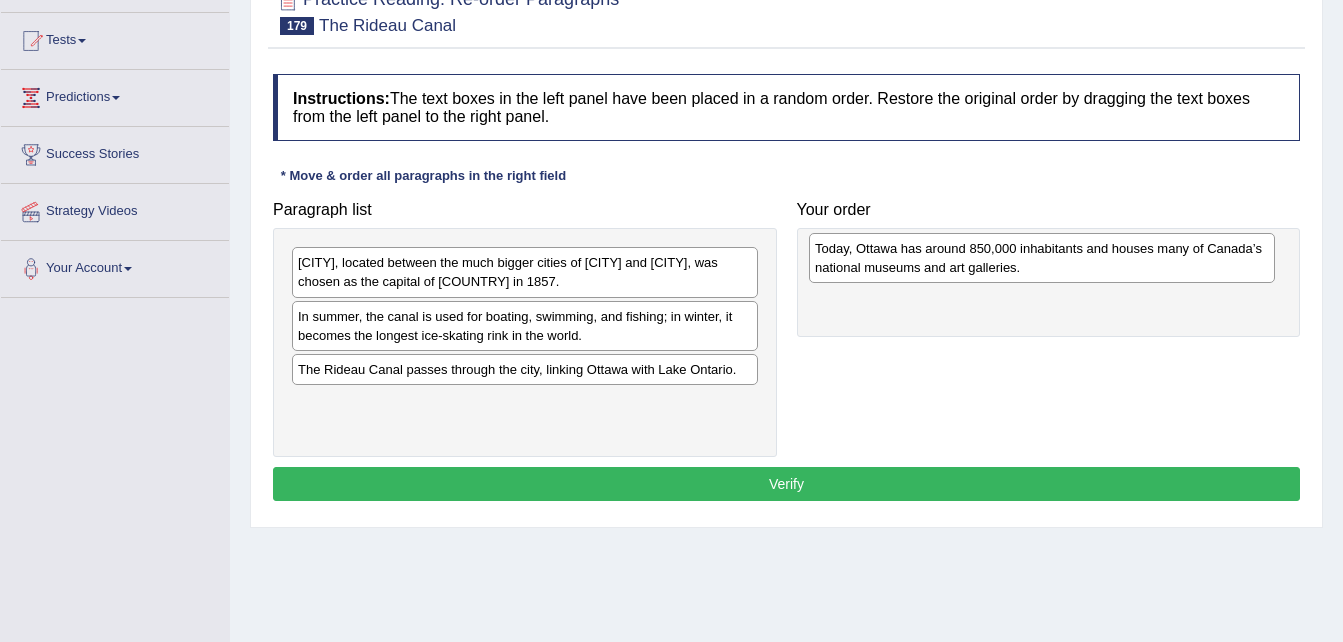 drag, startPoint x: 518, startPoint y: 329, endPoint x: 1046, endPoint y: 261, distance: 532.3608 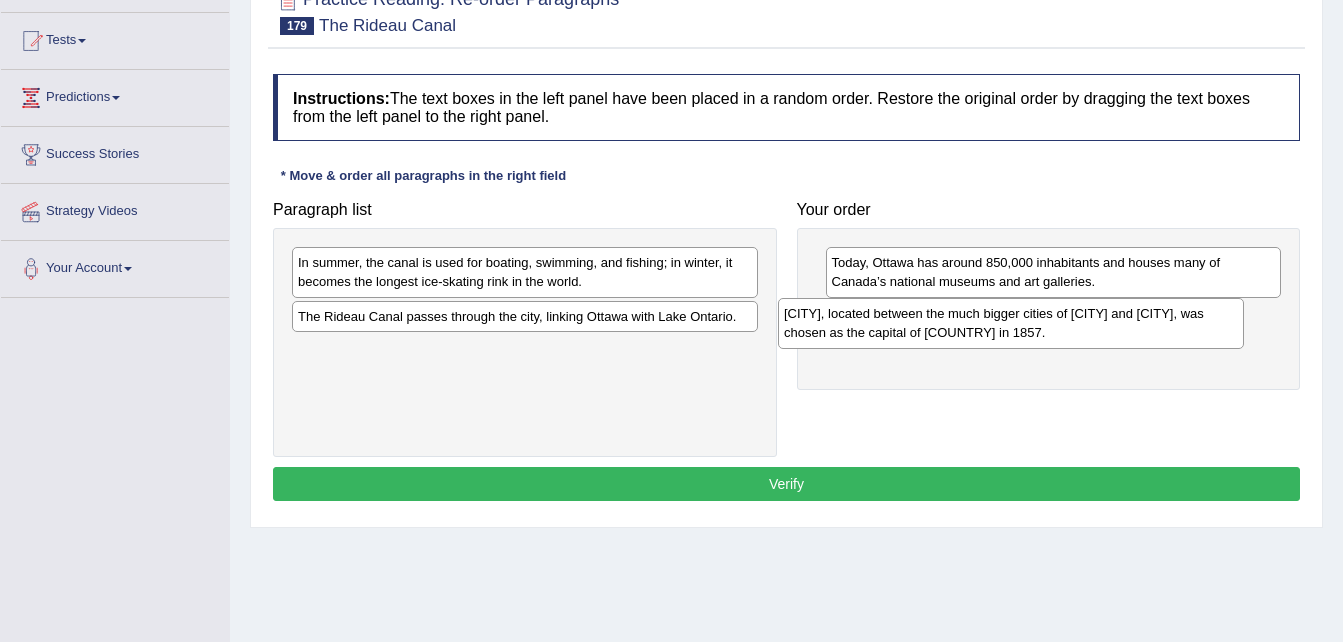 drag, startPoint x: 611, startPoint y: 269, endPoint x: 1099, endPoint y: 319, distance: 490.55478 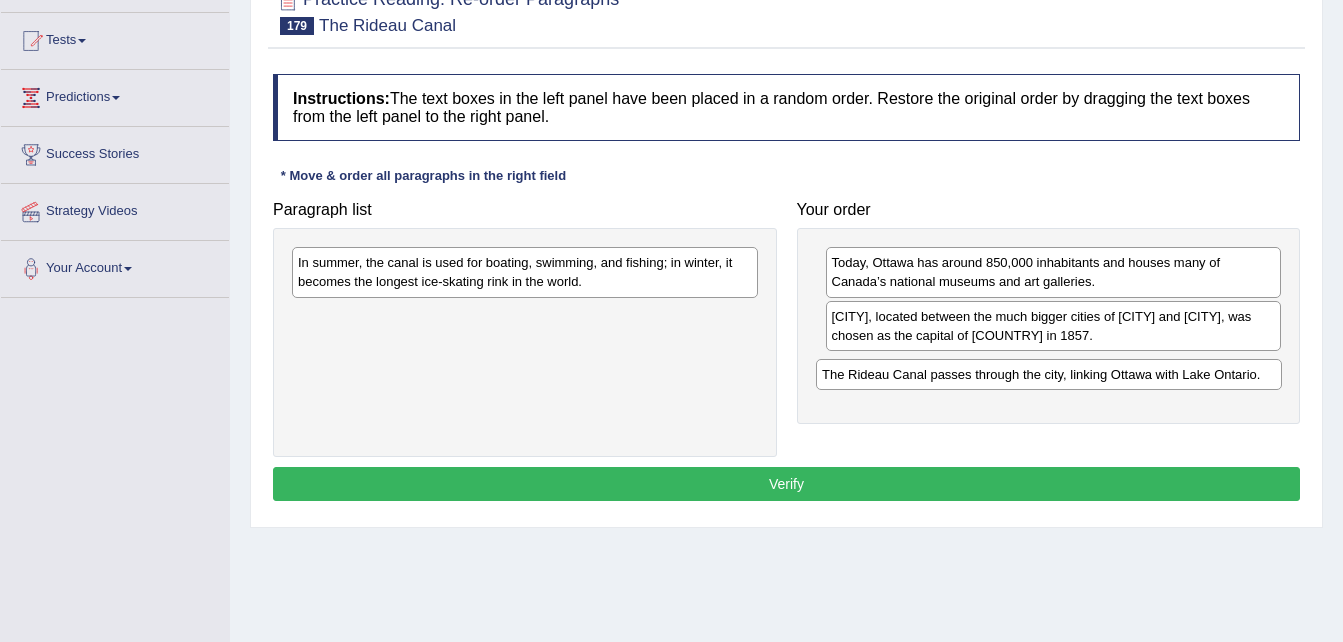 drag, startPoint x: 416, startPoint y: 321, endPoint x: 958, endPoint y: 376, distance: 544.78345 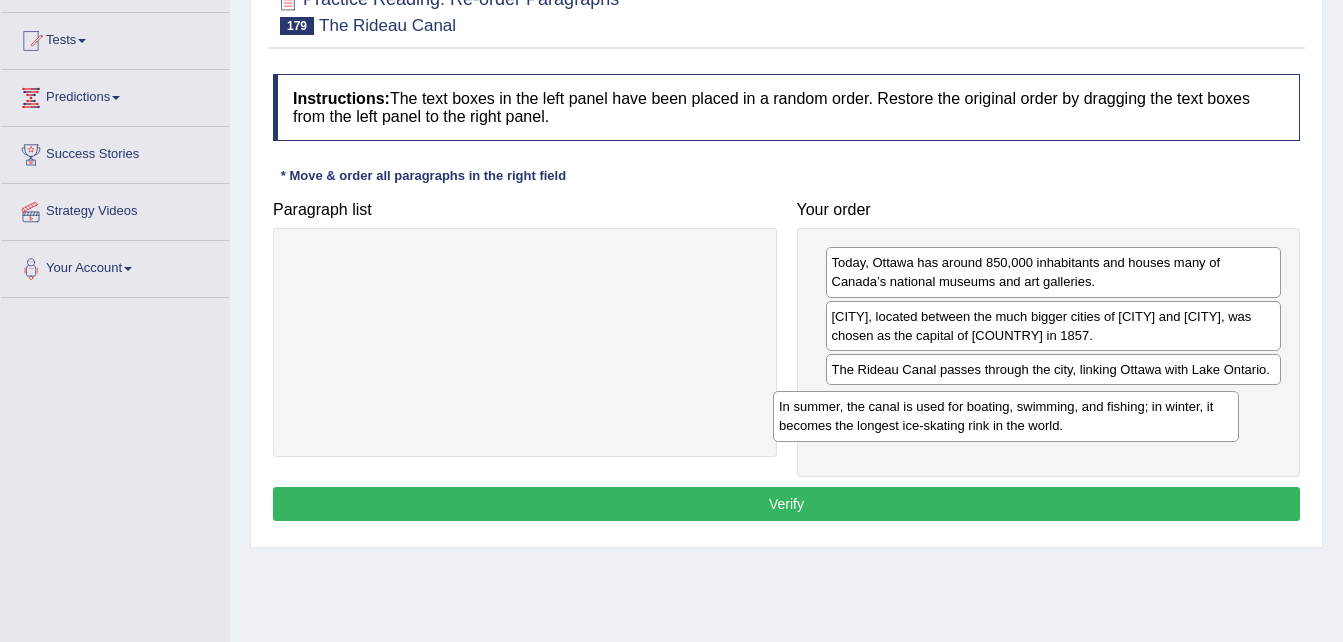 drag, startPoint x: 473, startPoint y: 269, endPoint x: 961, endPoint y: 413, distance: 508.80252 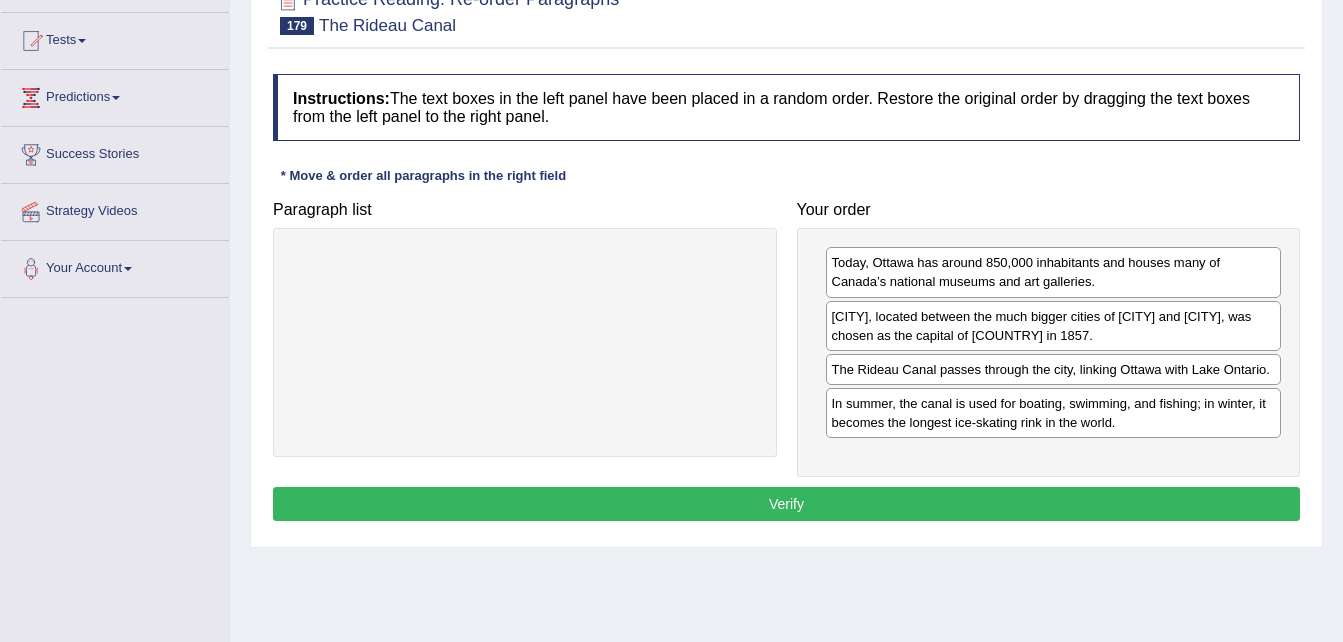click on "Verify" at bounding box center (786, 504) 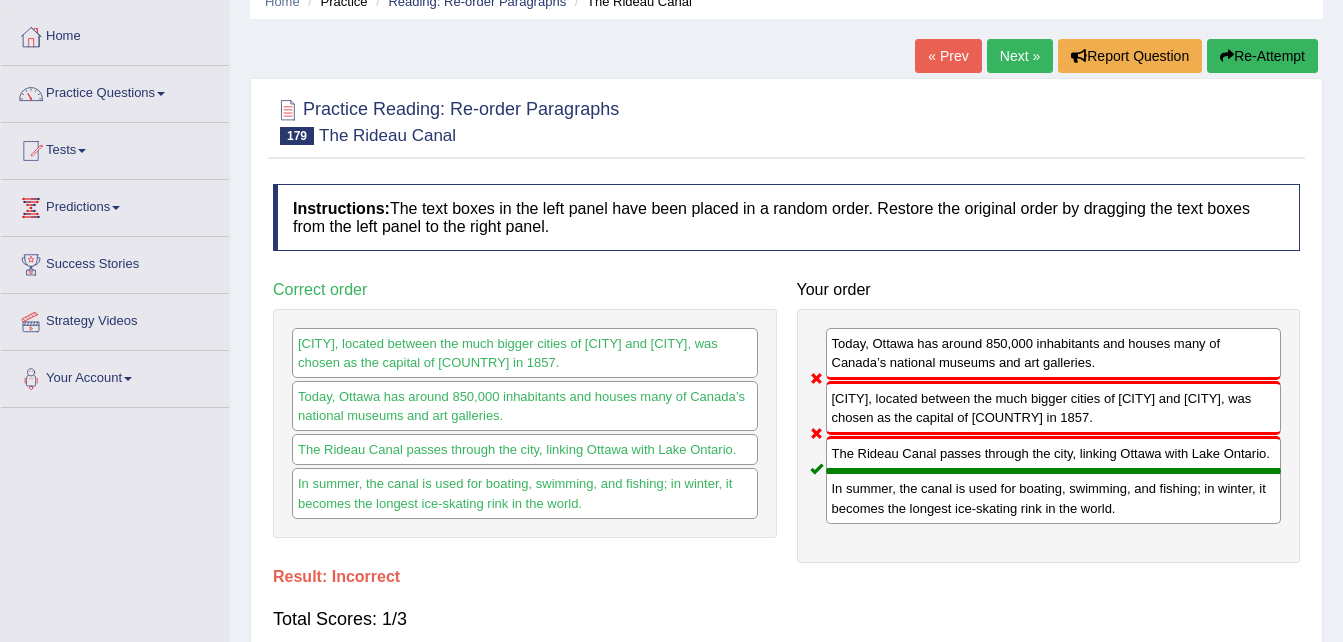 scroll, scrollTop: 80, scrollLeft: 0, axis: vertical 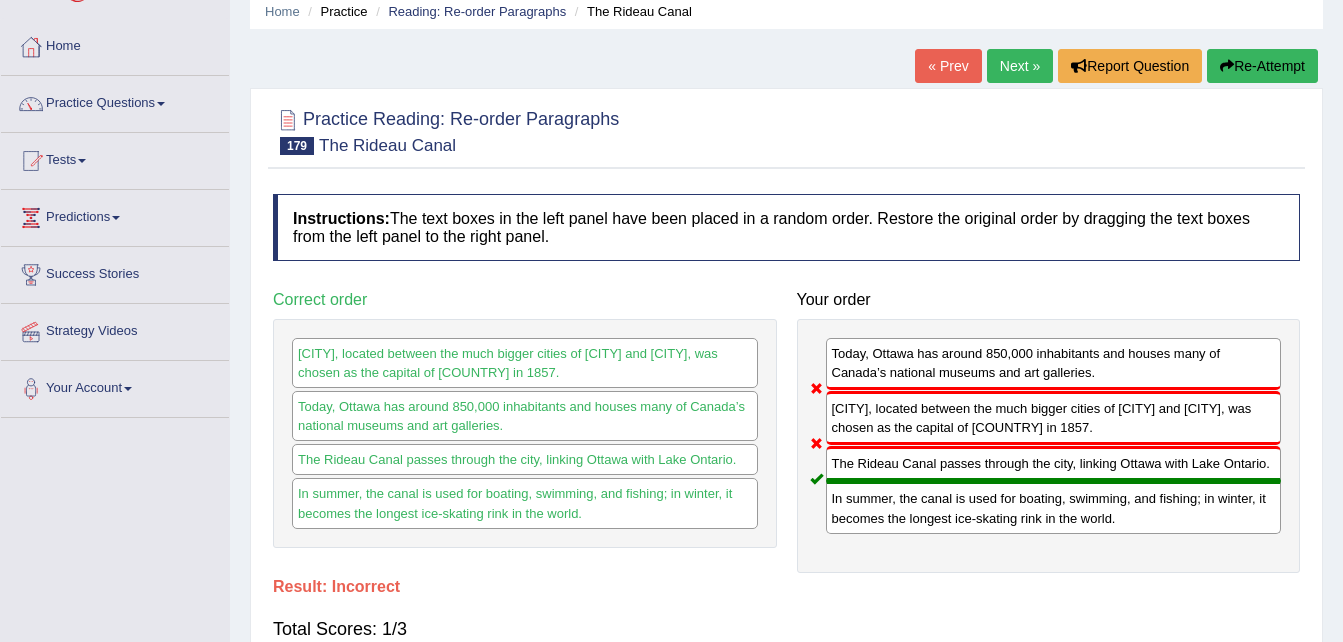 click on "Re-Attempt" at bounding box center (1262, 66) 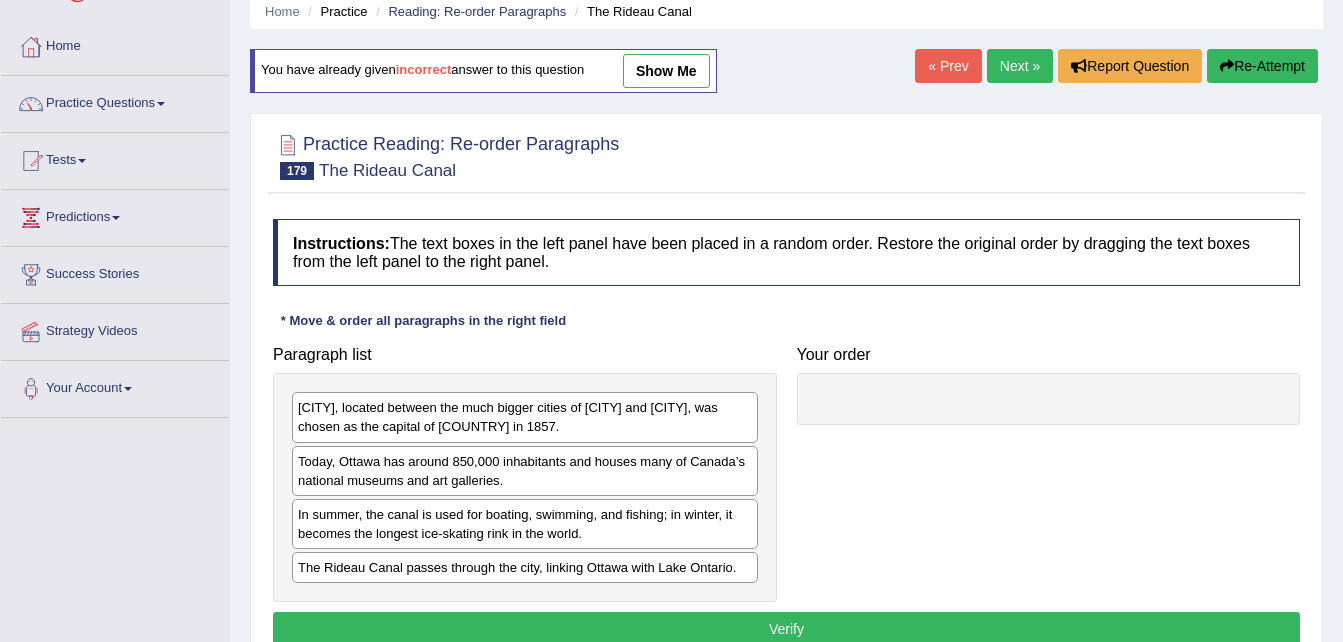 scroll, scrollTop: 80, scrollLeft: 0, axis: vertical 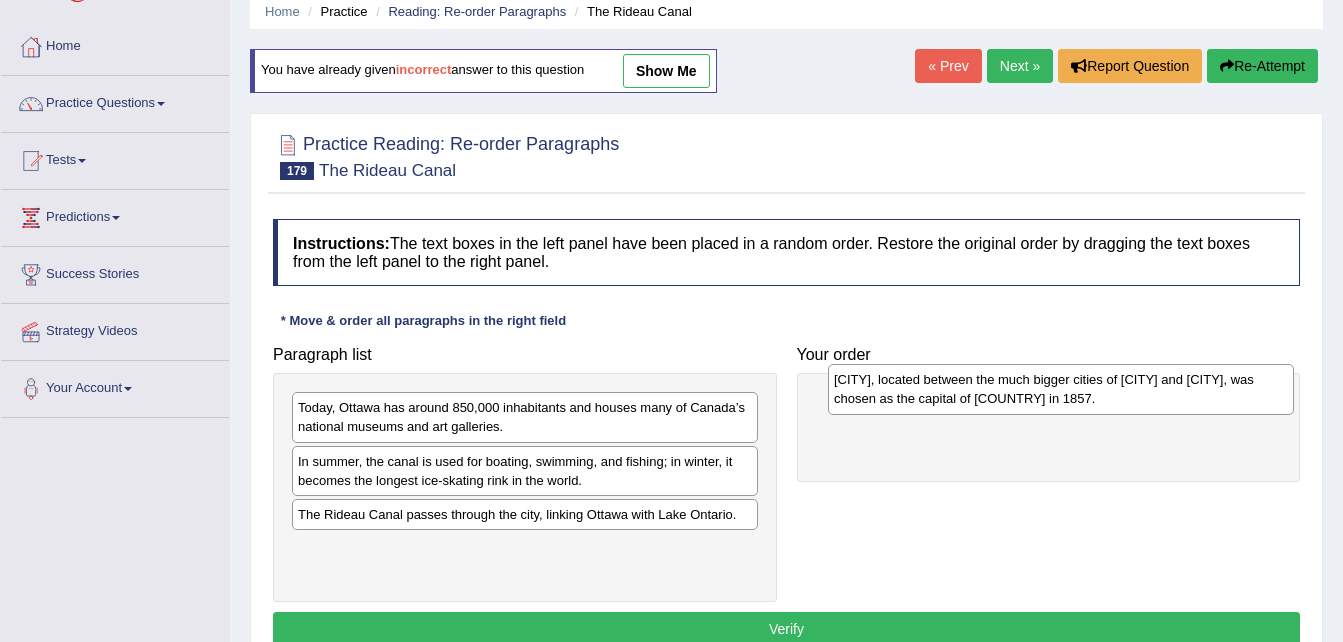 drag, startPoint x: 512, startPoint y: 415, endPoint x: 1049, endPoint y: 387, distance: 537.7295 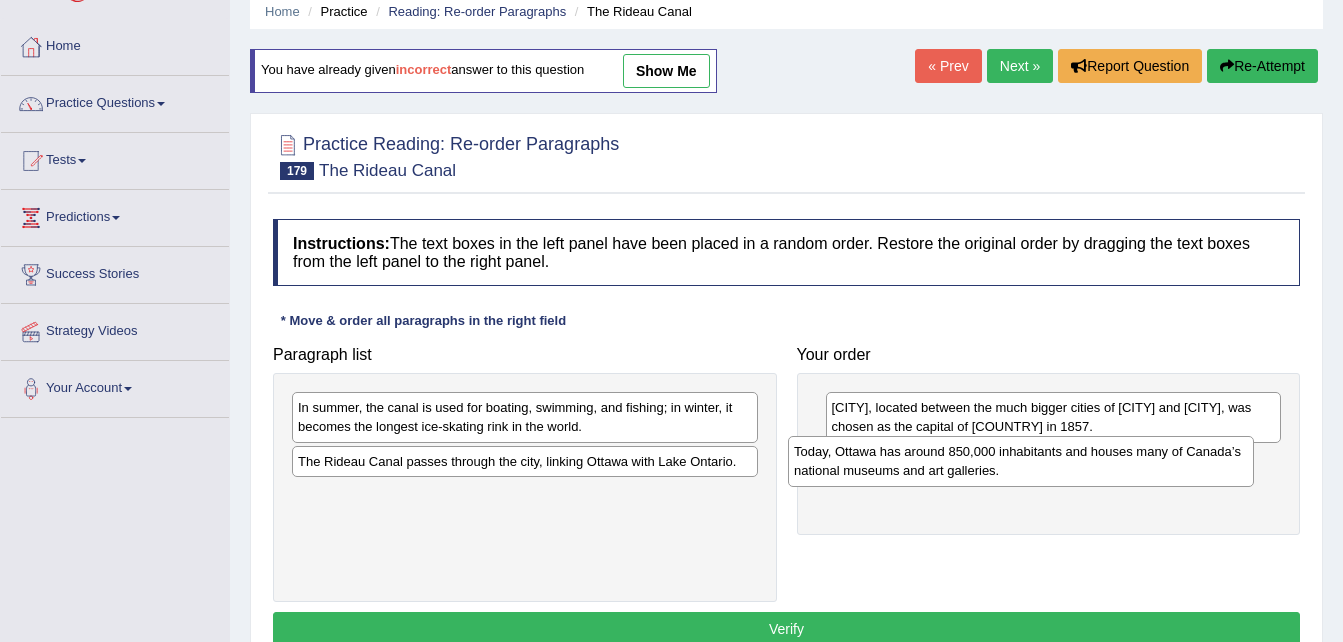 drag, startPoint x: 515, startPoint y: 421, endPoint x: 1019, endPoint y: 463, distance: 505.74698 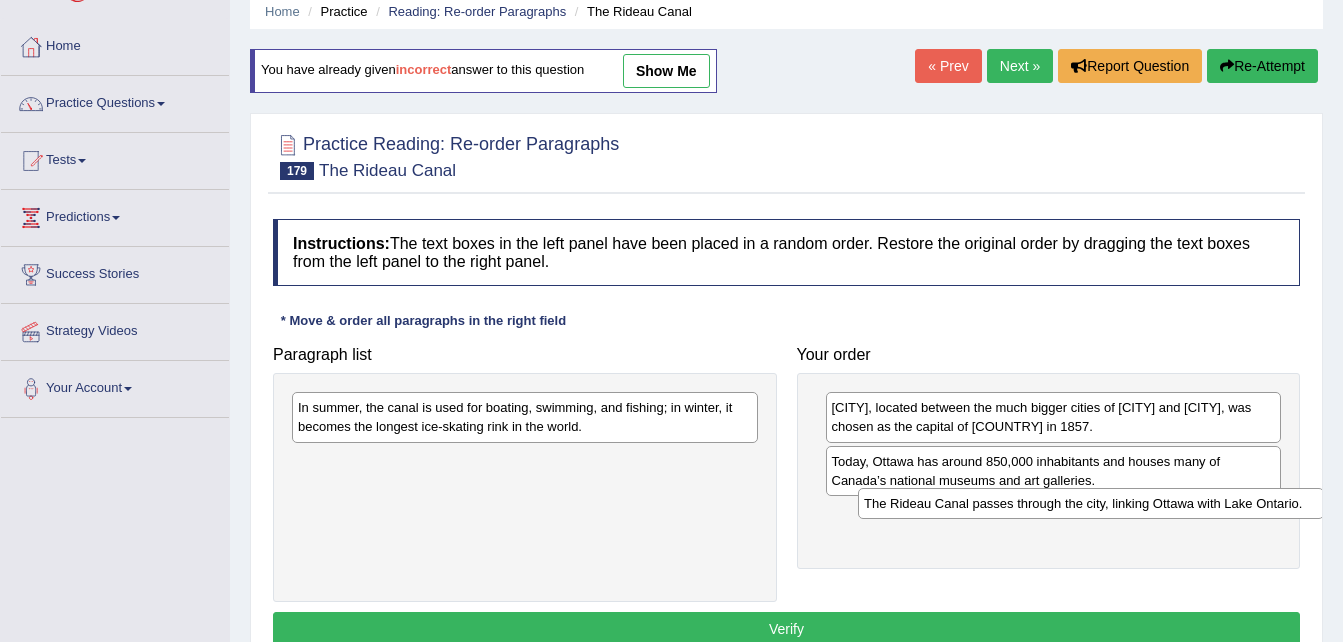 drag, startPoint x: 626, startPoint y: 466, endPoint x: 1192, endPoint y: 509, distance: 567.63104 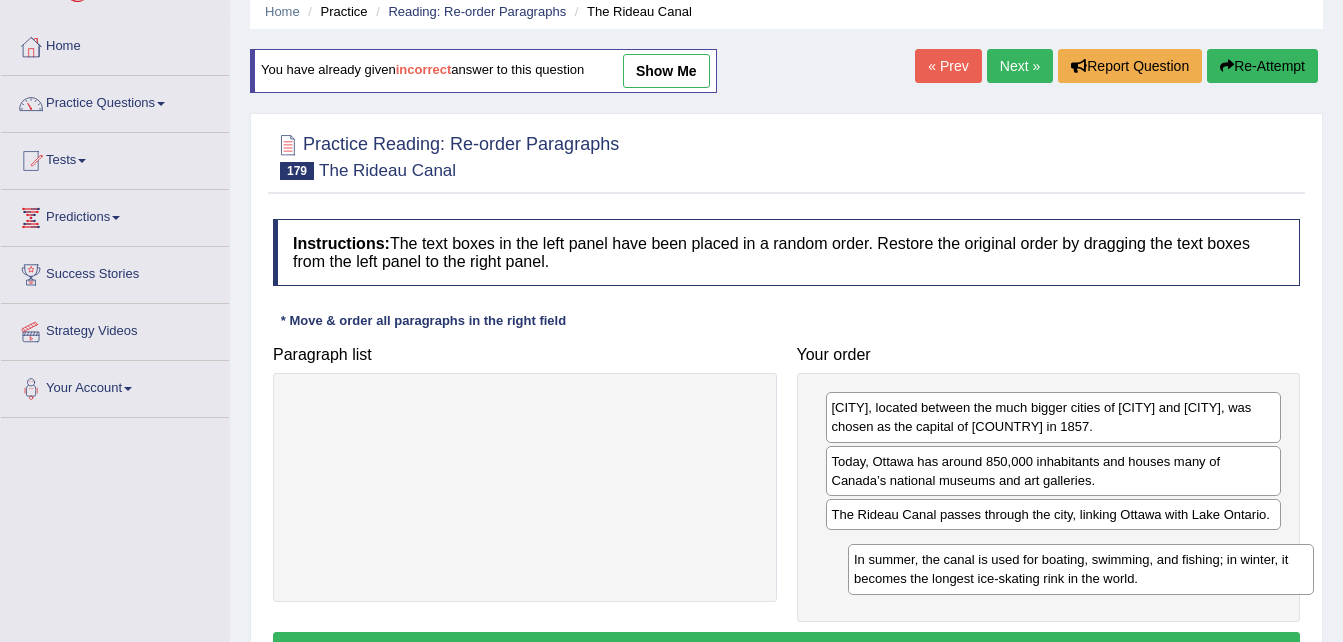 drag, startPoint x: 705, startPoint y: 417, endPoint x: 1261, endPoint y: 568, distance: 576.1398 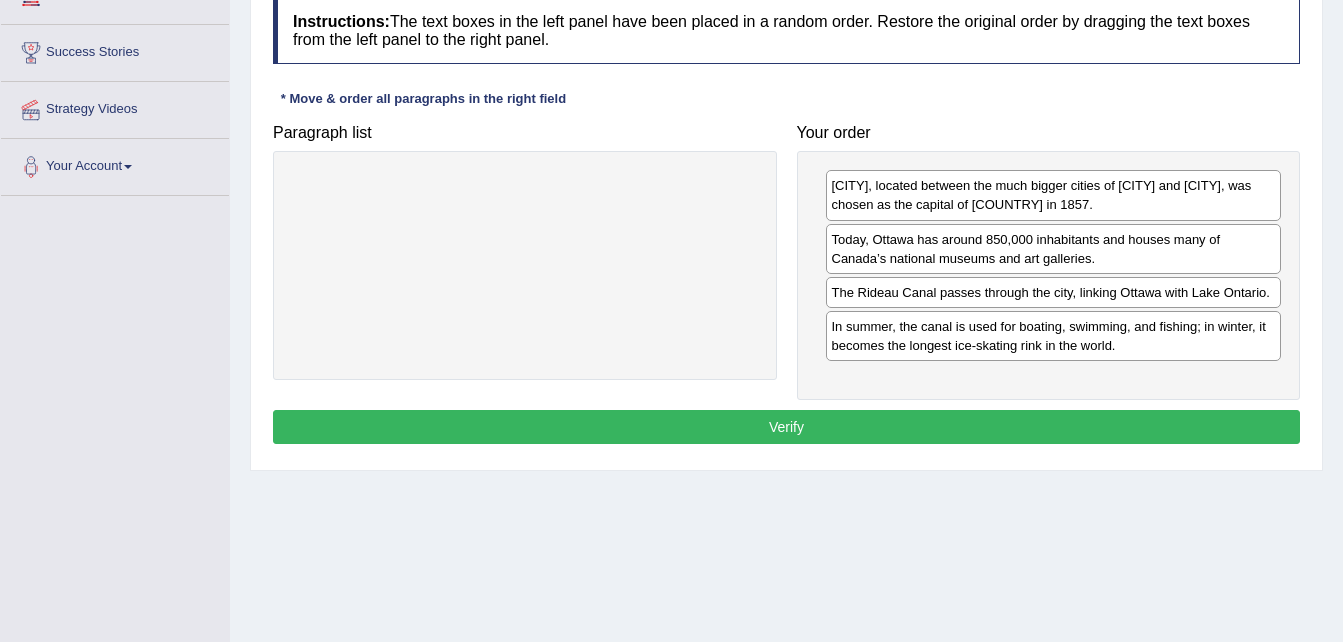 scroll, scrollTop: 320, scrollLeft: 0, axis: vertical 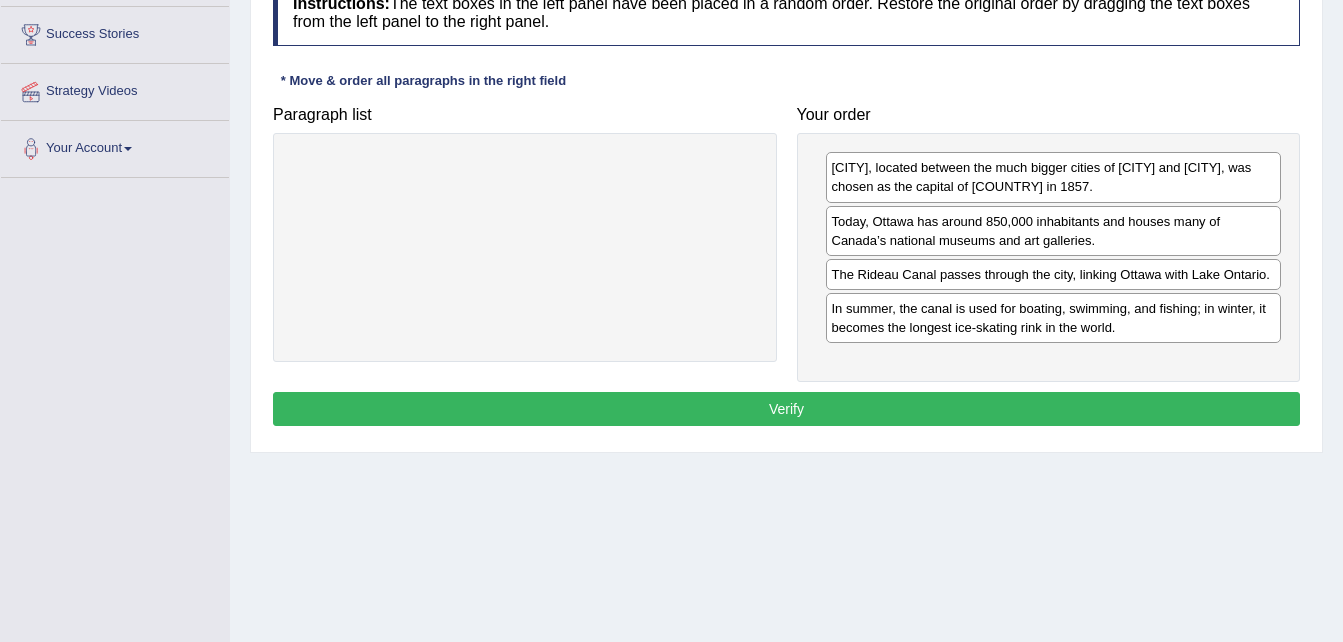 click on "Verify" at bounding box center [786, 409] 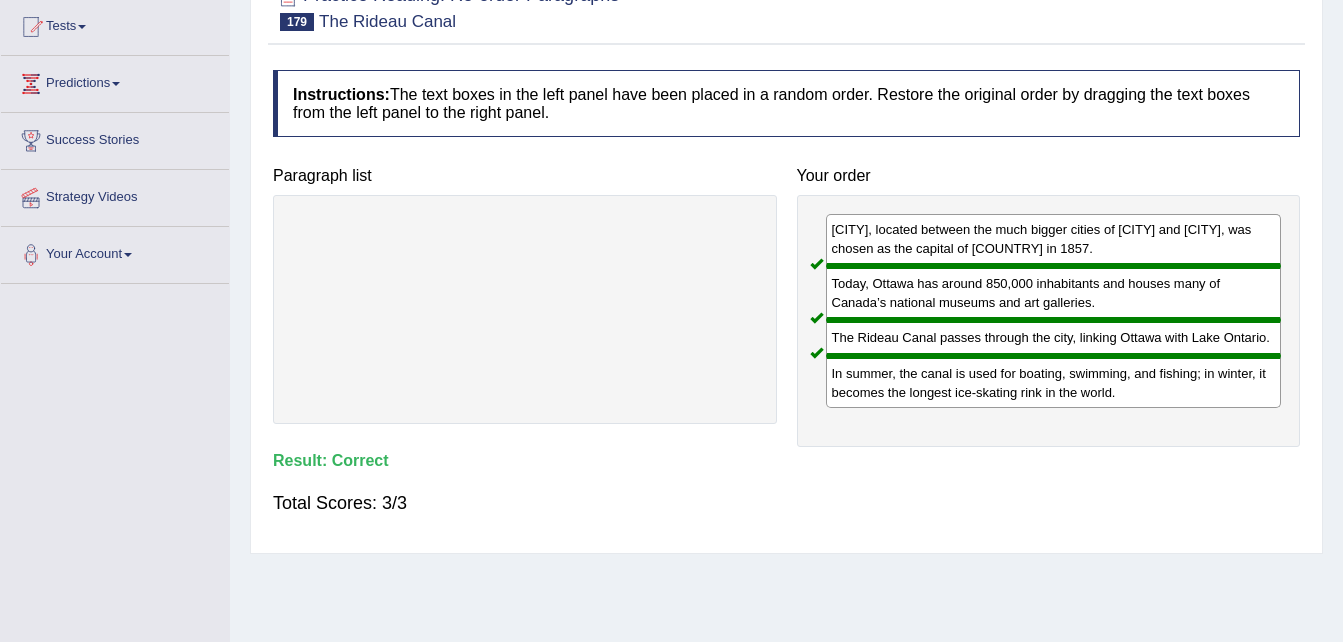 scroll, scrollTop: 200, scrollLeft: 0, axis: vertical 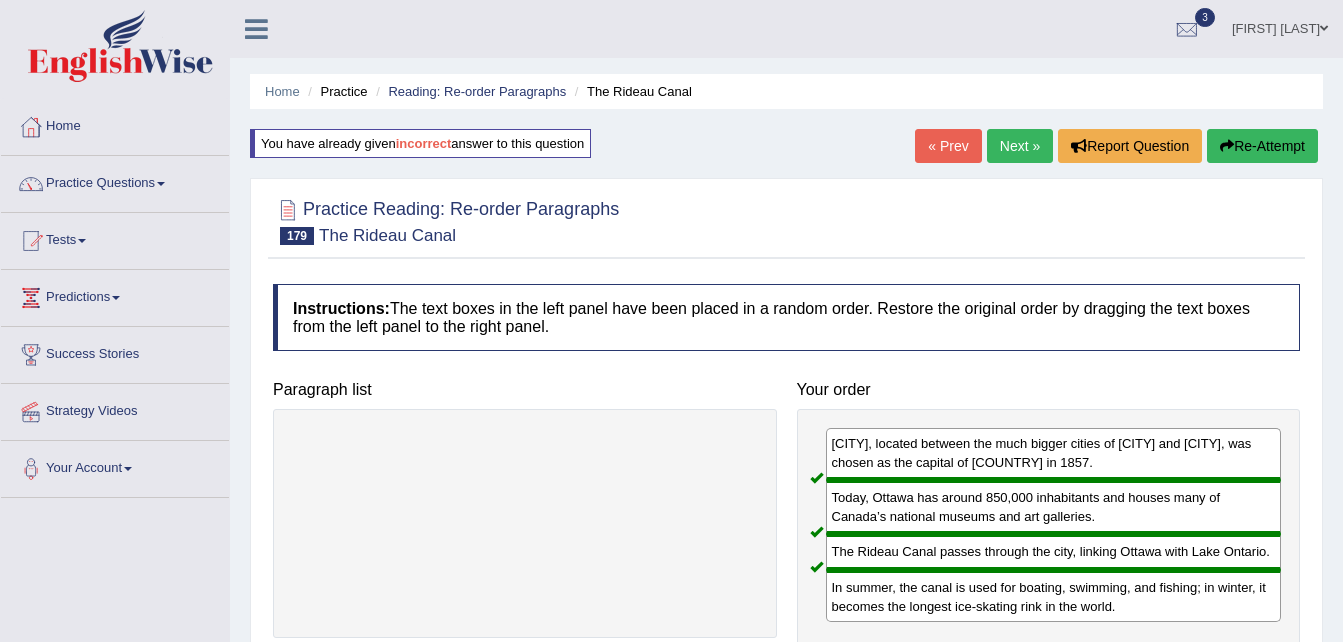 click on "Home
Practice
Reading: Re-order Paragraphs
The Rideau Canal
You have already given  incorrect  answer to this question
« Prev Next »  Report Question  Re-Attempt
Practice Reading: Re-order Paragraphs
179
The Rideau Canal
Instructions:  The text boxes in the left panel have been placed in a random order. Restore the original order by dragging the text boxes from the left panel to the right panel.
* Move & order all paragraphs in the right field
Paragraph list
Correct order
Ottawa, located between the much bigger cities of Montreal and Toronto, was chosen as the capital of Canada in 1857. Today, Ottawa has around 850,000 inhabitants and houses many of Canada’s national museums and art galleries.
Your order
Result:" at bounding box center [786, 500] 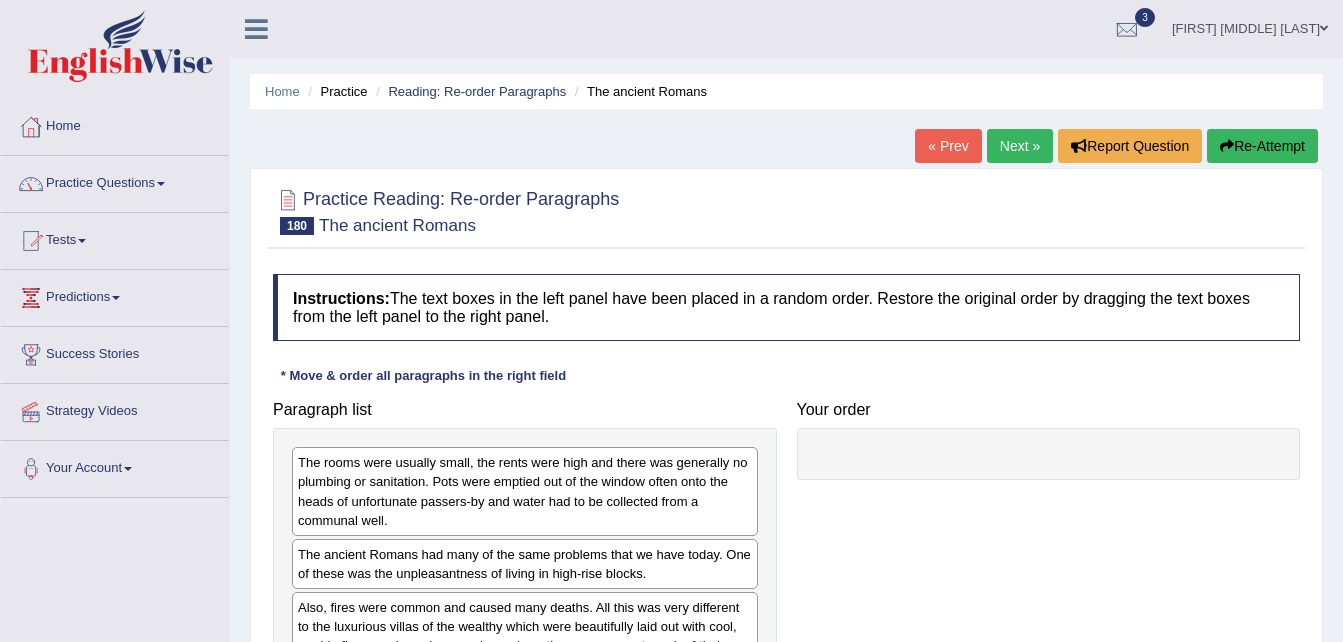 scroll, scrollTop: 0, scrollLeft: 0, axis: both 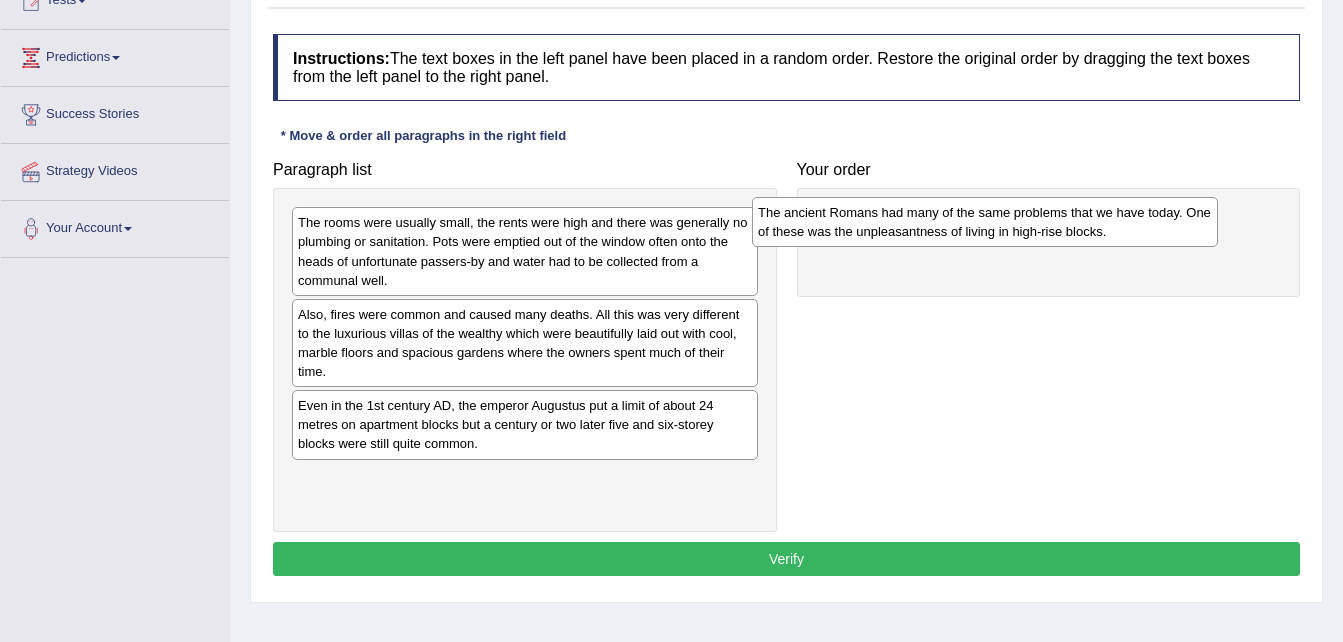 drag, startPoint x: 515, startPoint y: 328, endPoint x: 975, endPoint y: 226, distance: 471.173 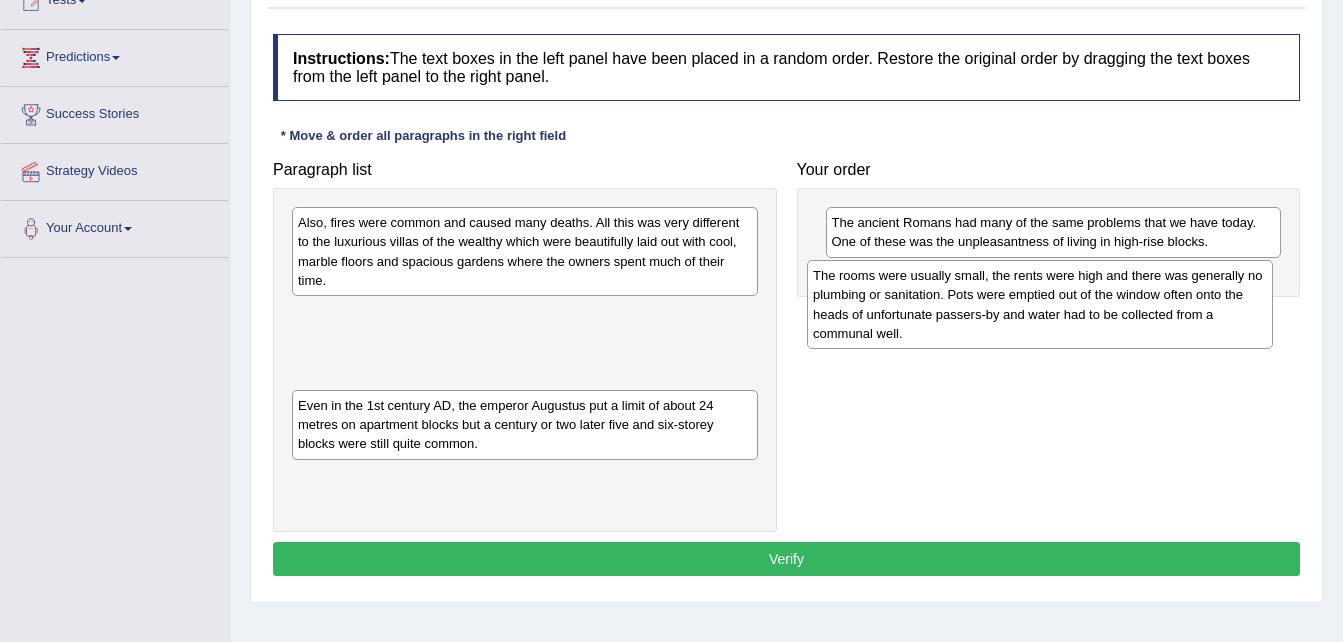 drag, startPoint x: 489, startPoint y: 268, endPoint x: 1025, endPoint y: 316, distance: 538.14496 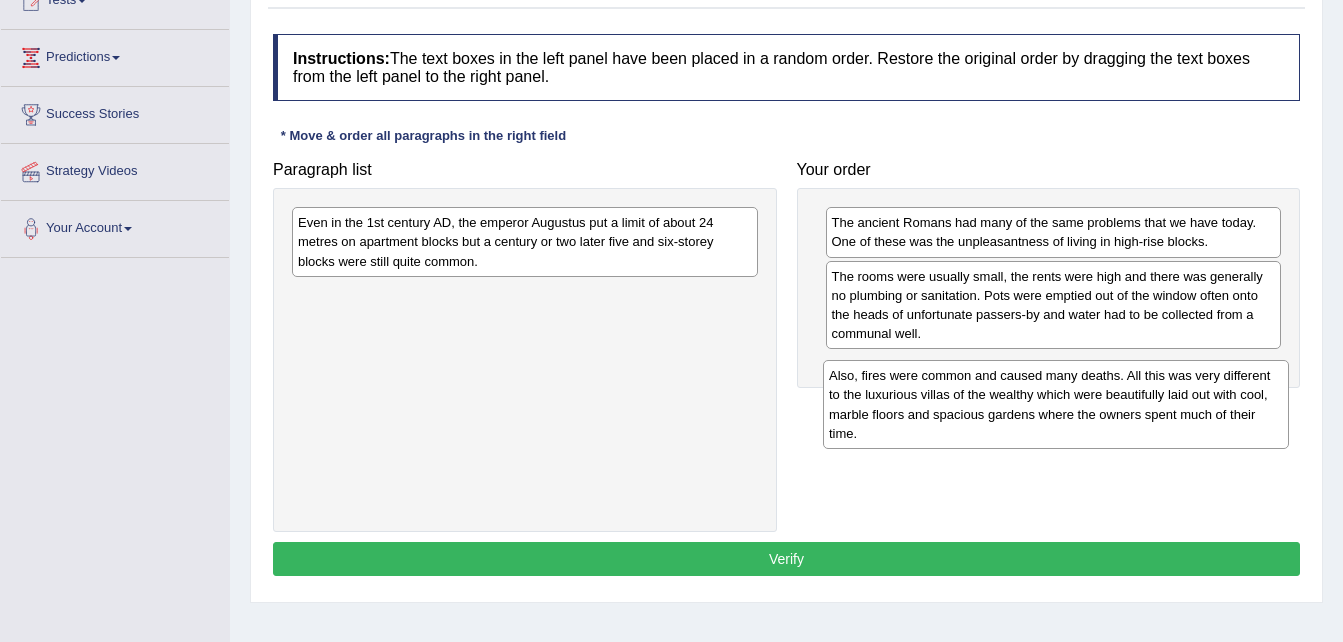 drag, startPoint x: 568, startPoint y: 240, endPoint x: 1100, endPoint y: 393, distance: 553.5639 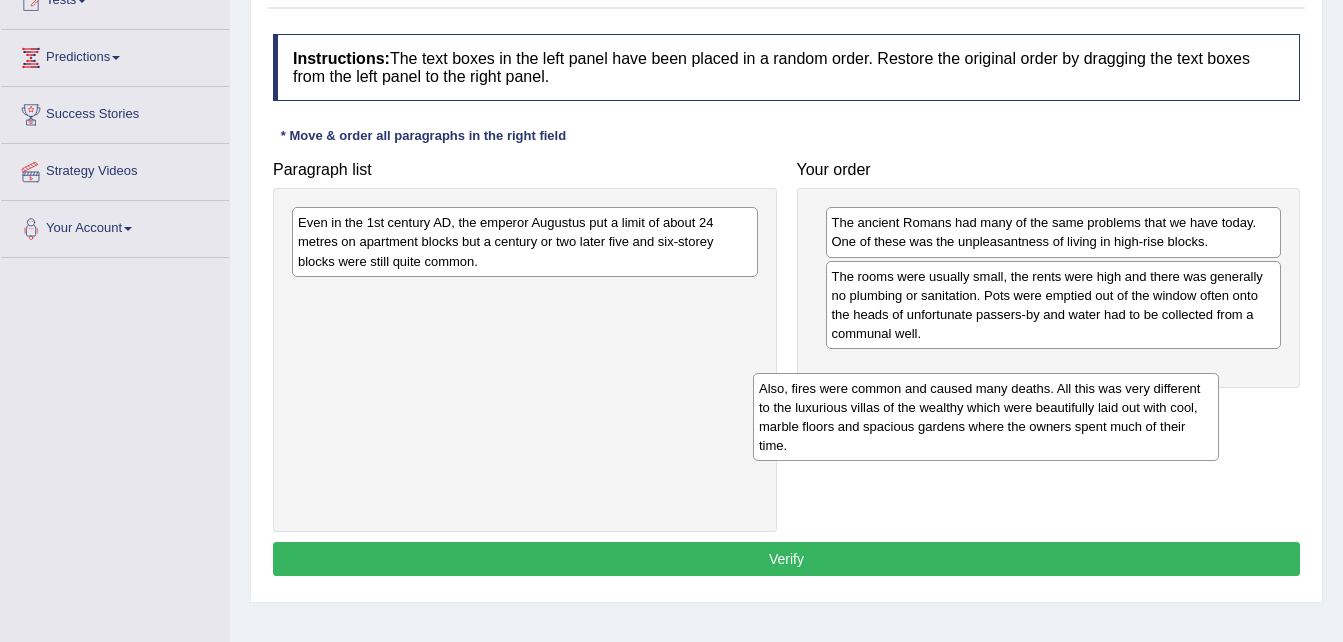 drag, startPoint x: 637, startPoint y: 305, endPoint x: 1160, endPoint y: 374, distance: 527.532 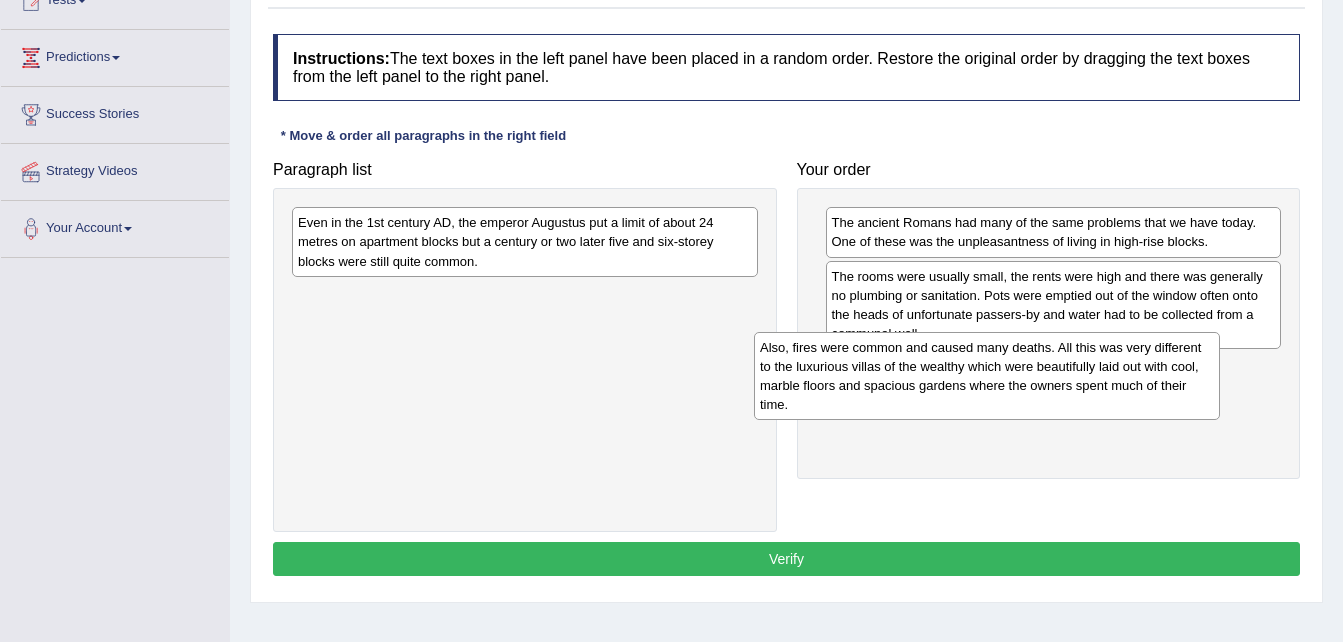 drag, startPoint x: 592, startPoint y: 283, endPoint x: 1066, endPoint y: 347, distance: 478.30115 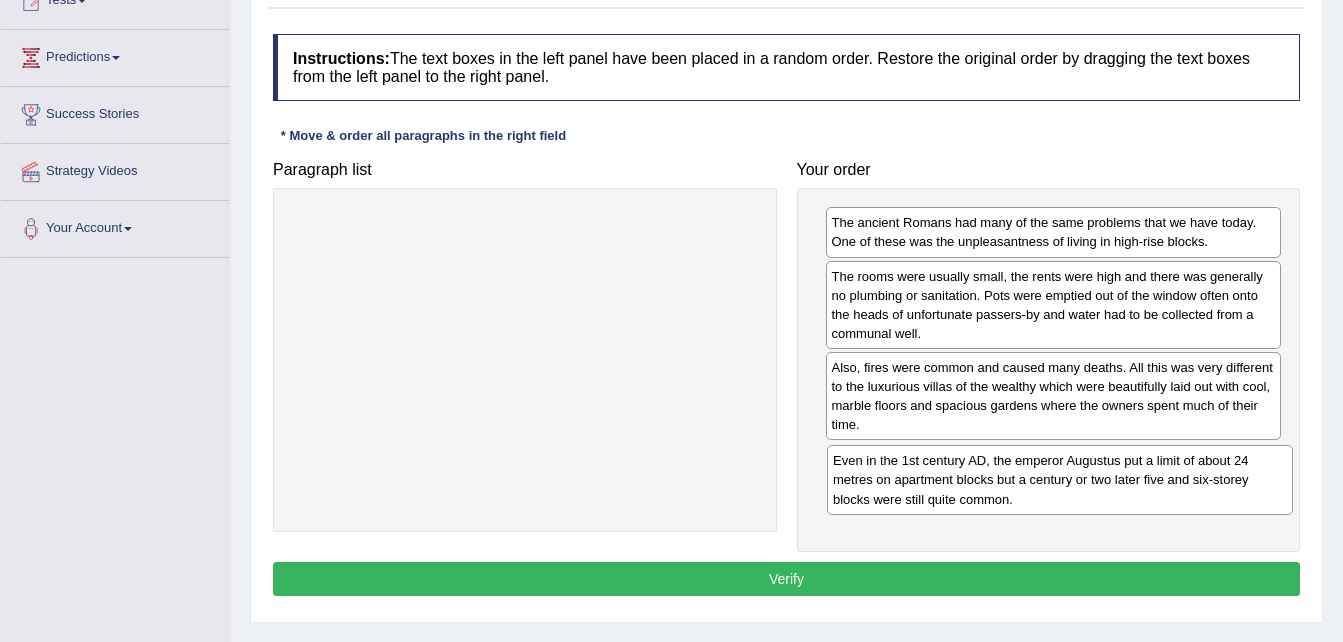 drag, startPoint x: 596, startPoint y: 227, endPoint x: 1183, endPoint y: 484, distance: 640.7948 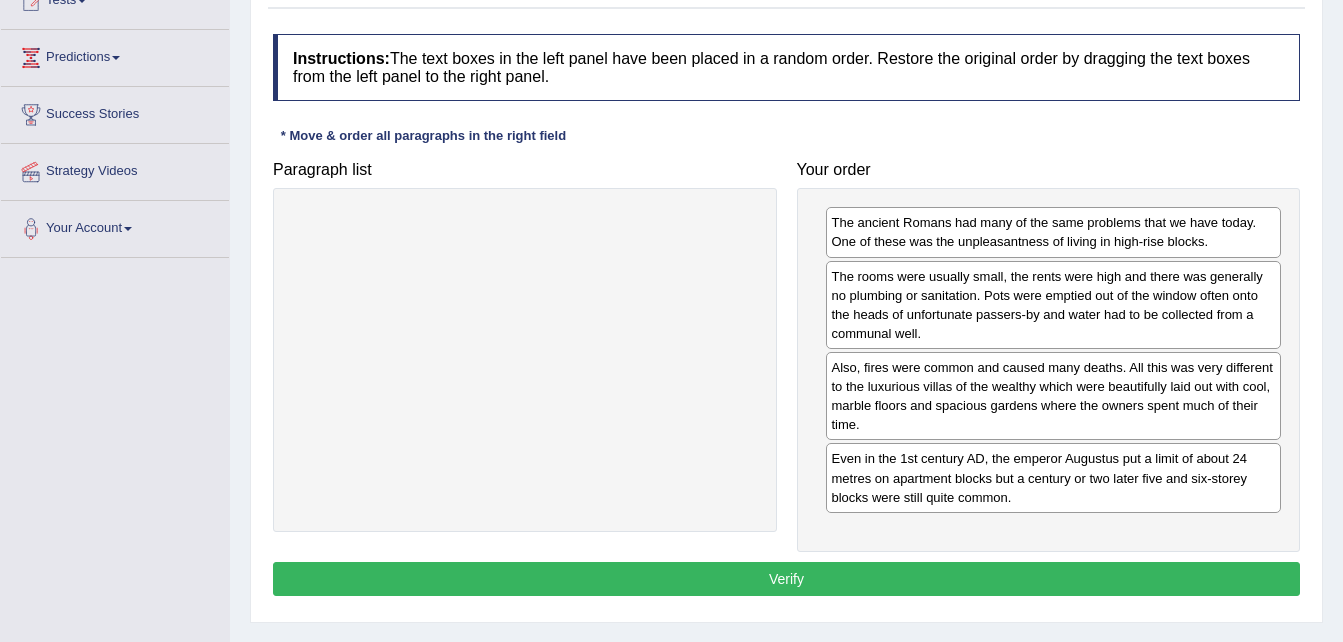 click on "Verify" at bounding box center (786, 579) 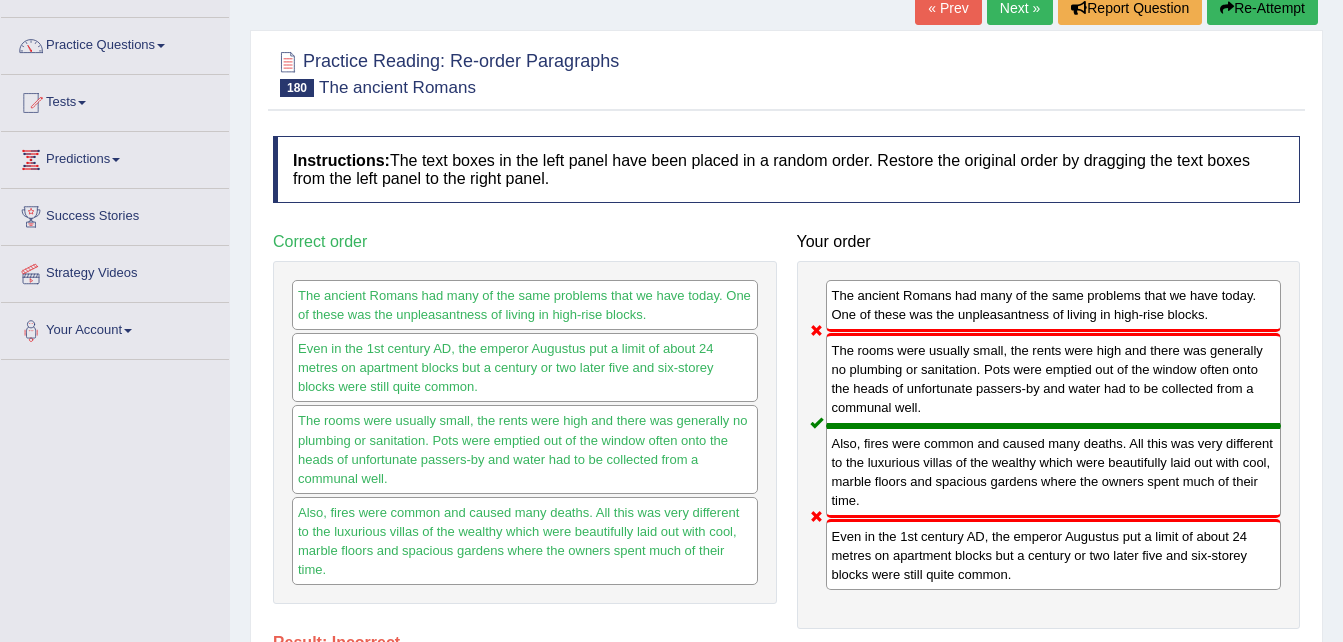 scroll, scrollTop: 120, scrollLeft: 0, axis: vertical 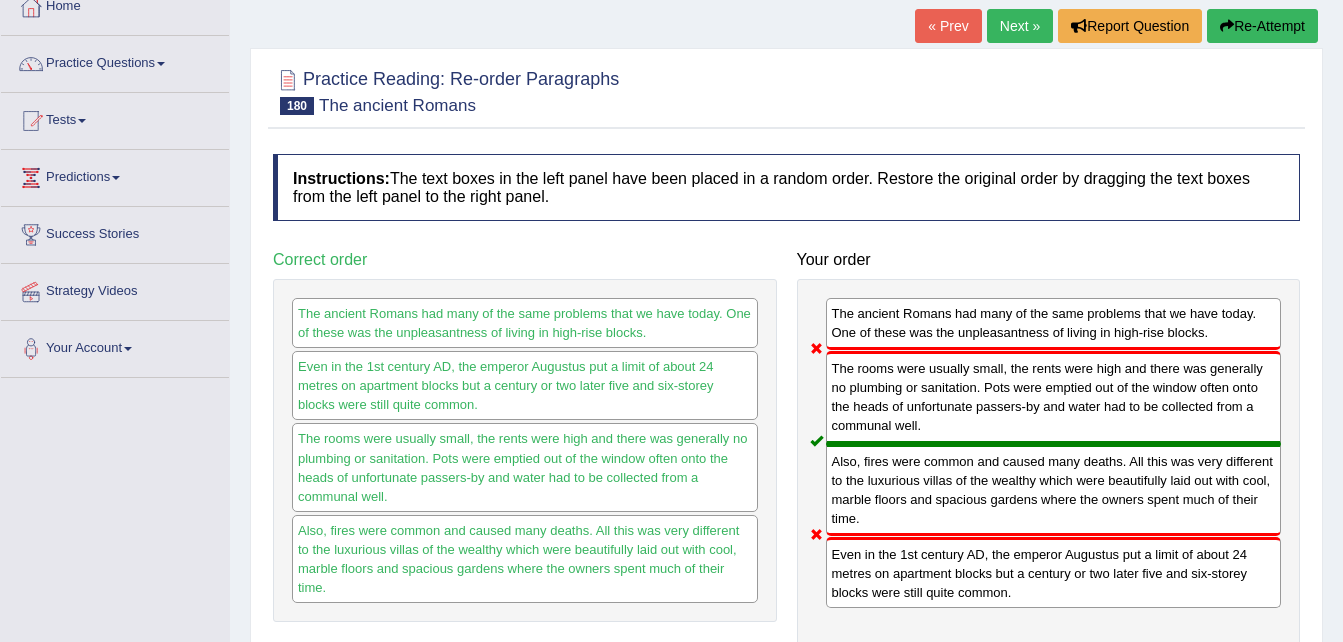 click on "Re-Attempt" at bounding box center (1262, 26) 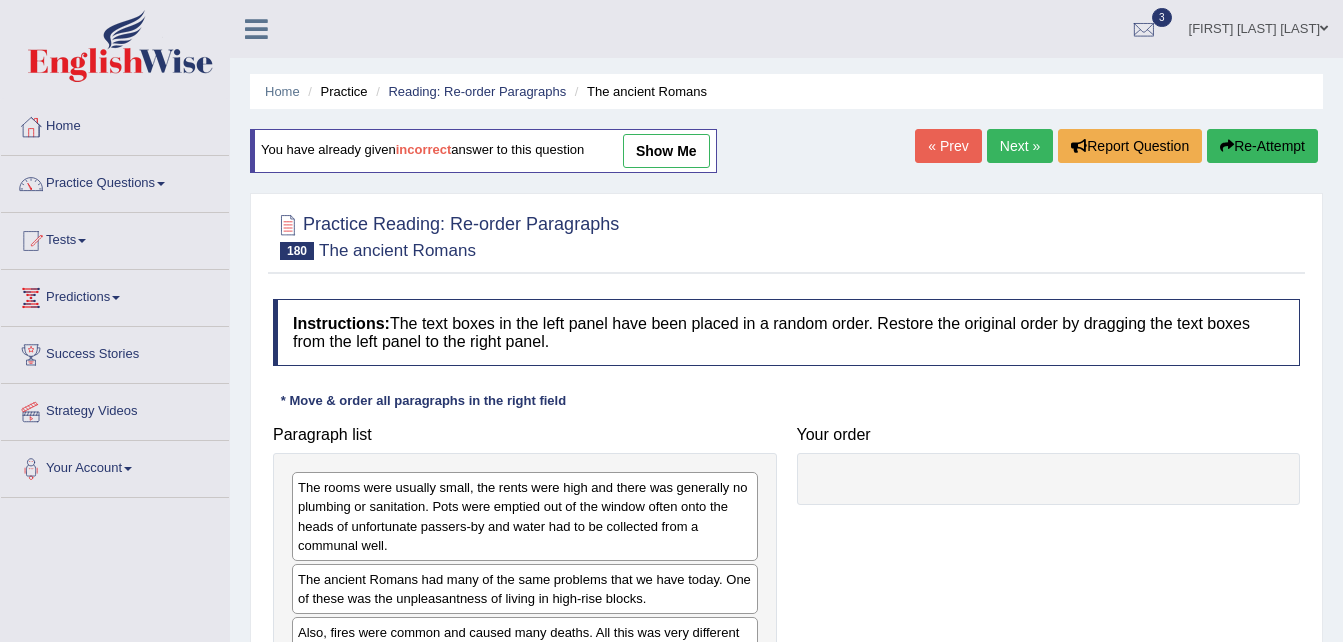 scroll, scrollTop: 124, scrollLeft: 0, axis: vertical 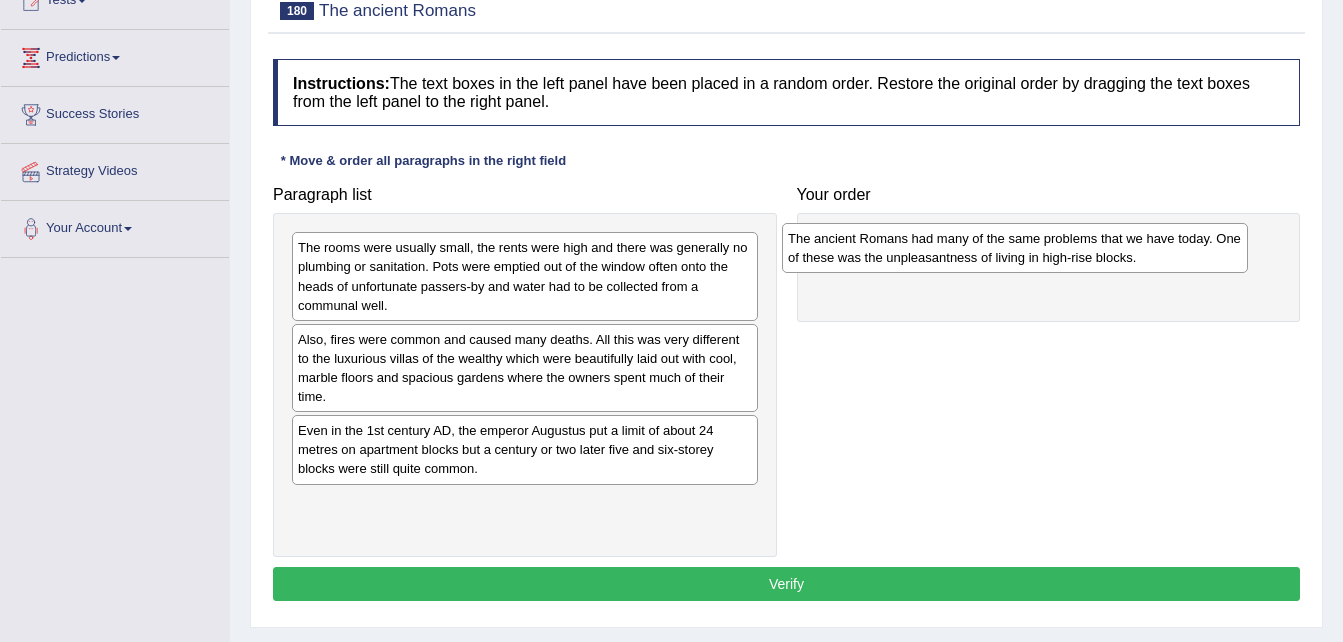 drag, startPoint x: 575, startPoint y: 331, endPoint x: 962, endPoint y: 250, distance: 395.3859 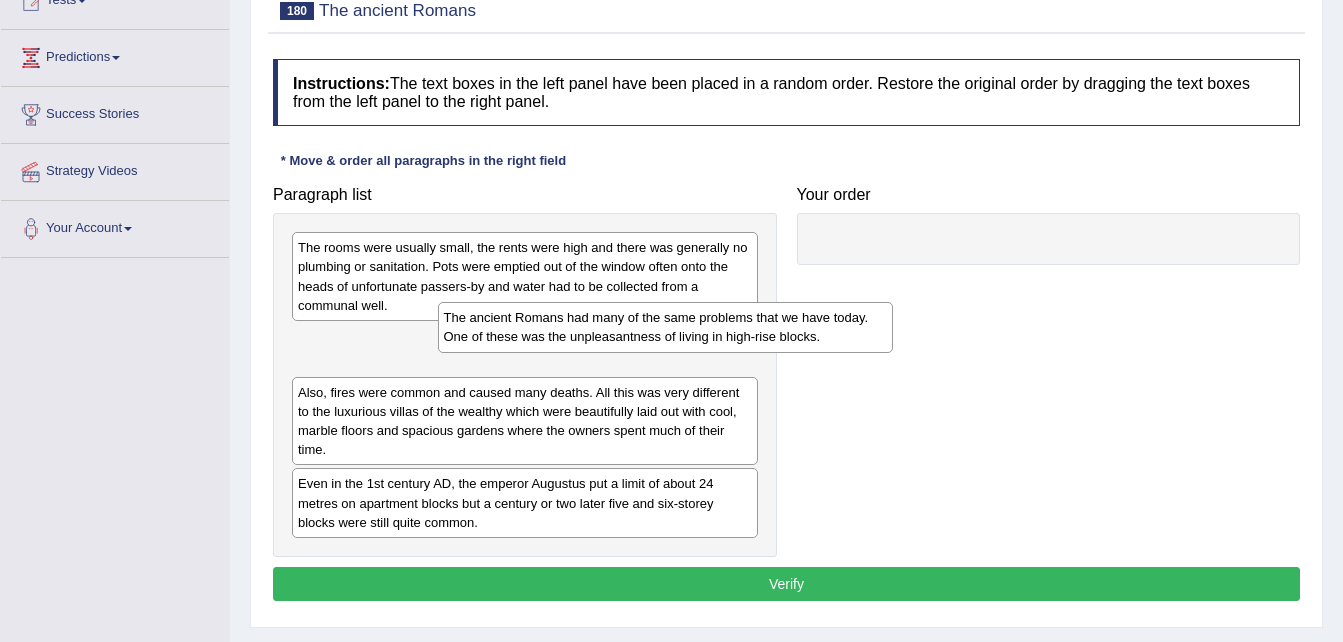 drag, startPoint x: 861, startPoint y: 260, endPoint x: 471, endPoint y: 330, distance: 396.23227 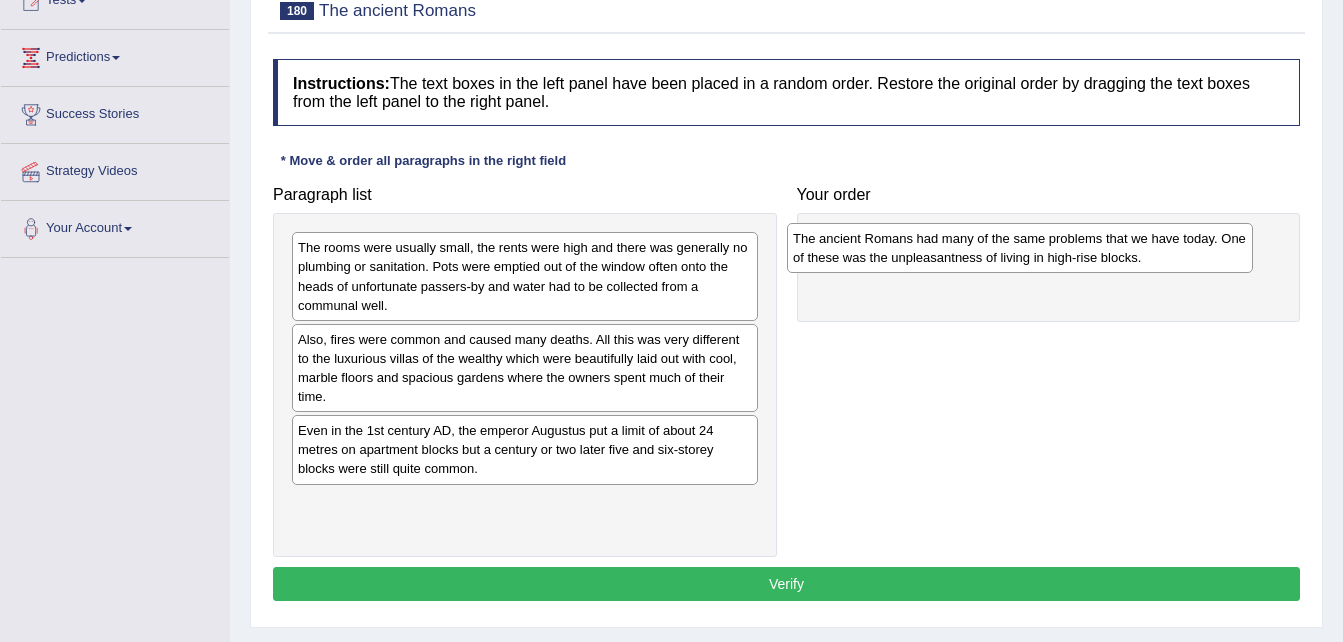 drag, startPoint x: 455, startPoint y: 359, endPoint x: 950, endPoint y: 258, distance: 505.19897 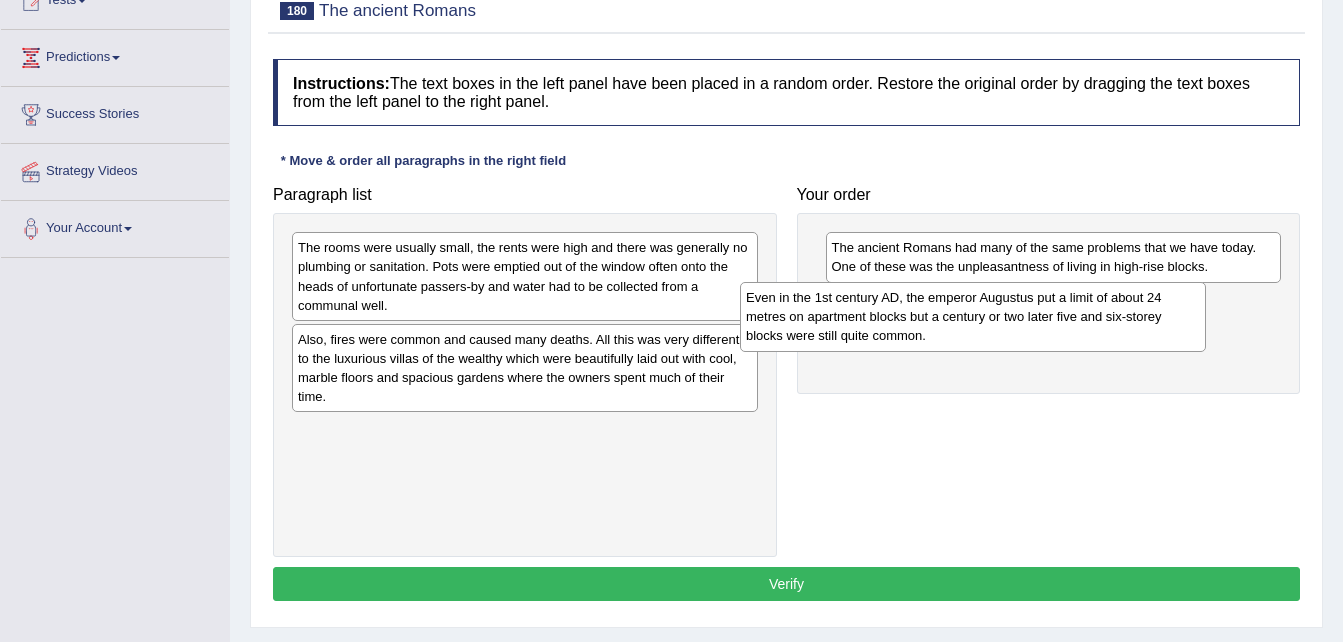 drag, startPoint x: 624, startPoint y: 454, endPoint x: 1129, endPoint y: 288, distance: 531.5835 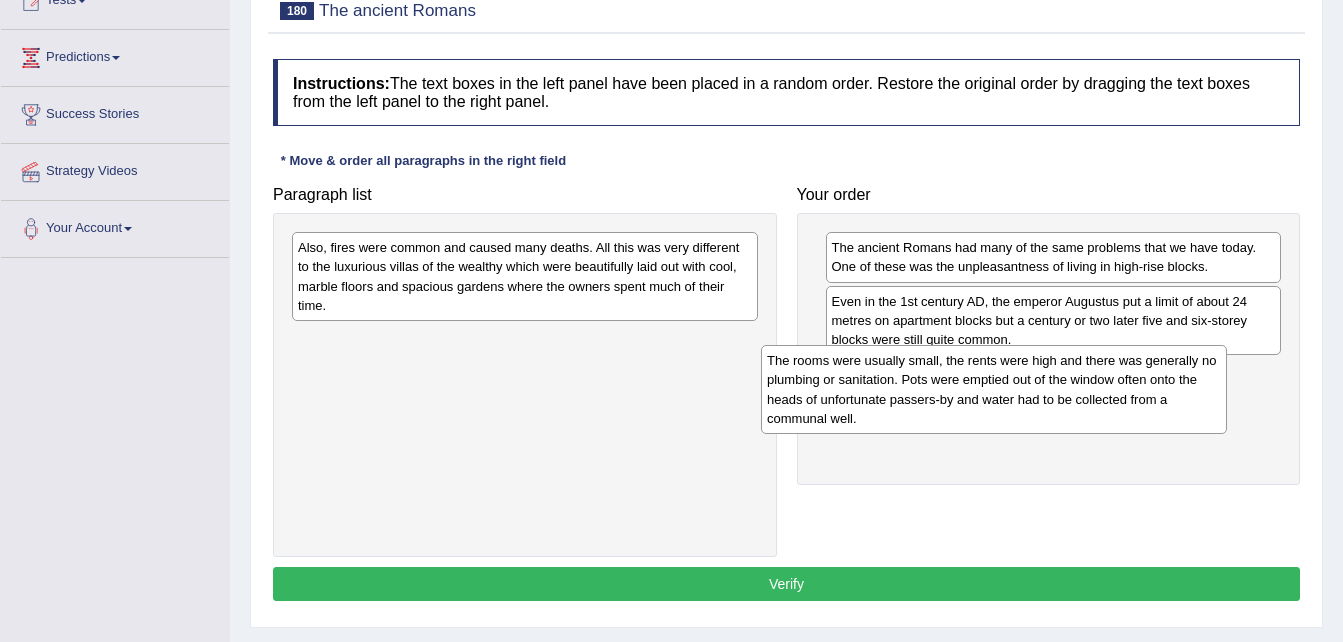 drag, startPoint x: 518, startPoint y: 292, endPoint x: 987, endPoint y: 405, distance: 482.421 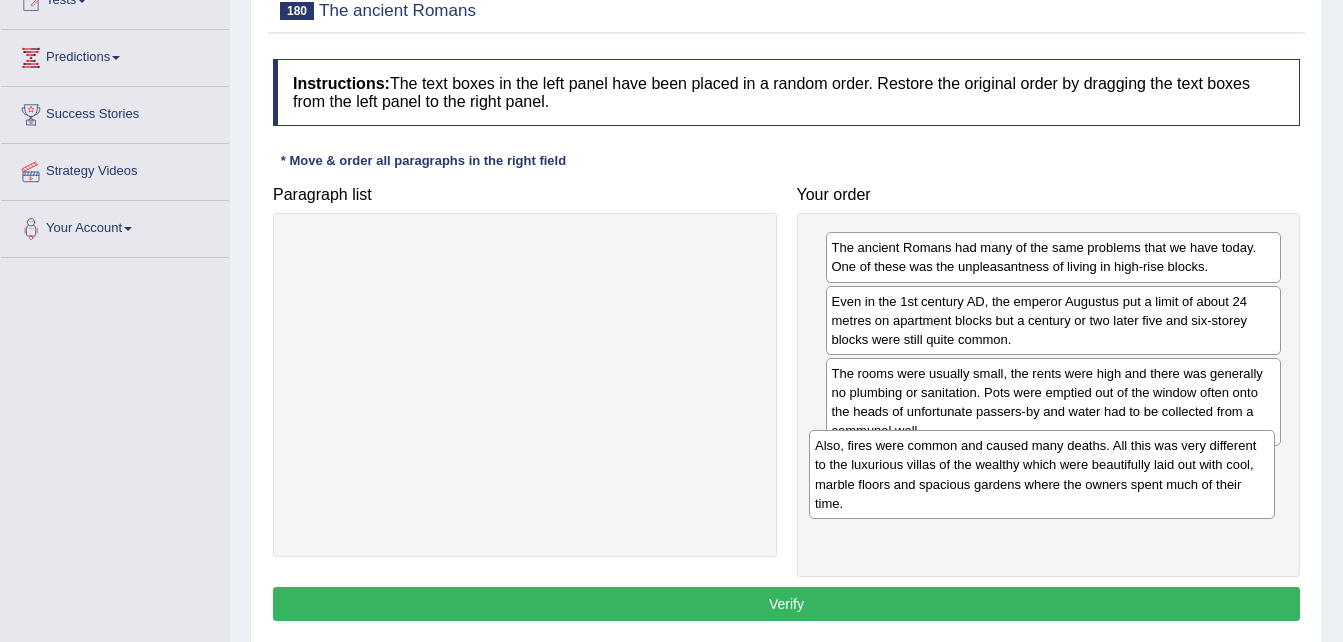 drag, startPoint x: 590, startPoint y: 284, endPoint x: 1107, endPoint y: 482, distance: 553.6181 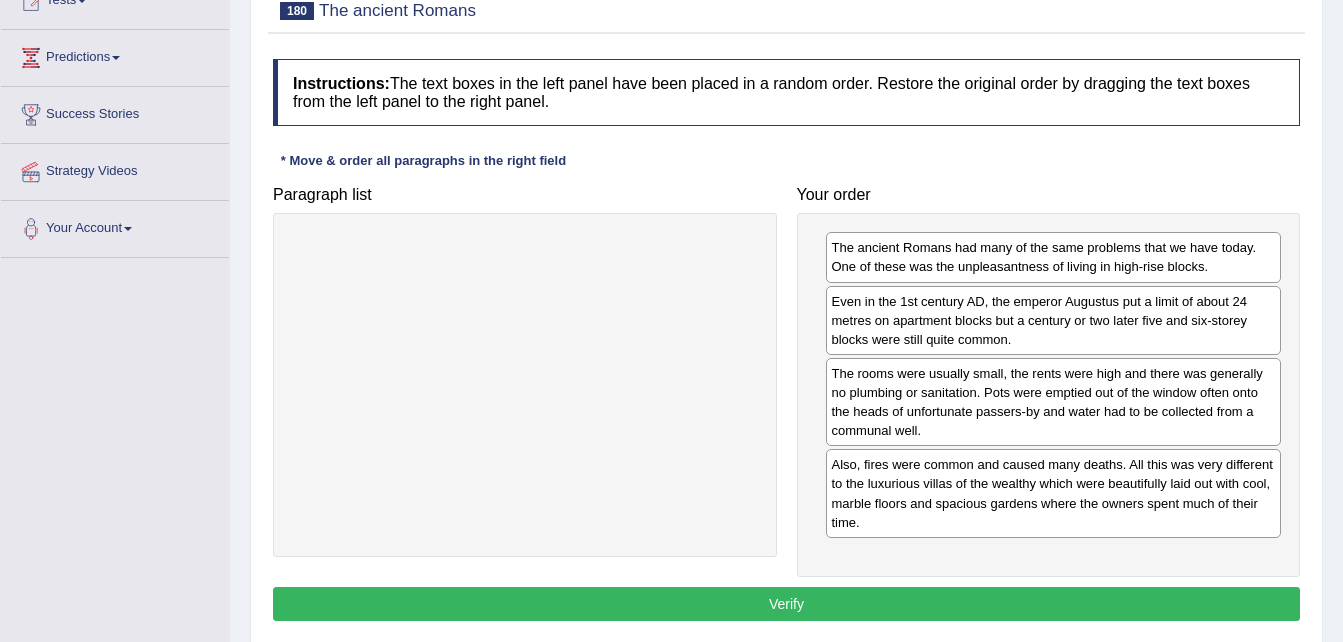 click on "Verify" at bounding box center (786, 604) 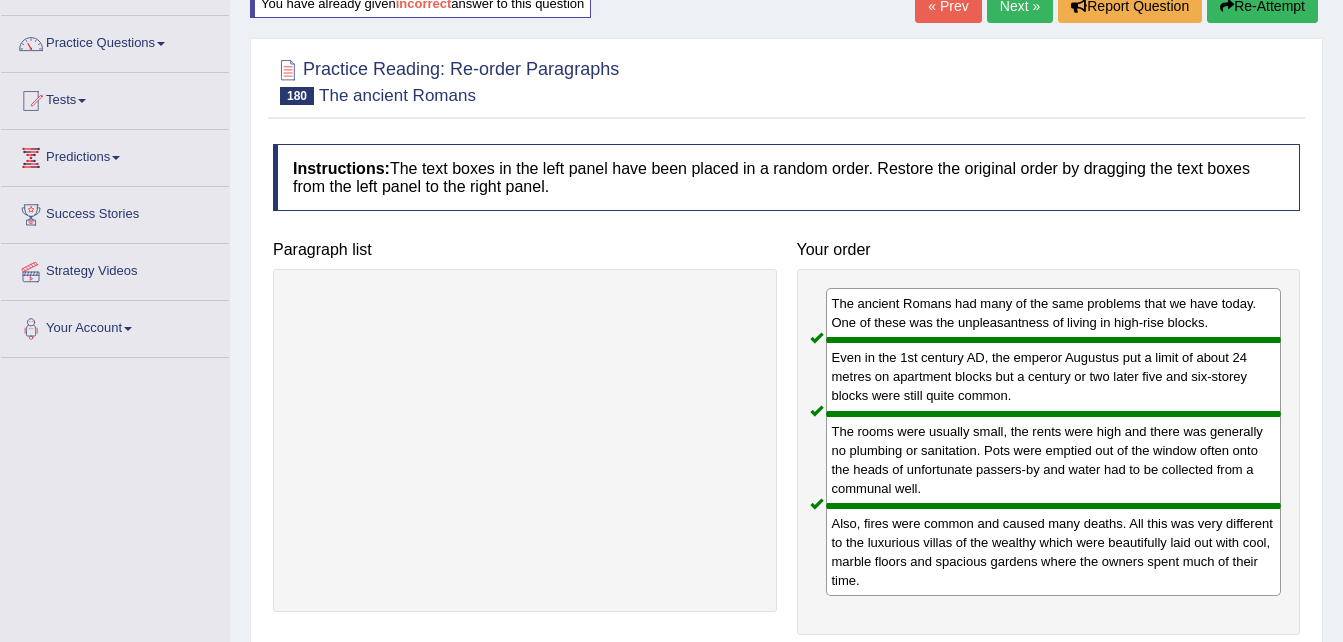 scroll, scrollTop: 120, scrollLeft: 0, axis: vertical 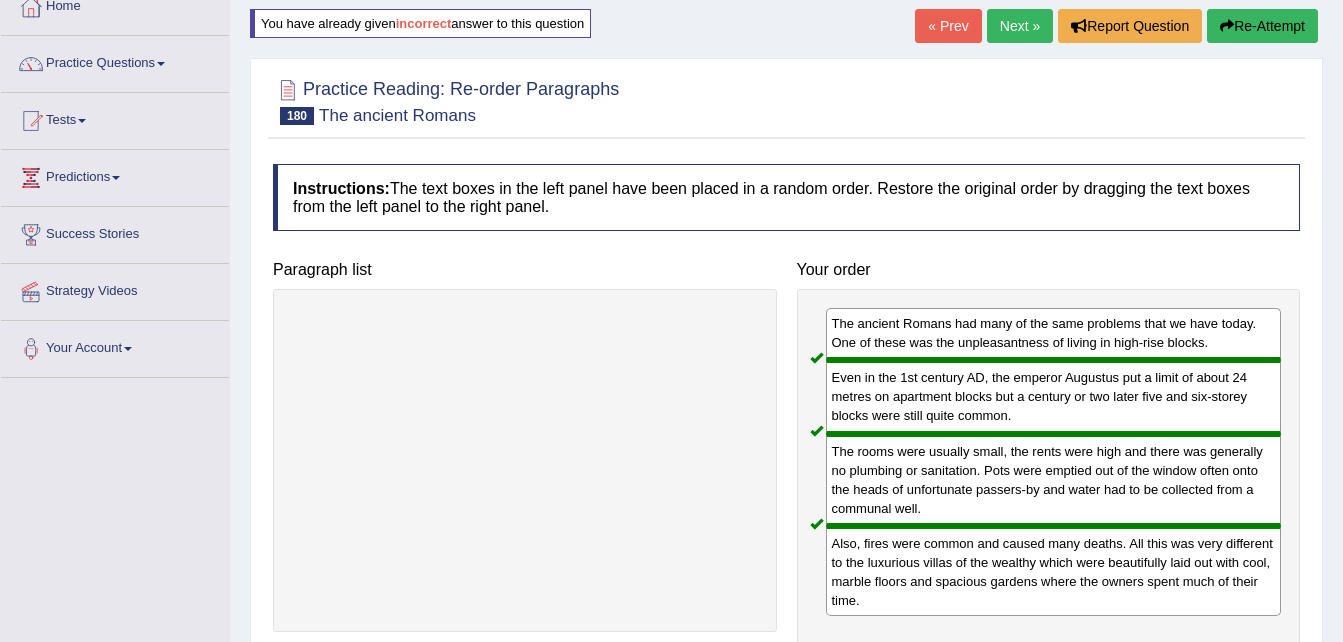 click on "Next »" at bounding box center (1020, 26) 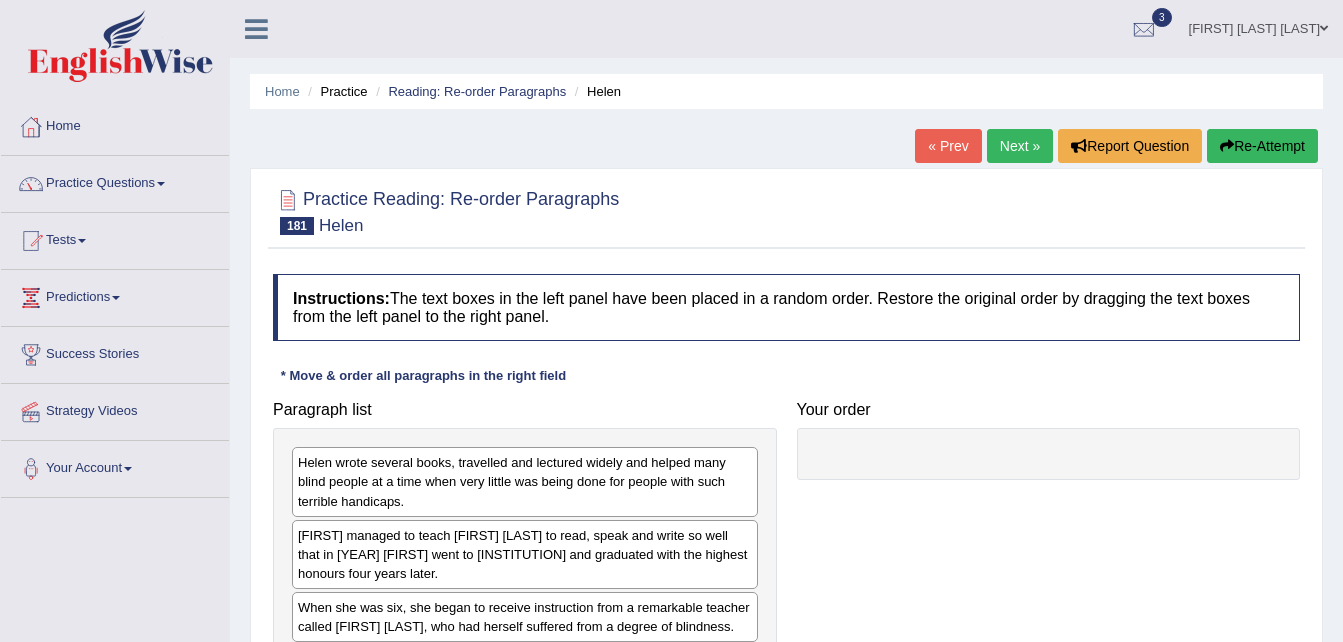 scroll, scrollTop: 0, scrollLeft: 0, axis: both 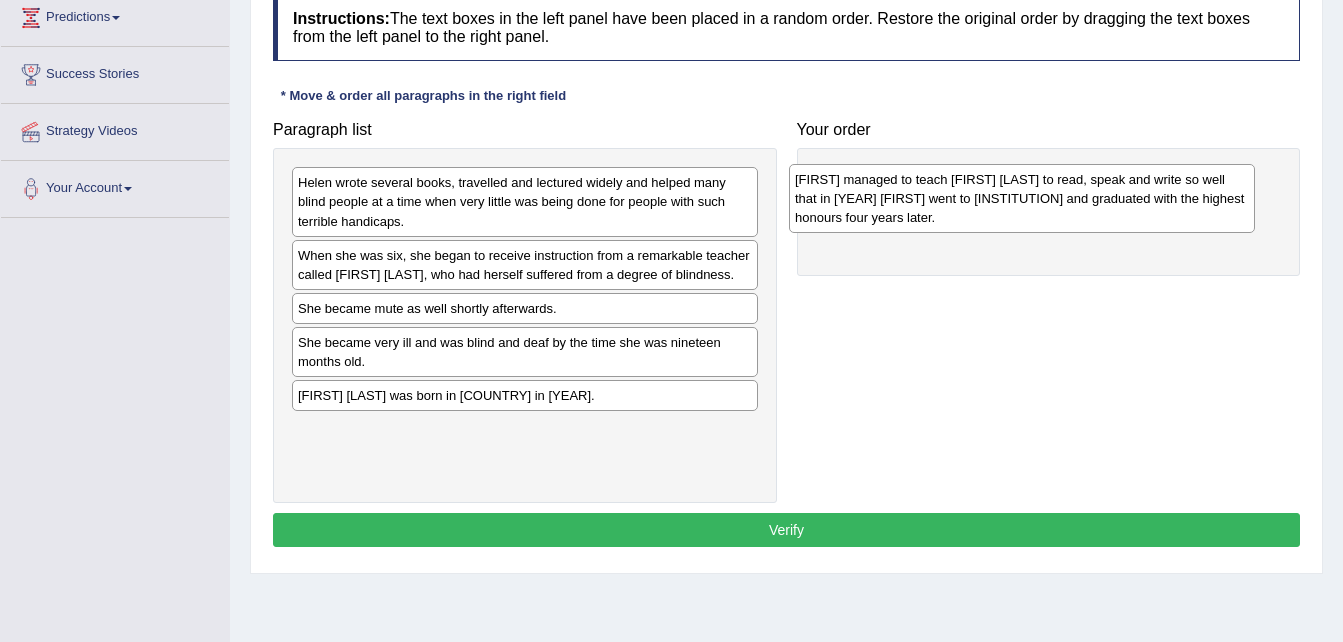 drag, startPoint x: 589, startPoint y: 270, endPoint x: 872, endPoint y: 205, distance: 290.36874 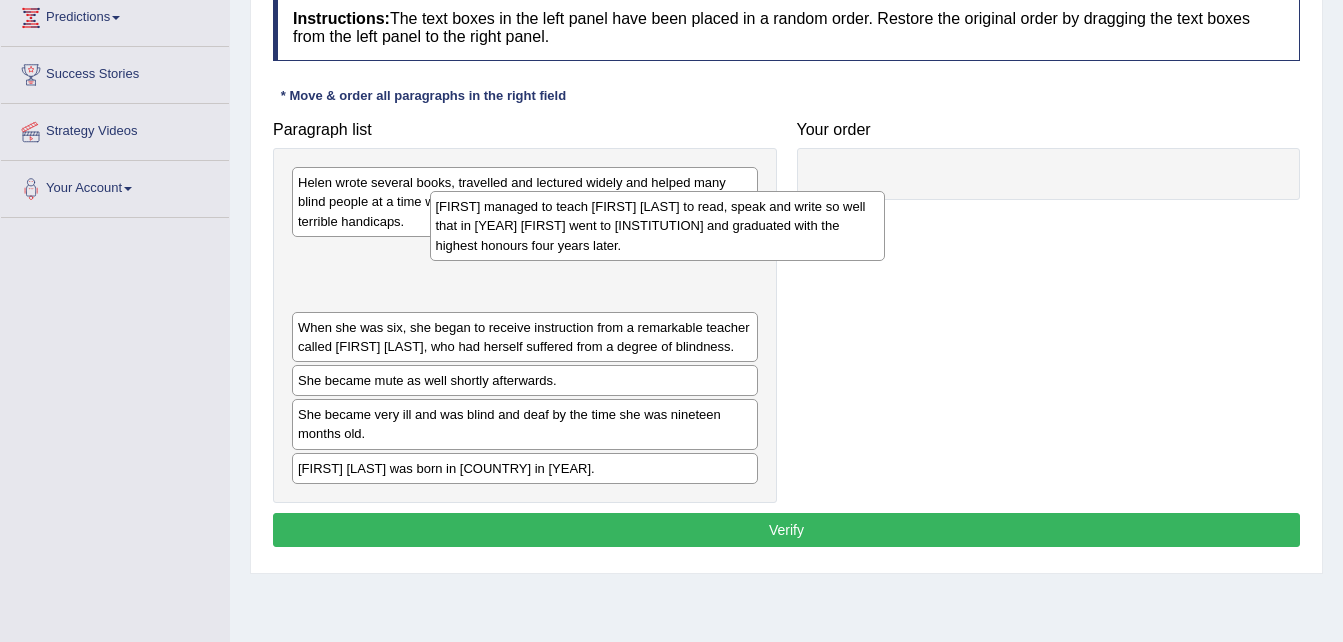 drag, startPoint x: 864, startPoint y: 205, endPoint x: 448, endPoint y: 227, distance: 416.58133 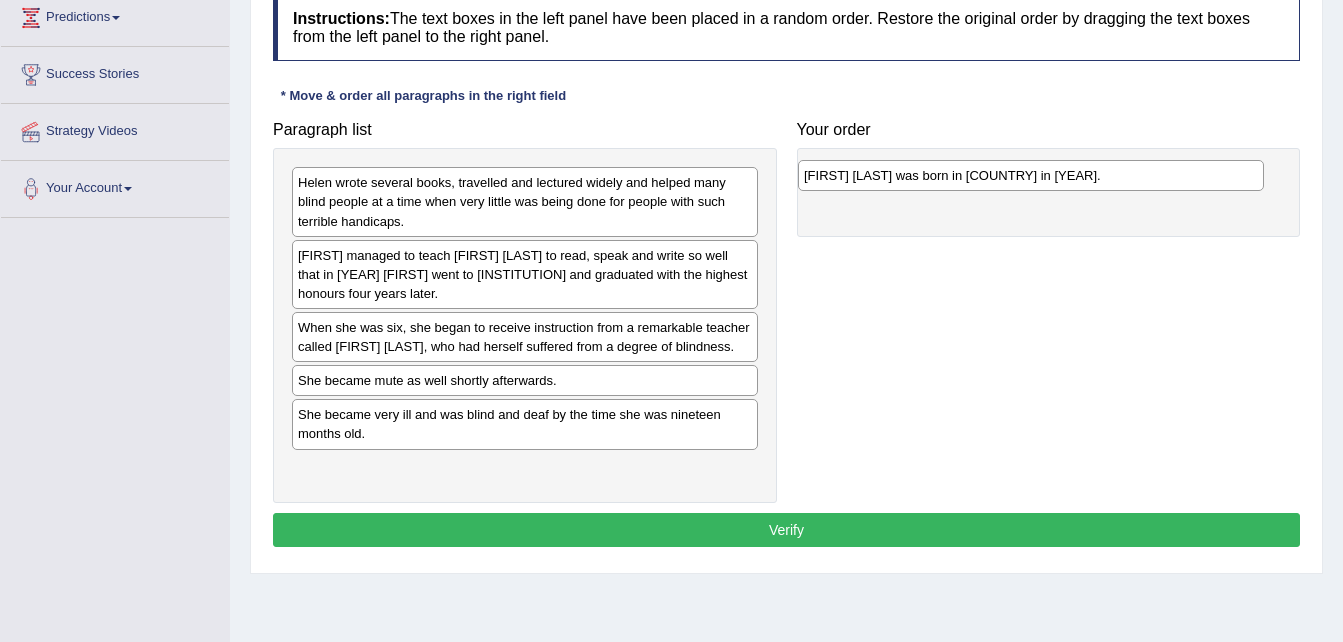 drag, startPoint x: 409, startPoint y: 473, endPoint x: 916, endPoint y: 177, distance: 587.0818 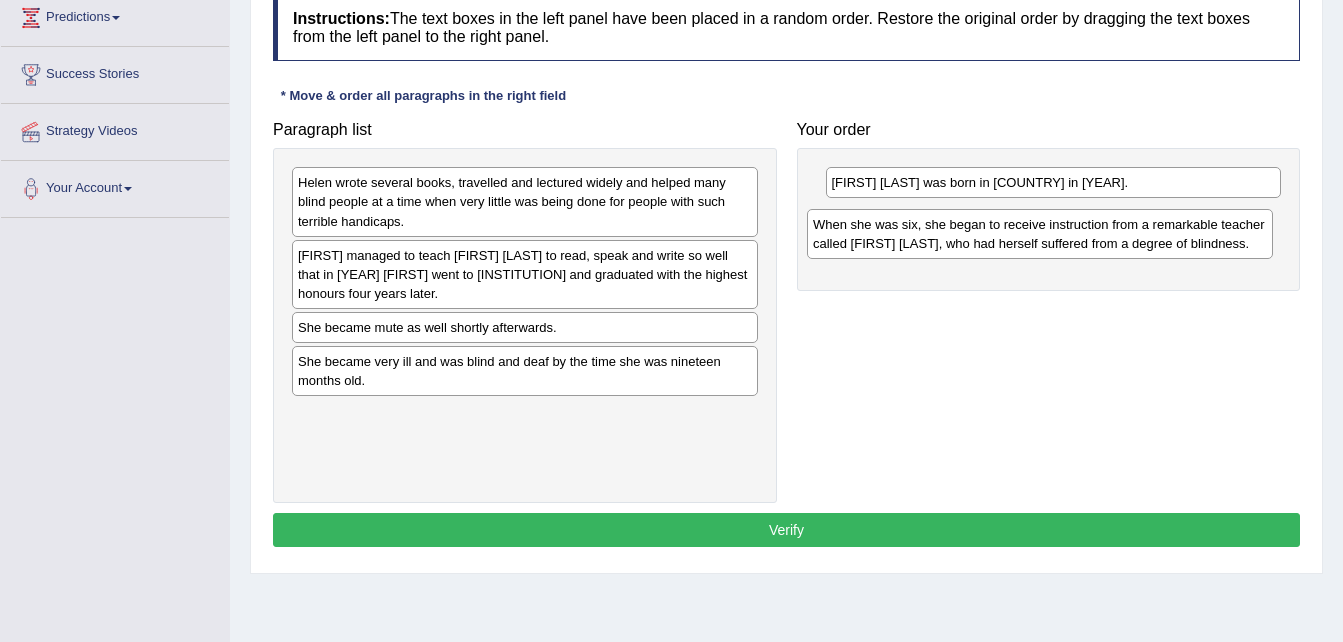 drag, startPoint x: 452, startPoint y: 342, endPoint x: 966, endPoint y: 239, distance: 524.21844 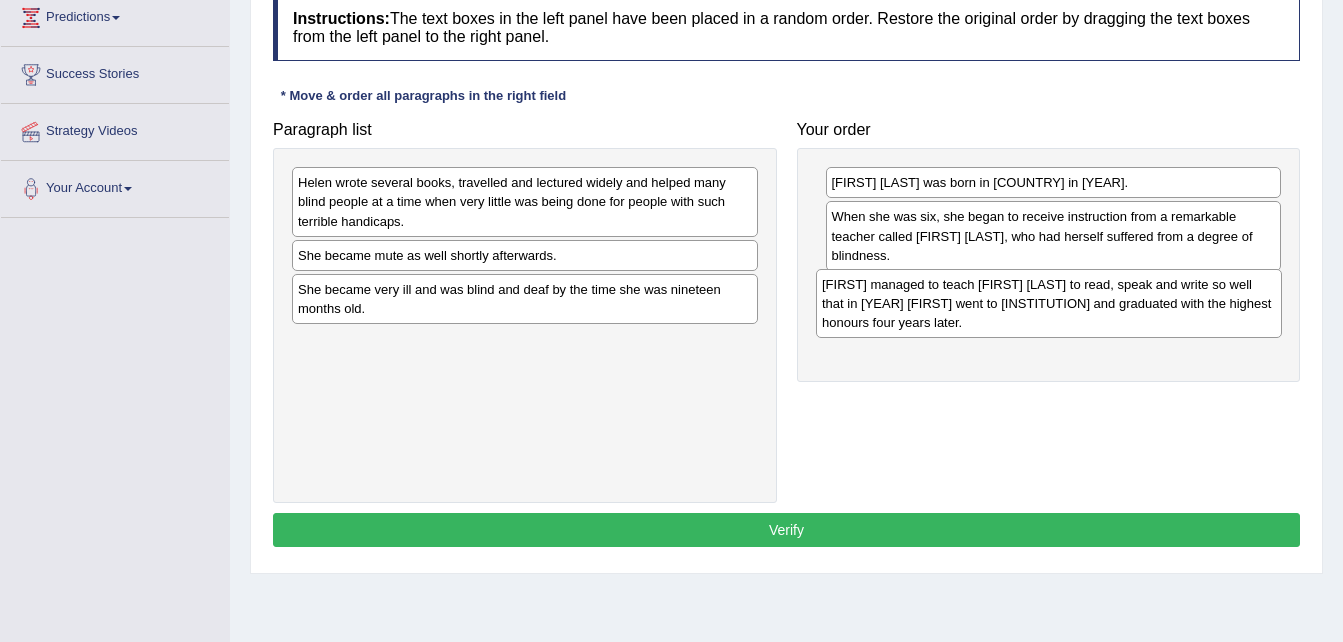 drag, startPoint x: 579, startPoint y: 283, endPoint x: 1107, endPoint y: 313, distance: 528.85156 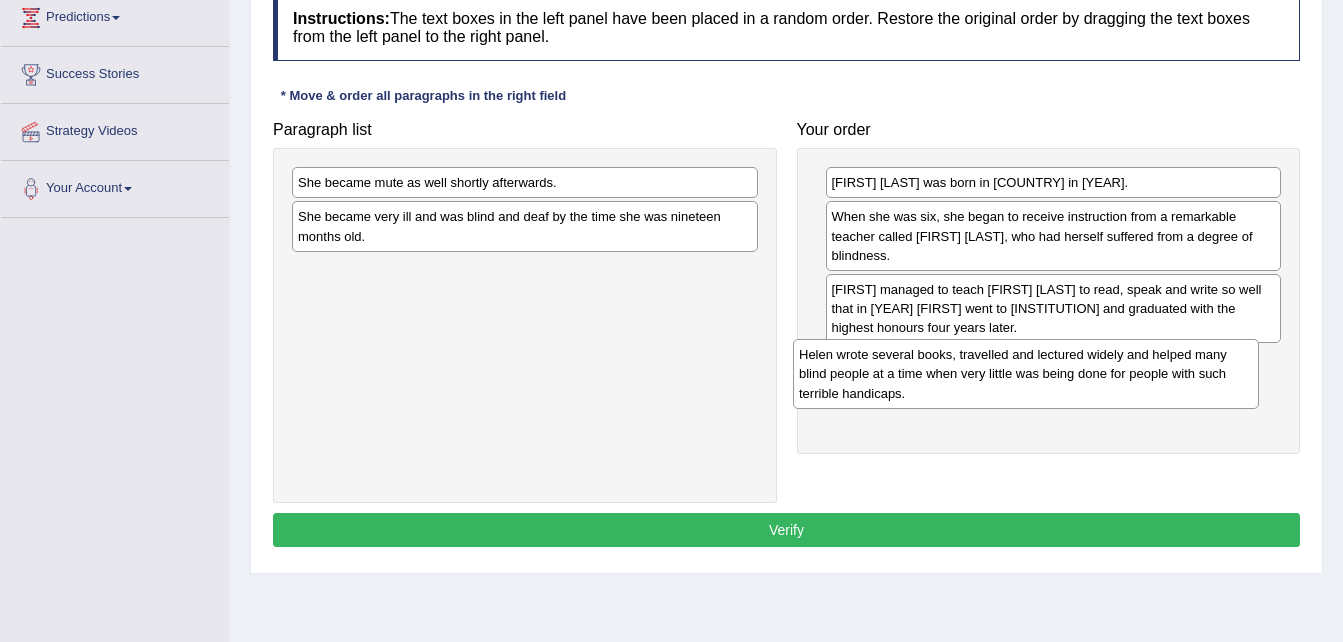drag, startPoint x: 480, startPoint y: 203, endPoint x: 997, endPoint y: 376, distance: 545.17706 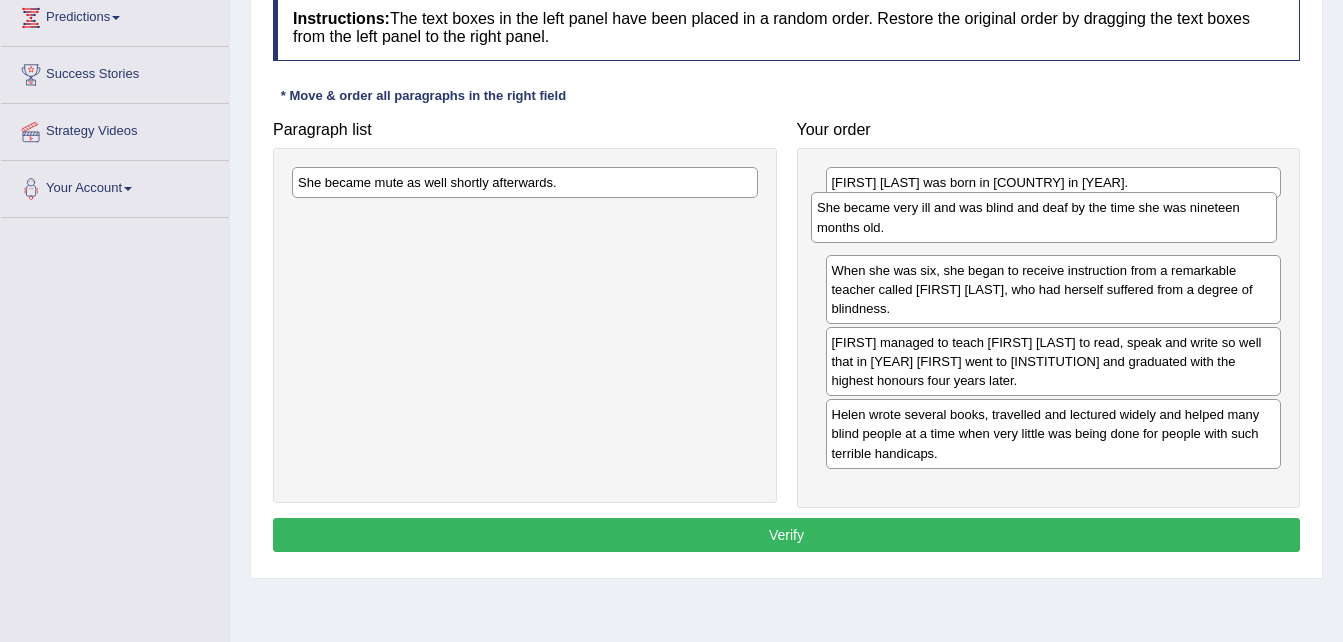 drag, startPoint x: 652, startPoint y: 234, endPoint x: 1178, endPoint y: 225, distance: 526.07697 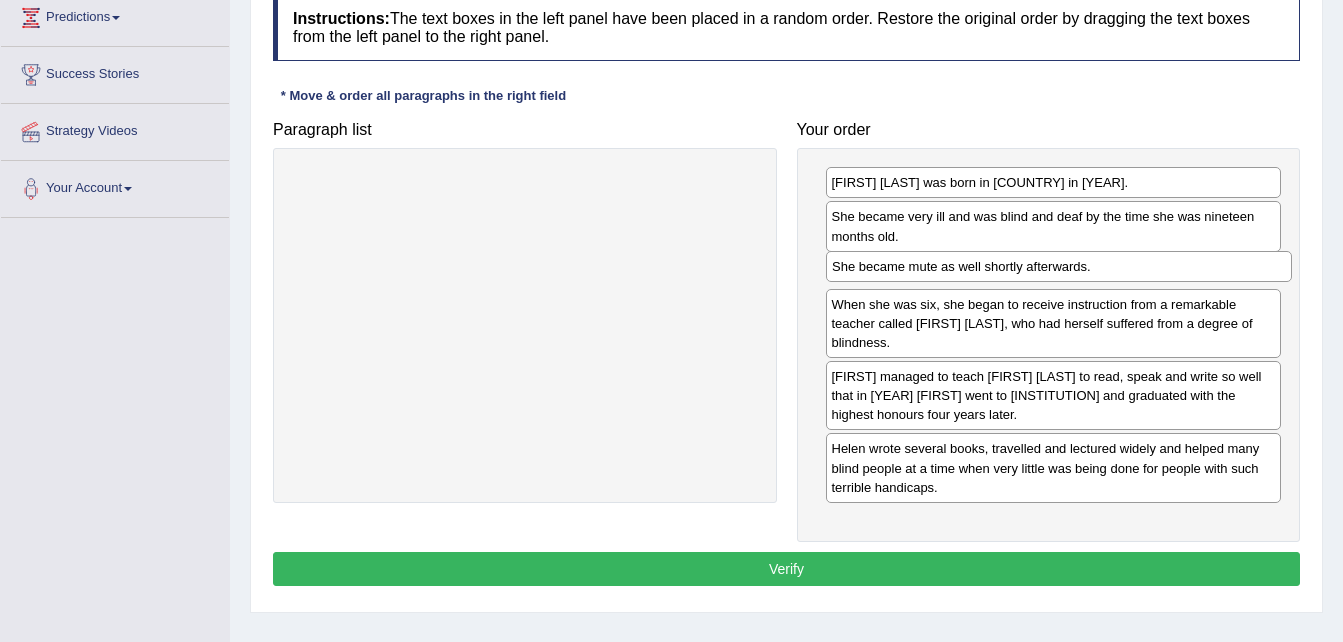 drag, startPoint x: 638, startPoint y: 194, endPoint x: 1179, endPoint y: 280, distance: 547.79285 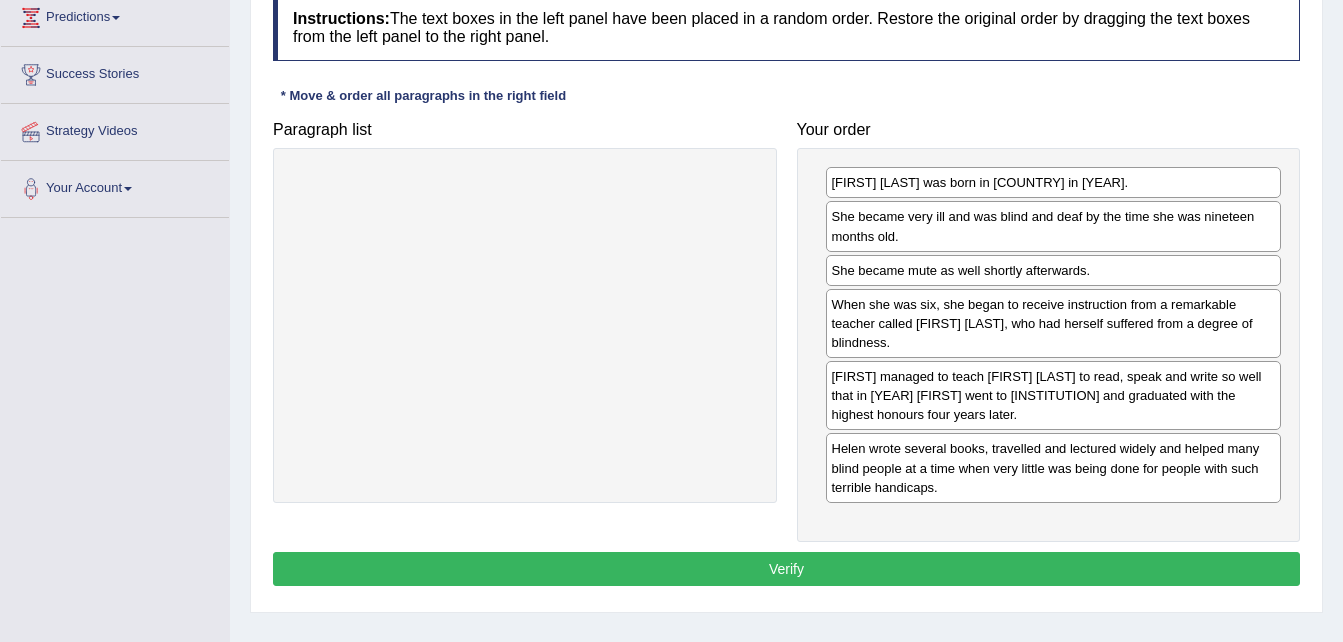 click on "Verify" at bounding box center (786, 569) 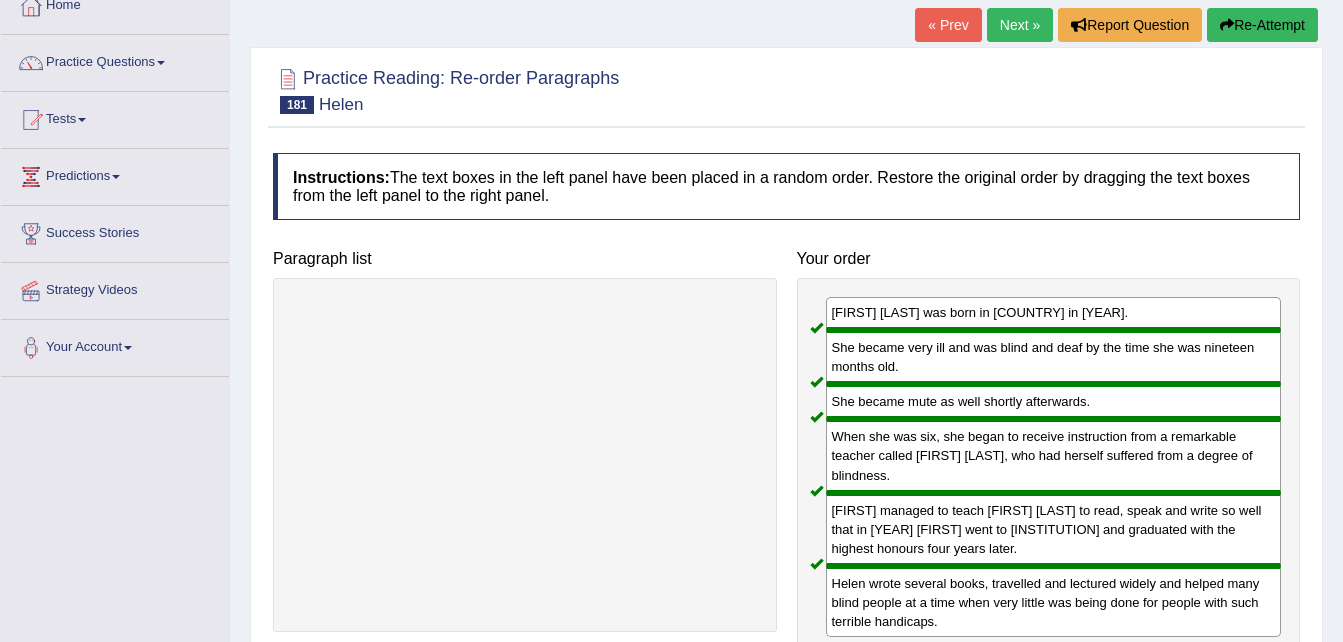 scroll, scrollTop: 120, scrollLeft: 0, axis: vertical 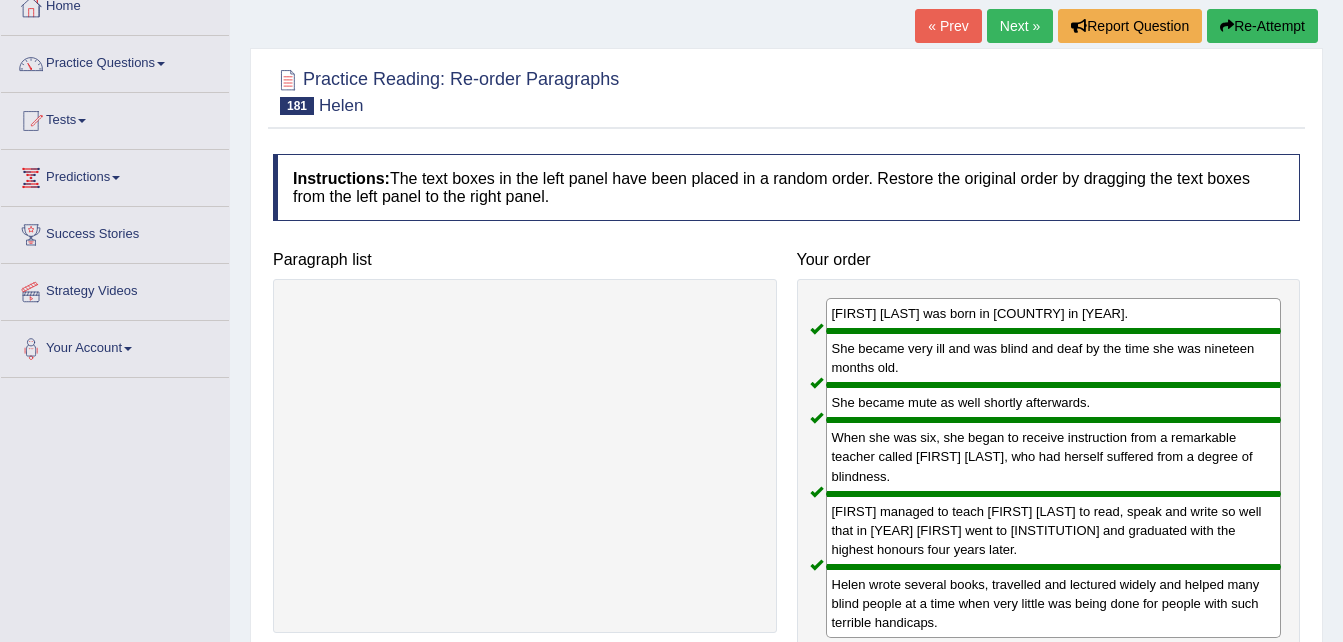 click on "Re-Attempt" at bounding box center (1262, 26) 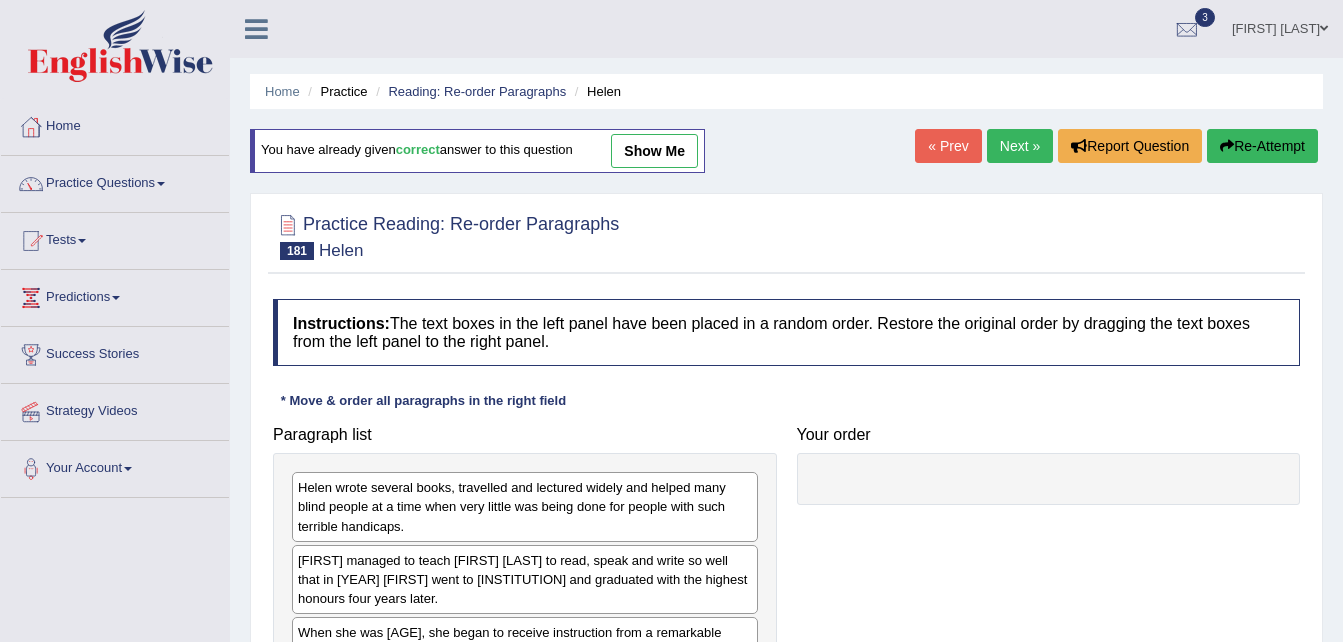 scroll, scrollTop: 124, scrollLeft: 0, axis: vertical 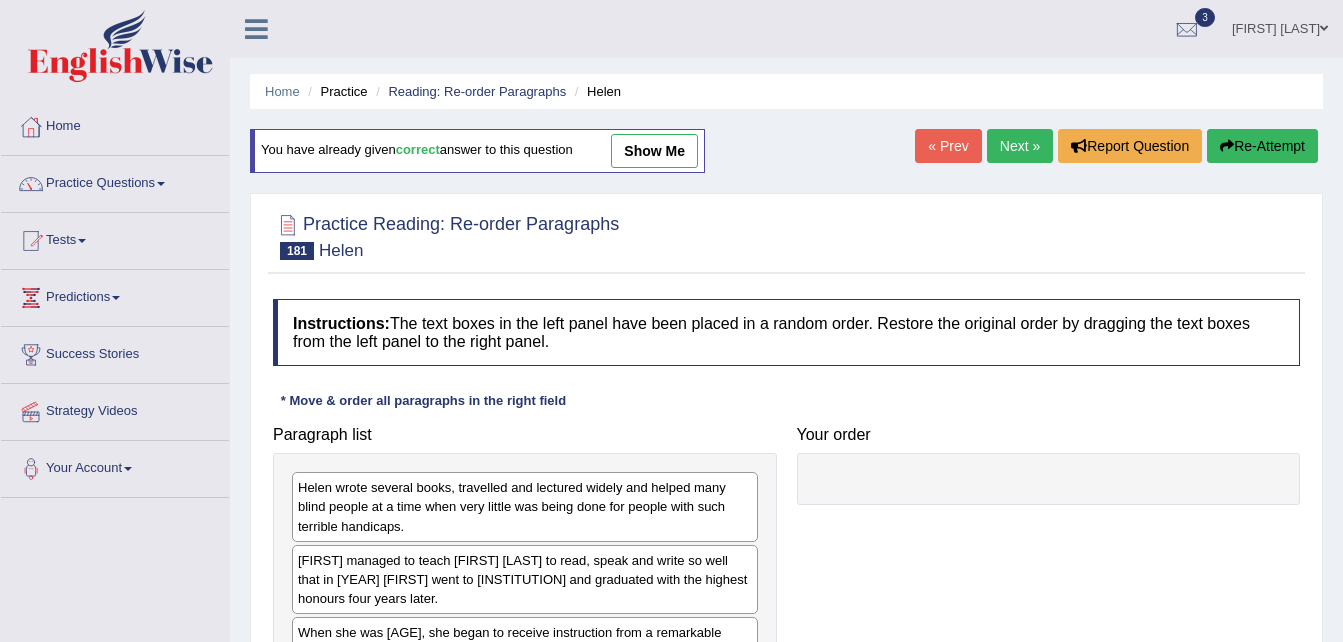 click on "Next »" at bounding box center [1020, 146] 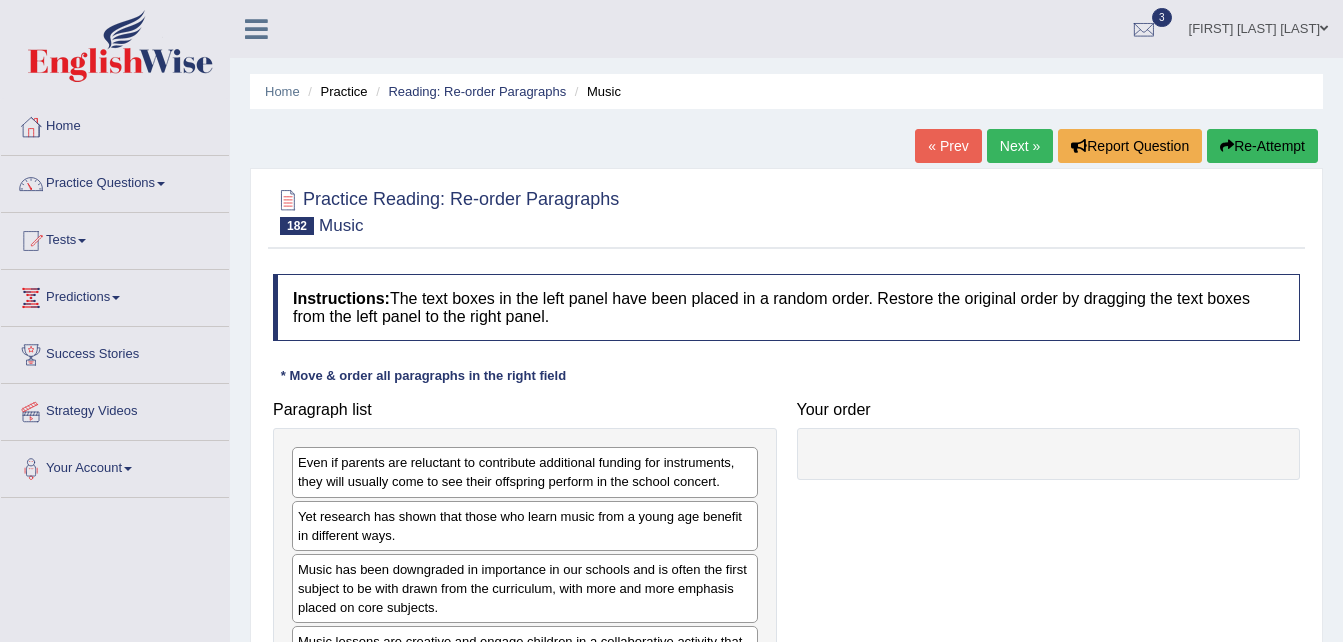 scroll, scrollTop: 0, scrollLeft: 0, axis: both 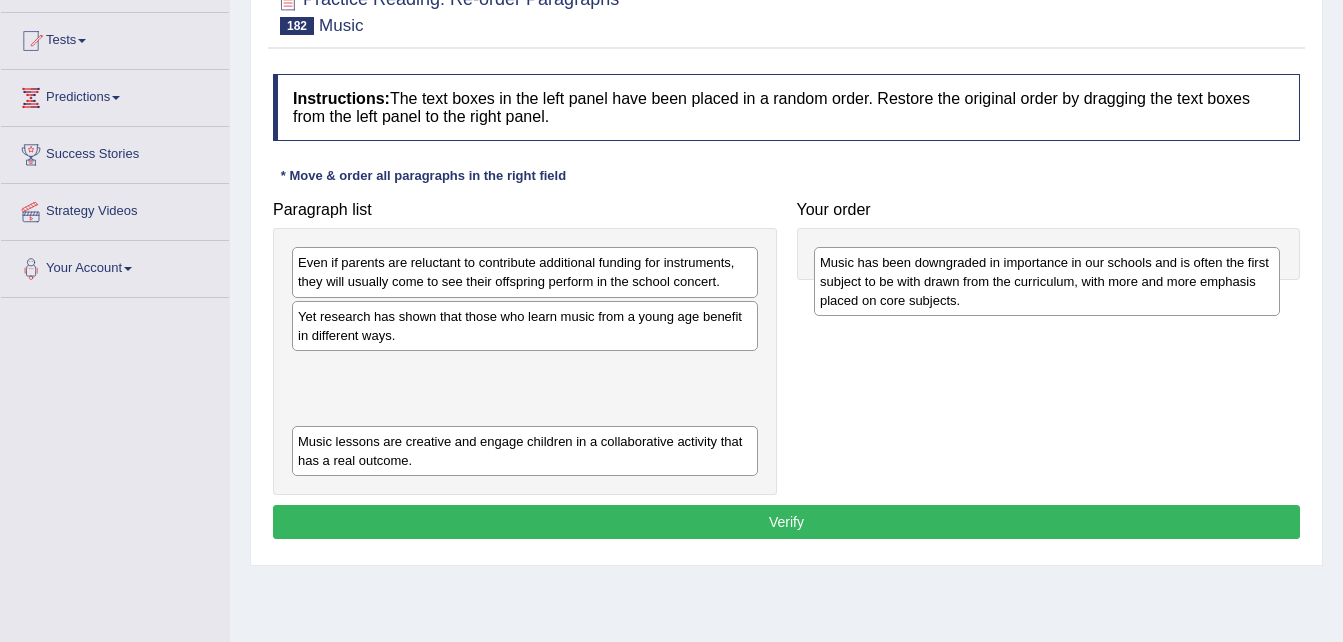 drag, startPoint x: 515, startPoint y: 399, endPoint x: 1037, endPoint y: 292, distance: 532.85364 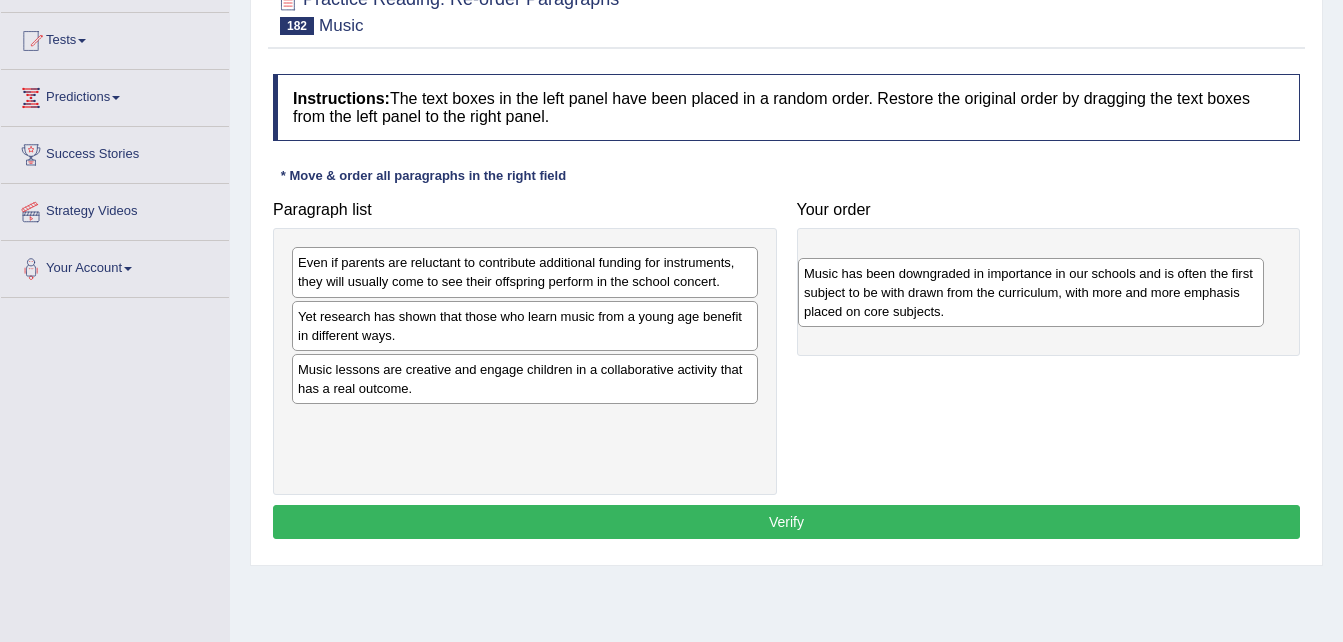drag, startPoint x: 692, startPoint y: 393, endPoint x: 1196, endPoint y: 303, distance: 511.97266 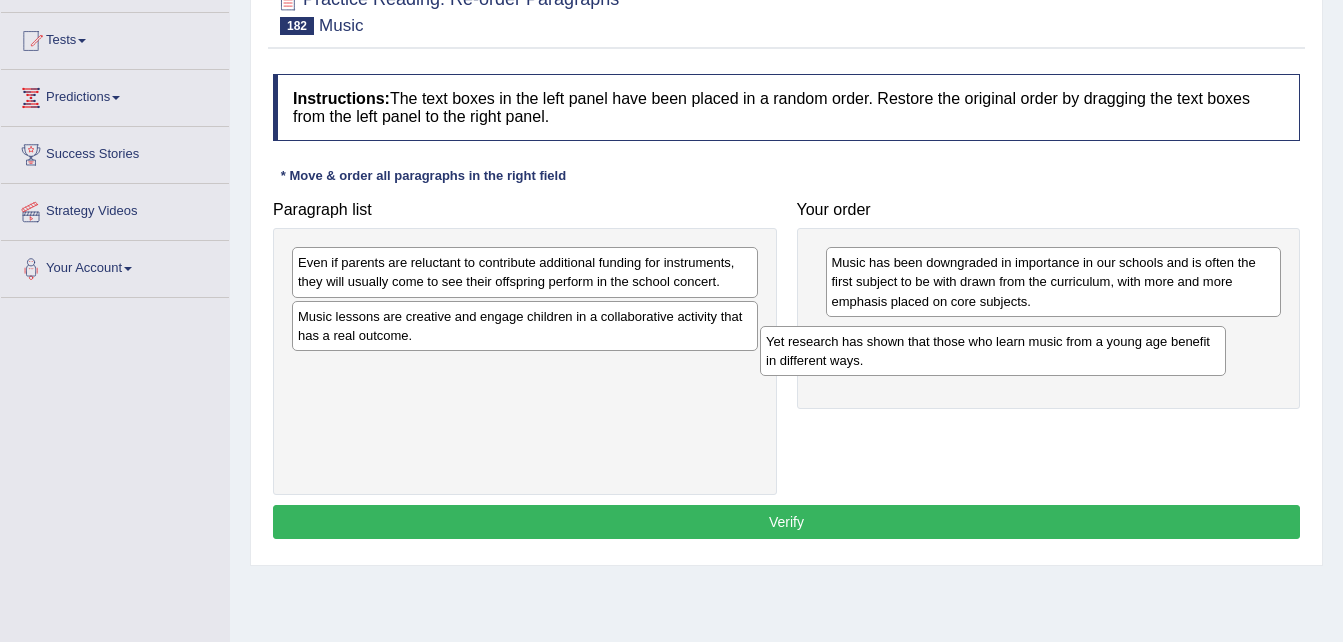 drag, startPoint x: 564, startPoint y: 339, endPoint x: 1063, endPoint y: 363, distance: 499.5768 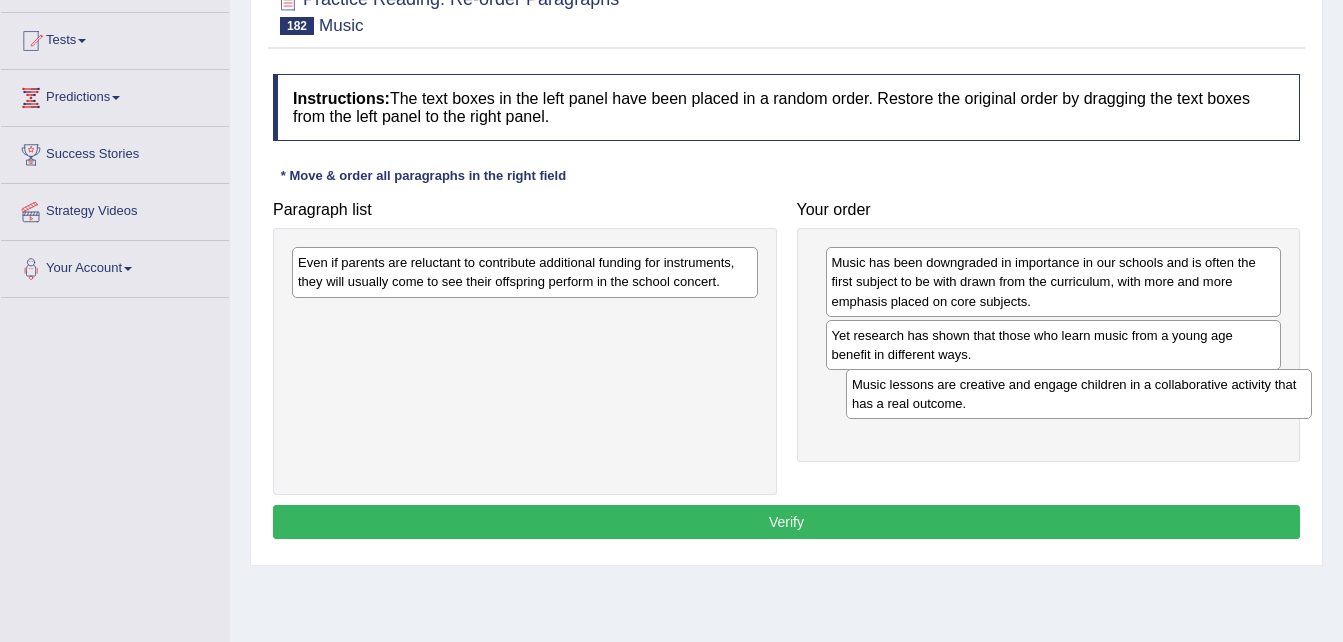 drag, startPoint x: 635, startPoint y: 327, endPoint x: 1194, endPoint y: 394, distance: 563.0009 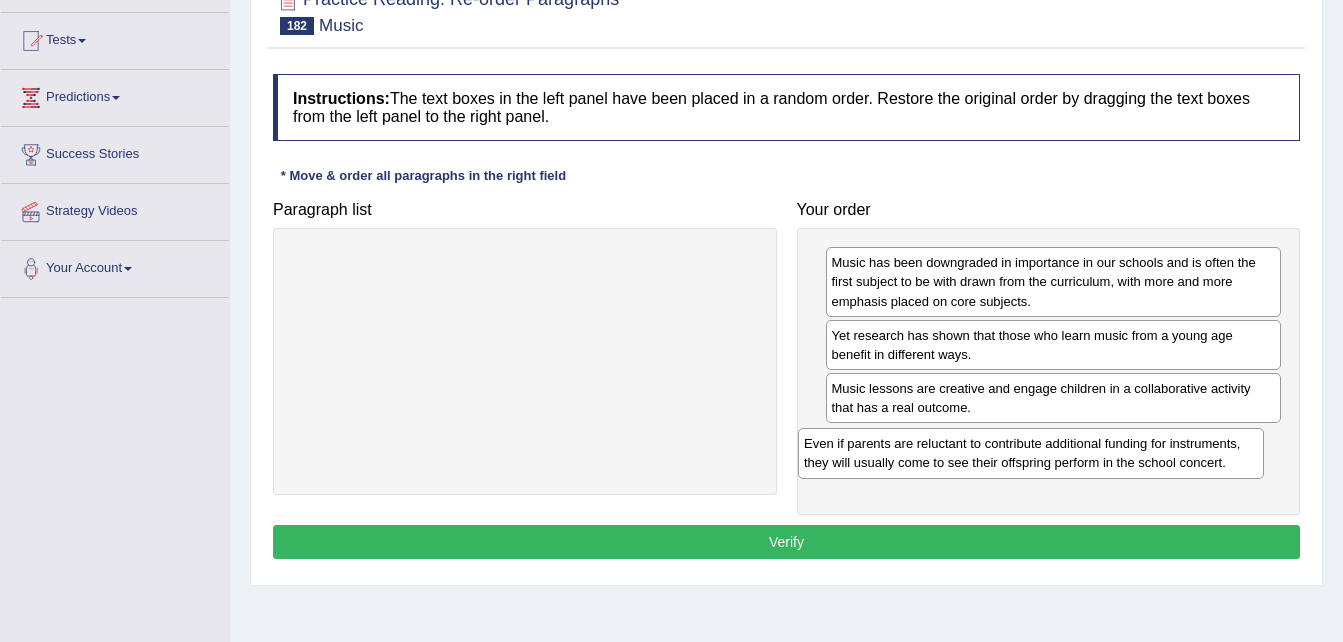 drag, startPoint x: 700, startPoint y: 267, endPoint x: 1206, endPoint y: 448, distance: 537.3984 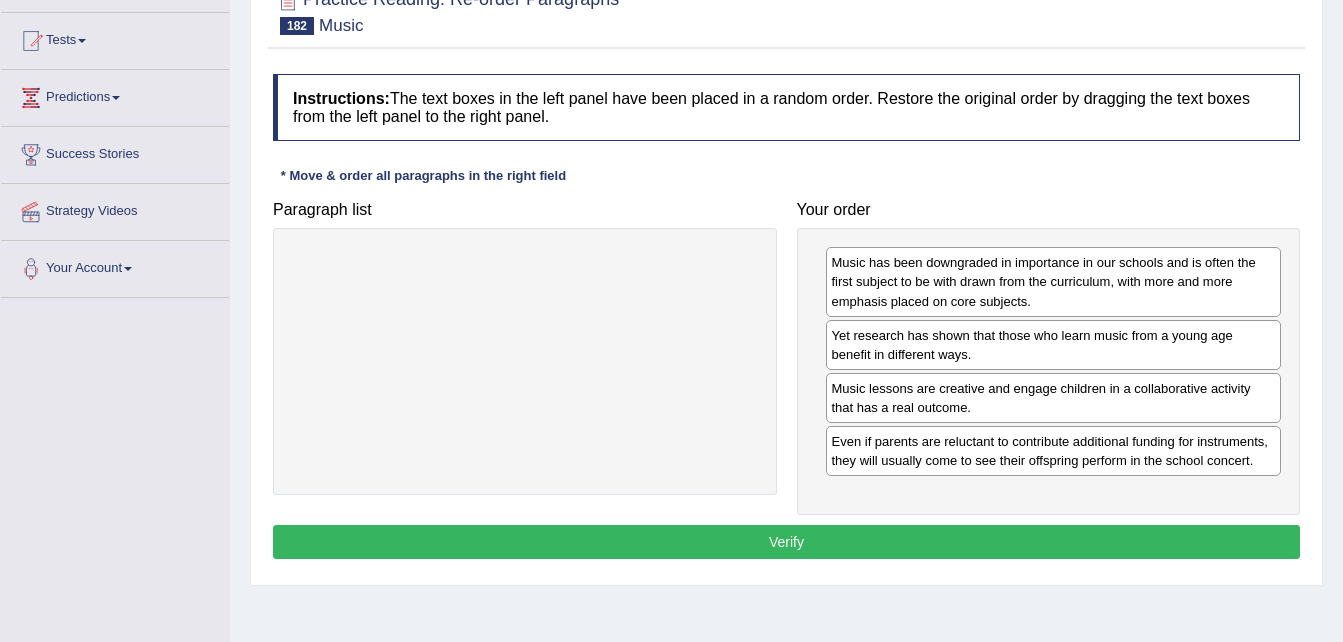 click on "Verify" at bounding box center (786, 542) 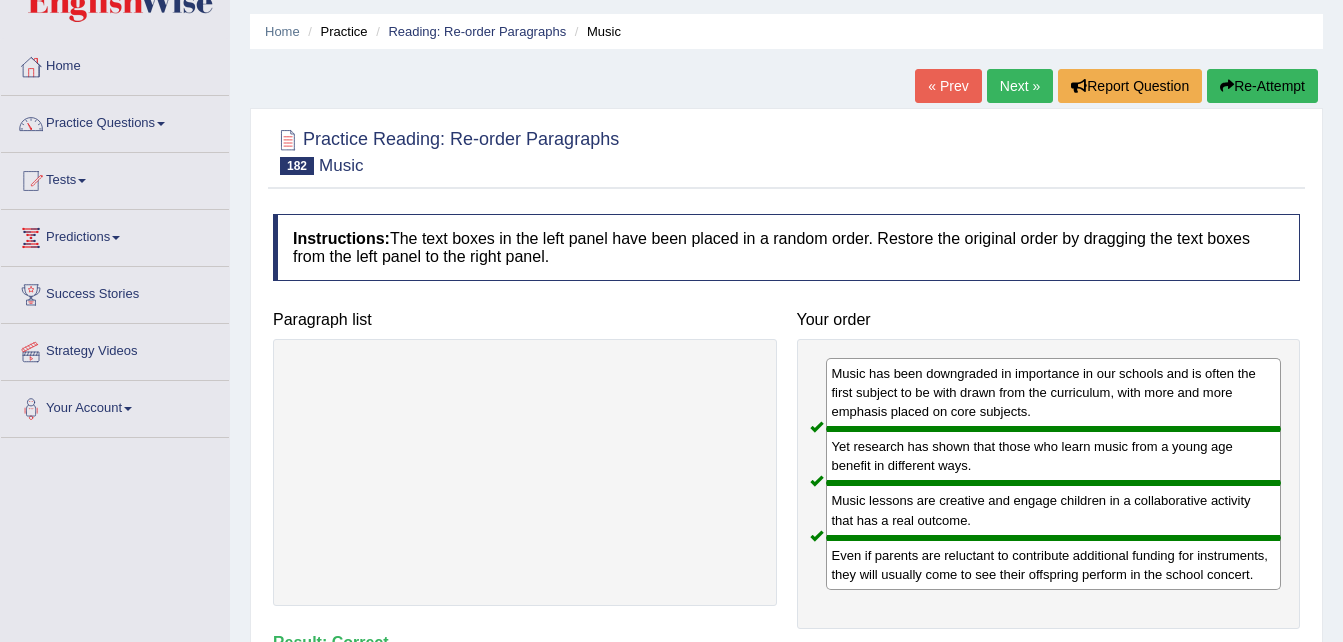 scroll, scrollTop: 40, scrollLeft: 0, axis: vertical 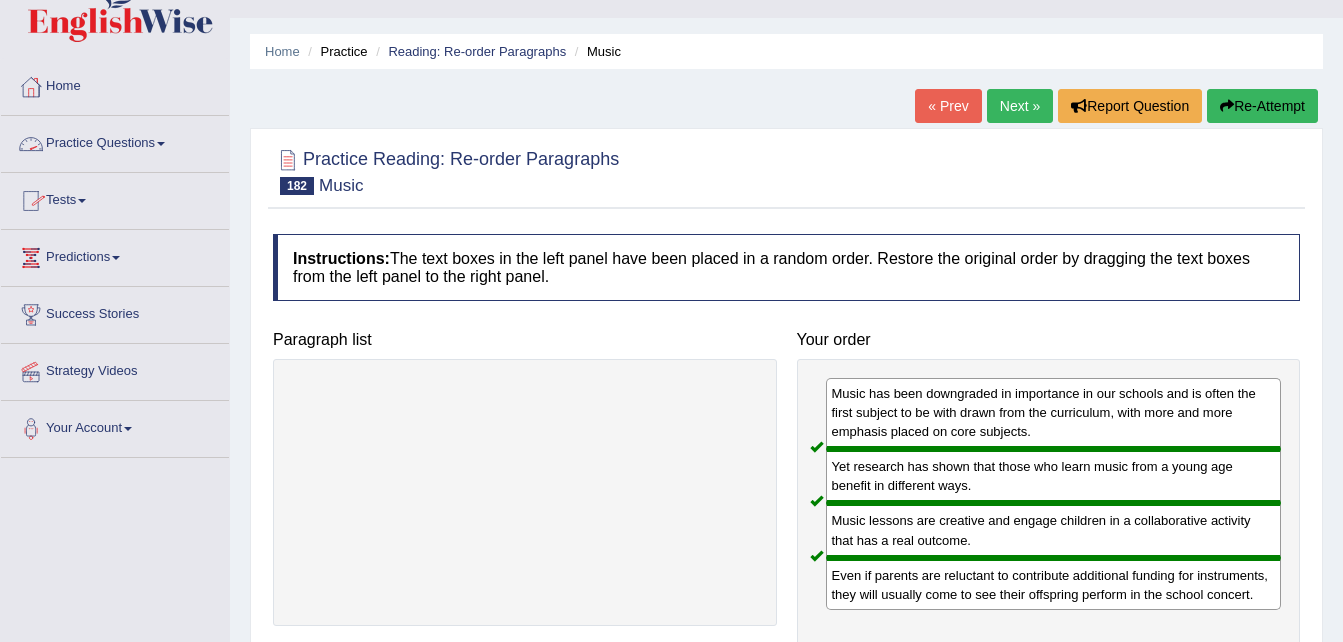 click at bounding box center [161, 144] 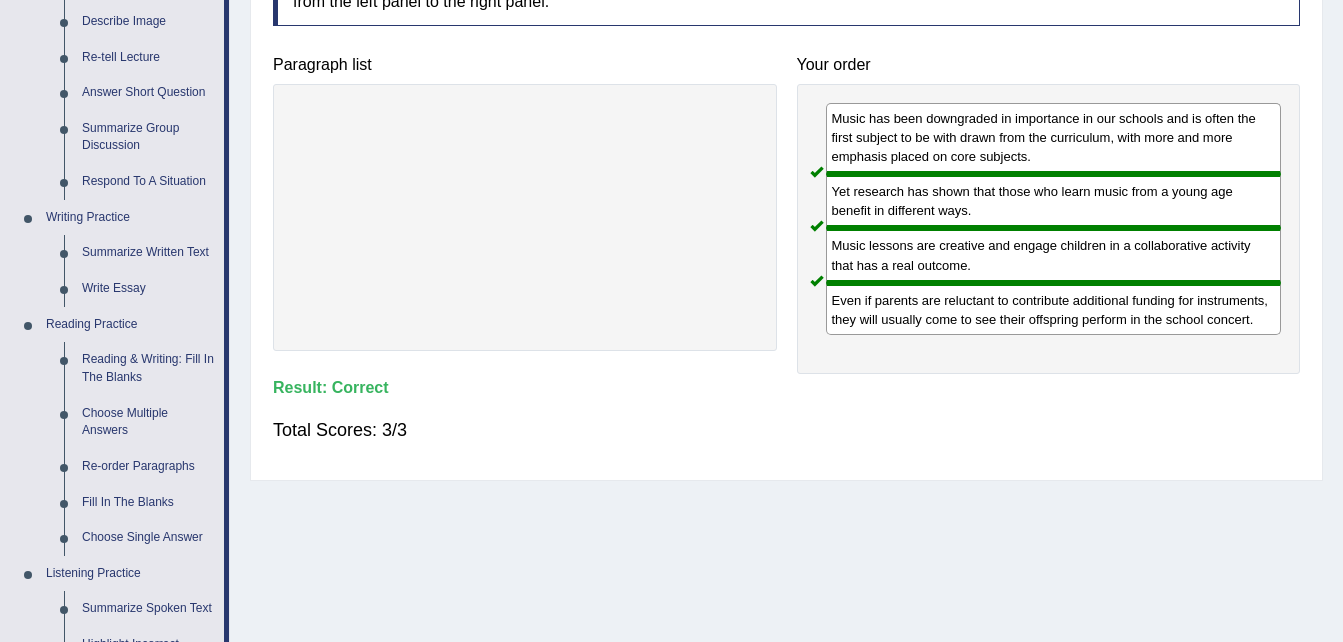 scroll, scrollTop: 320, scrollLeft: 0, axis: vertical 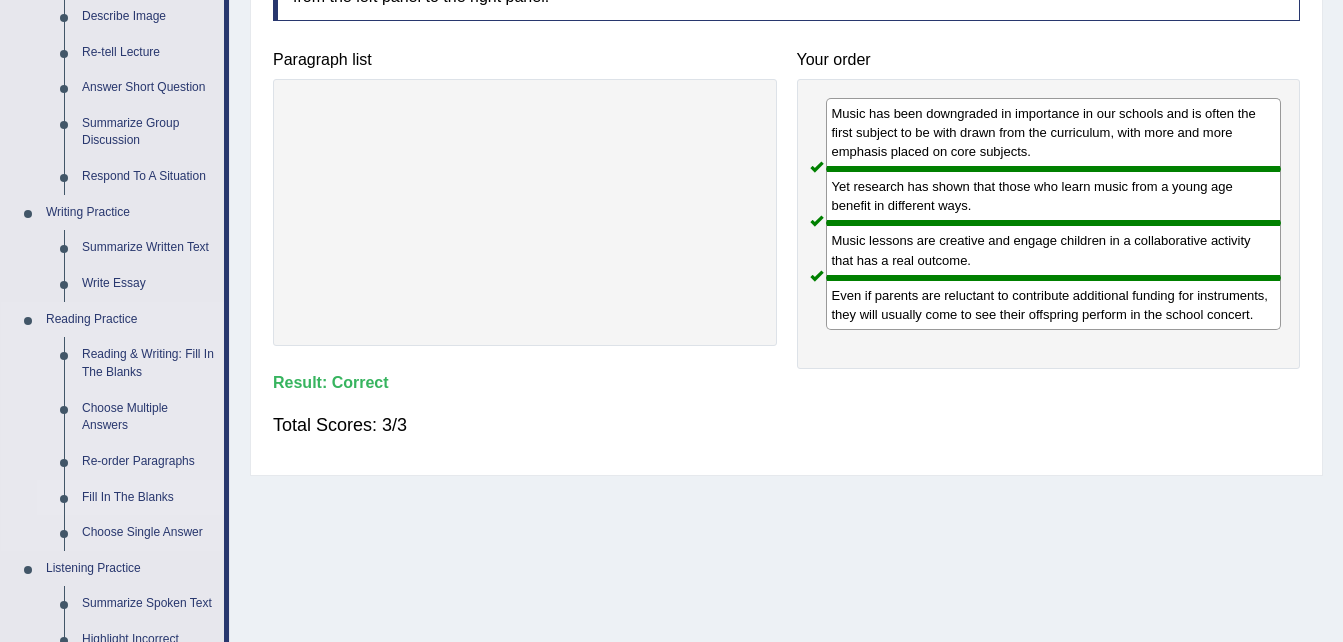 click on "Fill In The Blanks" at bounding box center (148, 498) 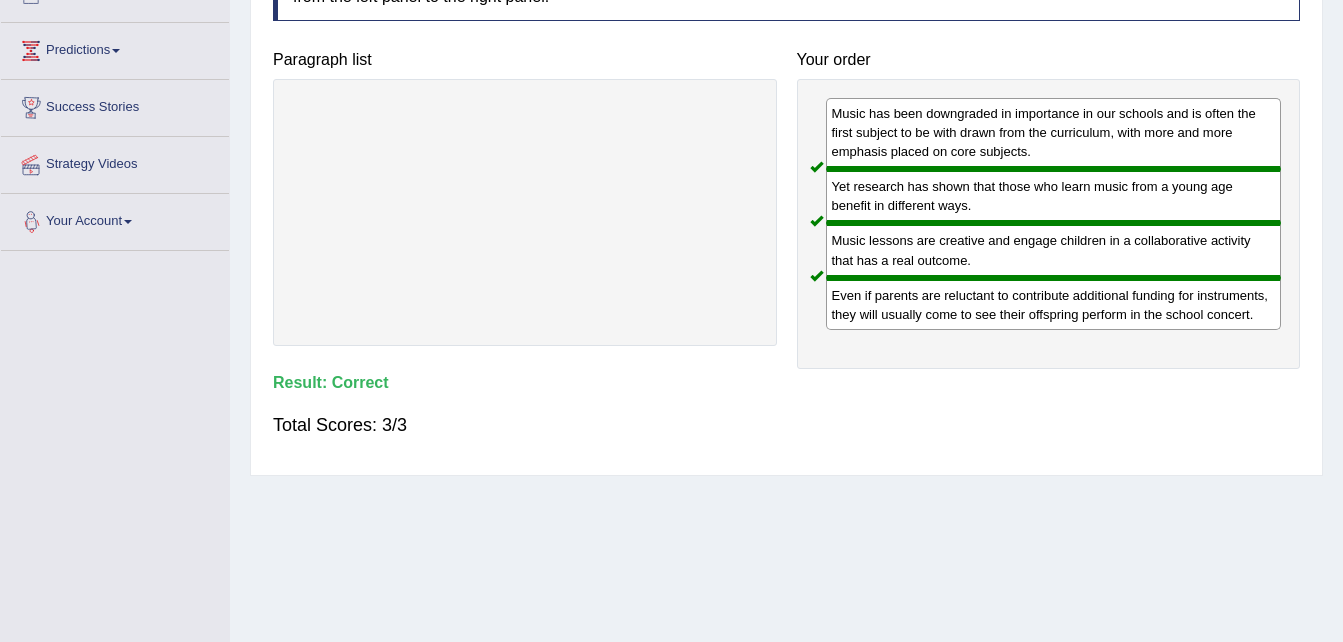 scroll, scrollTop: 408, scrollLeft: 0, axis: vertical 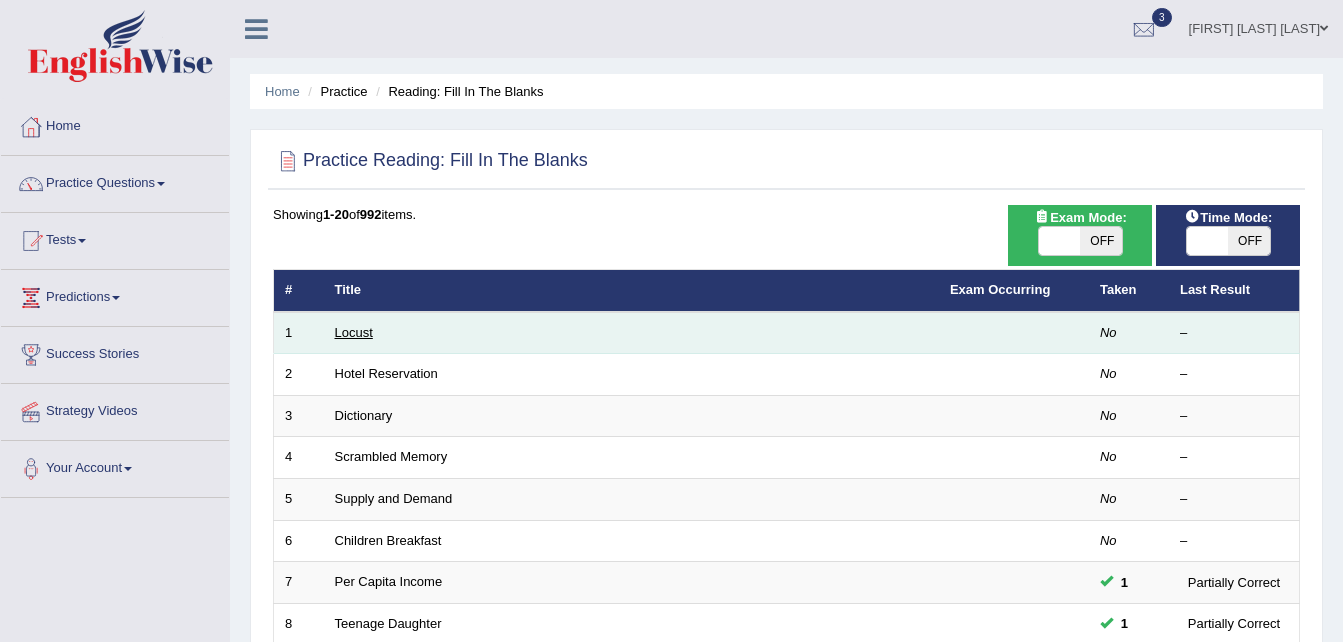 click on "Locust" at bounding box center [354, 332] 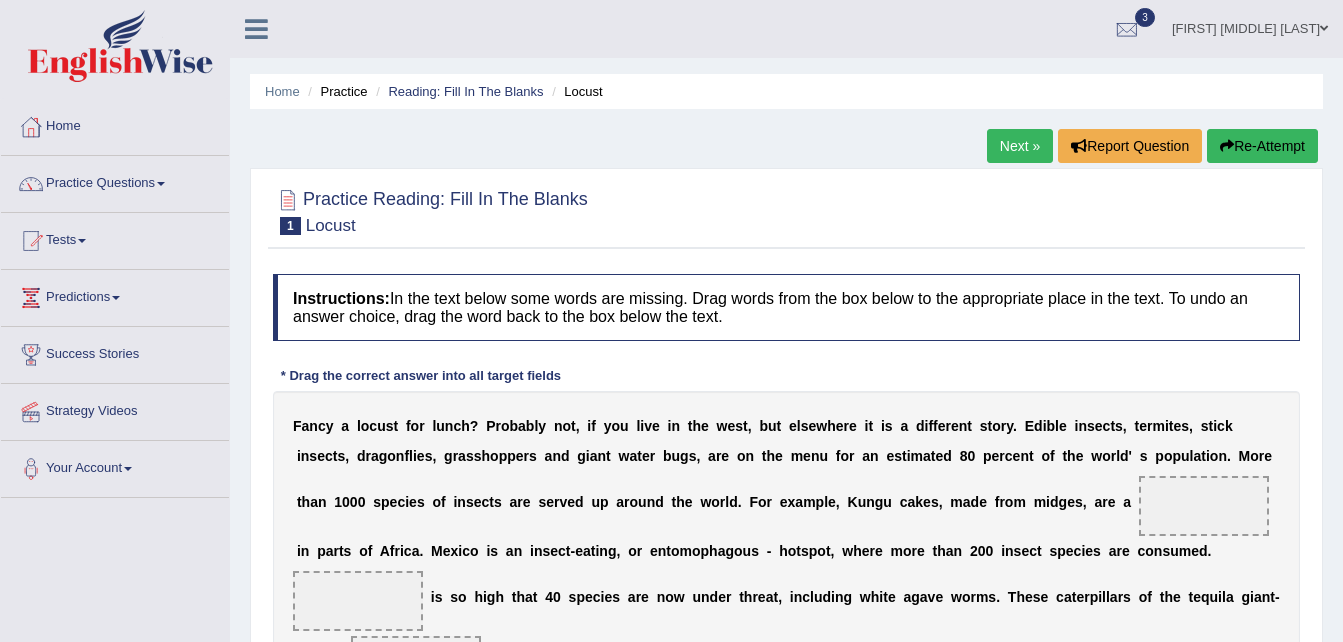 scroll, scrollTop: 0, scrollLeft: 0, axis: both 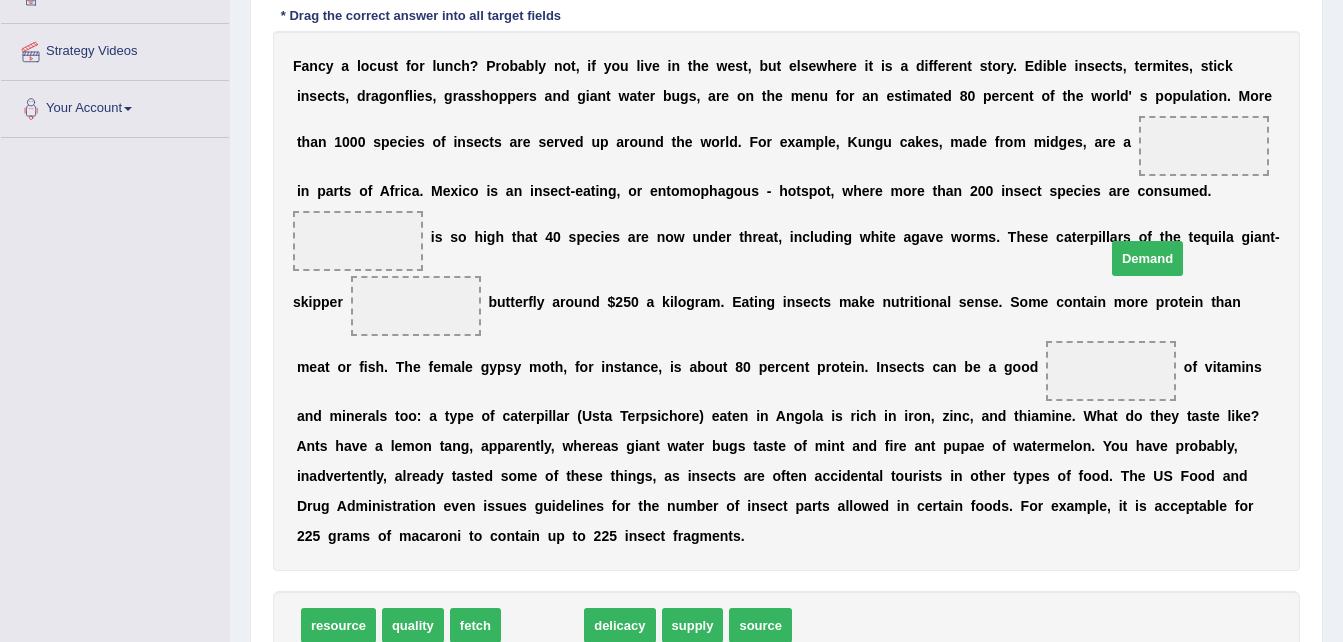 drag, startPoint x: 541, startPoint y: 594, endPoint x: 1146, endPoint y: 227, distance: 707.61145 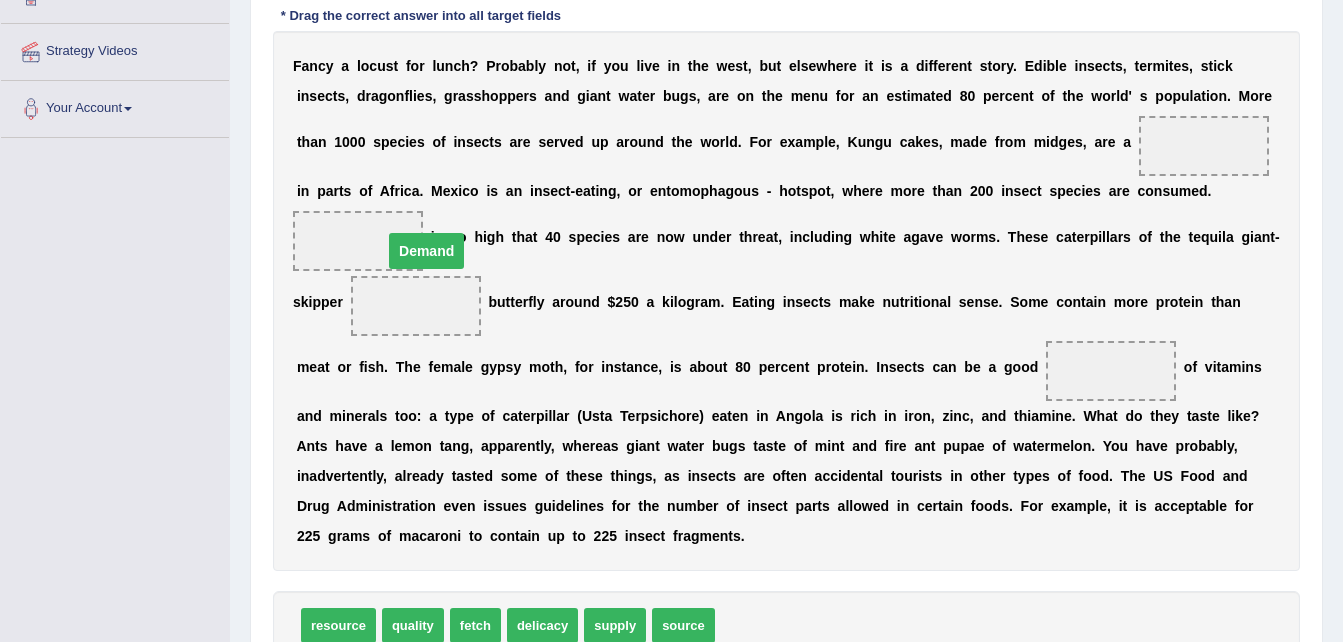 drag, startPoint x: 1110, startPoint y: 281, endPoint x: 1122, endPoint y: 223, distance: 59.22837 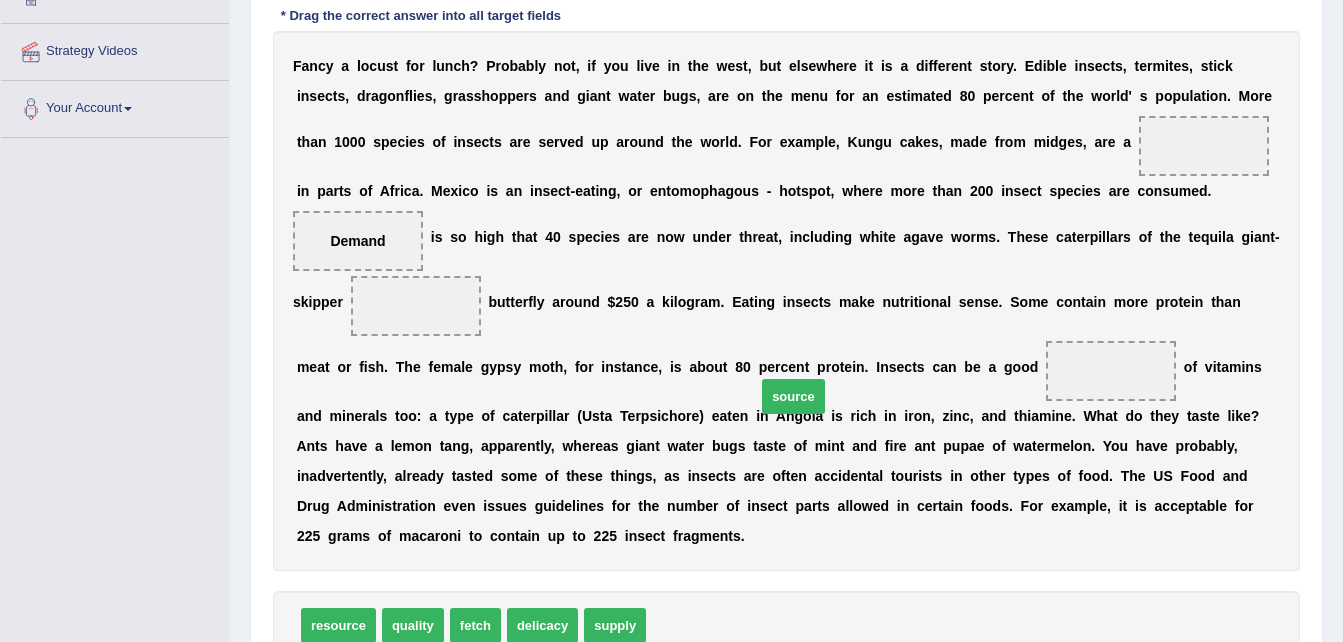 drag, startPoint x: 668, startPoint y: 597, endPoint x: 778, endPoint y: 368, distance: 254.04921 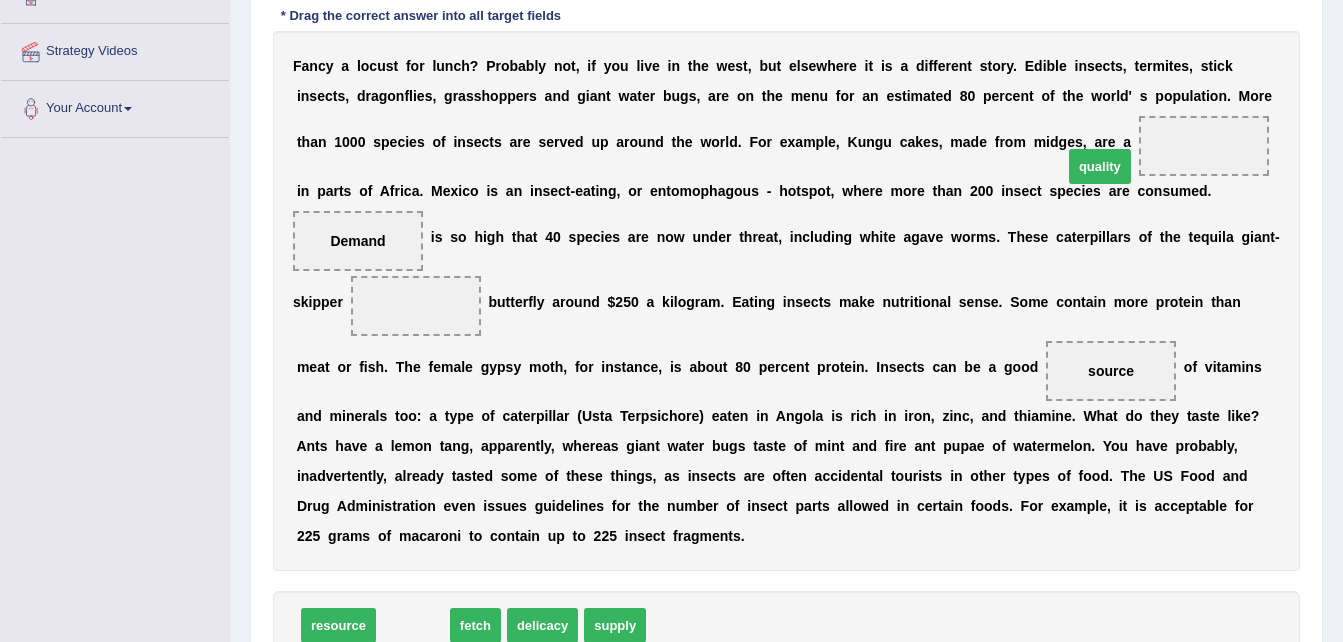 drag, startPoint x: 400, startPoint y: 591, endPoint x: 1087, endPoint y: 137, distance: 823.45917 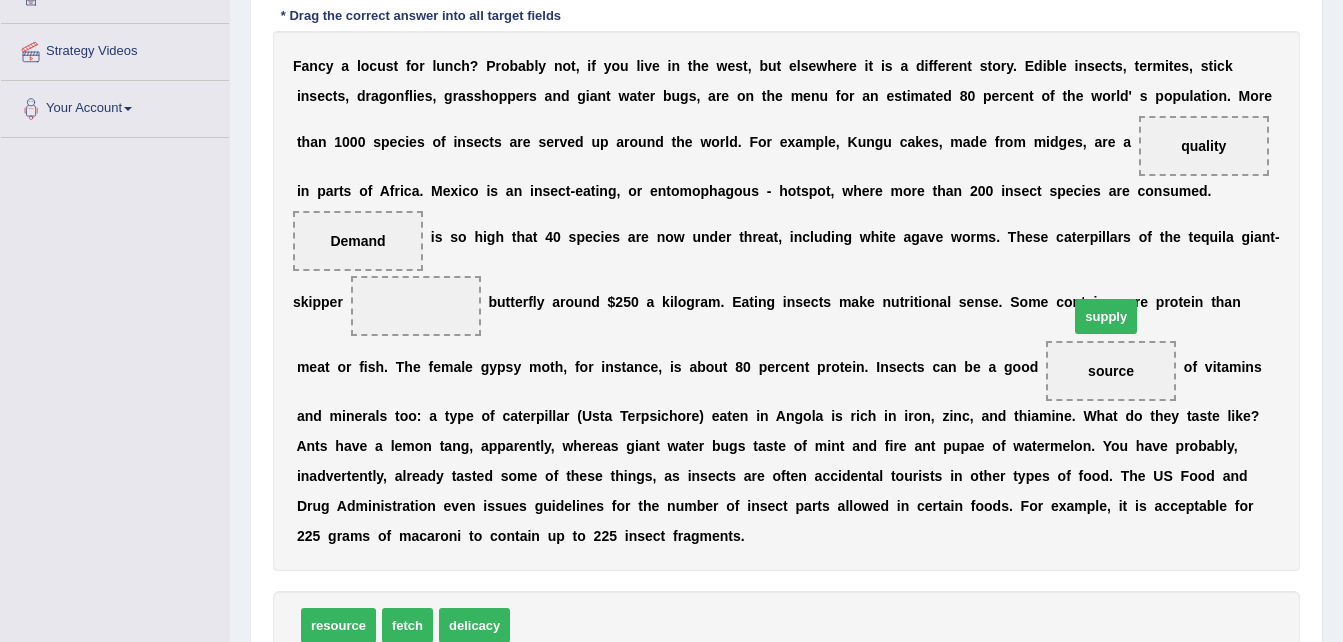drag, startPoint x: 544, startPoint y: 607, endPoint x: 1103, endPoint y: 298, distance: 638.71906 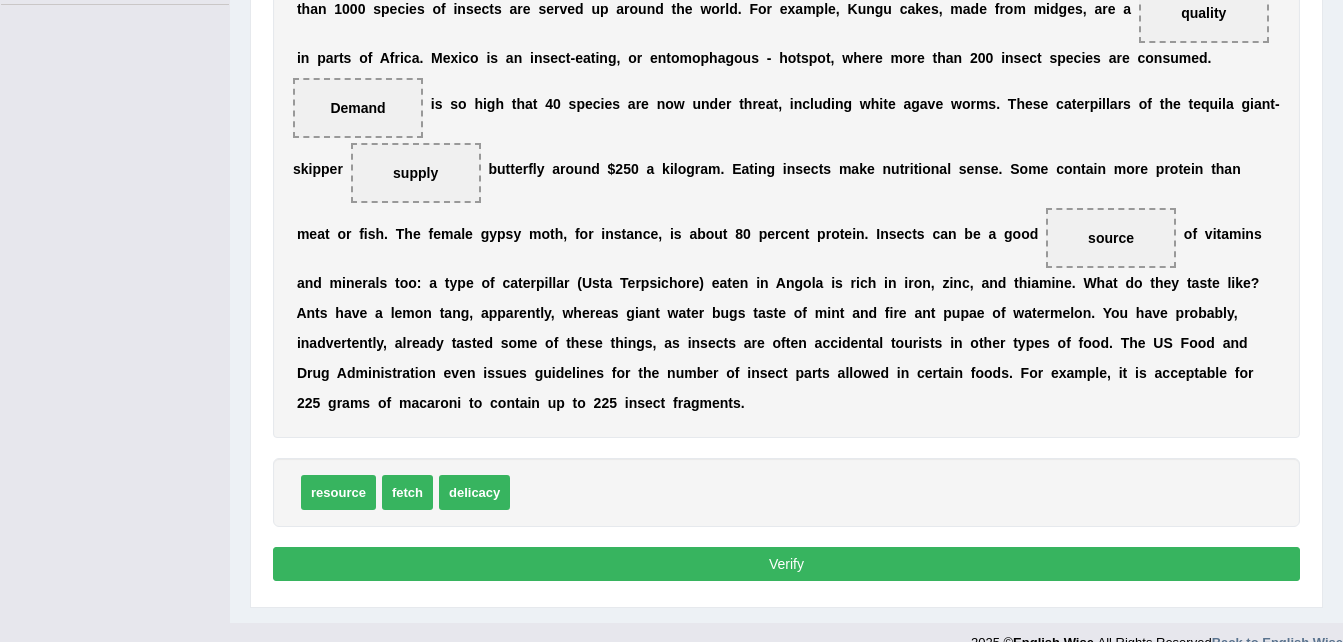 scroll, scrollTop: 494, scrollLeft: 0, axis: vertical 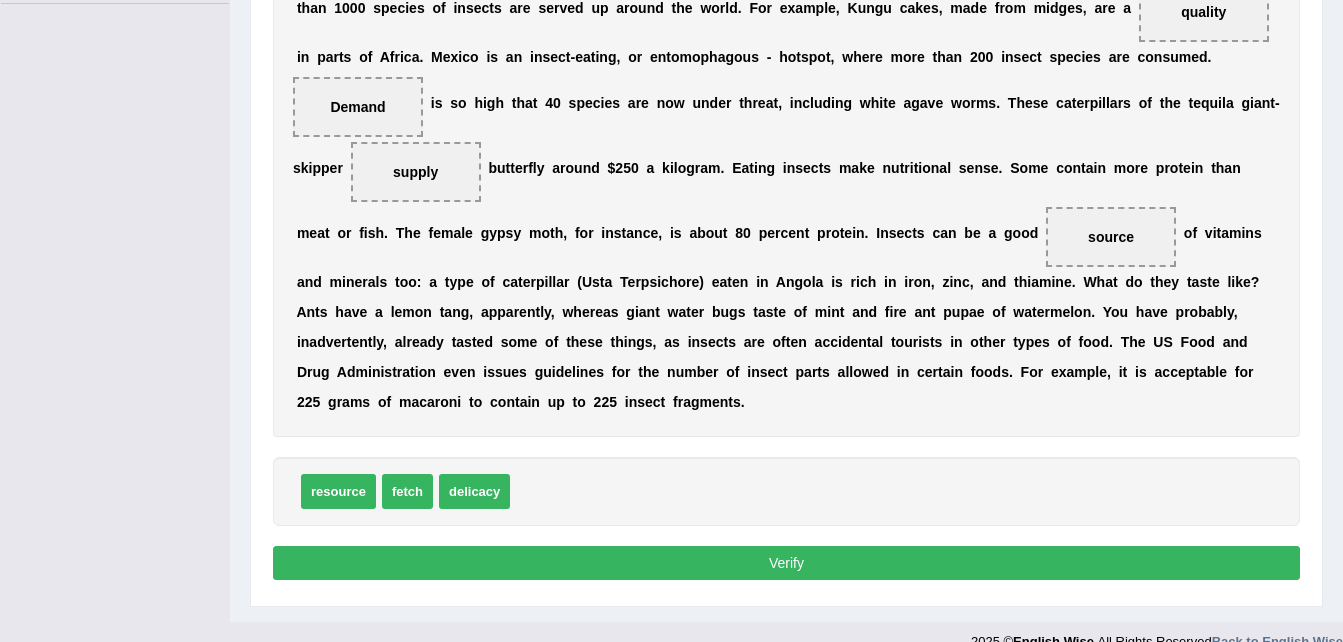 click on "Verify" at bounding box center [786, 563] 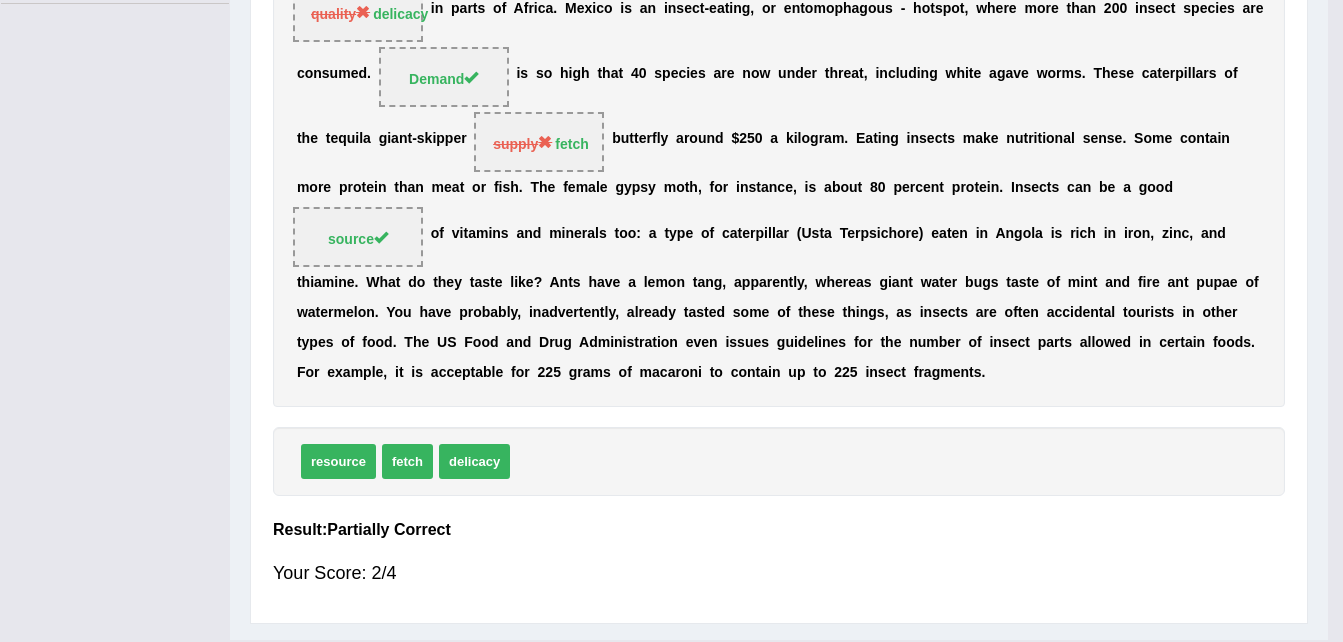 scroll, scrollTop: 431, scrollLeft: 0, axis: vertical 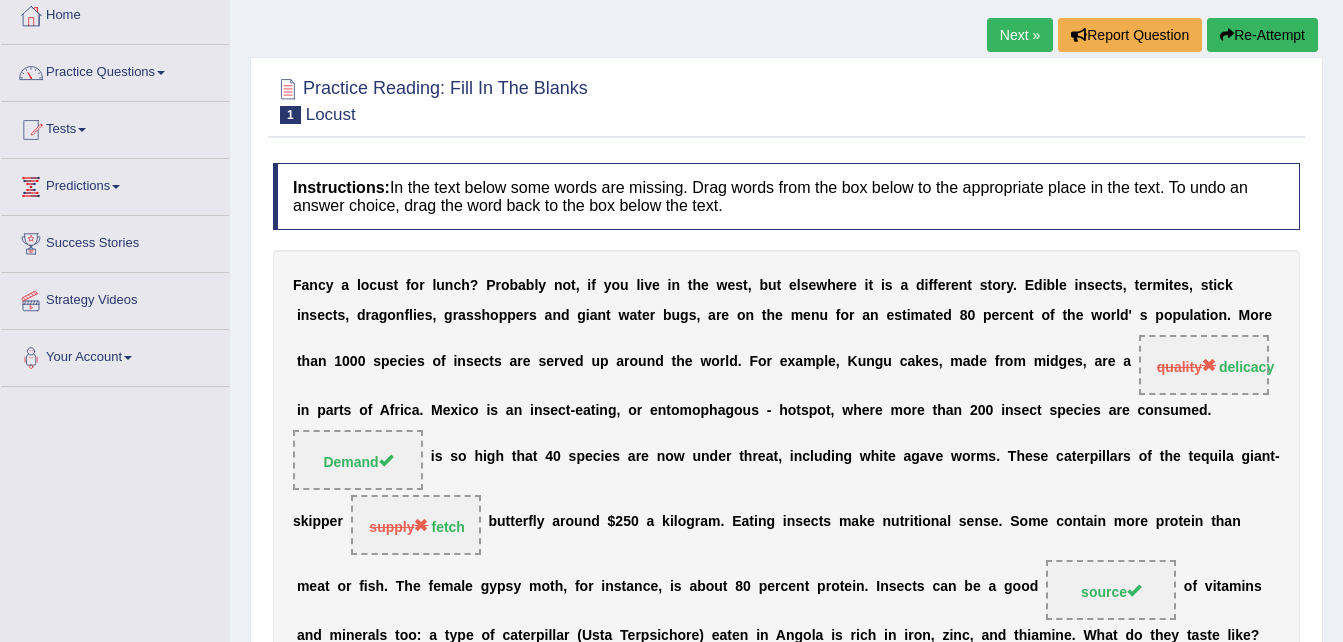 click on "Re-Attempt" at bounding box center (1262, 35) 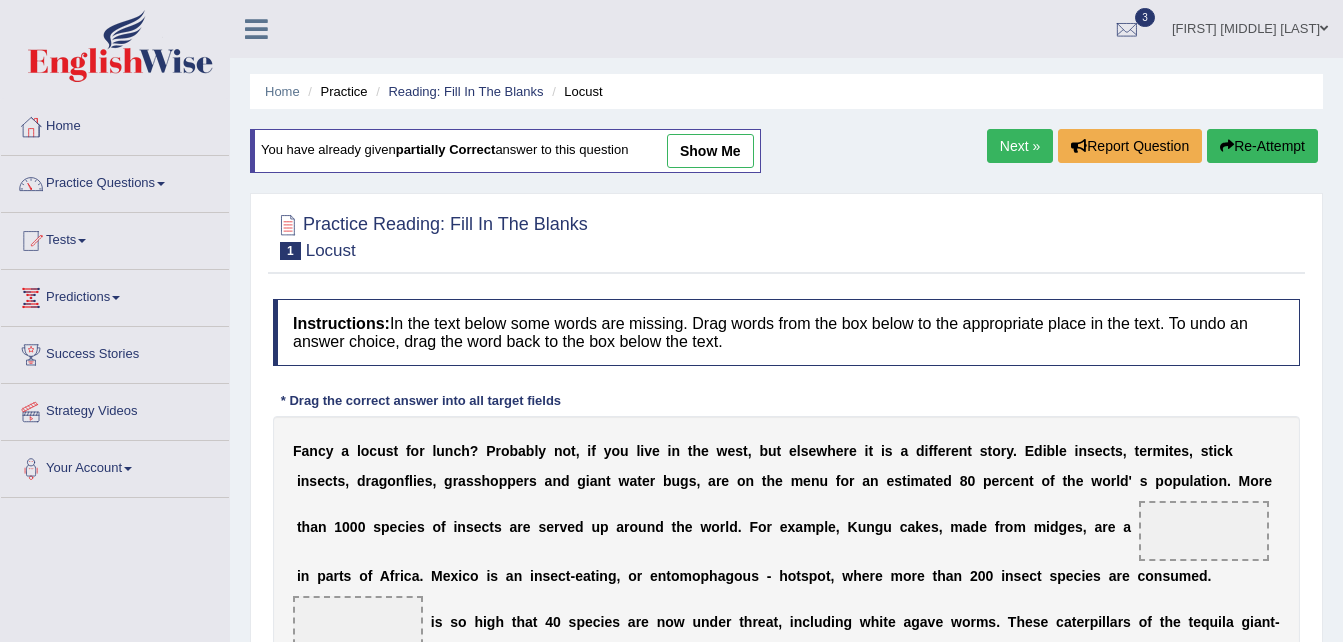 scroll, scrollTop: 201, scrollLeft: 0, axis: vertical 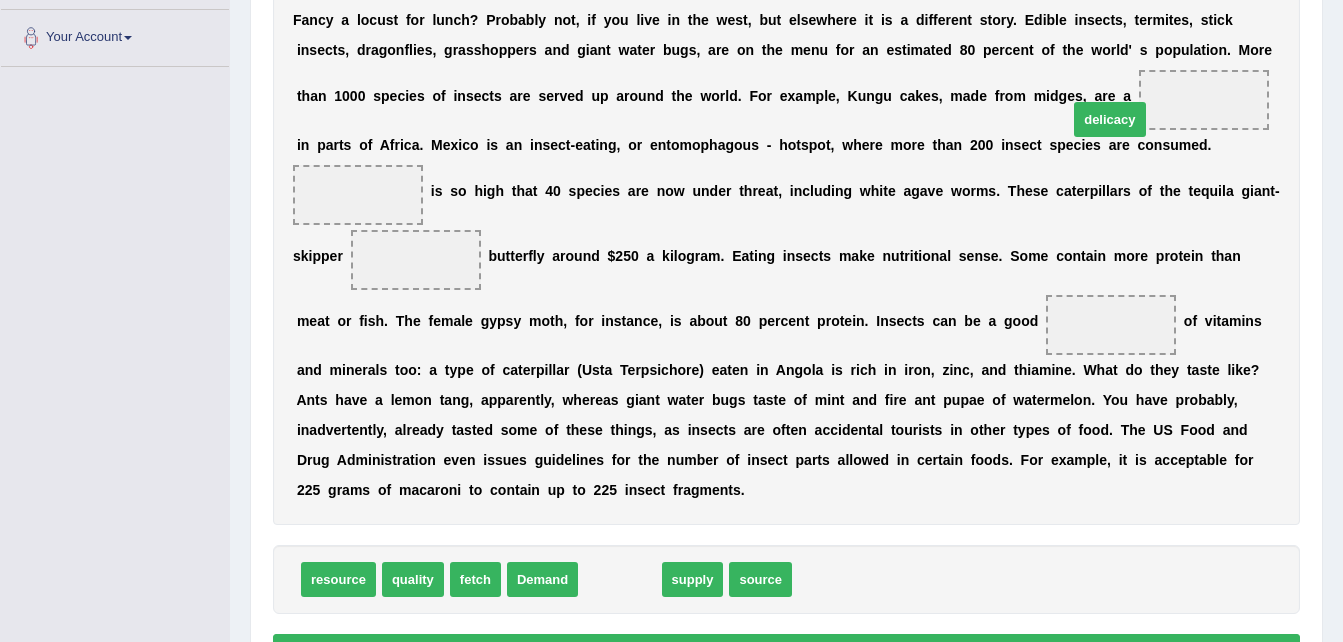 drag, startPoint x: 613, startPoint y: 549, endPoint x: 1103, endPoint y: 89, distance: 672.0863 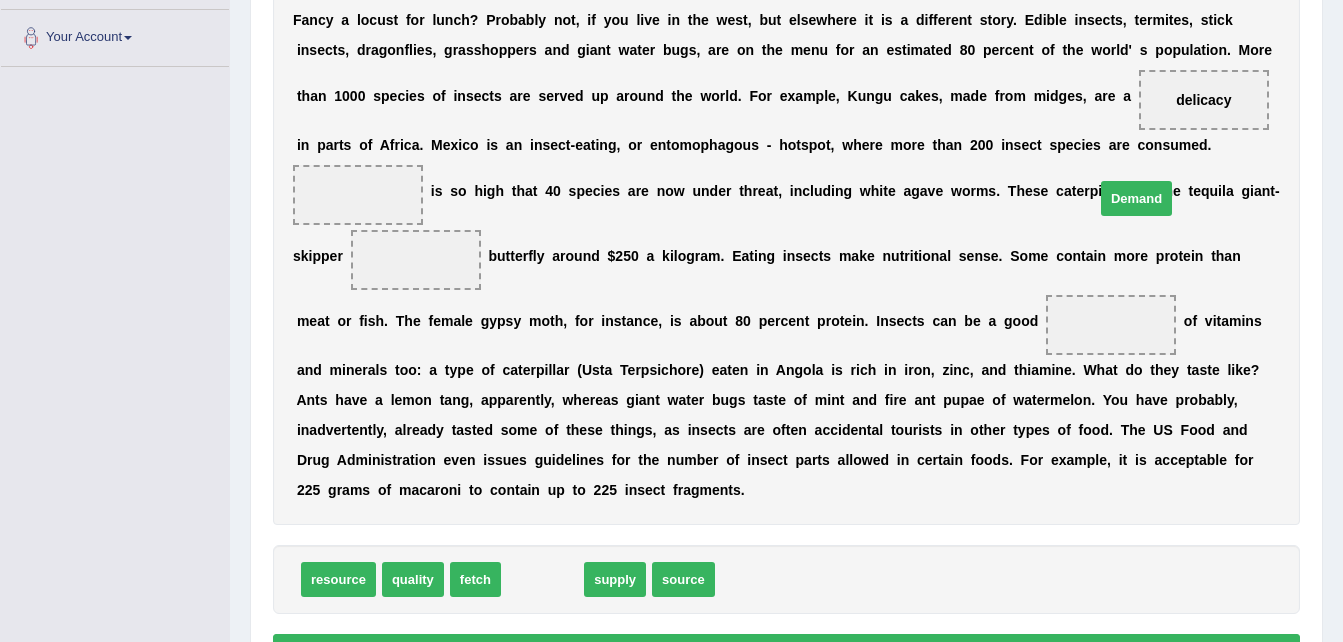 drag, startPoint x: 574, startPoint y: 528, endPoint x: 1140, endPoint y: 164, distance: 672.9428 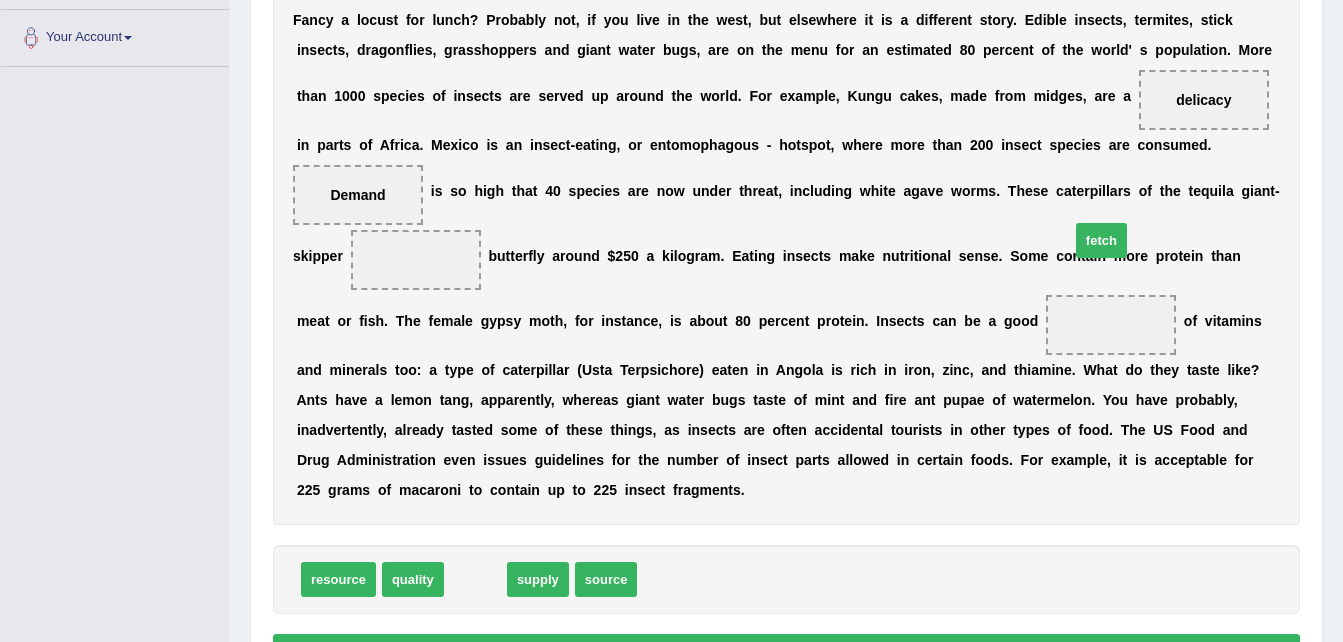drag, startPoint x: 473, startPoint y: 545, endPoint x: 1099, endPoint y: 206, distance: 711.8968 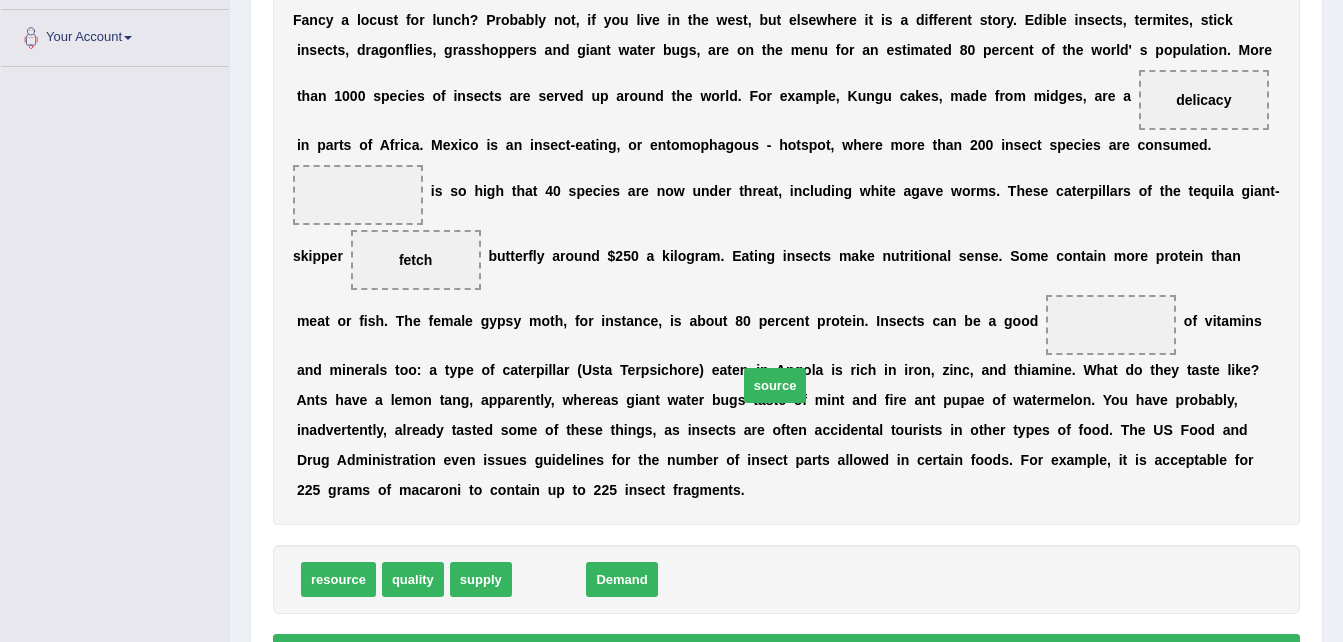 drag, startPoint x: 542, startPoint y: 551, endPoint x: 777, endPoint y: 348, distance: 310.53824 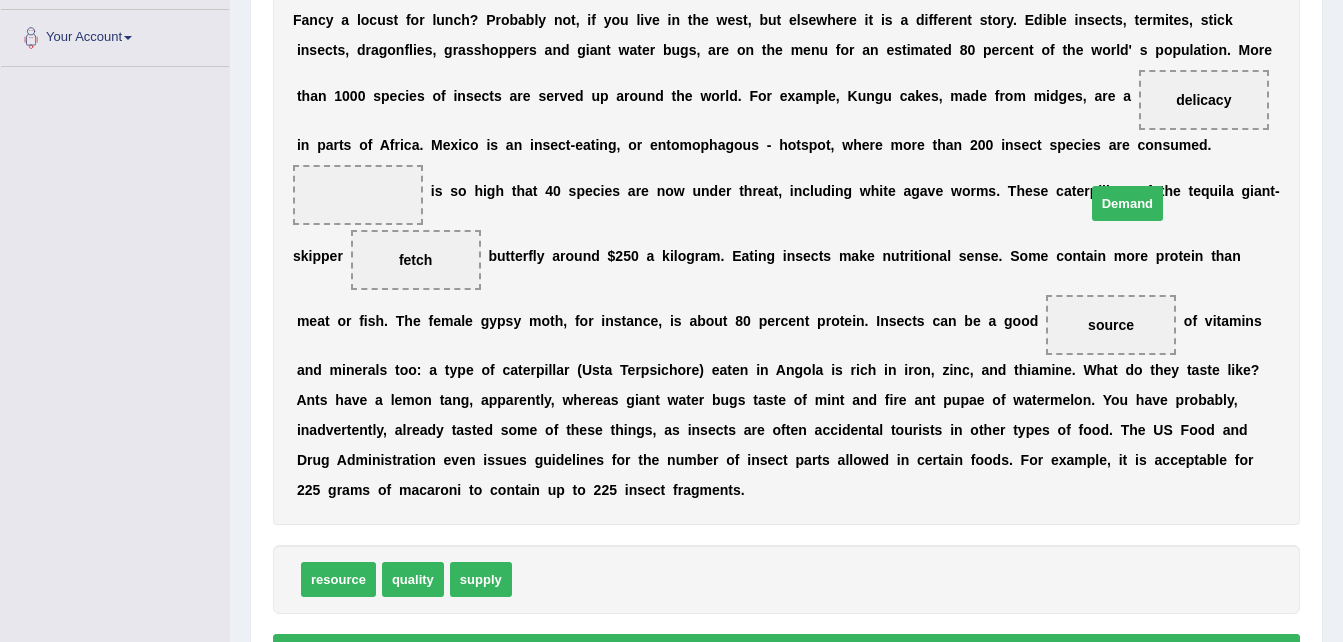drag, startPoint x: 542, startPoint y: 552, endPoint x: 1116, endPoint y: 176, distance: 686.1866 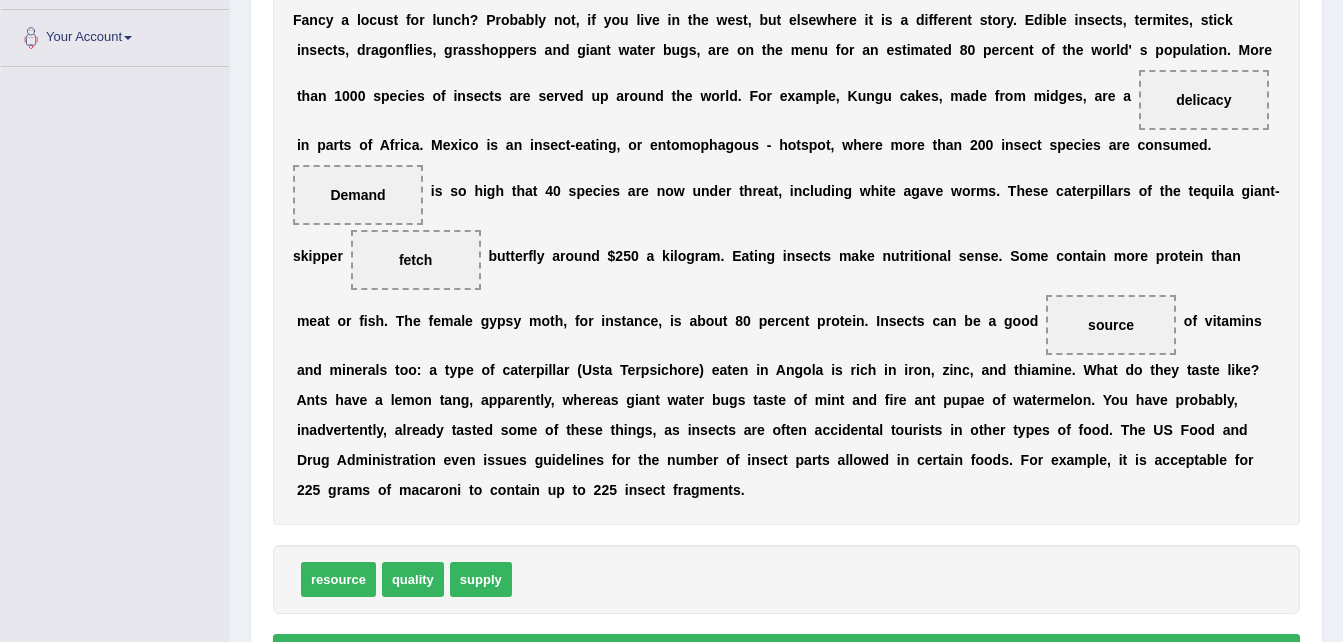 click on "Verify" at bounding box center (786, 651) 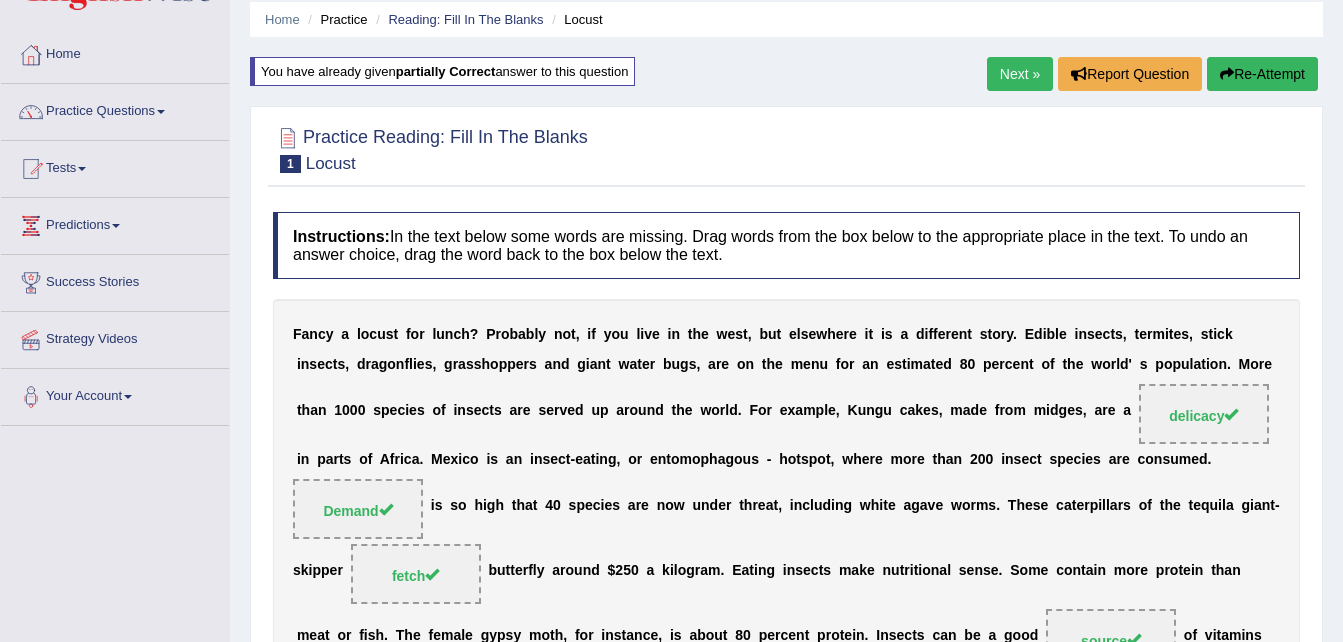 scroll, scrollTop: 71, scrollLeft: 0, axis: vertical 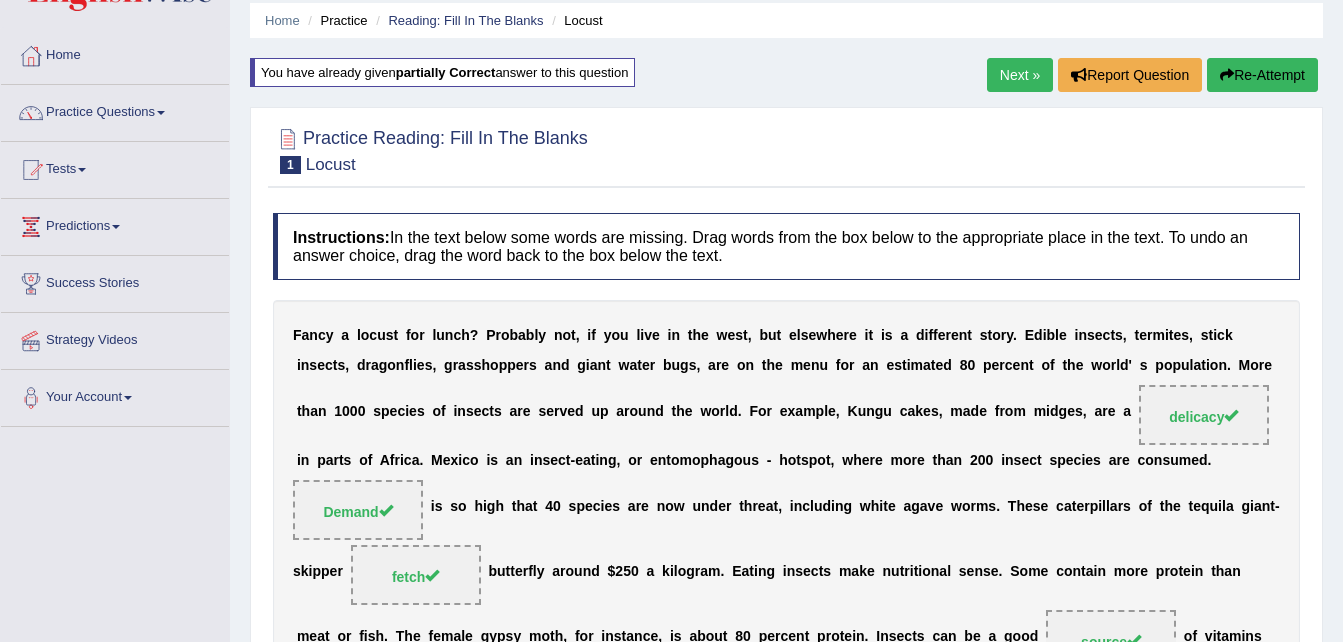 click on "Next »" at bounding box center (1020, 75) 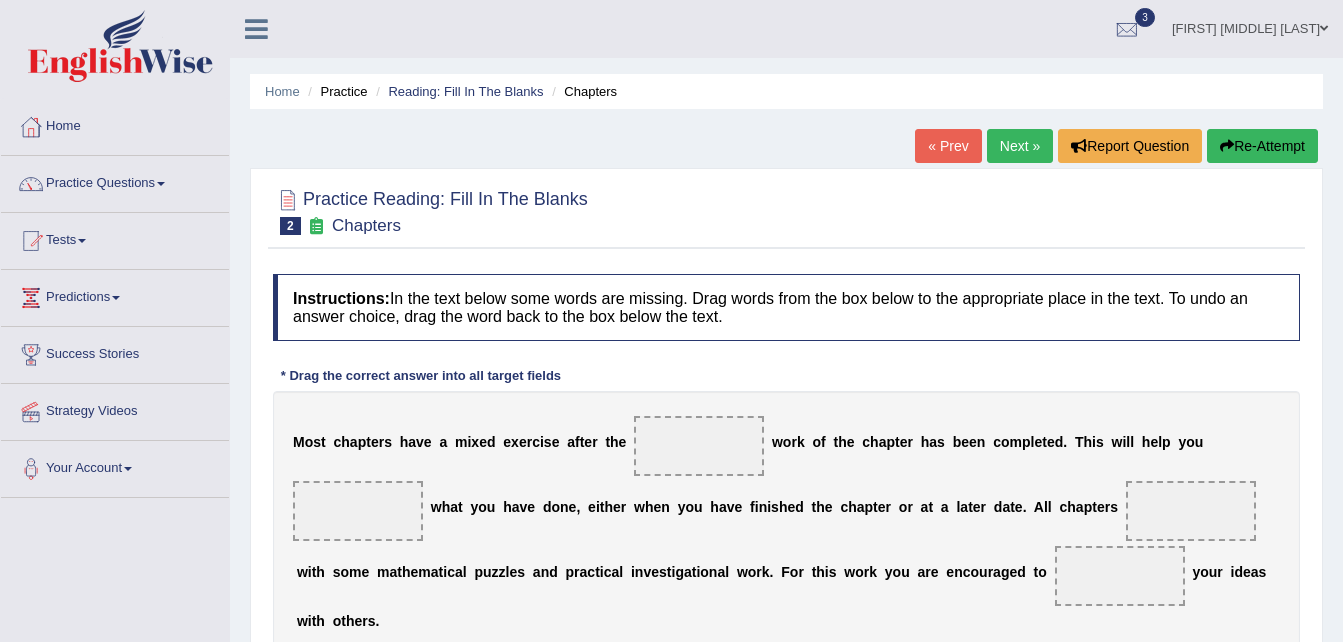 scroll, scrollTop: 0, scrollLeft: 0, axis: both 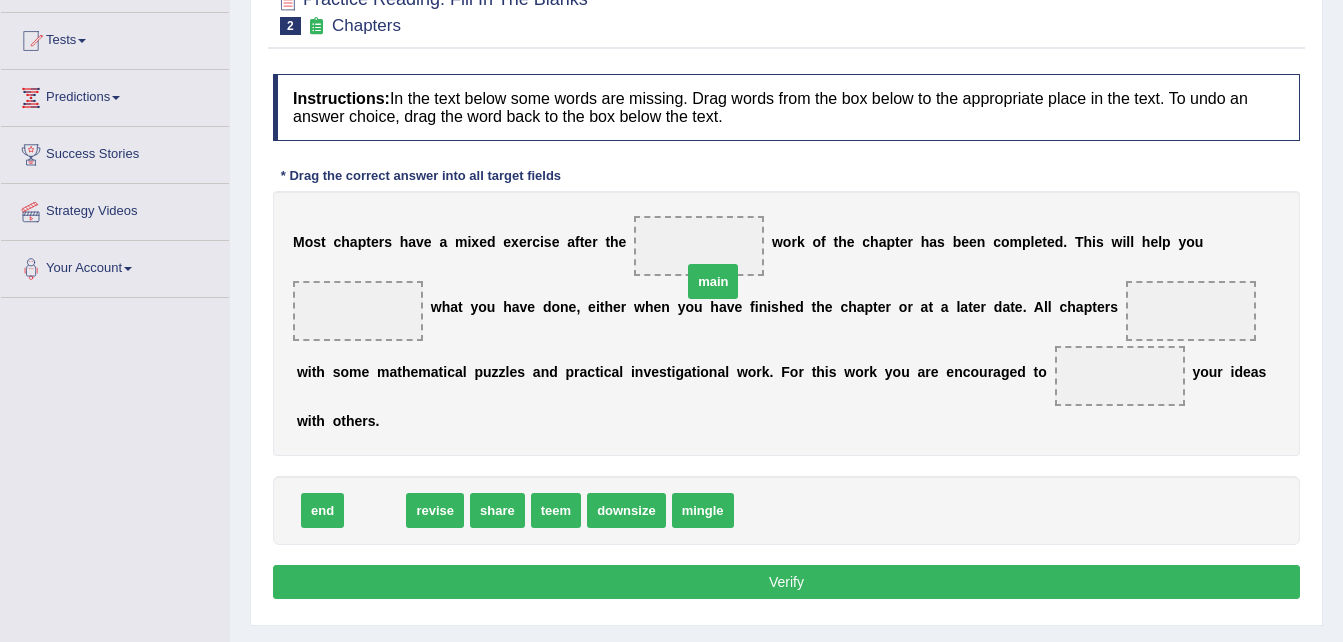 drag, startPoint x: 370, startPoint y: 482, endPoint x: 707, endPoint y: 253, distance: 407.44324 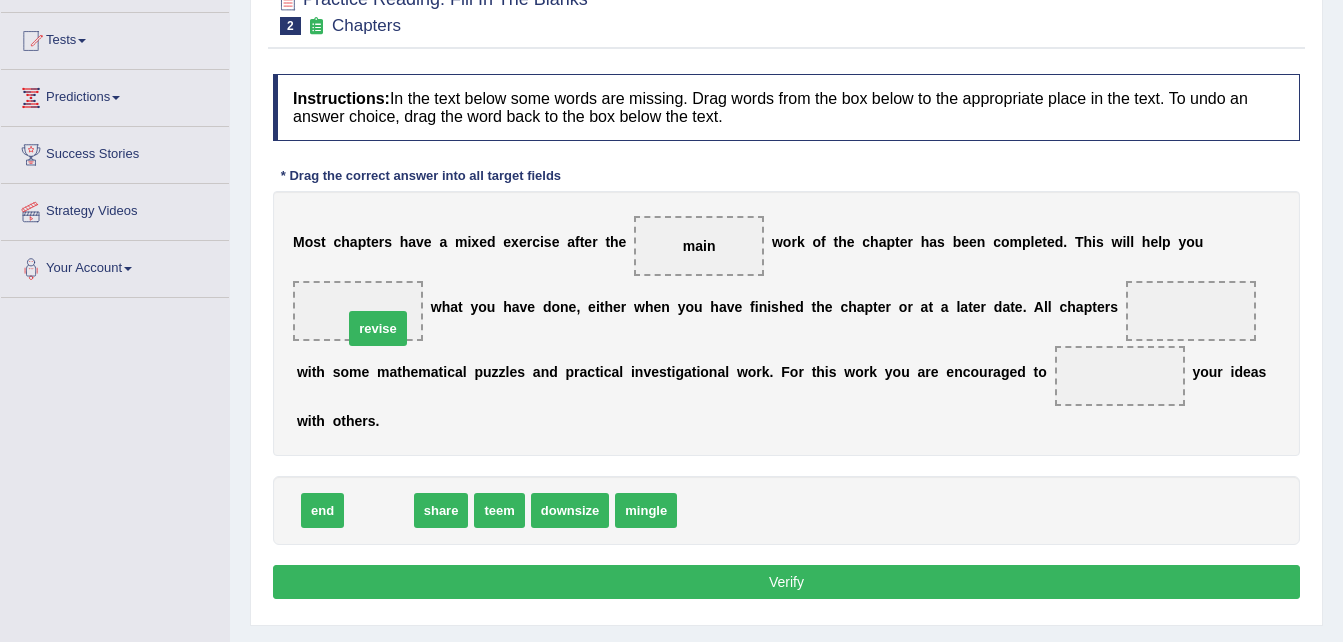 drag, startPoint x: 383, startPoint y: 480, endPoint x: 382, endPoint y: 298, distance: 182.00275 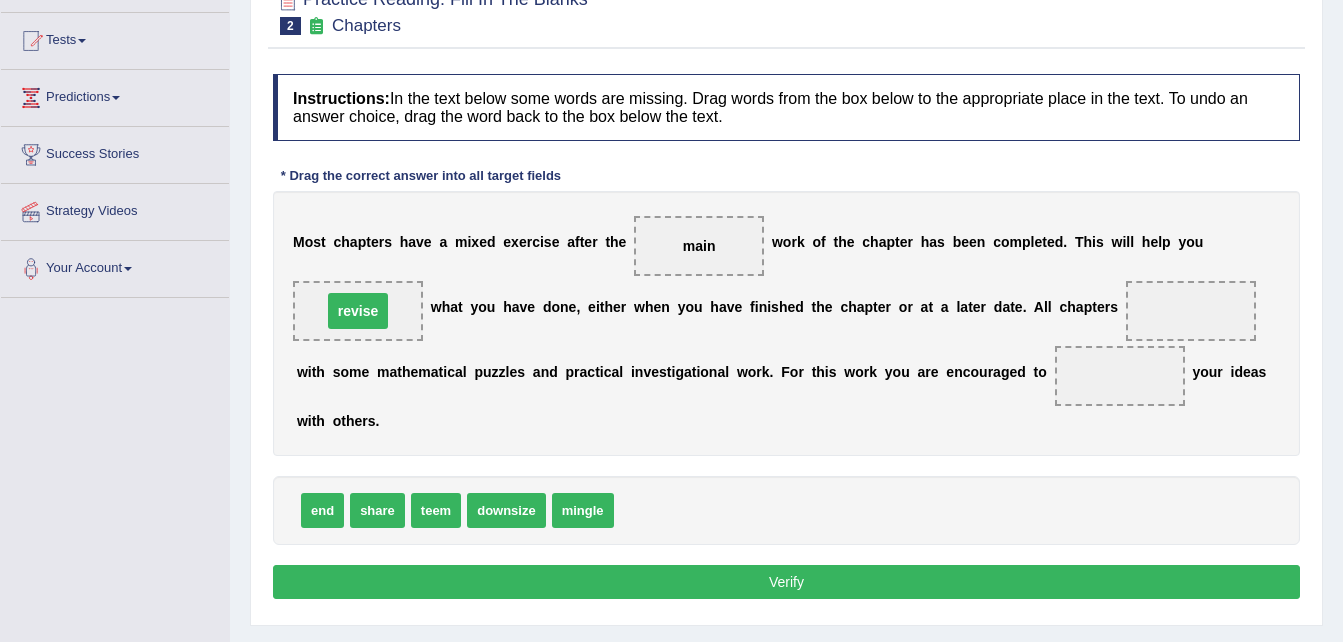 click on "revise" at bounding box center [358, 311] 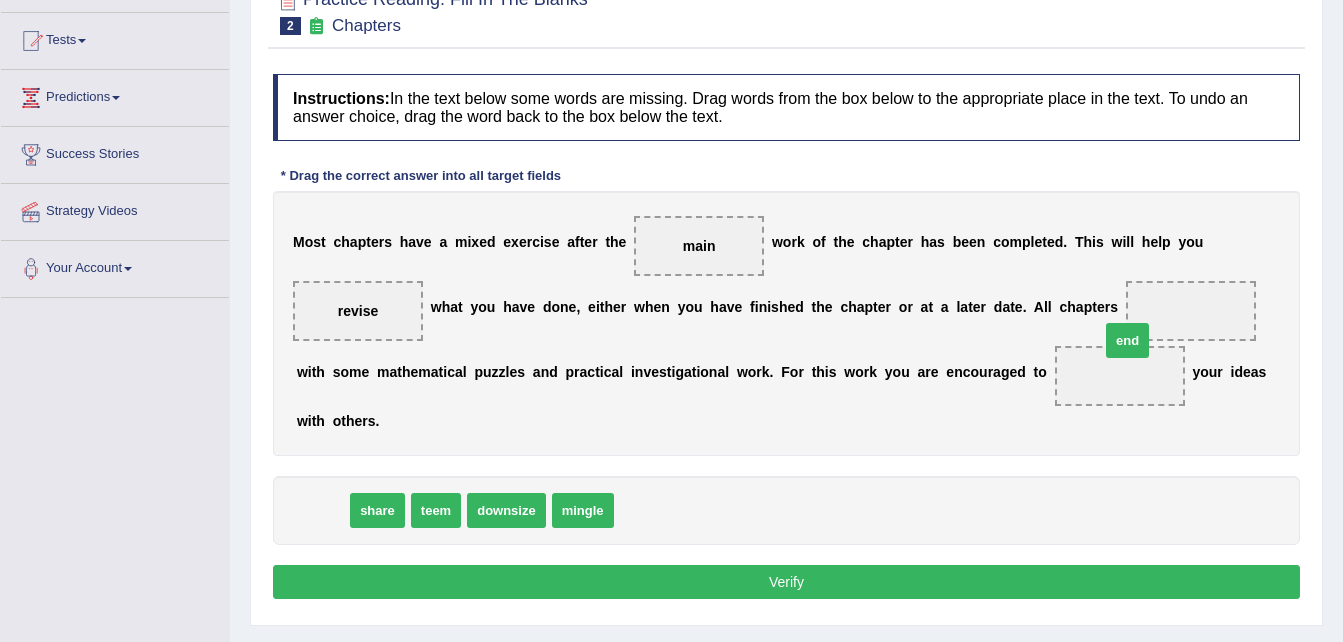 drag, startPoint x: 319, startPoint y: 480, endPoint x: 1124, endPoint y: 310, distance: 822.7545 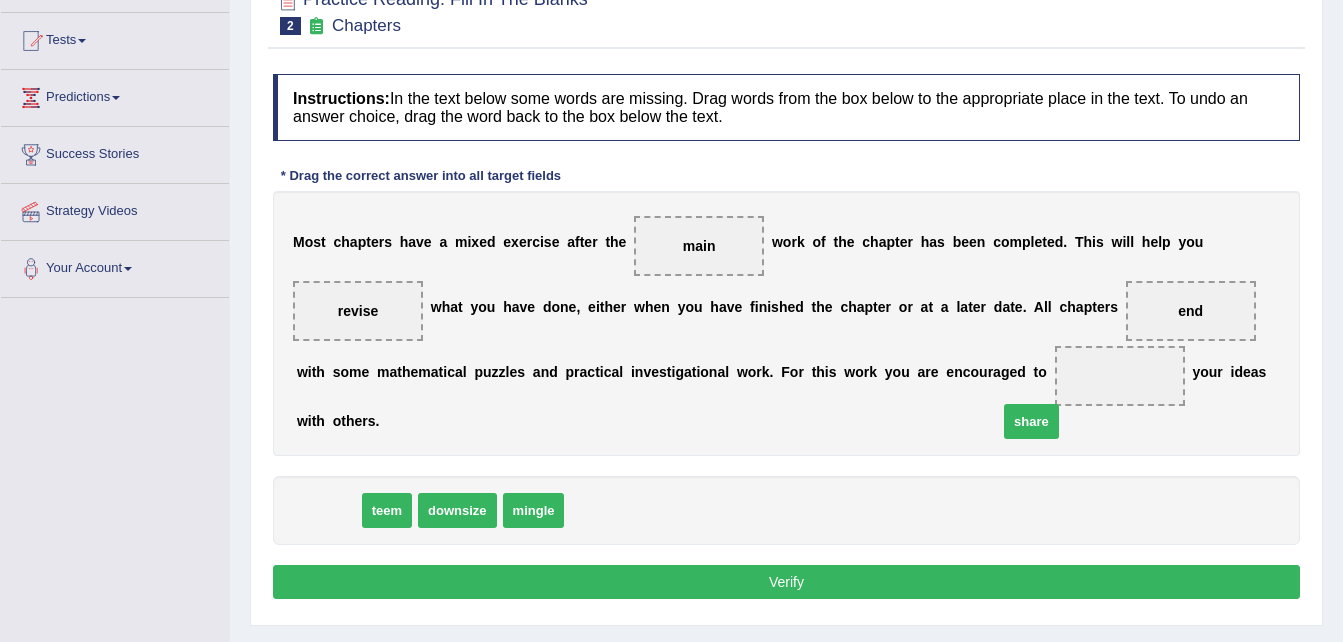 drag, startPoint x: 322, startPoint y: 479, endPoint x: 1026, endPoint y: 386, distance: 710.1162 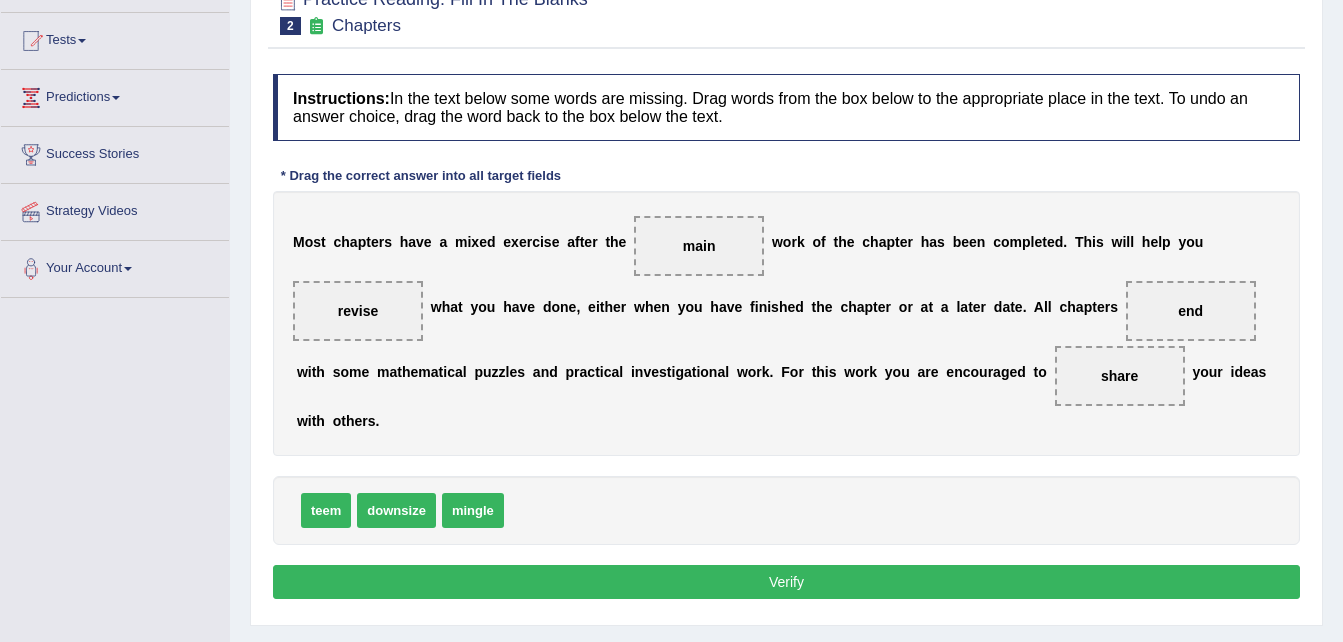 click on "Verify" at bounding box center (786, 582) 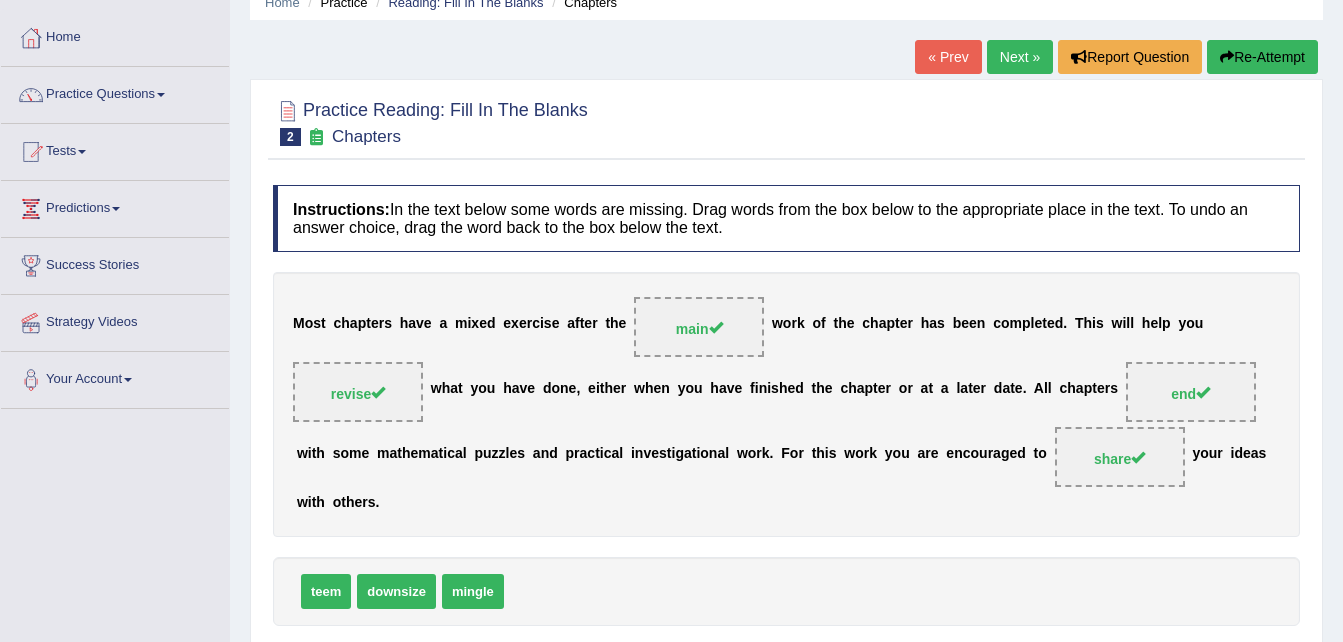 scroll, scrollTop: 80, scrollLeft: 0, axis: vertical 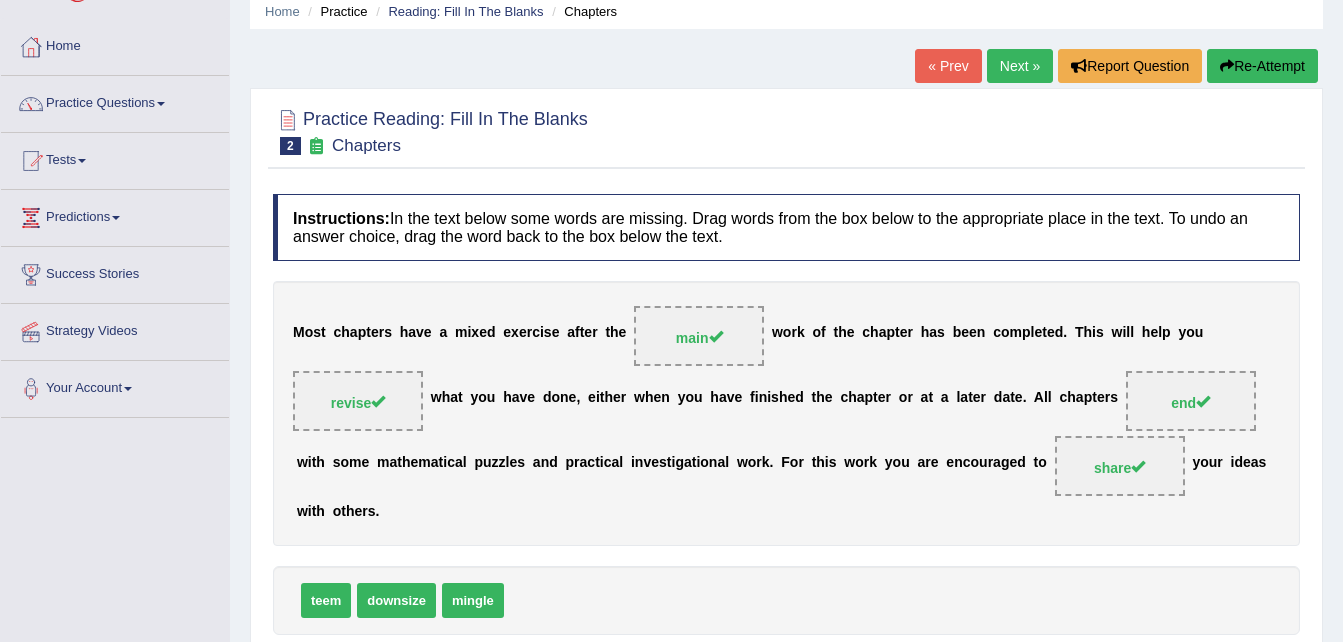 click on "Next »" at bounding box center [1020, 66] 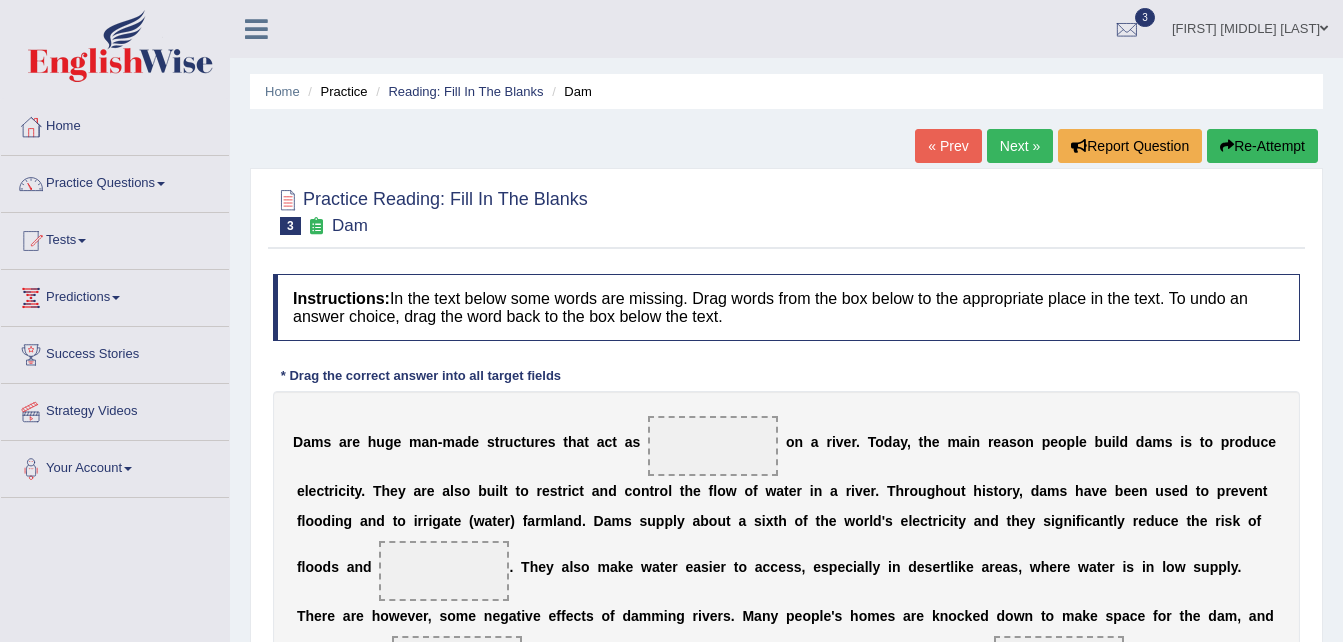 scroll, scrollTop: 0, scrollLeft: 0, axis: both 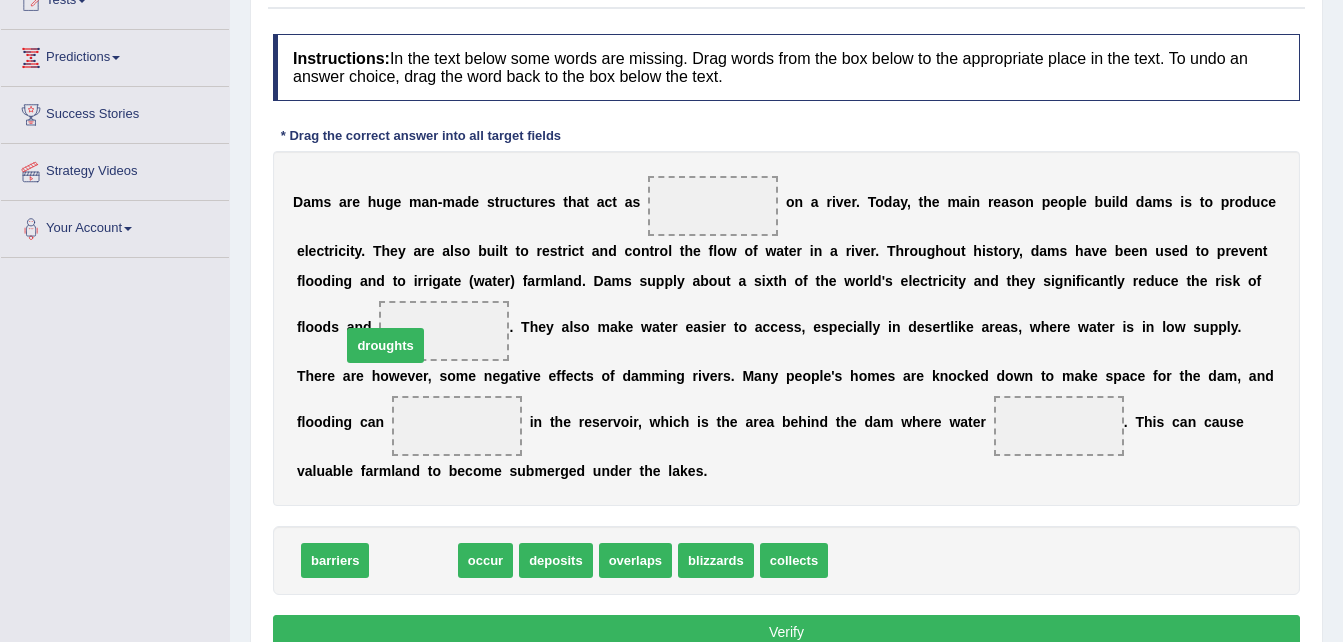 drag, startPoint x: 409, startPoint y: 557, endPoint x: 381, endPoint y: 342, distance: 216.81558 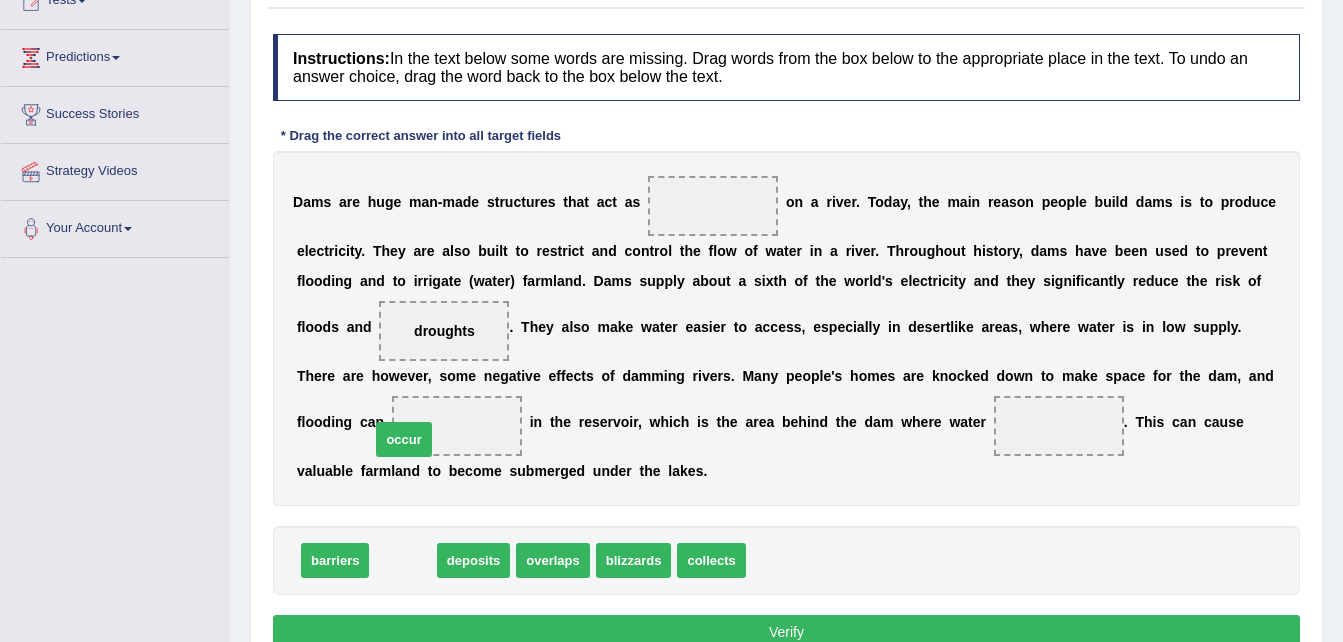 drag, startPoint x: 409, startPoint y: 568, endPoint x: 407, endPoint y: 445, distance: 123.01626 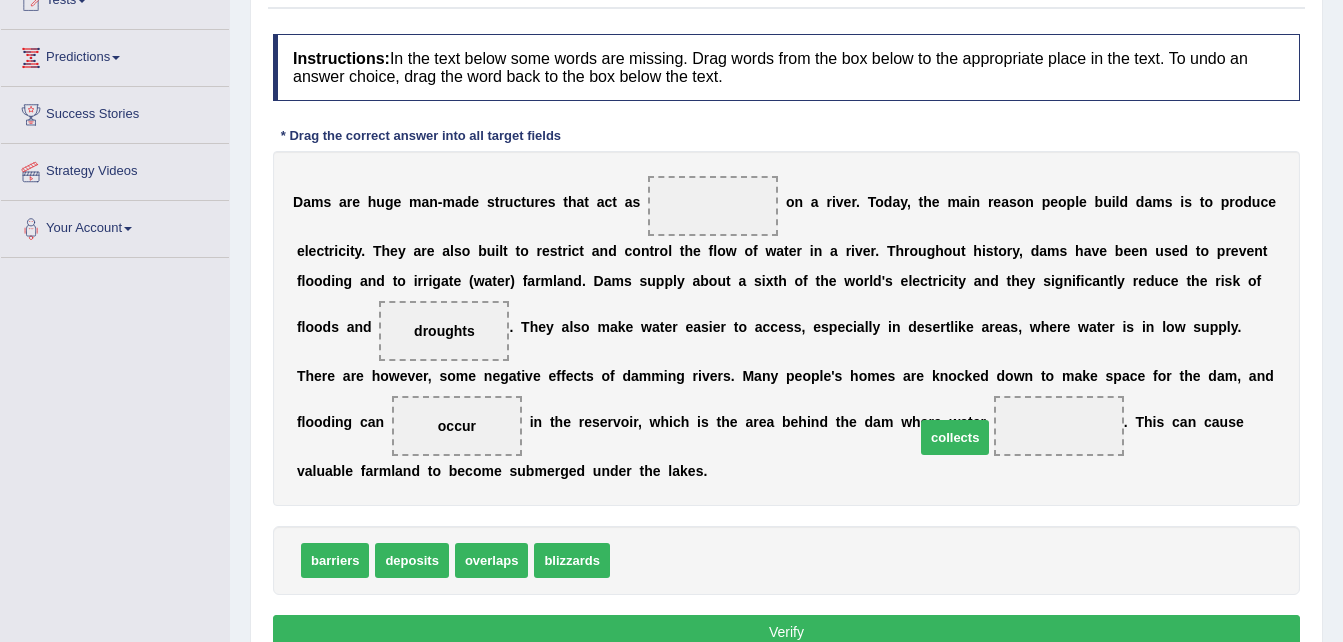 drag, startPoint x: 622, startPoint y: 558, endPoint x: 927, endPoint y: 435, distance: 328.86777 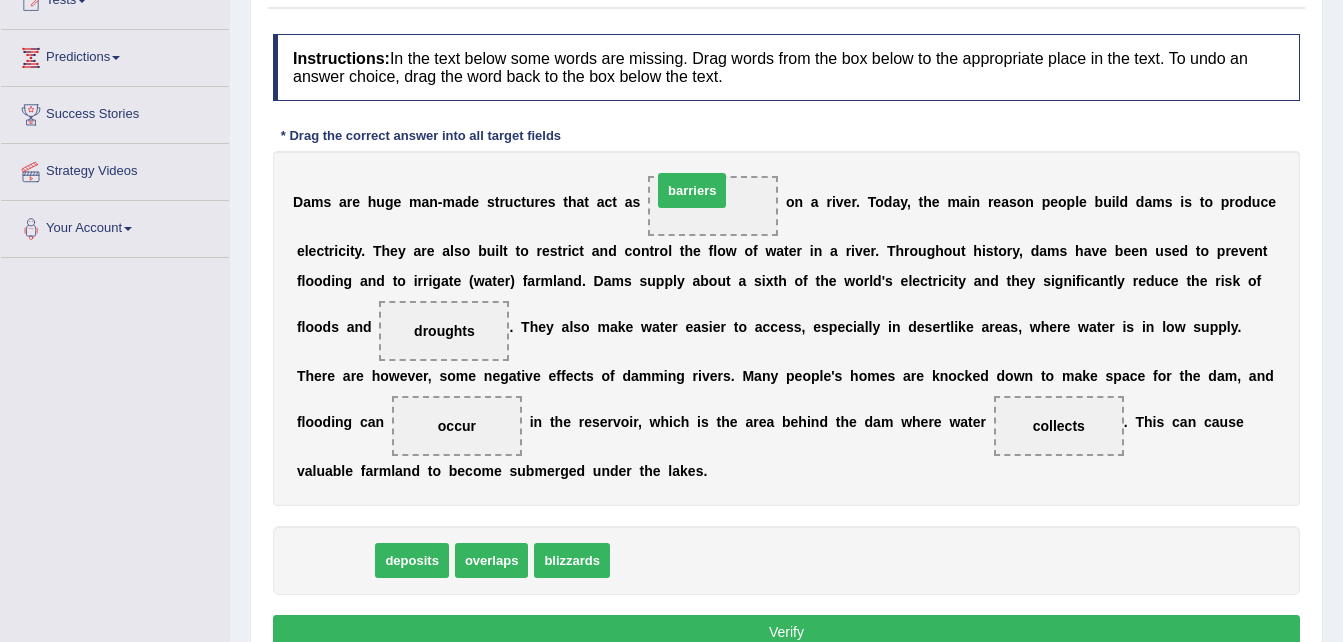 drag, startPoint x: 331, startPoint y: 557, endPoint x: 688, endPoint y: 187, distance: 514.1488 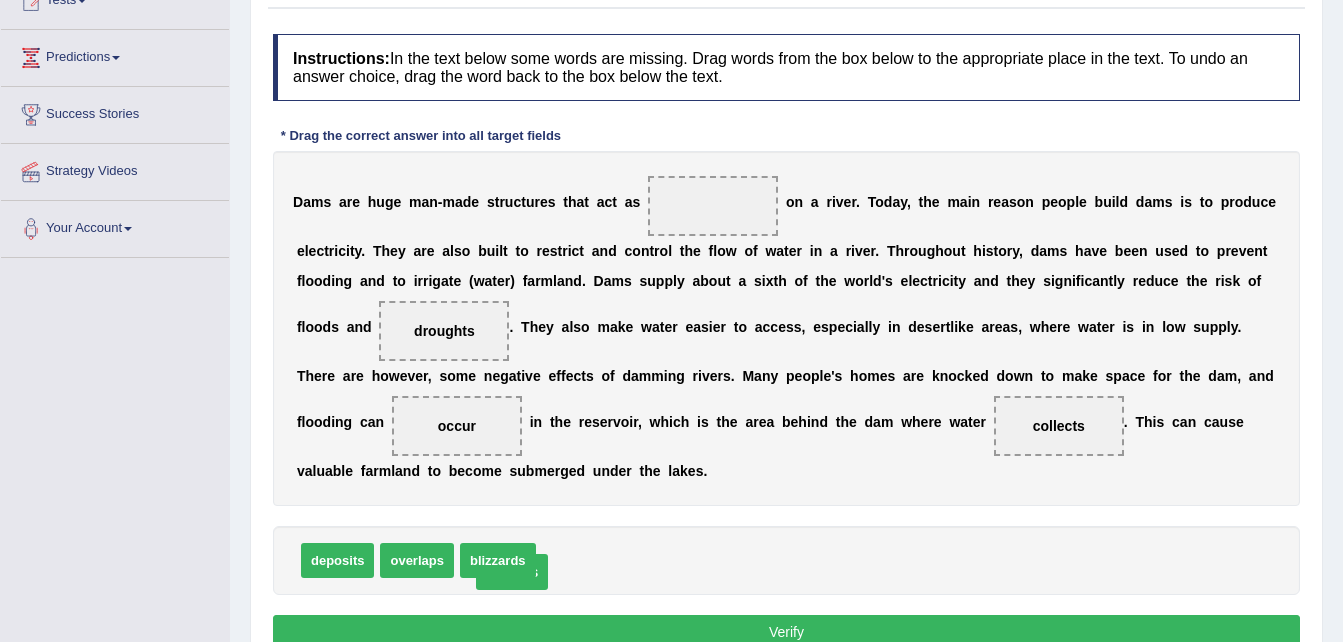 drag, startPoint x: 698, startPoint y: 203, endPoint x: 497, endPoint y: 569, distance: 417.56076 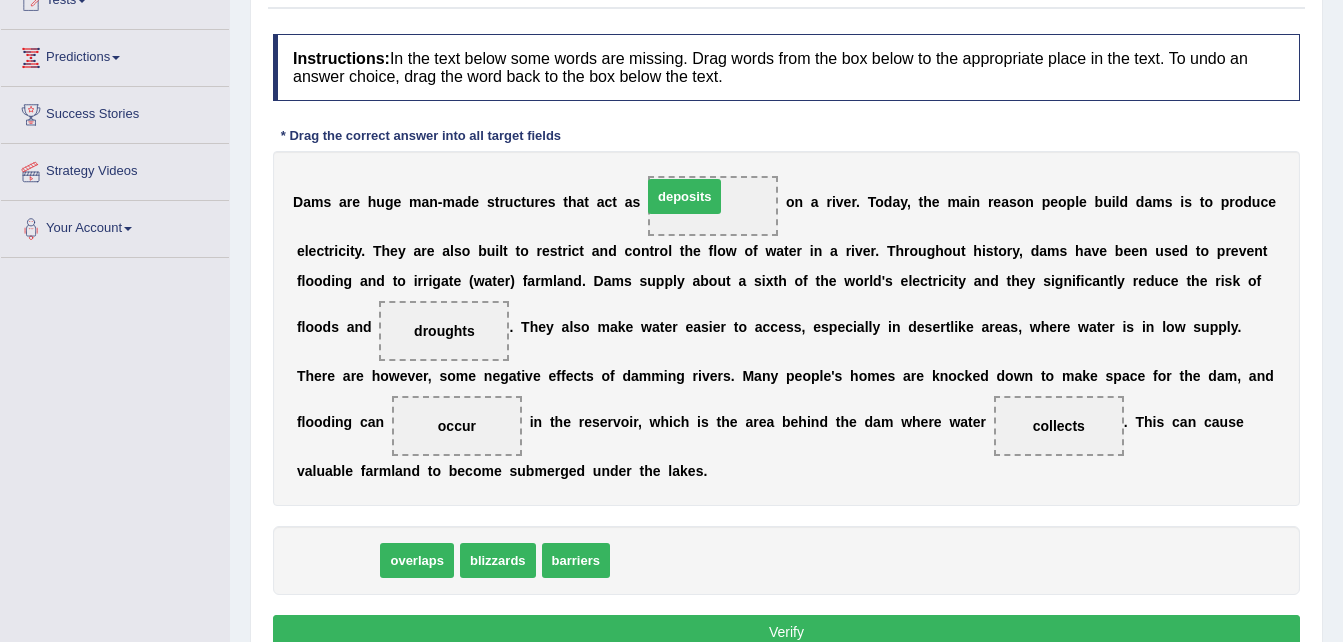 drag, startPoint x: 340, startPoint y: 560, endPoint x: 693, endPoint y: 199, distance: 504.90594 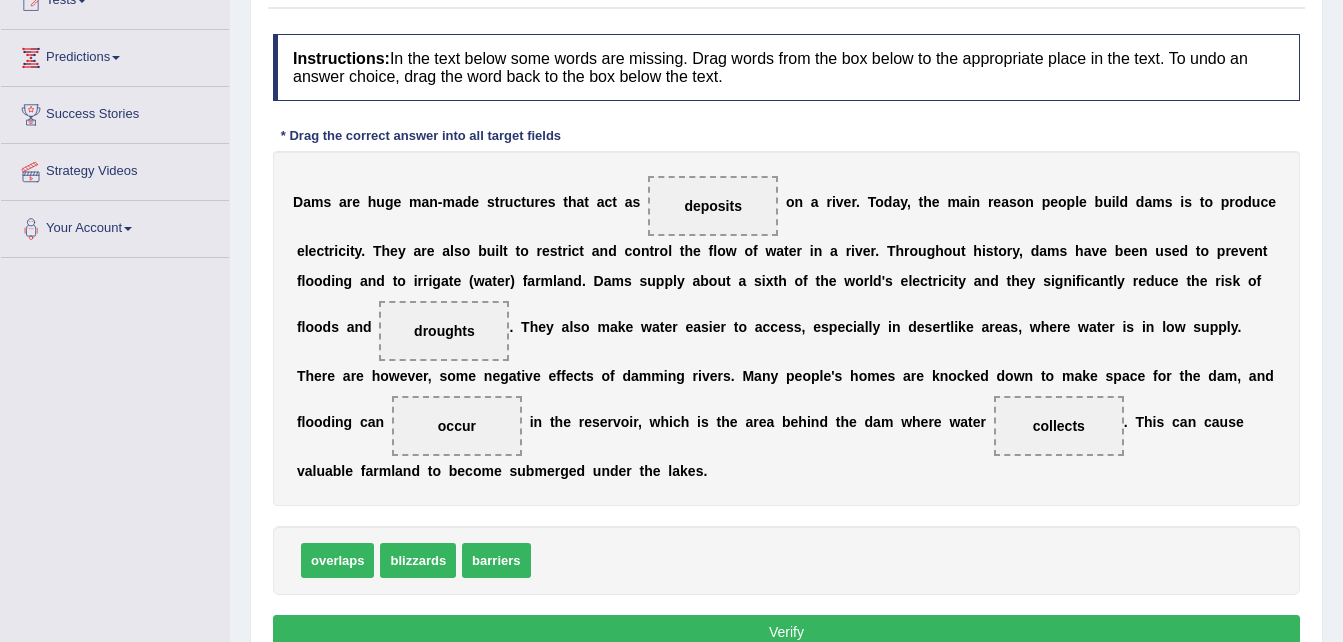 click on "Verify" at bounding box center [786, 632] 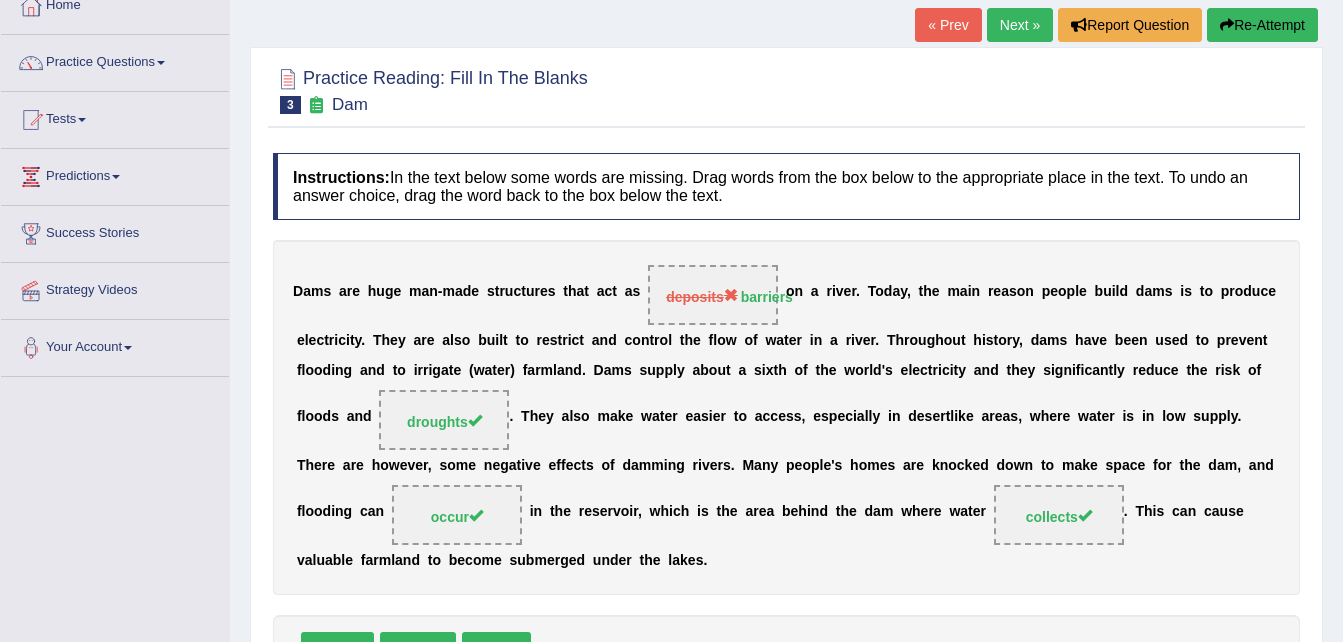 scroll, scrollTop: 120, scrollLeft: 0, axis: vertical 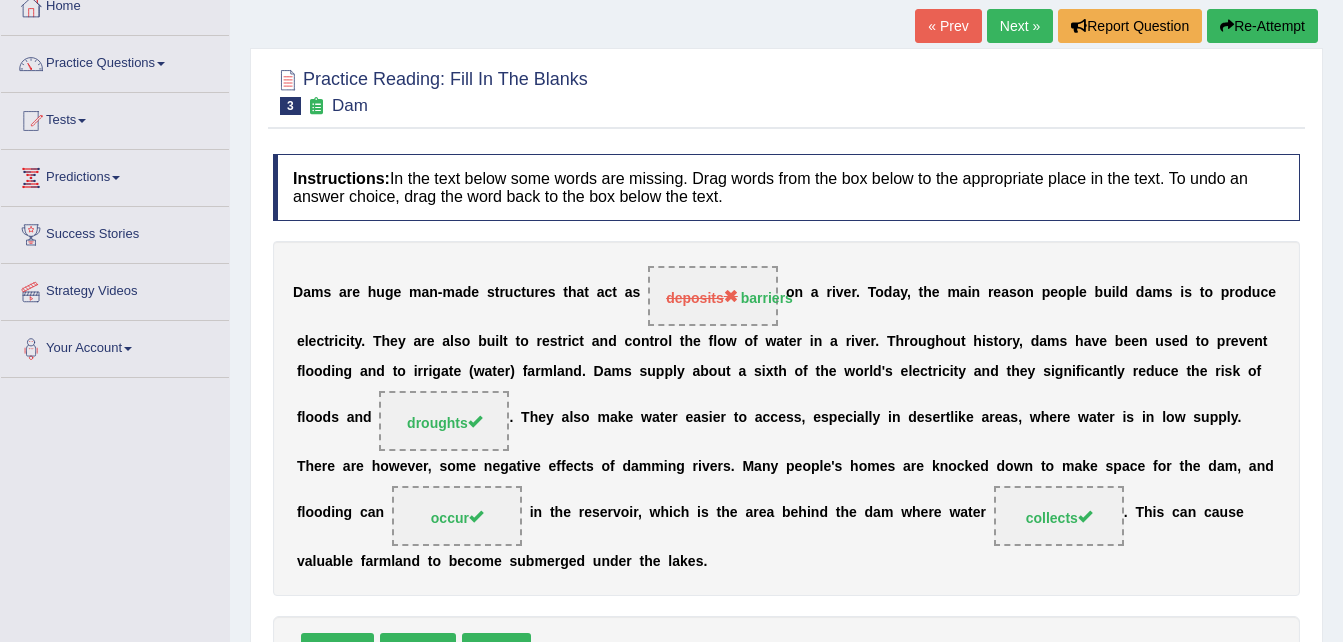 click on "Next »" at bounding box center [1020, 26] 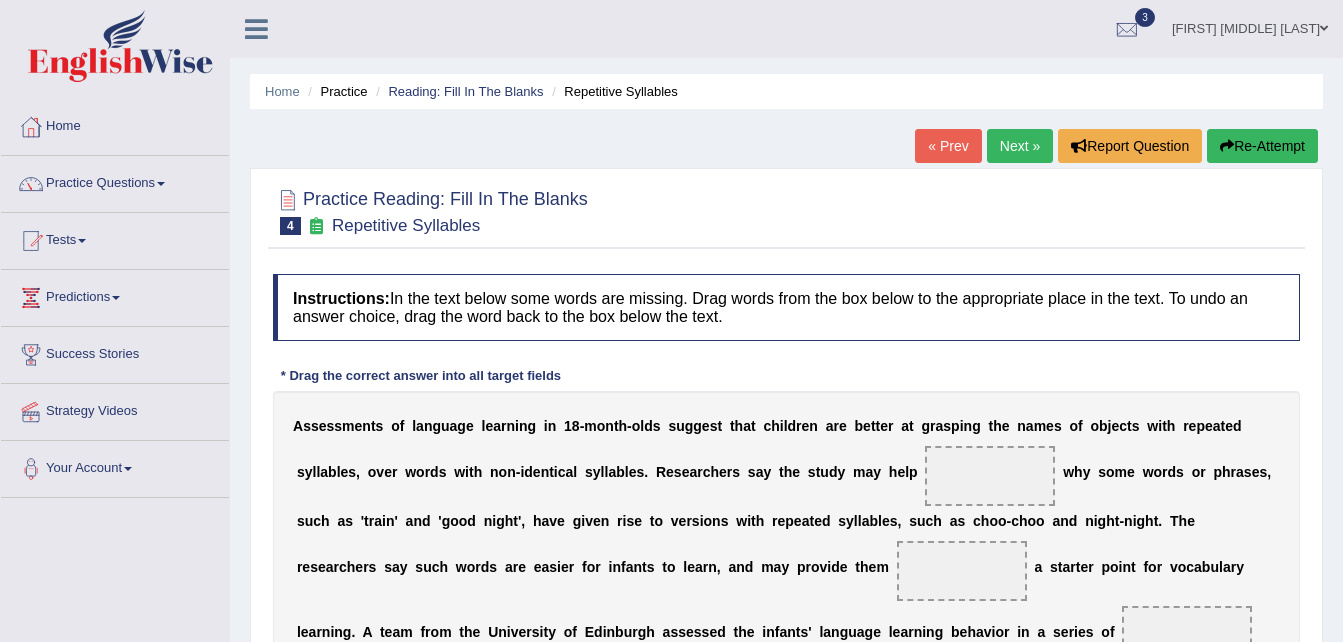 scroll, scrollTop: 0, scrollLeft: 0, axis: both 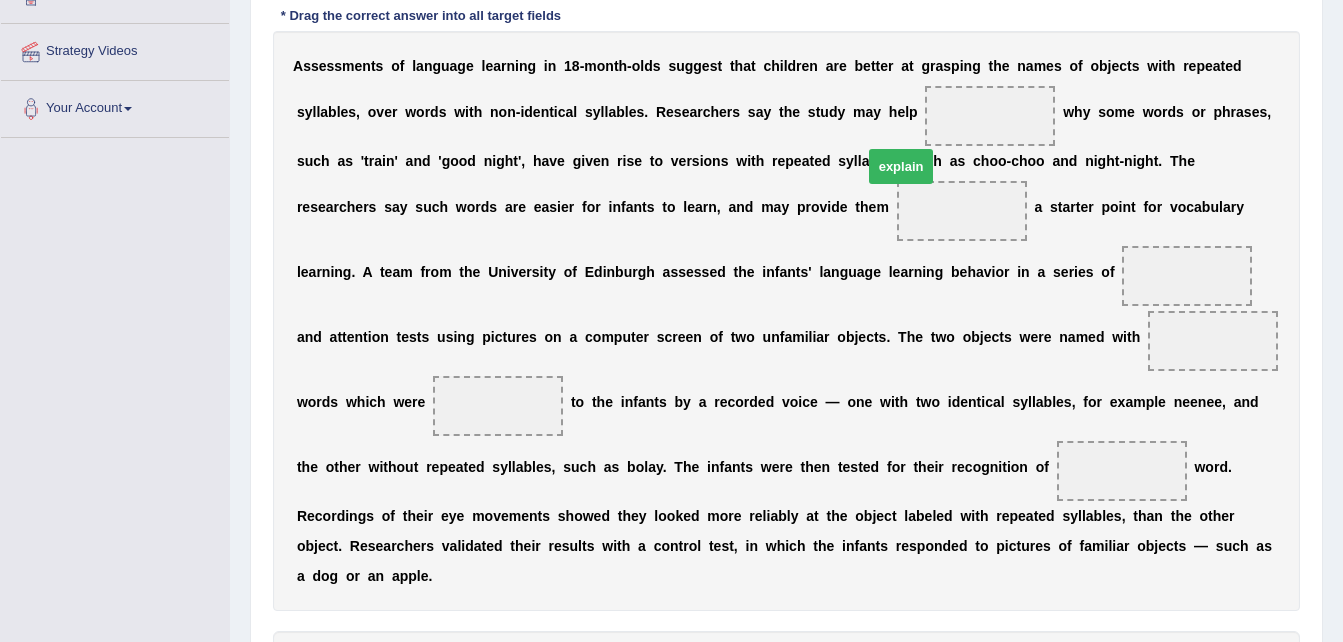 drag, startPoint x: 588, startPoint y: 597, endPoint x: 892, endPoint y: 98, distance: 584.309 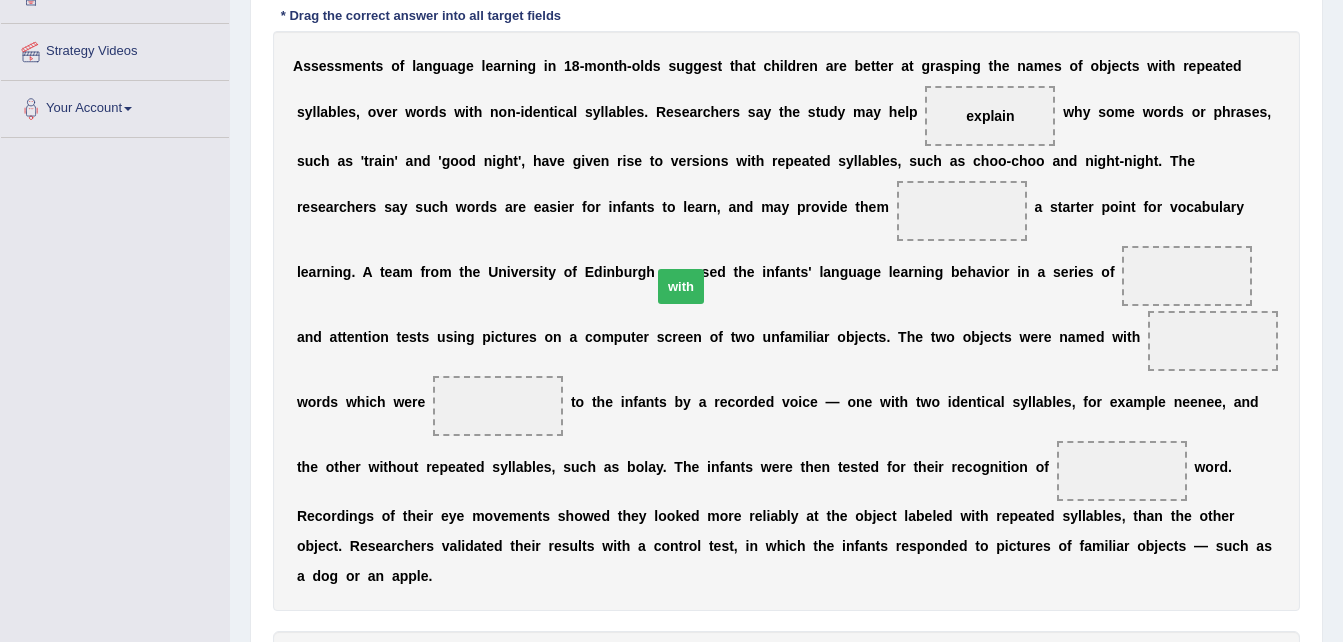 drag, startPoint x: 388, startPoint y: 598, endPoint x: 672, endPoint y: 219, distance: 473.60004 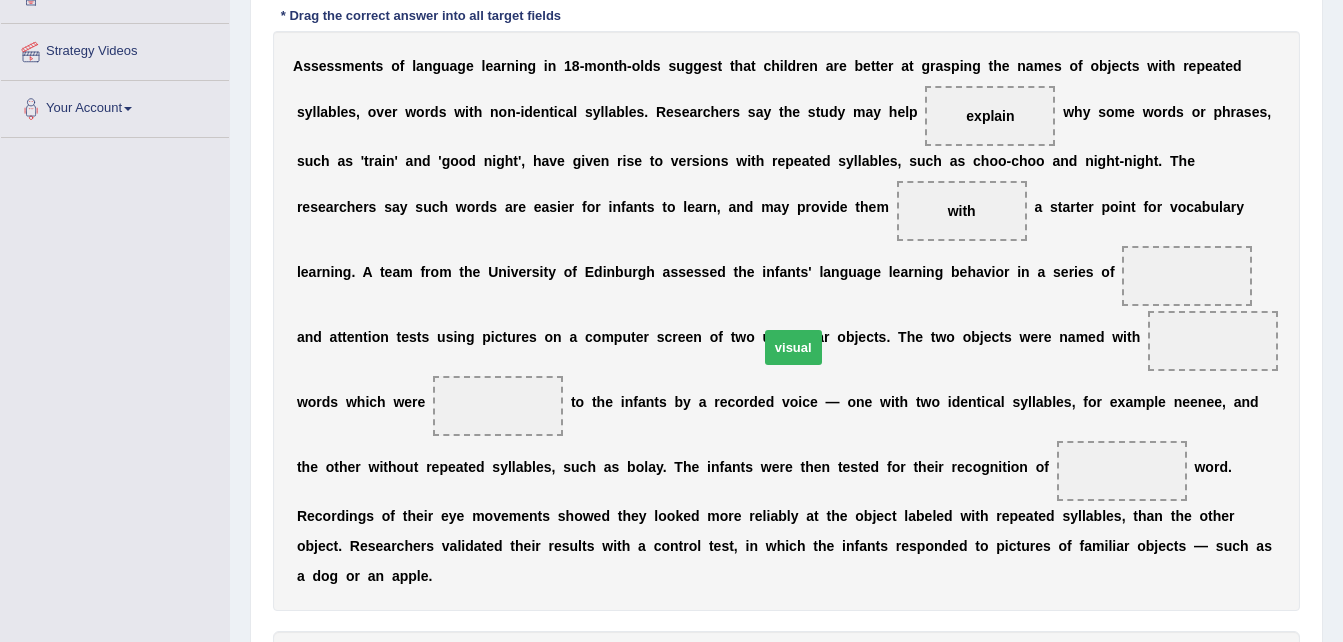 drag, startPoint x: 474, startPoint y: 604, endPoint x: 789, endPoint y: 286, distance: 447.6036 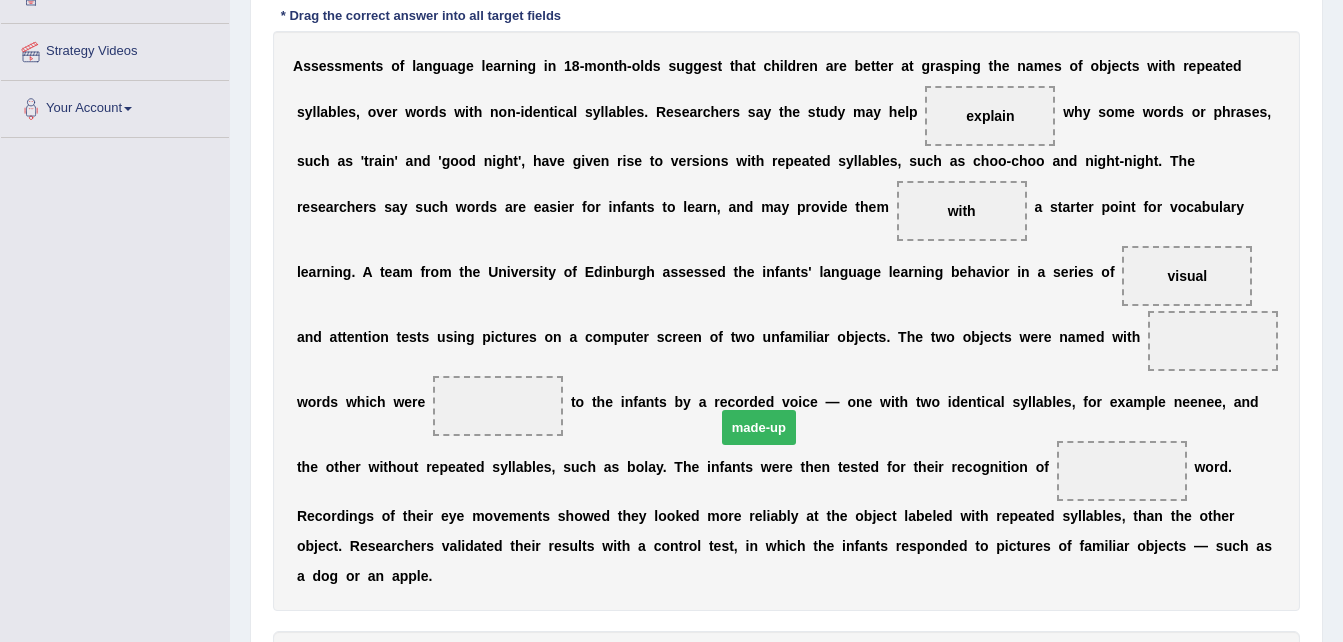 drag, startPoint x: 669, startPoint y: 602, endPoint x: 765, endPoint y: 364, distance: 256.63202 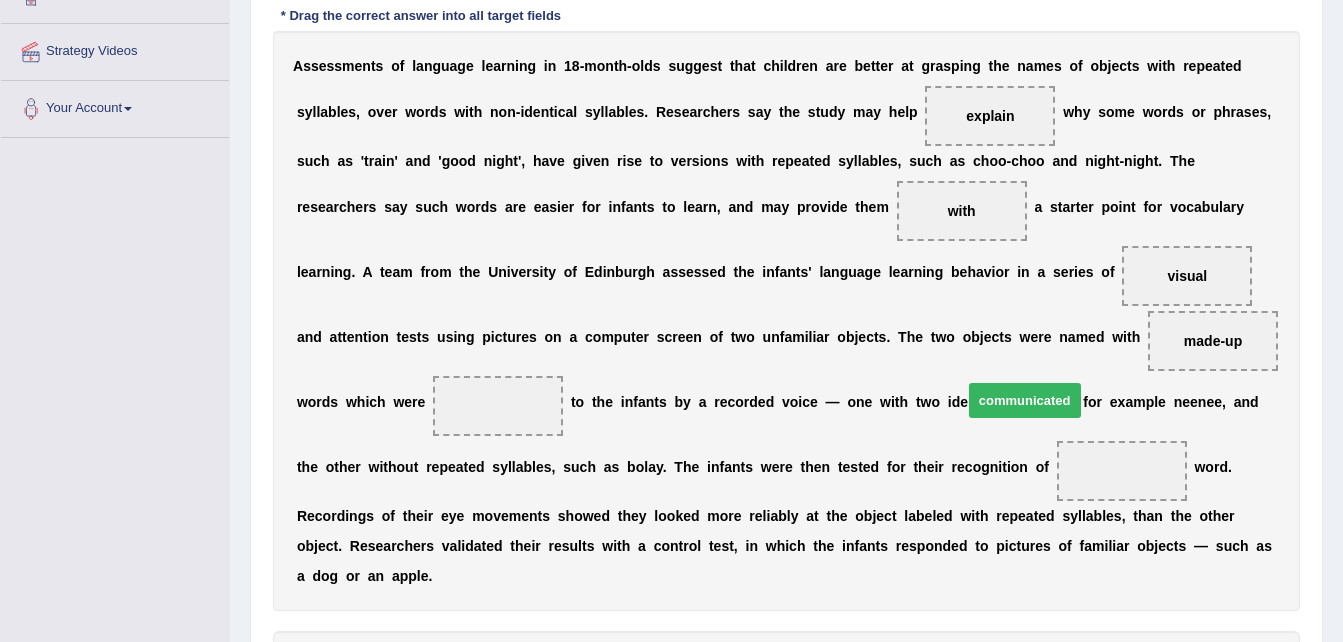 drag, startPoint x: 478, startPoint y: 601, endPoint x: 997, endPoint y: 336, distance: 582.74005 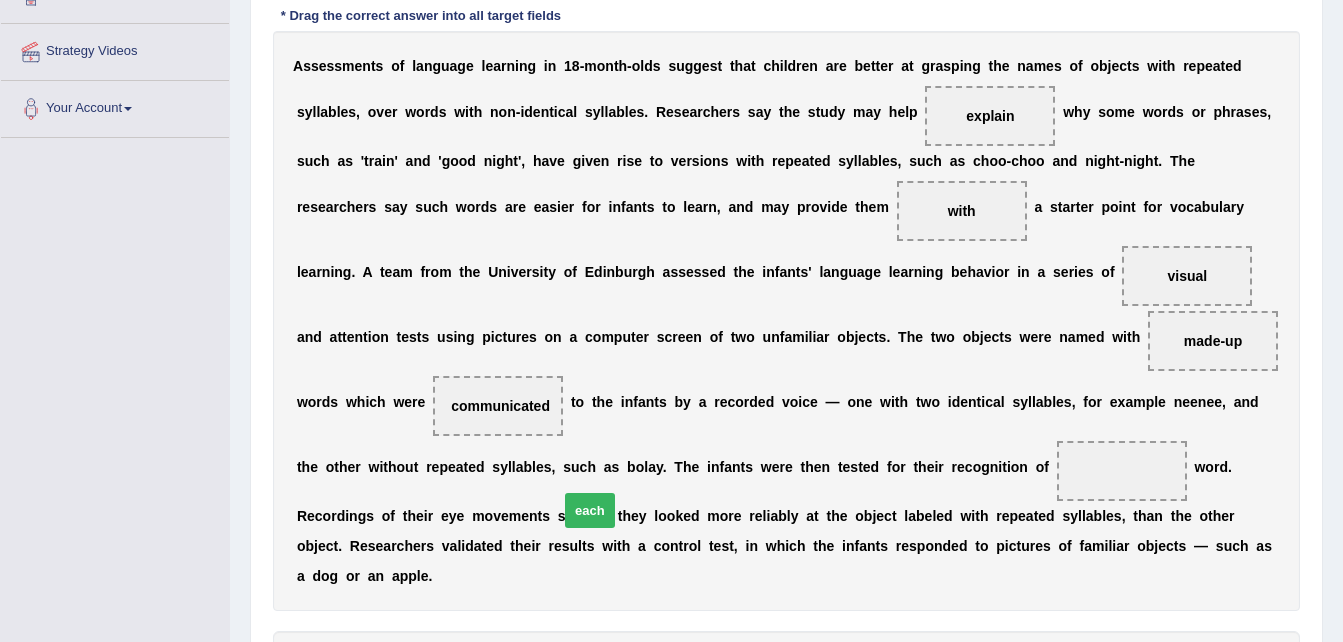 drag, startPoint x: 536, startPoint y: 598, endPoint x: 596, endPoint y: 443, distance: 166.2077 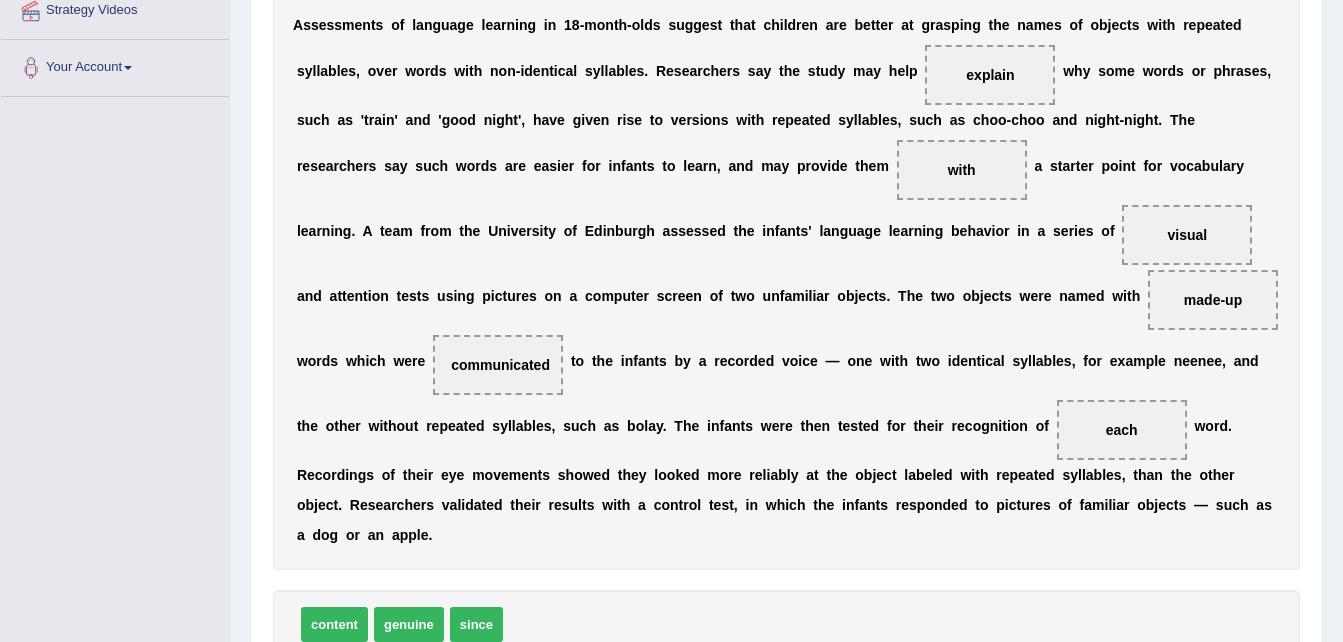 scroll, scrollTop: 440, scrollLeft: 0, axis: vertical 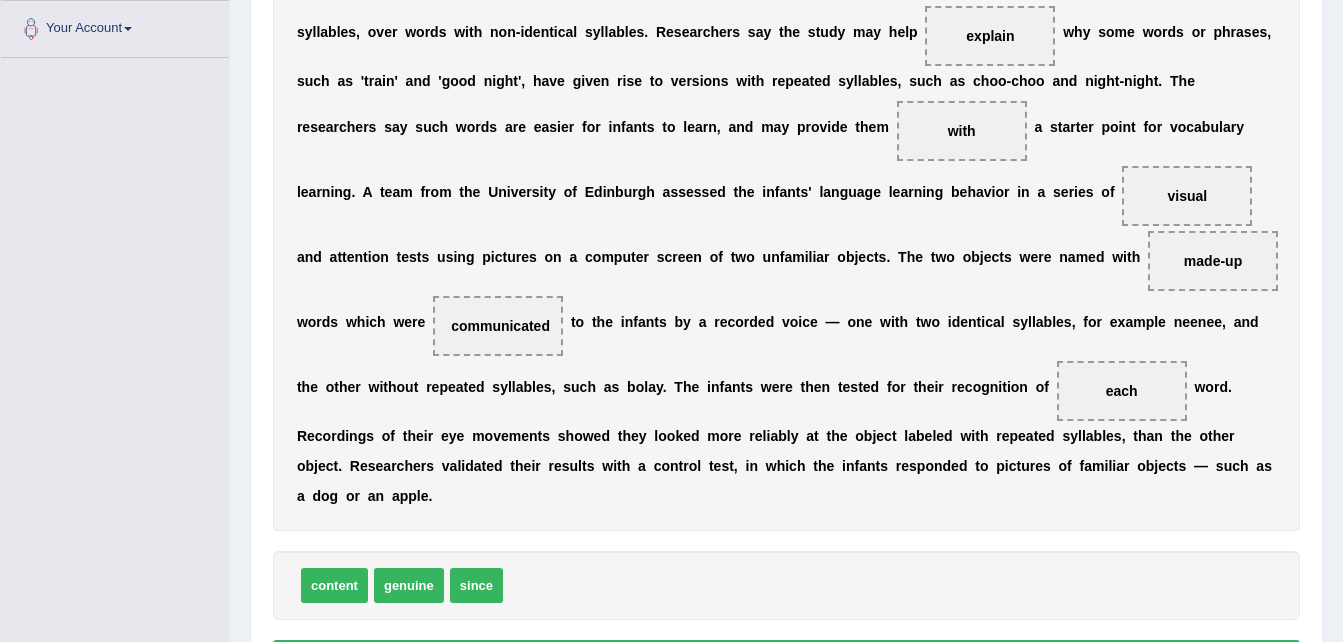 click on "Verify" at bounding box center [786, 657] 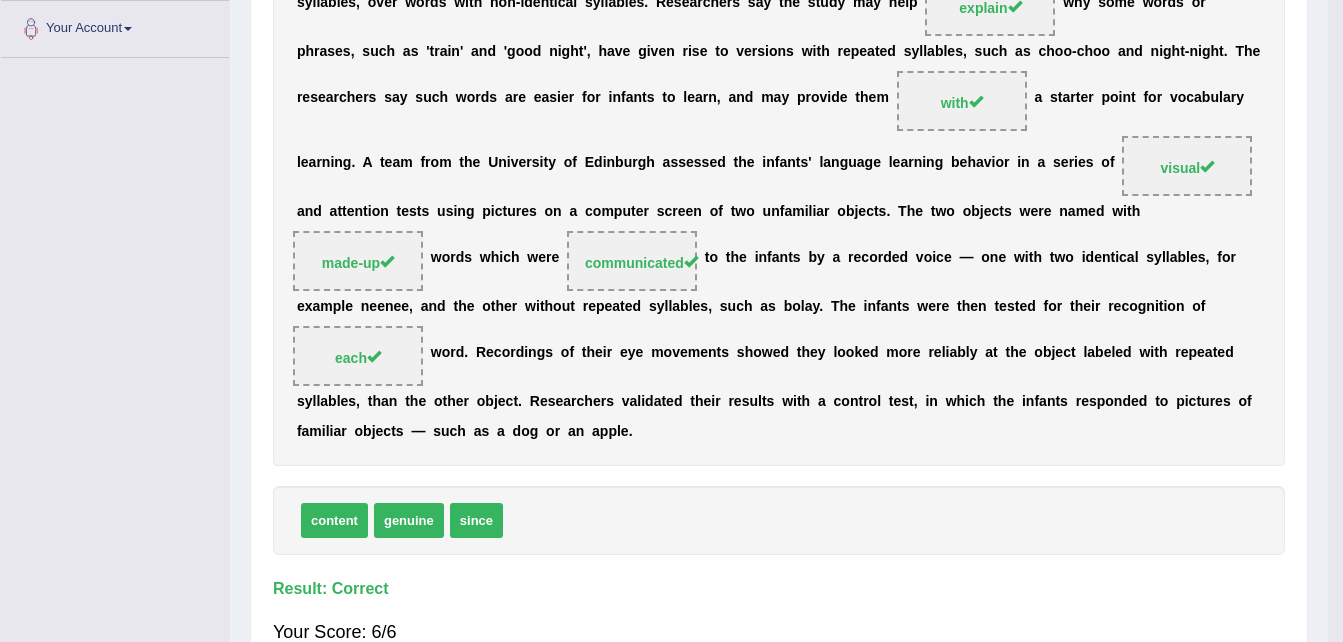 scroll, scrollTop: 436, scrollLeft: 0, axis: vertical 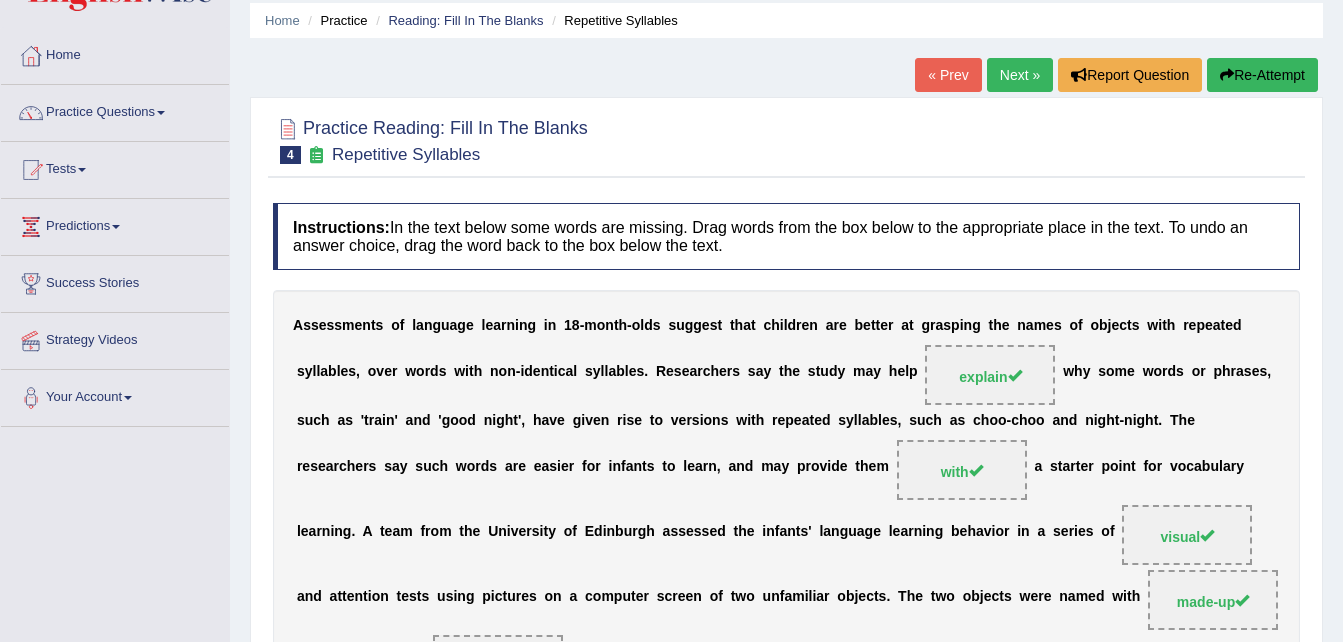 click on "Next »" at bounding box center [1020, 75] 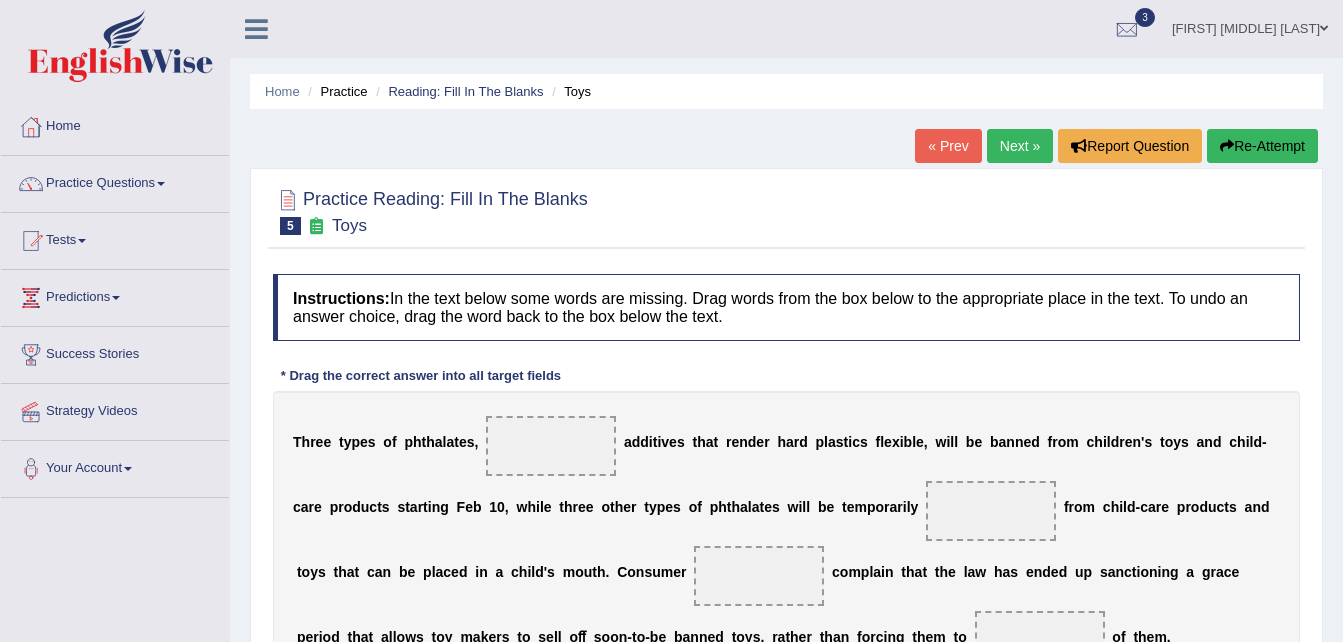 scroll, scrollTop: 0, scrollLeft: 0, axis: both 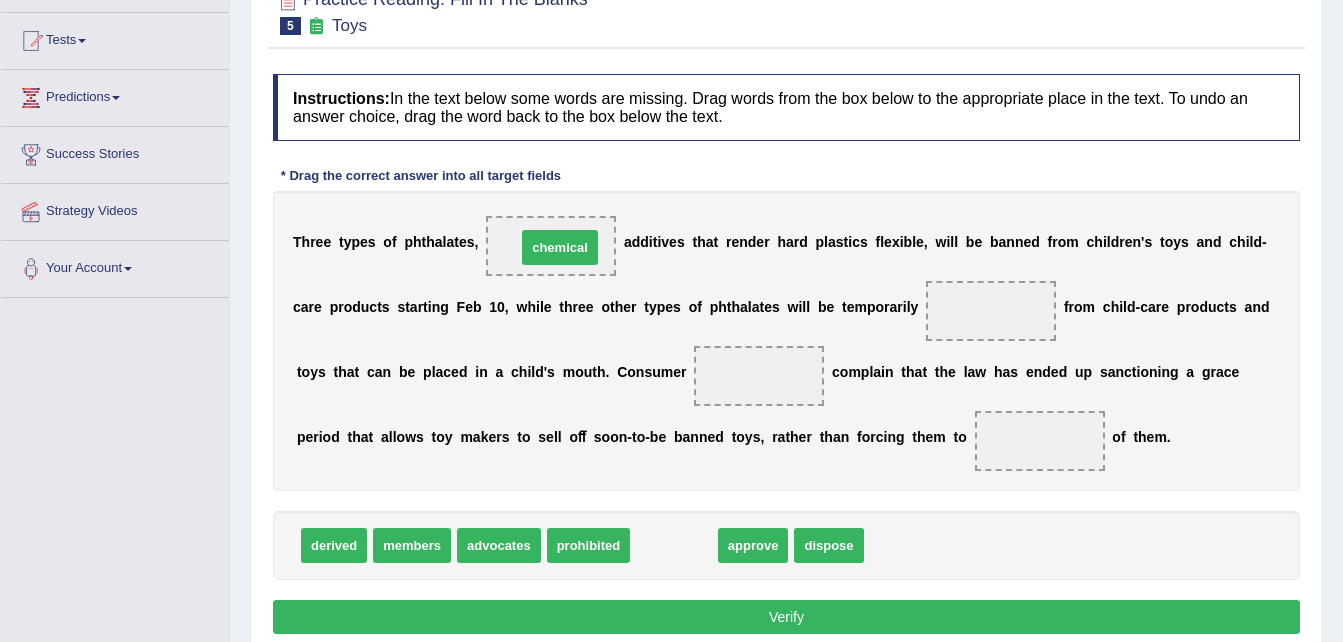 drag, startPoint x: 693, startPoint y: 549, endPoint x: 580, endPoint y: 252, distance: 317.77036 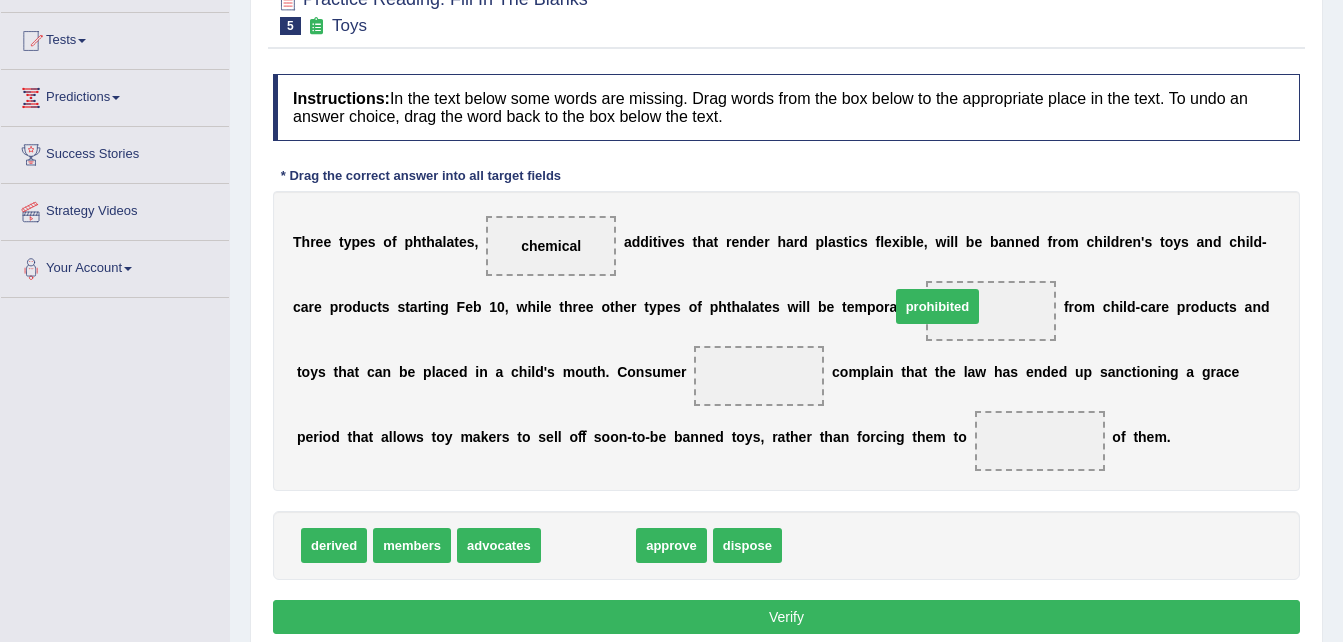 drag, startPoint x: 579, startPoint y: 543, endPoint x: 928, endPoint y: 304, distance: 422.99173 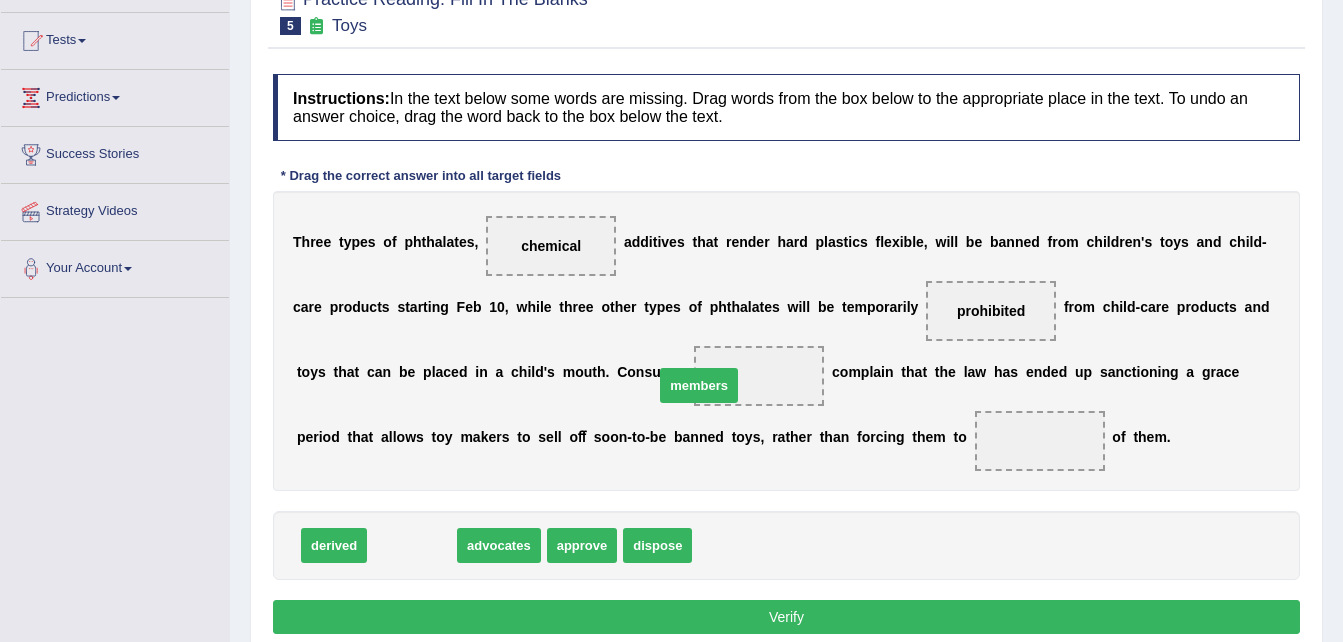 drag, startPoint x: 410, startPoint y: 547, endPoint x: 703, endPoint y: 391, distance: 331.94125 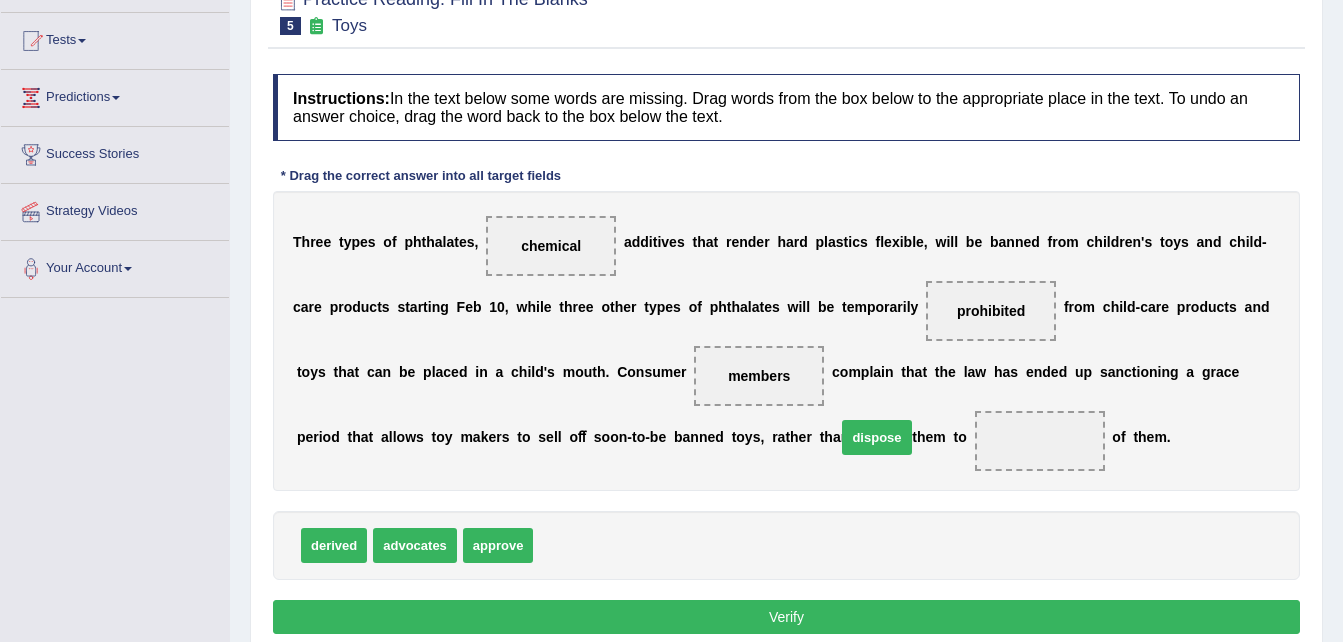 drag, startPoint x: 571, startPoint y: 542, endPoint x: 874, endPoint y: 434, distance: 321.67218 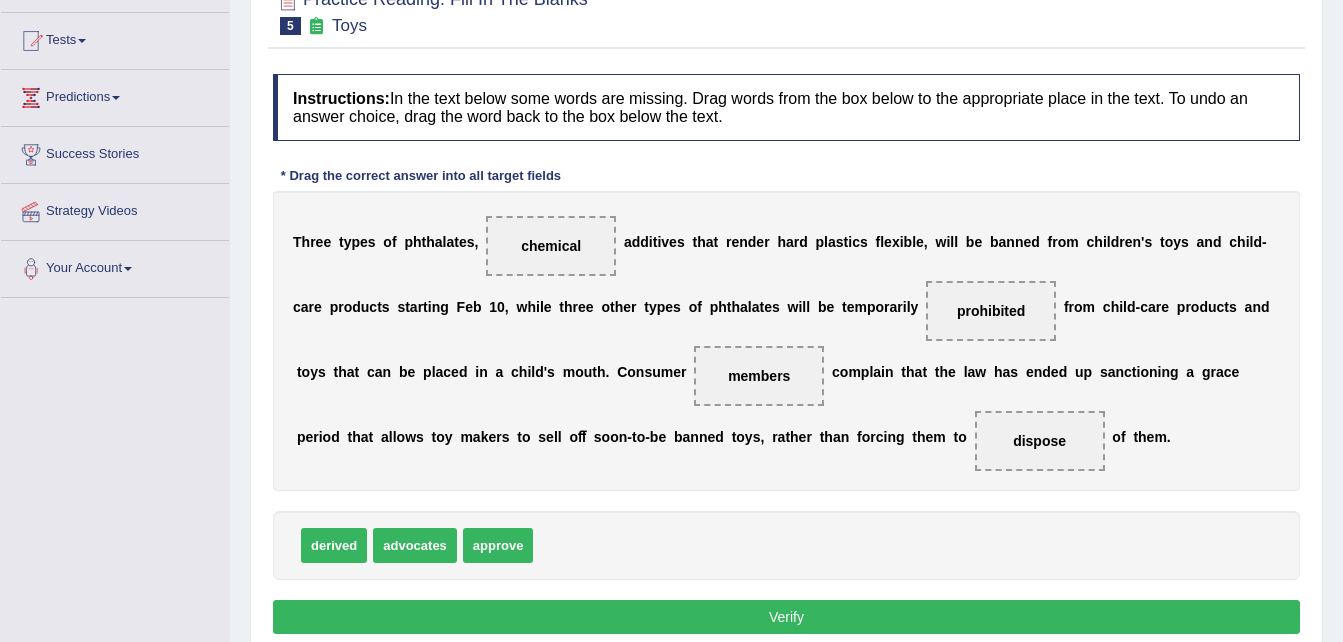 click on "Verify" at bounding box center (786, 617) 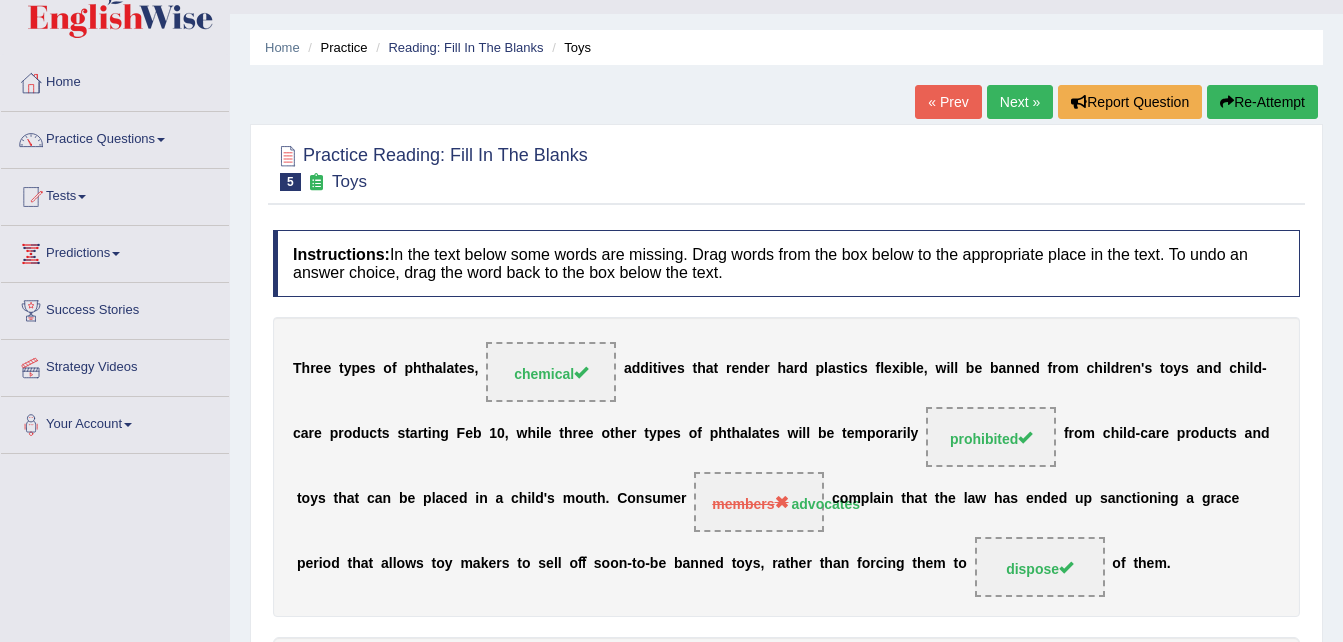 scroll, scrollTop: 40, scrollLeft: 0, axis: vertical 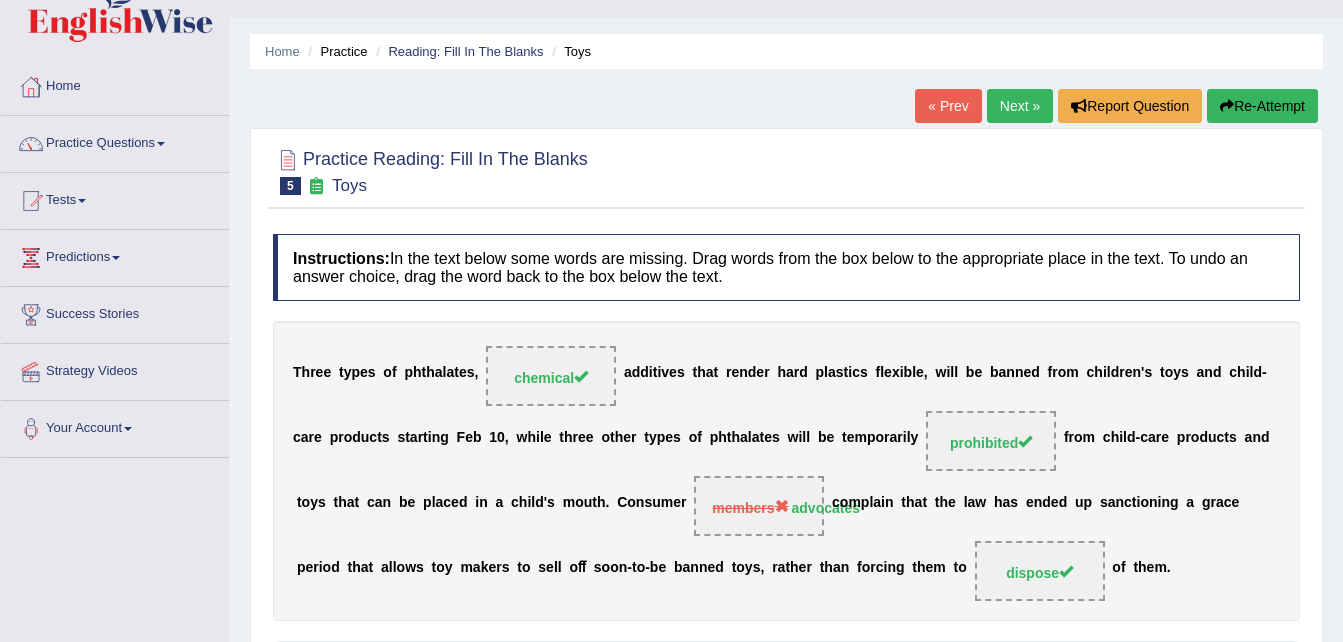 click on "Next »" at bounding box center (1020, 106) 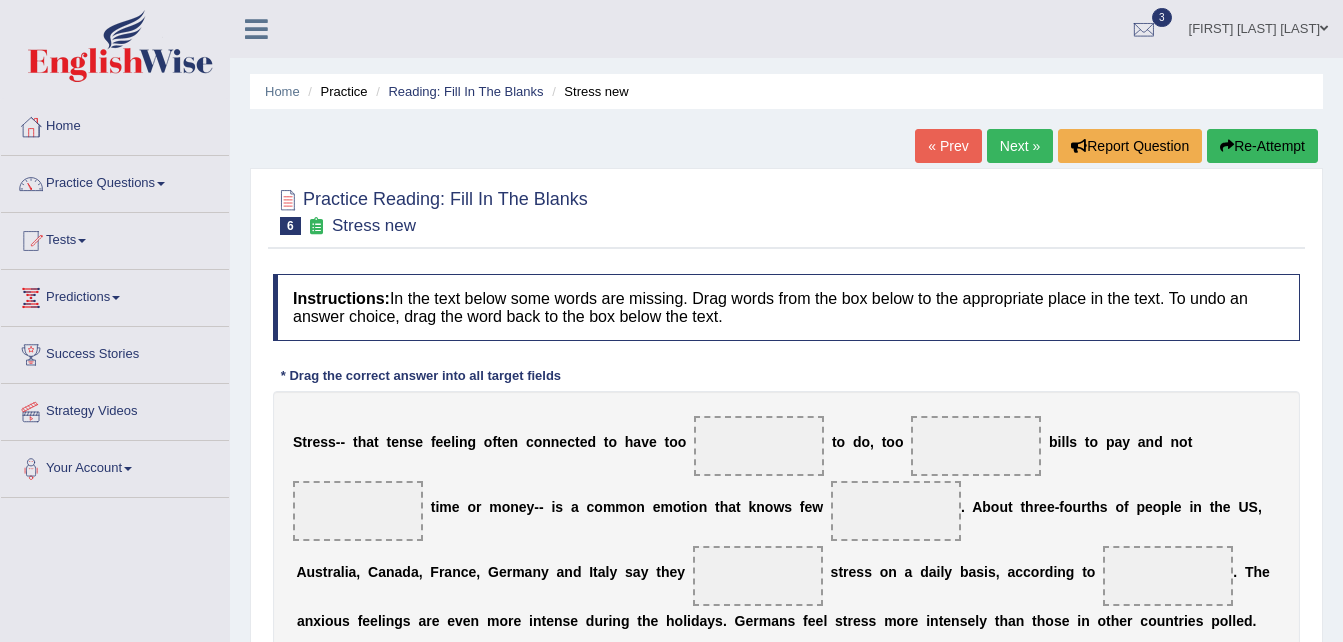 scroll, scrollTop: 0, scrollLeft: 0, axis: both 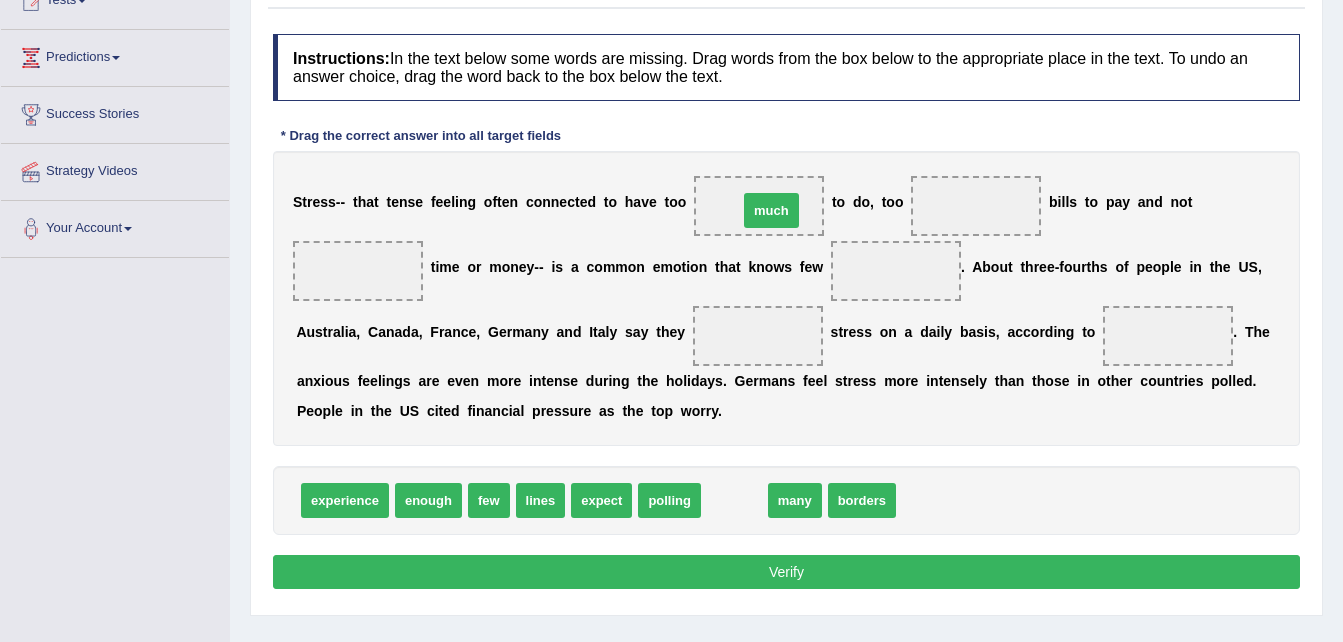 drag, startPoint x: 715, startPoint y: 506, endPoint x: 750, endPoint y: 207, distance: 301.04153 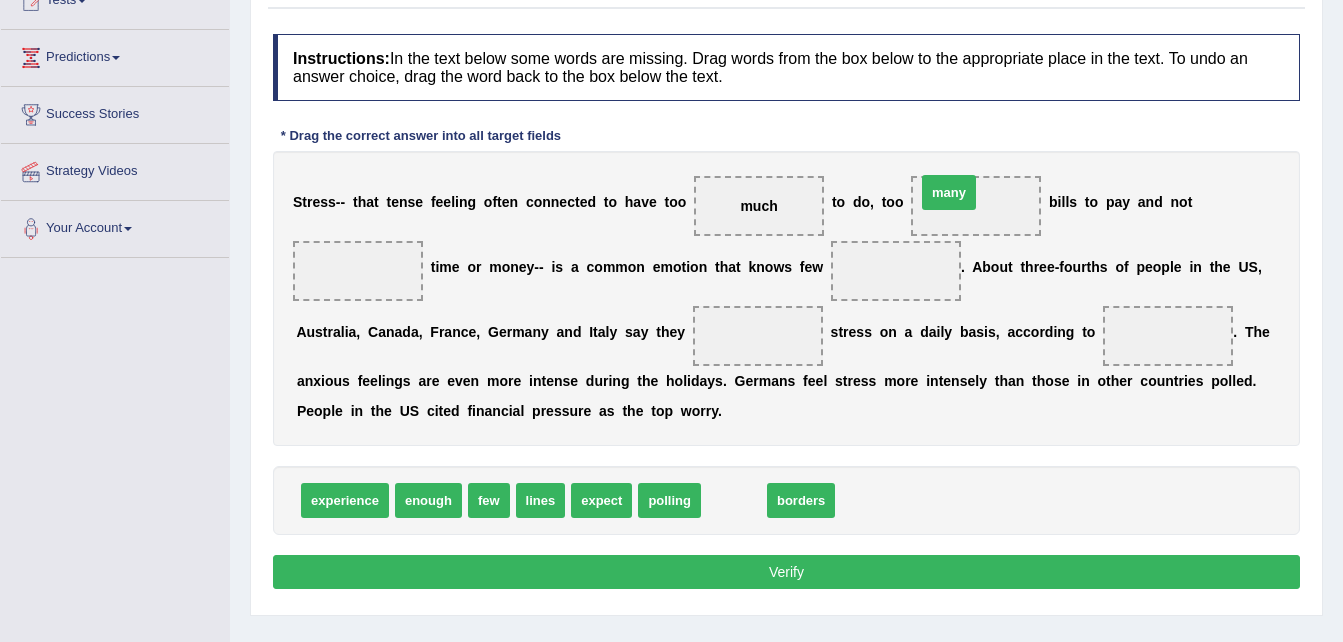 drag, startPoint x: 732, startPoint y: 506, endPoint x: 950, endPoint y: 198, distance: 377.34335 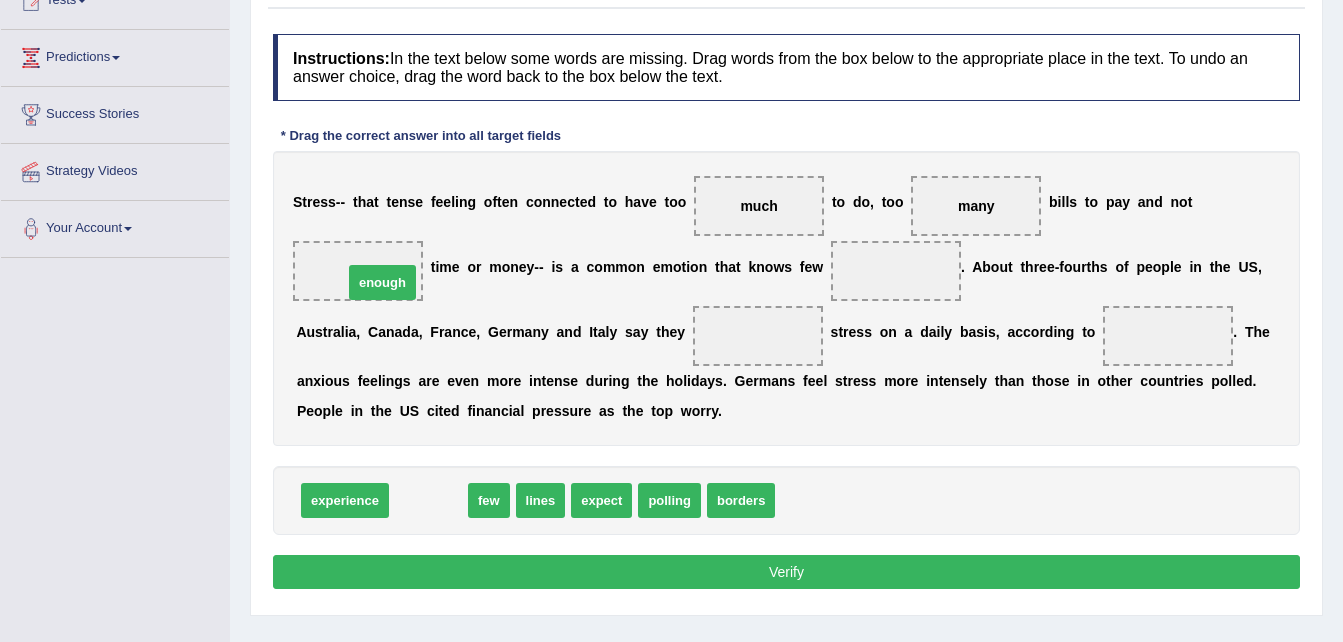 drag, startPoint x: 431, startPoint y: 504, endPoint x: 385, endPoint y: 283, distance: 225.73657 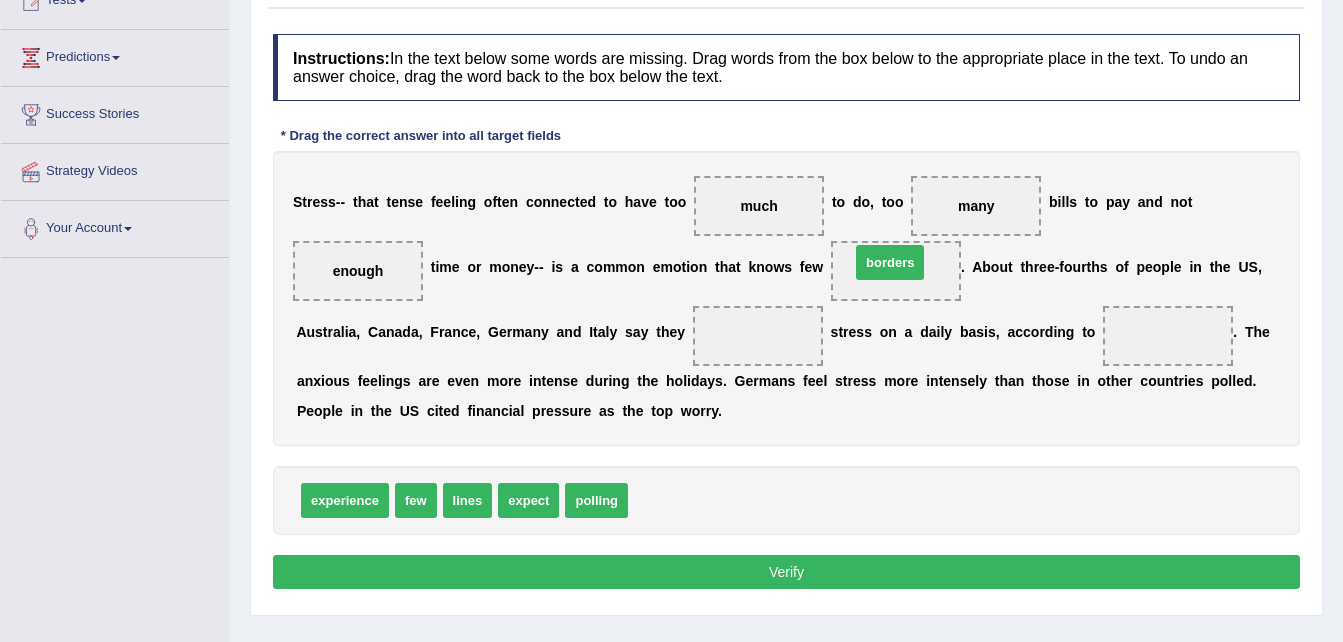 drag, startPoint x: 685, startPoint y: 498, endPoint x: 907, endPoint y: 260, distance: 325.46582 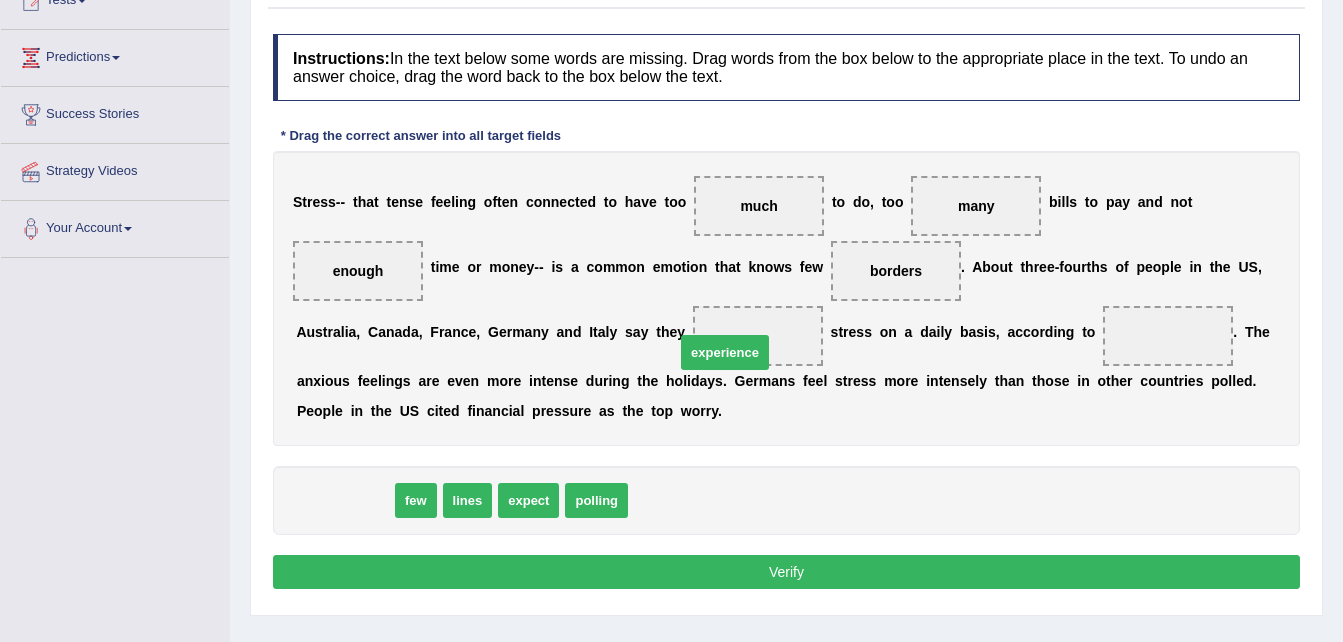 drag, startPoint x: 354, startPoint y: 502, endPoint x: 737, endPoint y: 354, distance: 410.60077 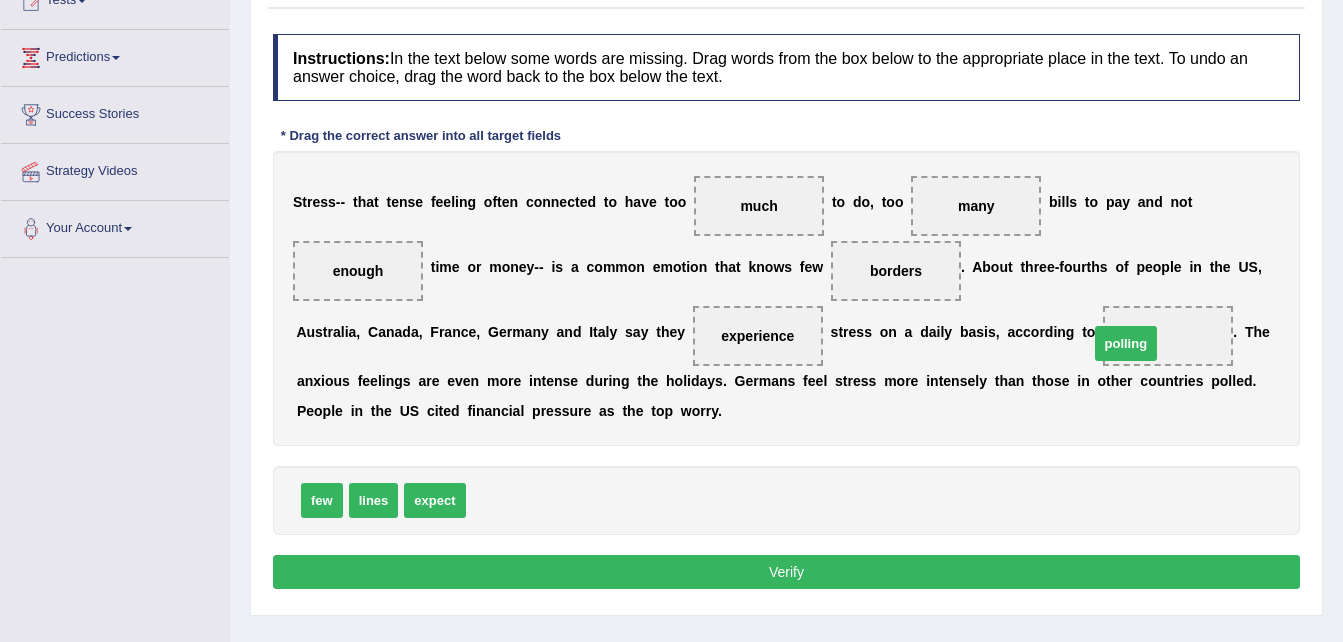 drag, startPoint x: 514, startPoint y: 497, endPoint x: 1137, endPoint y: 340, distance: 642.478 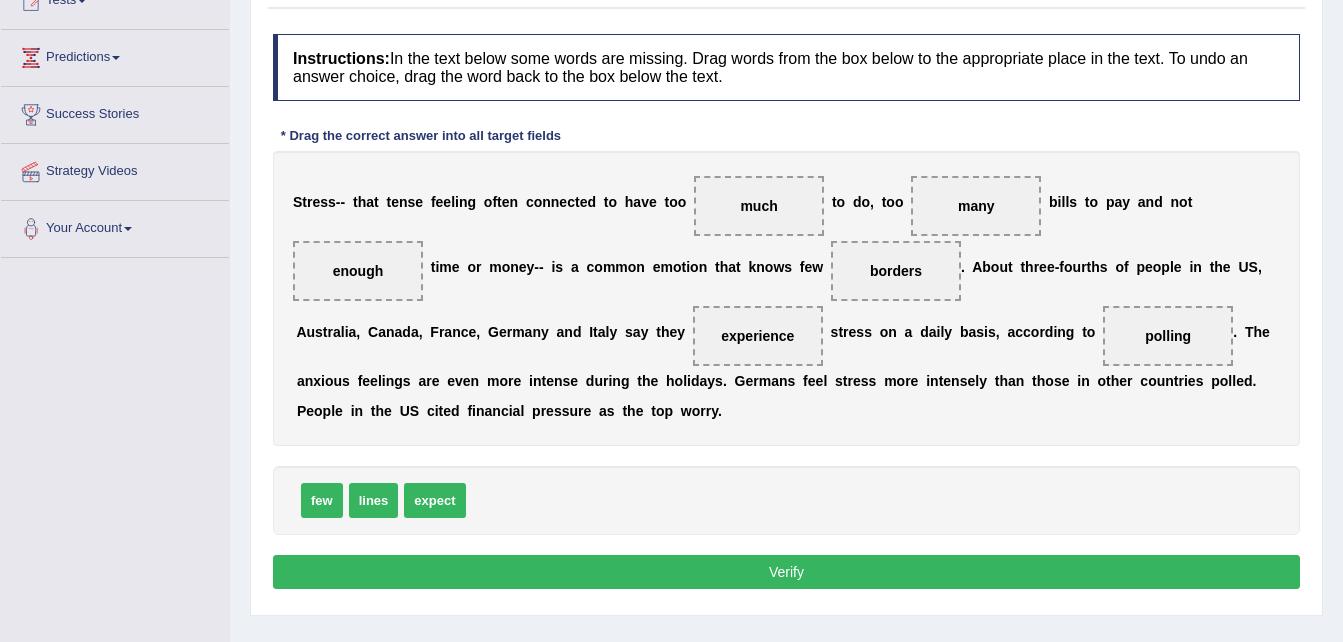 click on "Verify" at bounding box center (786, 572) 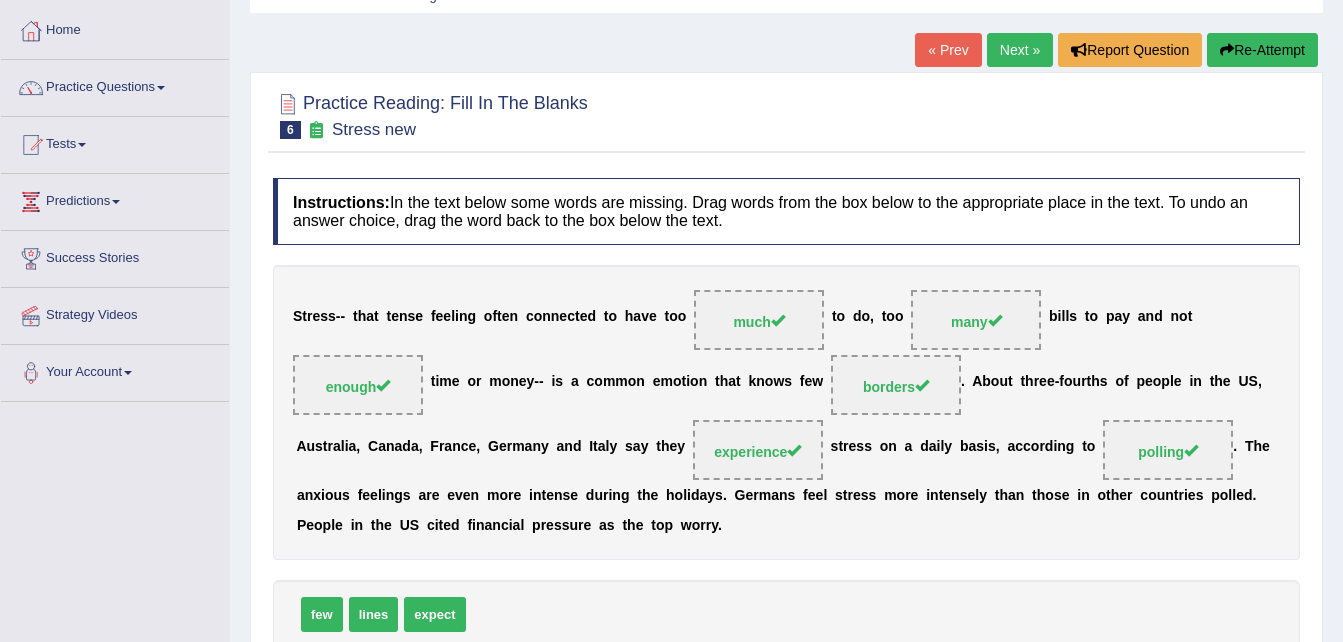 scroll, scrollTop: 40, scrollLeft: 0, axis: vertical 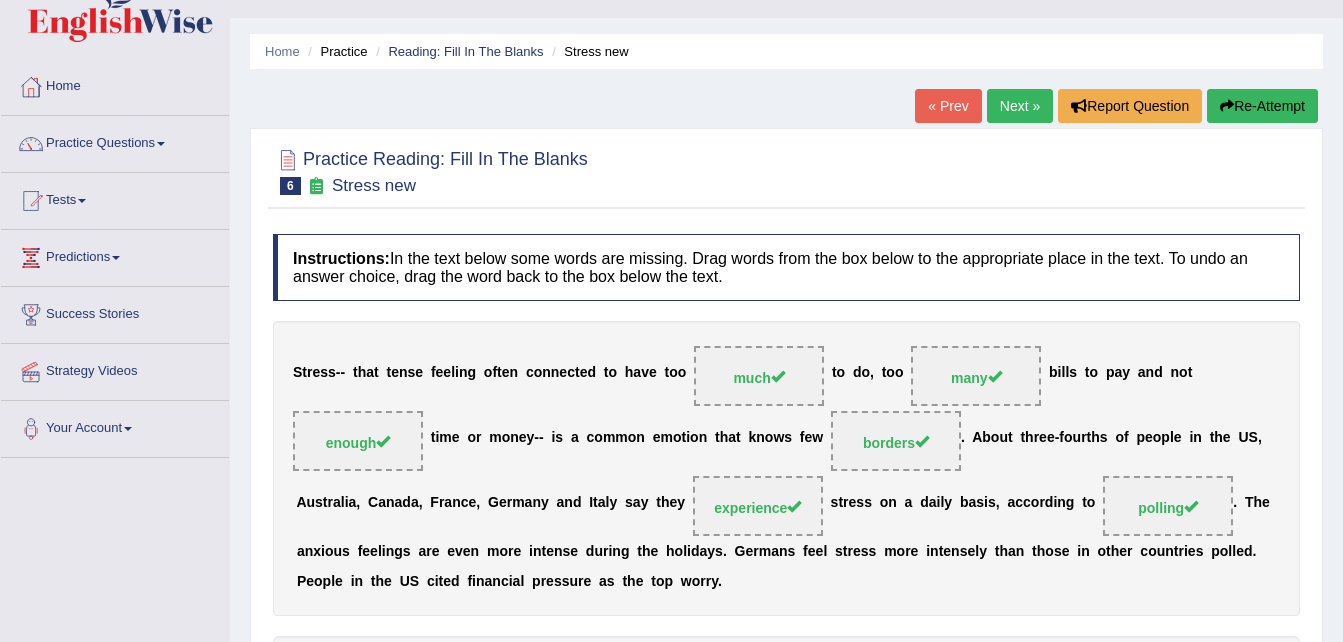 click on "Next »" at bounding box center (1020, 106) 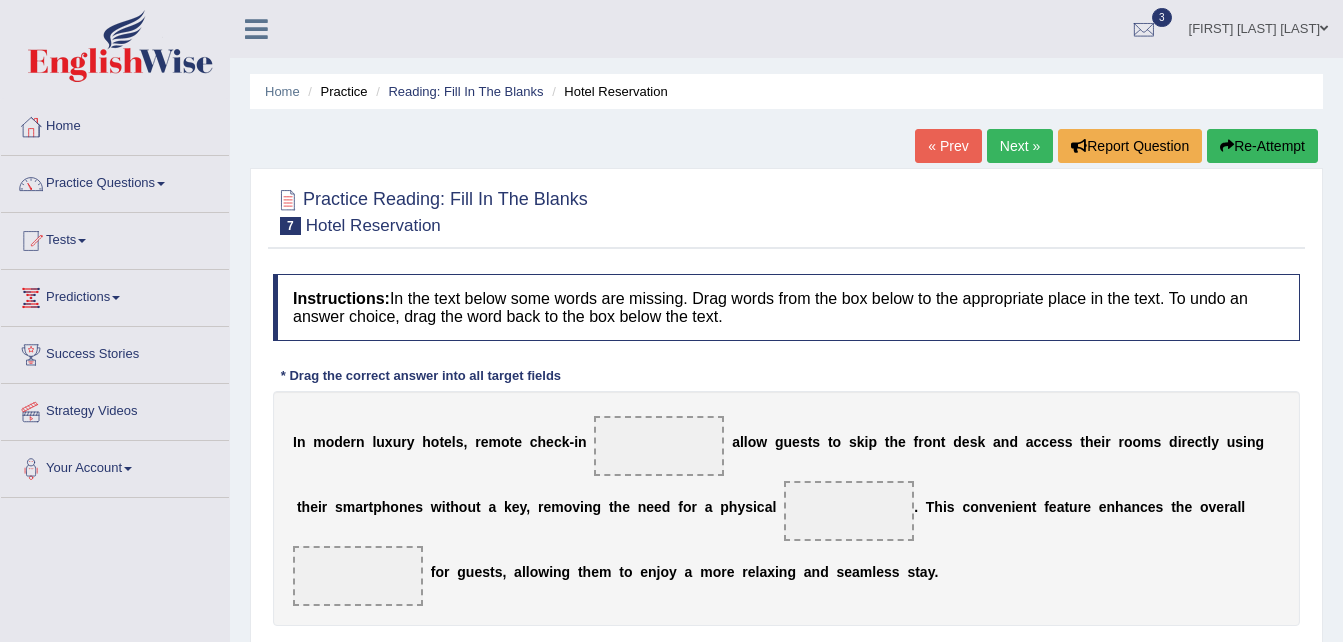scroll, scrollTop: 0, scrollLeft: 0, axis: both 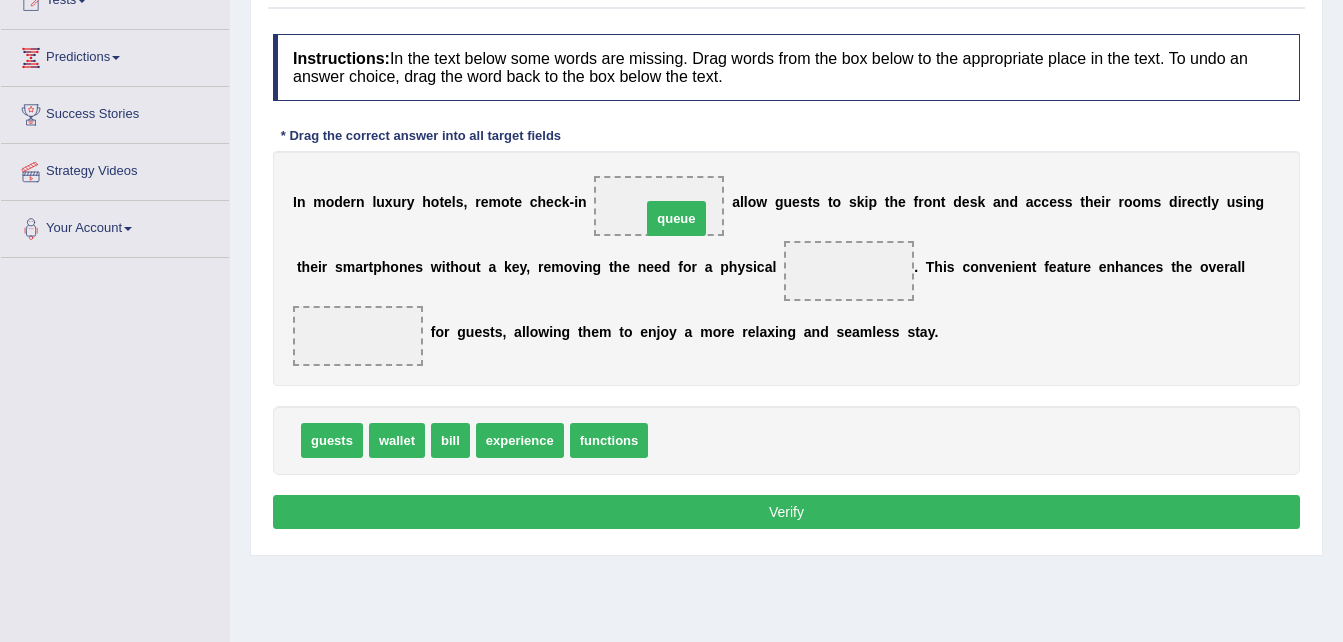 drag, startPoint x: 672, startPoint y: 451, endPoint x: 663, endPoint y: 202, distance: 249.1626 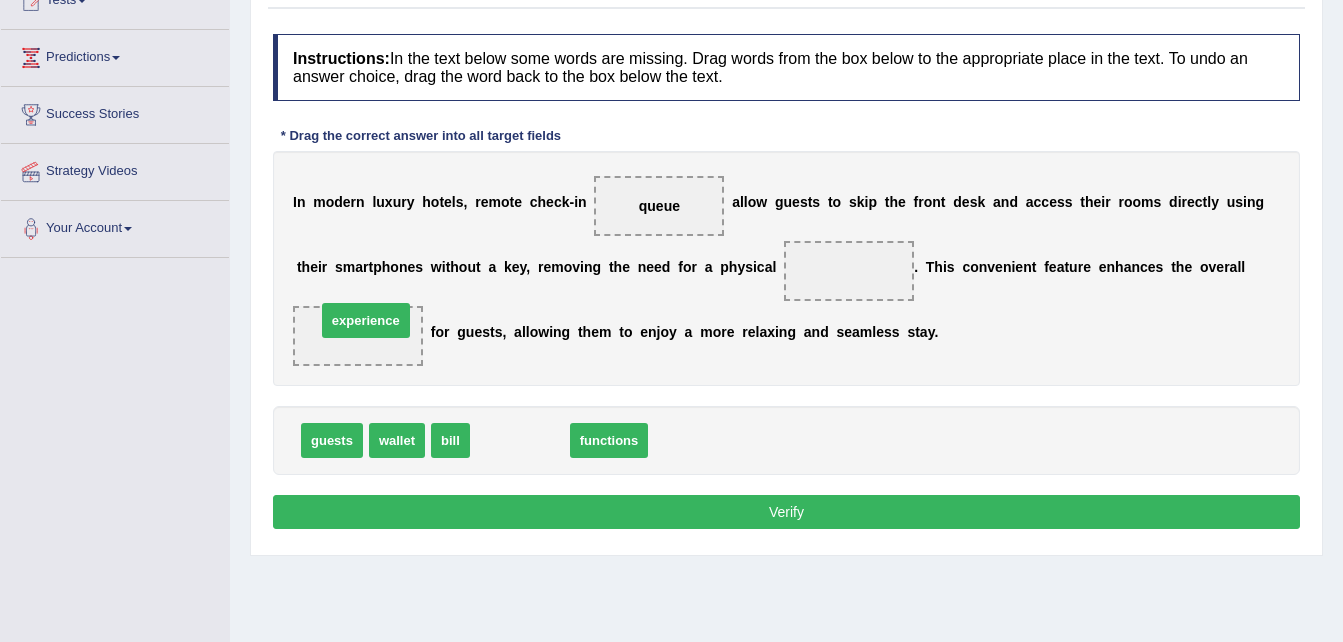 drag, startPoint x: 527, startPoint y: 447, endPoint x: 373, endPoint y: 327, distance: 195.2332 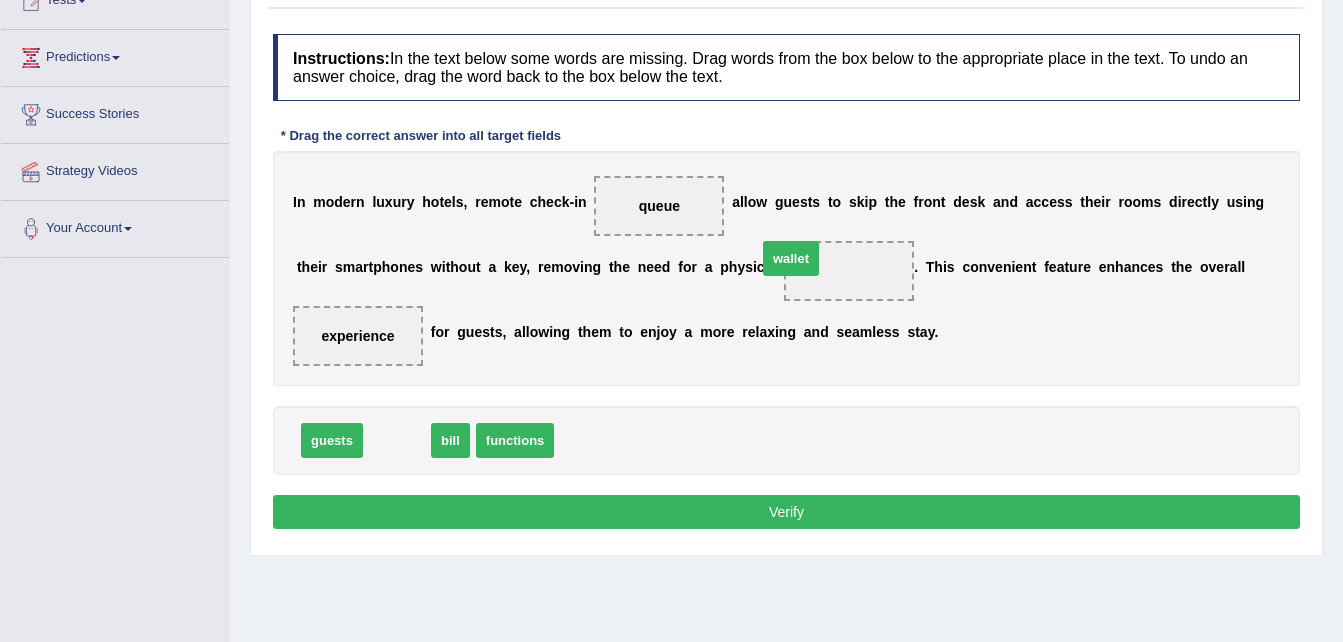 drag, startPoint x: 402, startPoint y: 440, endPoint x: 796, endPoint y: 261, distance: 432.75513 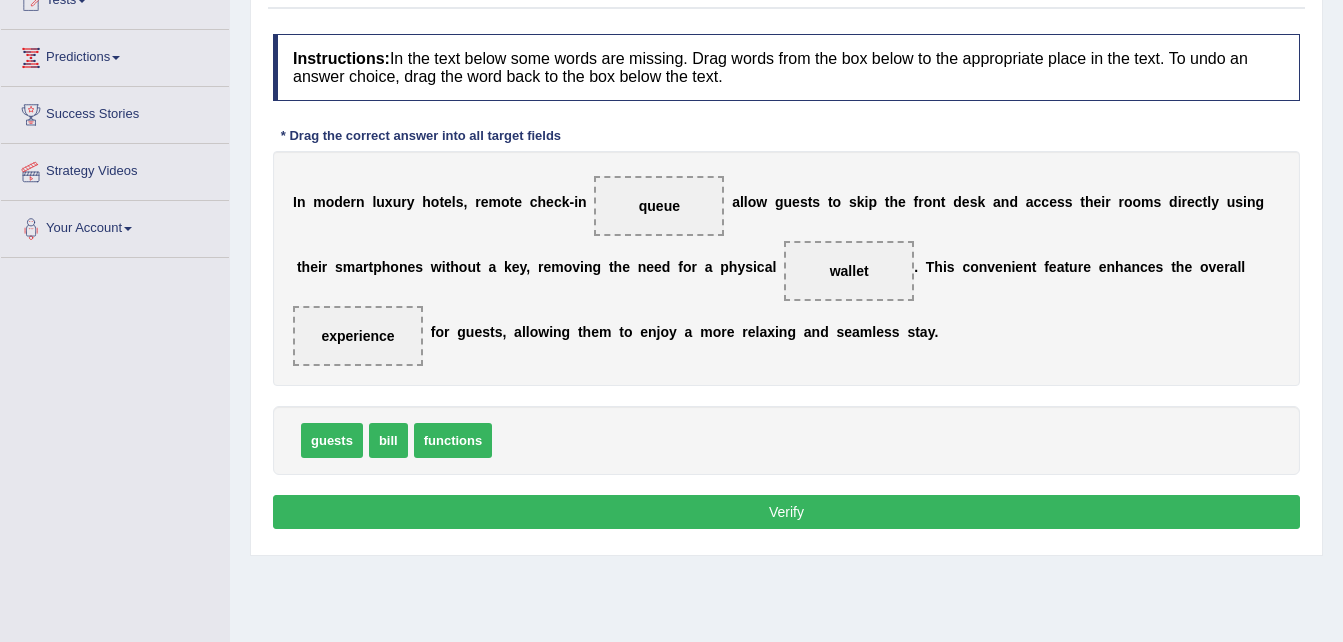 click on "Verify" at bounding box center [786, 512] 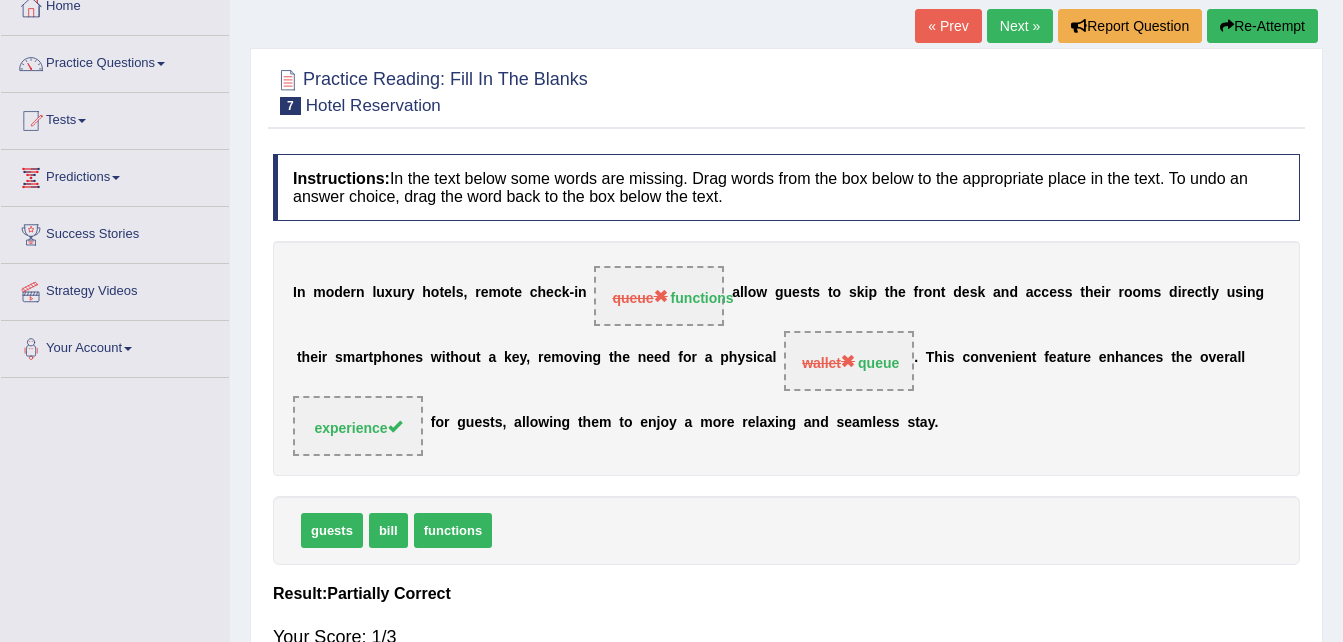 scroll, scrollTop: 80, scrollLeft: 0, axis: vertical 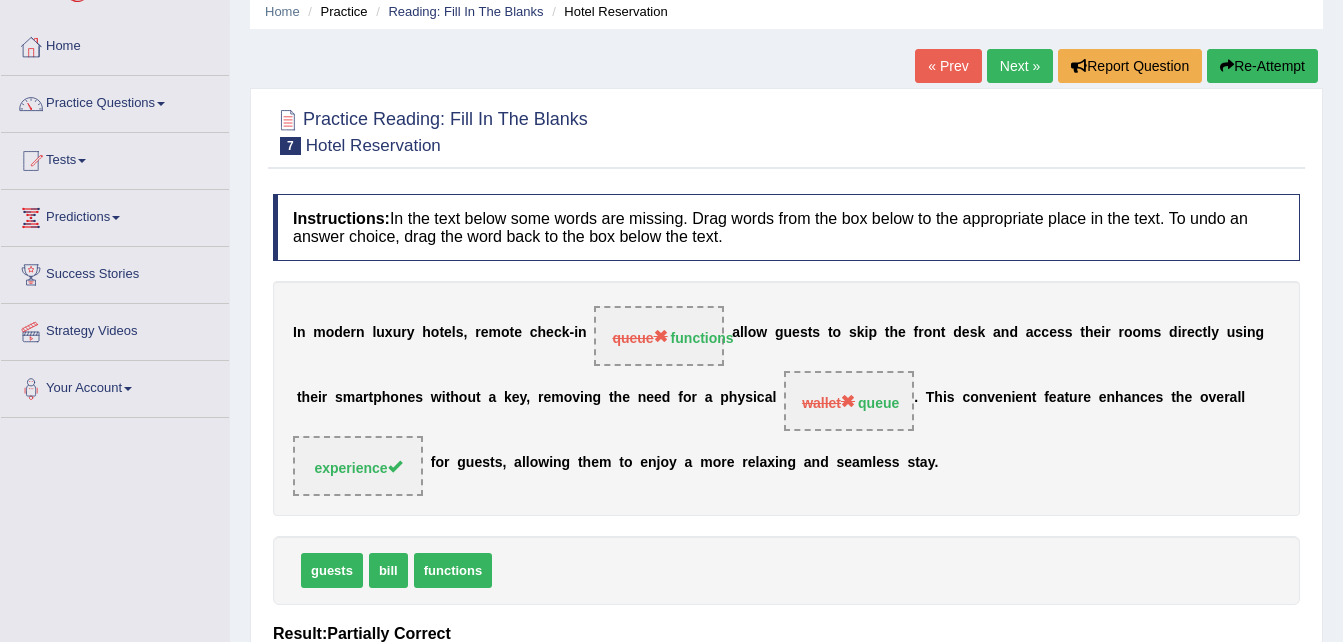 click on "Re-Attempt" at bounding box center (1262, 66) 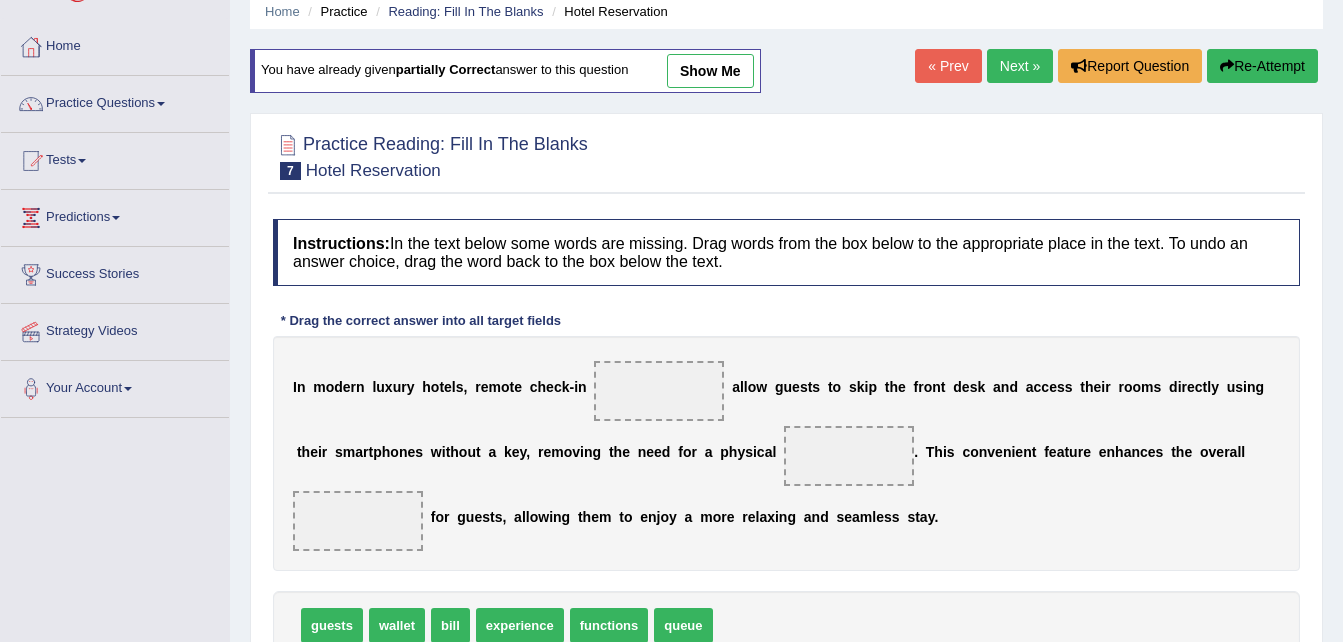 scroll, scrollTop: 0, scrollLeft: 0, axis: both 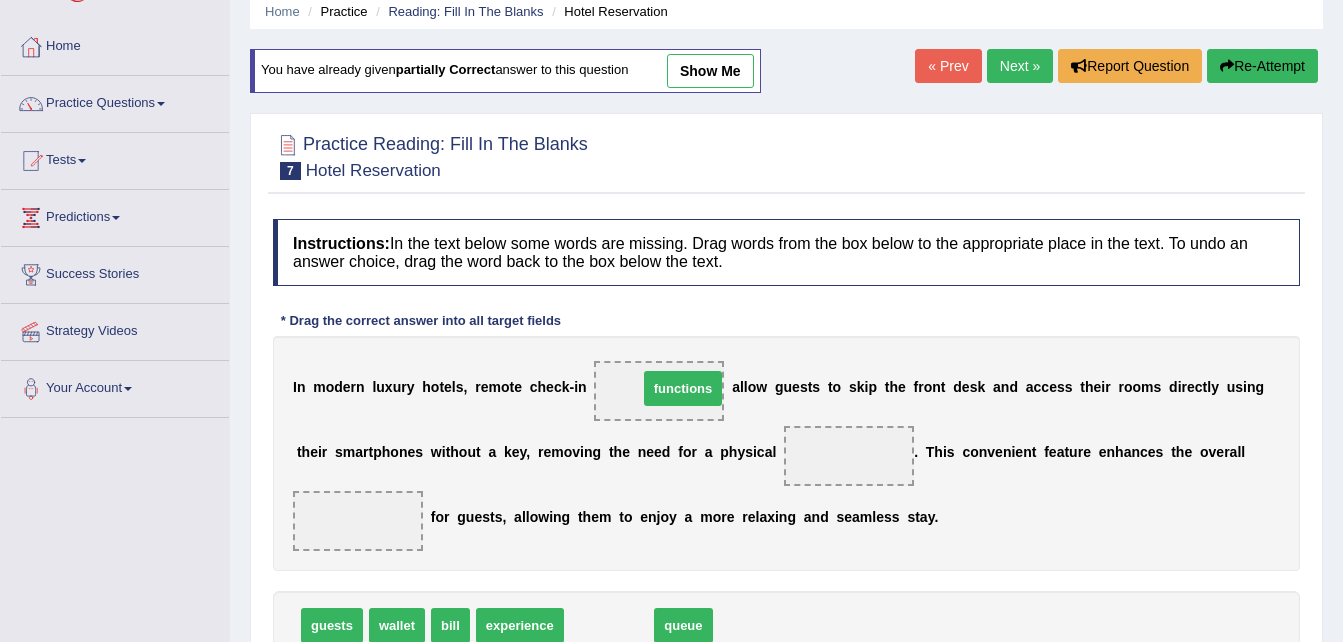 drag, startPoint x: 590, startPoint y: 626, endPoint x: 661, endPoint y: 387, distance: 249.32309 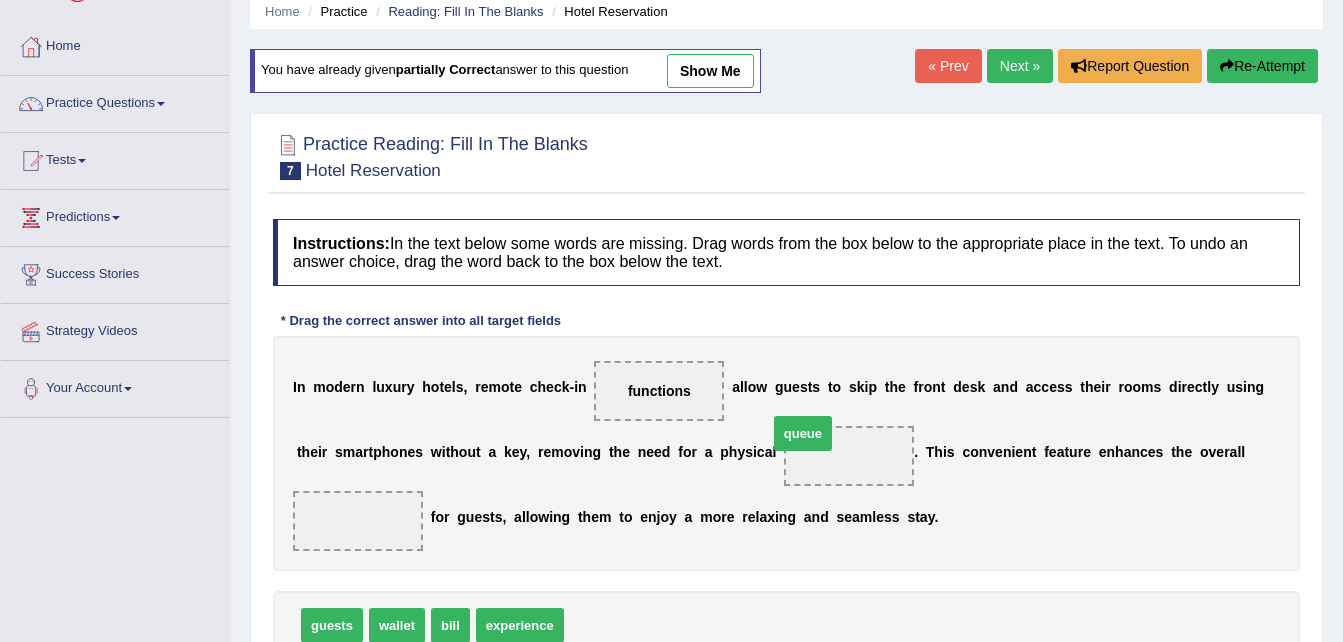 drag, startPoint x: 590, startPoint y: 629, endPoint x: 789, endPoint y: 450, distance: 267.66022 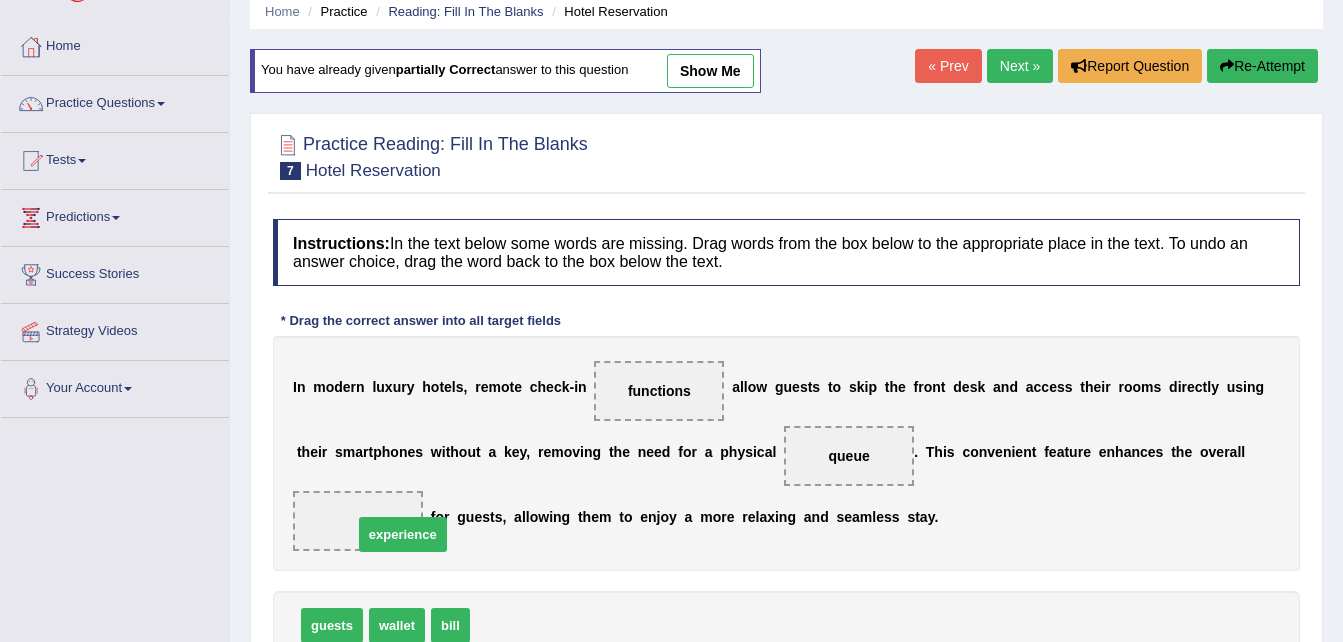 drag, startPoint x: 509, startPoint y: 621, endPoint x: 386, endPoint y: 526, distance: 155.41557 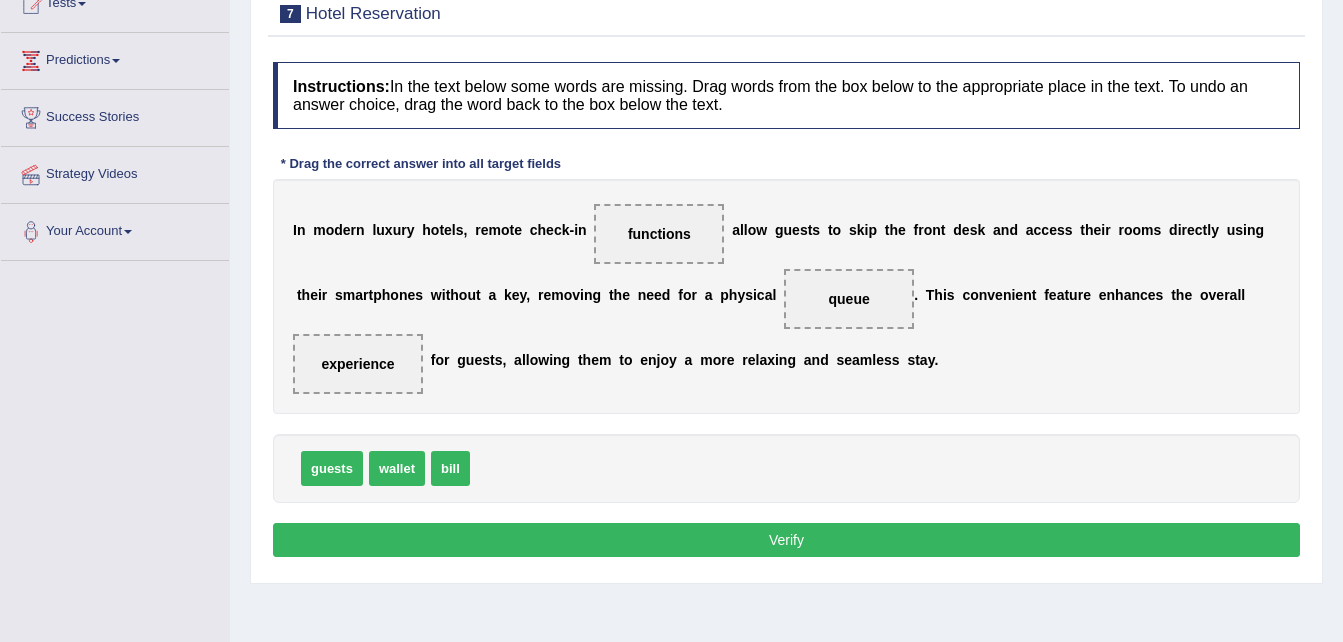 scroll, scrollTop: 240, scrollLeft: 0, axis: vertical 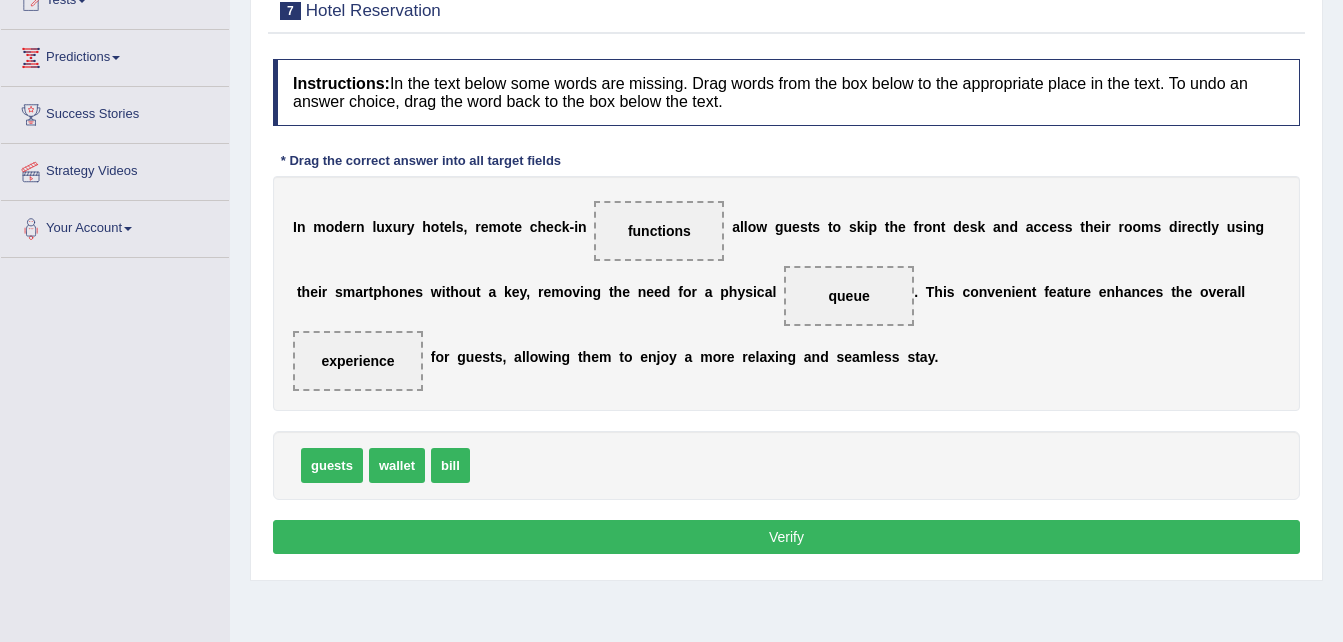 click on "Verify" at bounding box center [786, 537] 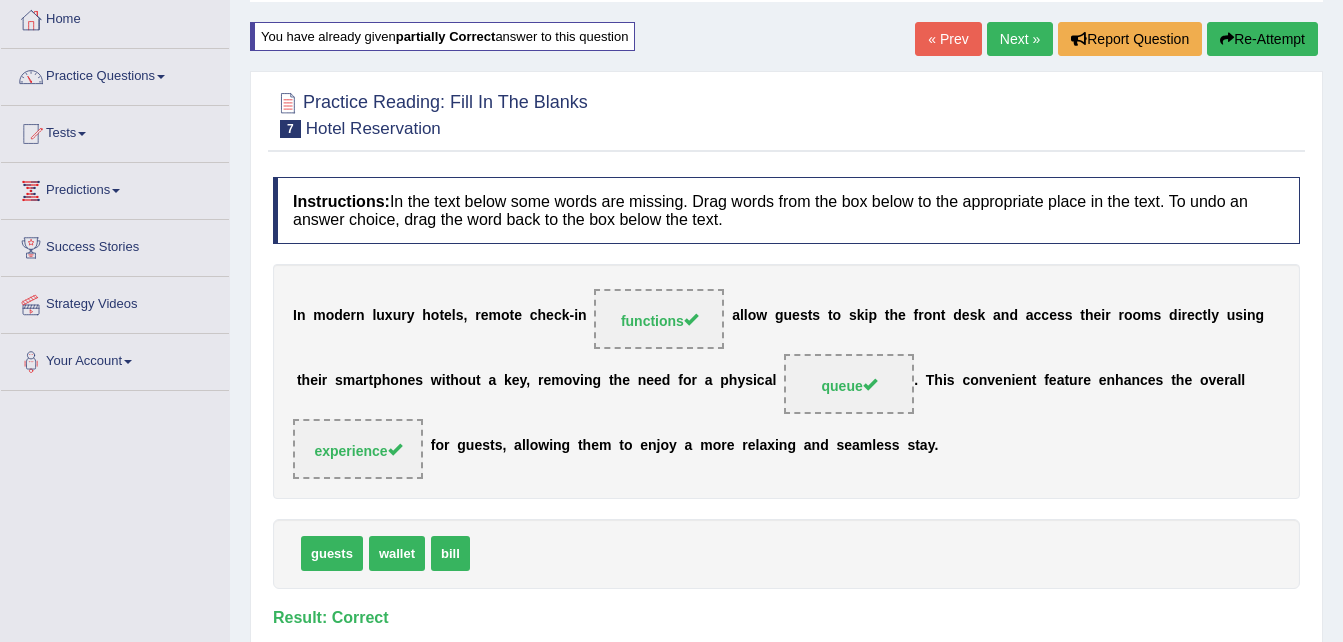 scroll, scrollTop: 80, scrollLeft: 0, axis: vertical 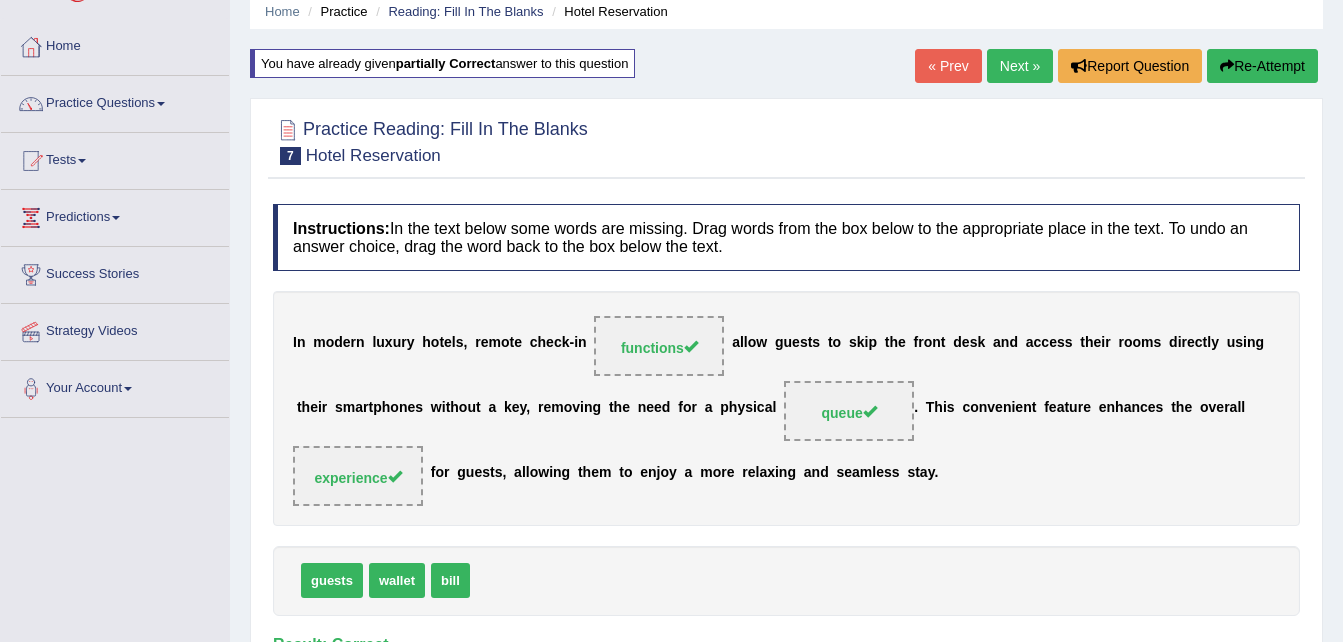click on "Next »" at bounding box center [1020, 66] 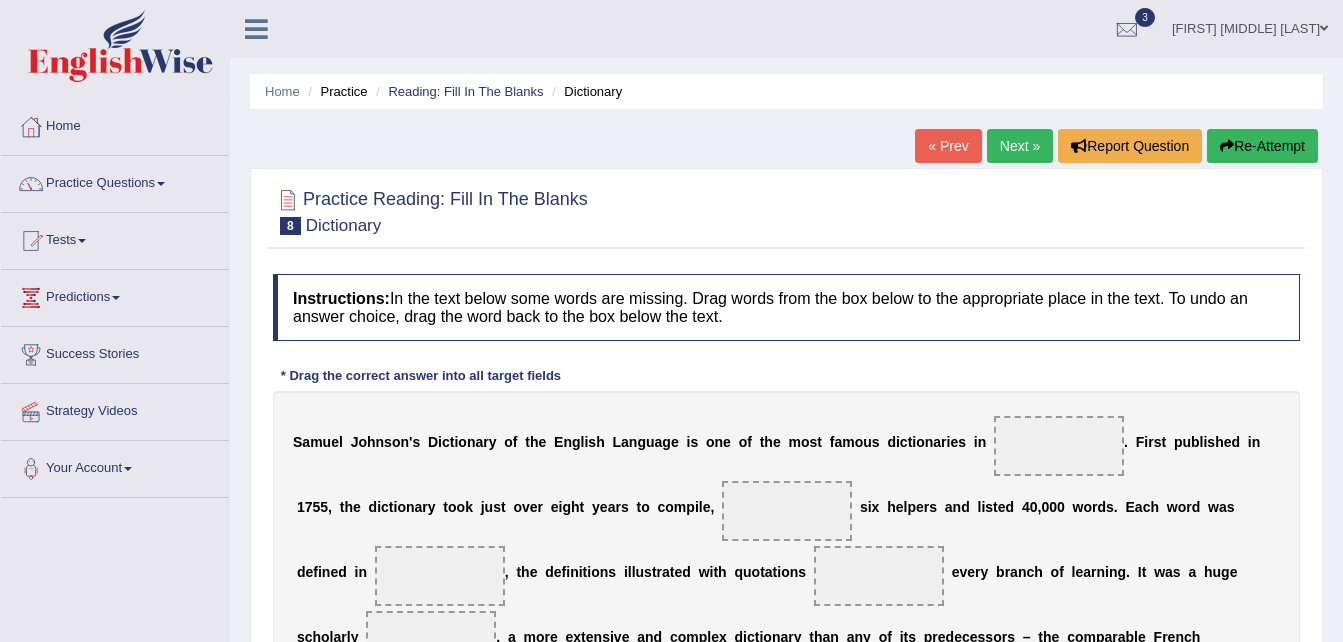 scroll, scrollTop: 0, scrollLeft: 0, axis: both 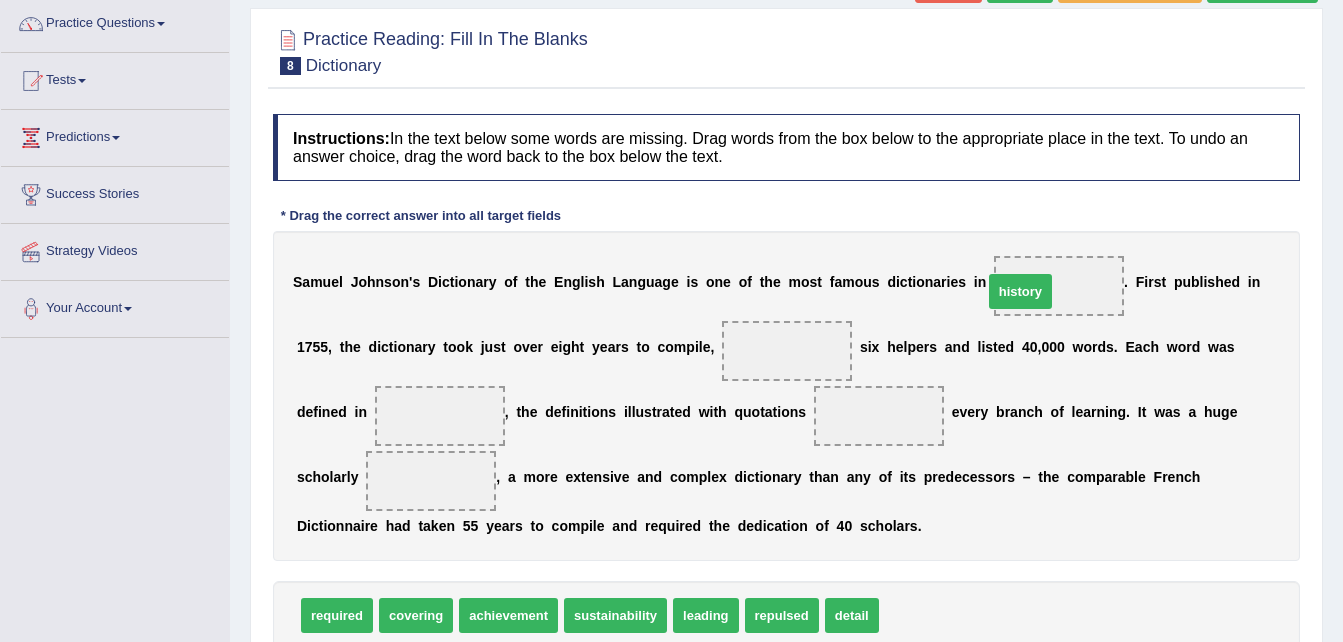 drag, startPoint x: 896, startPoint y: 608, endPoint x: 1004, endPoint y: 277, distance: 348.1738 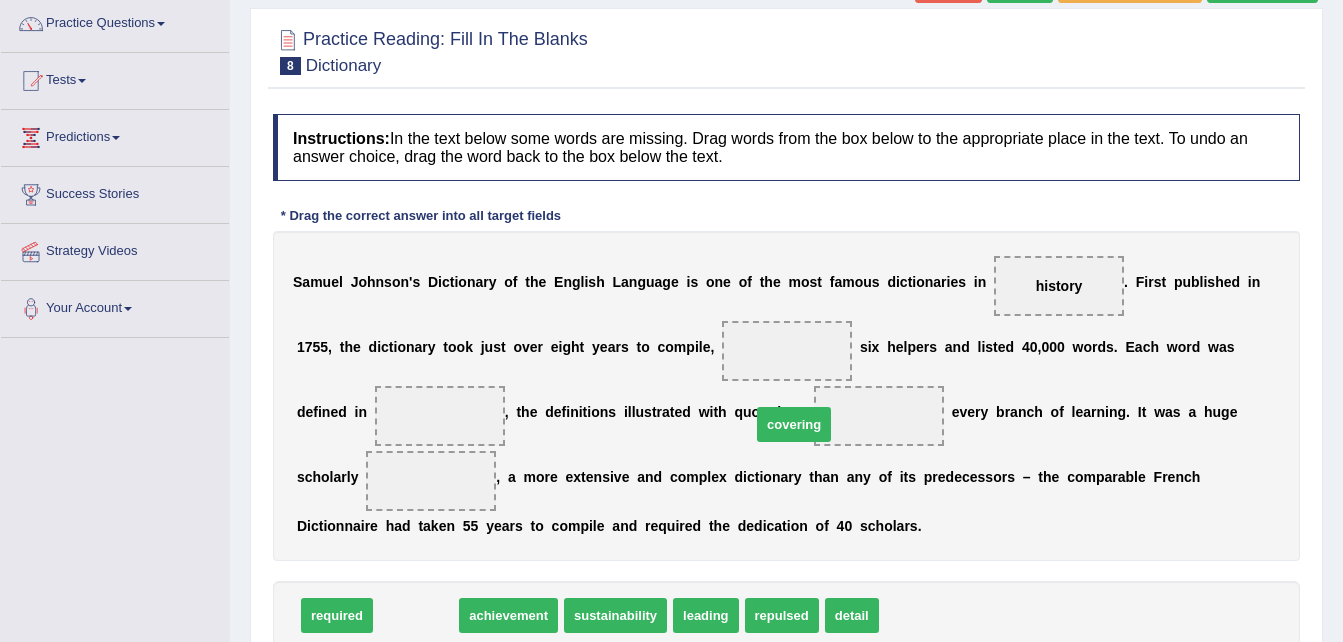 drag, startPoint x: 407, startPoint y: 614, endPoint x: 785, endPoint y: 423, distance: 423.51505 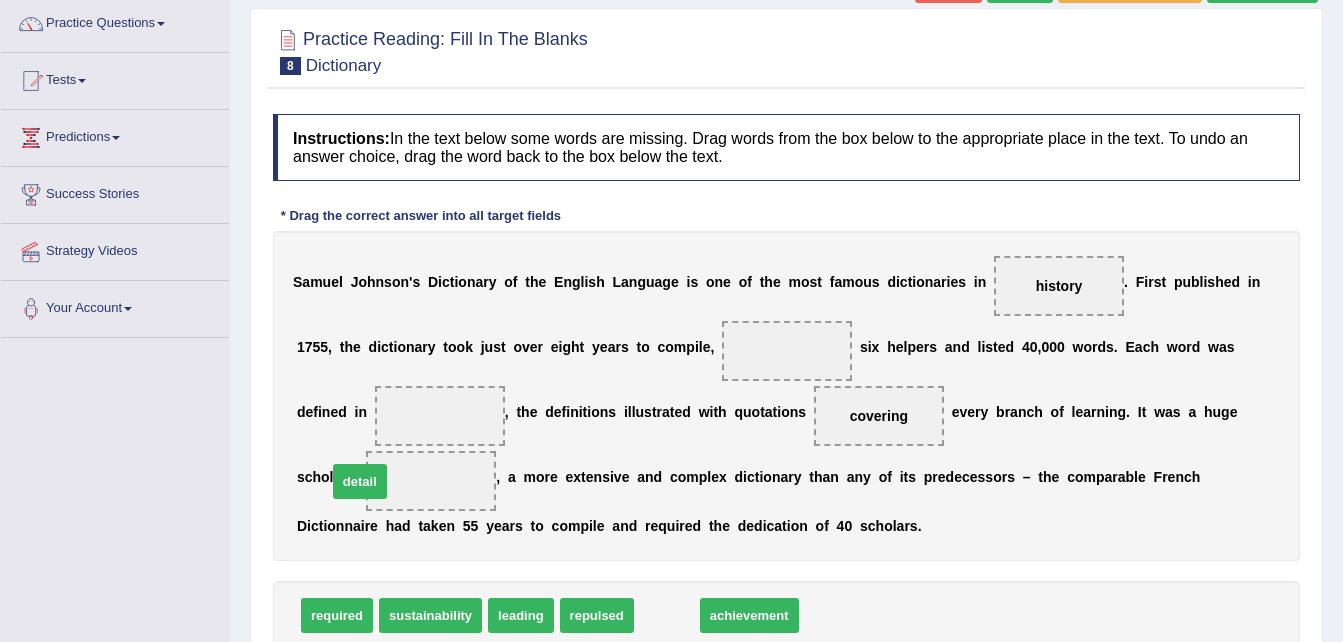 drag, startPoint x: 657, startPoint y: 616, endPoint x: 362, endPoint y: 478, distance: 325.68237 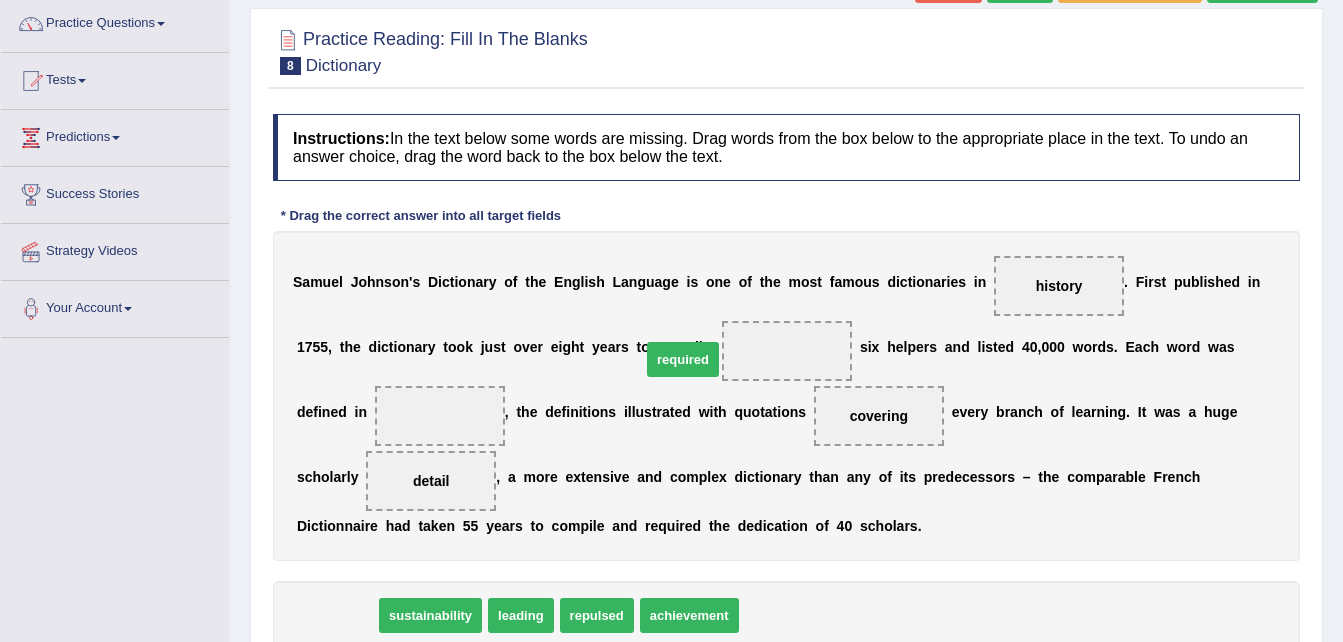 drag, startPoint x: 339, startPoint y: 610, endPoint x: 689, endPoint y: 348, distance: 437.2002 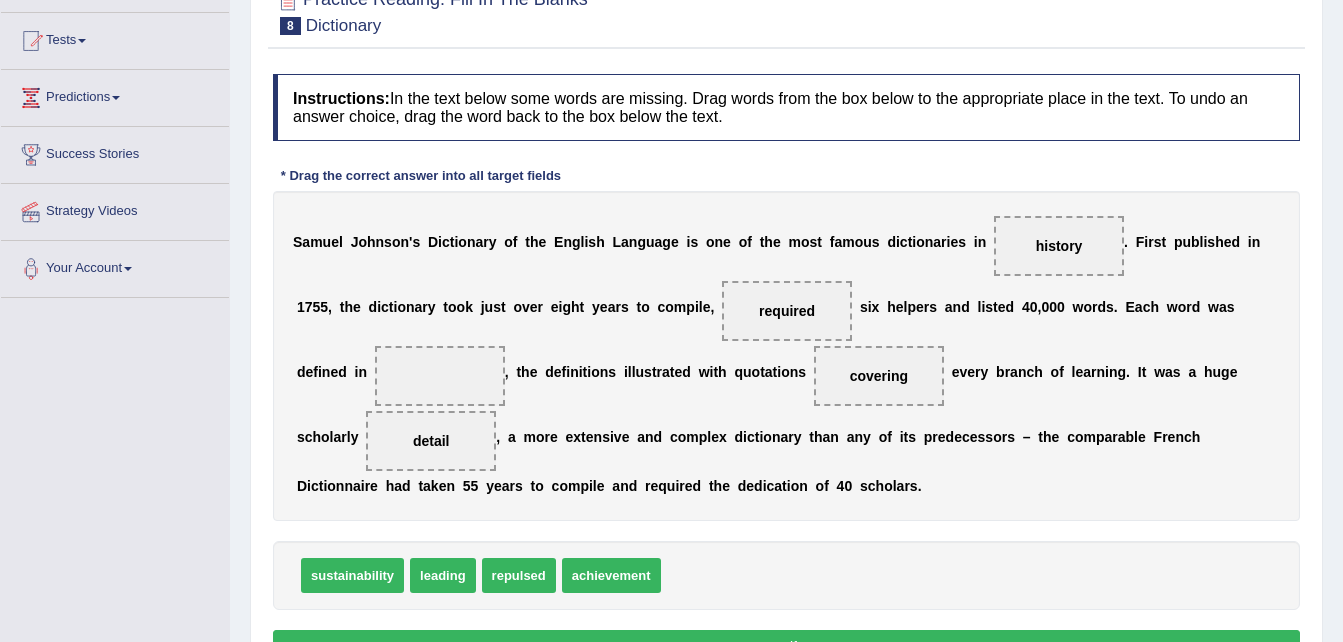 scroll, scrollTop: 240, scrollLeft: 0, axis: vertical 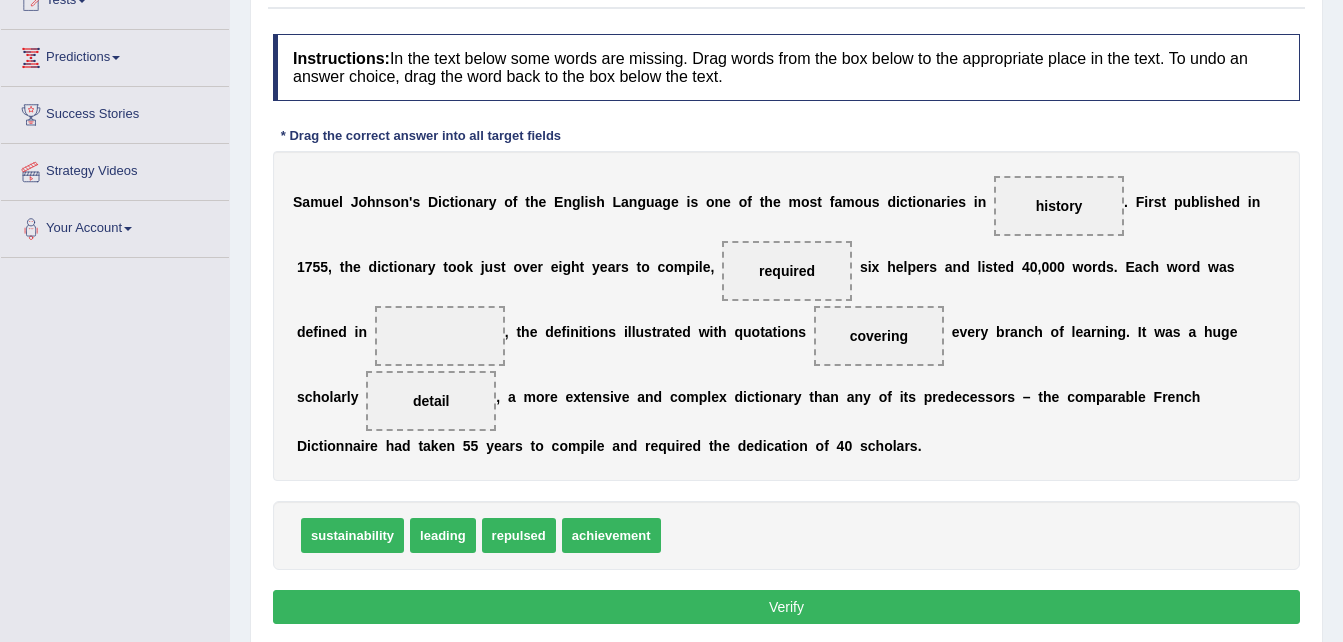 drag, startPoint x: 657, startPoint y: 516, endPoint x: 478, endPoint y: 558, distance: 183.86136 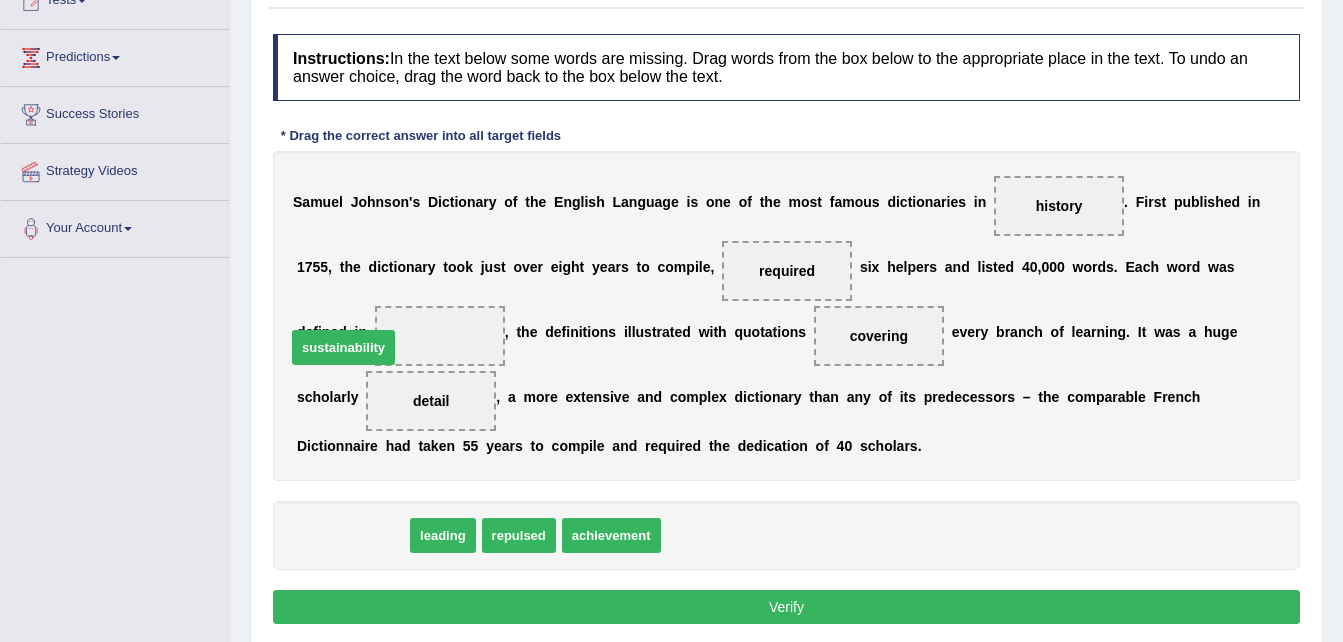 drag, startPoint x: 374, startPoint y: 535, endPoint x: 397, endPoint y: 337, distance: 199.33138 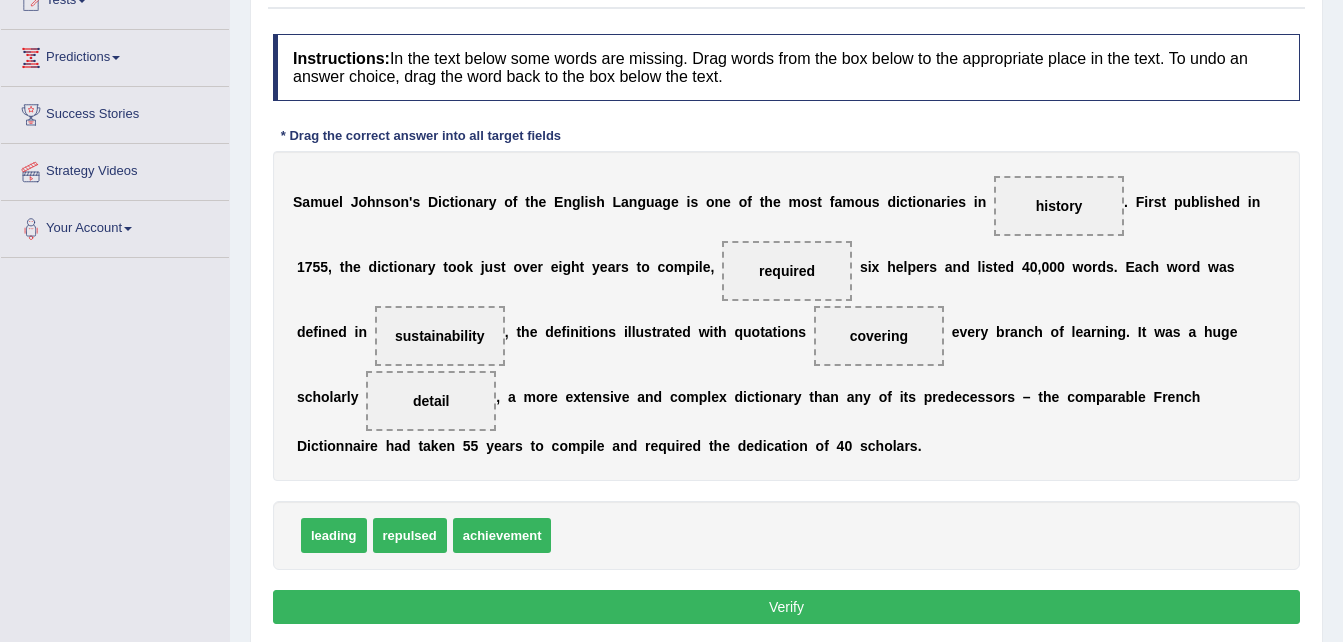 click on "Verify" at bounding box center (786, 607) 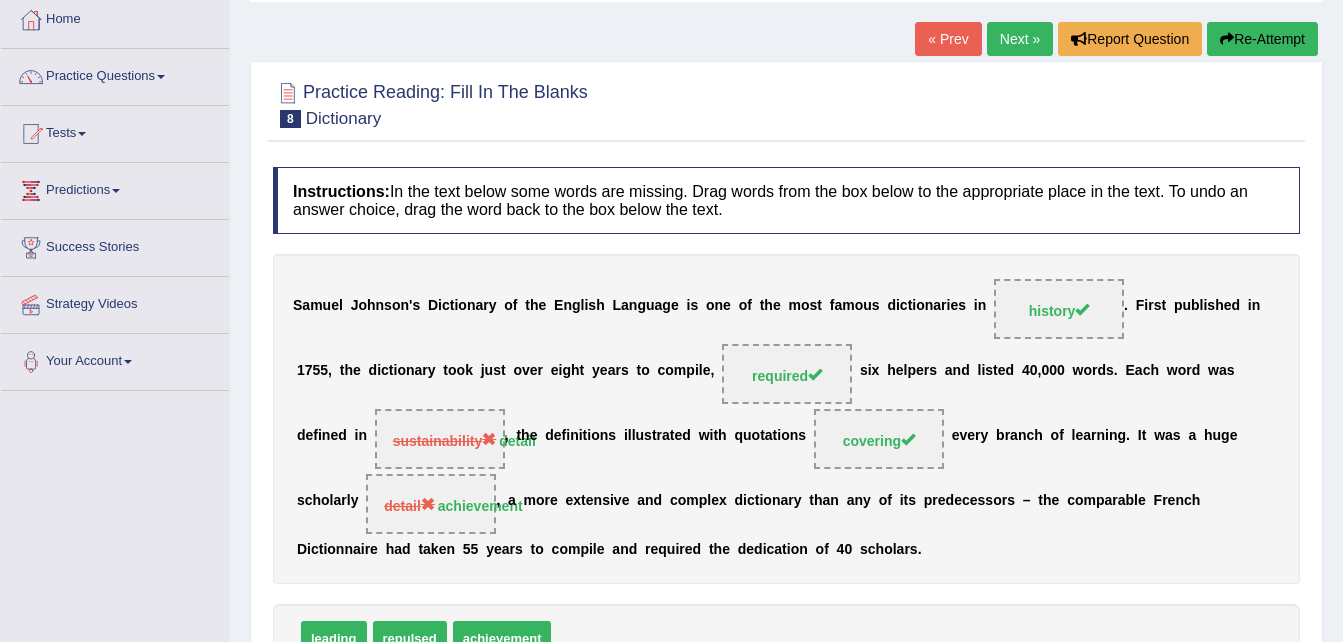 scroll, scrollTop: 80, scrollLeft: 0, axis: vertical 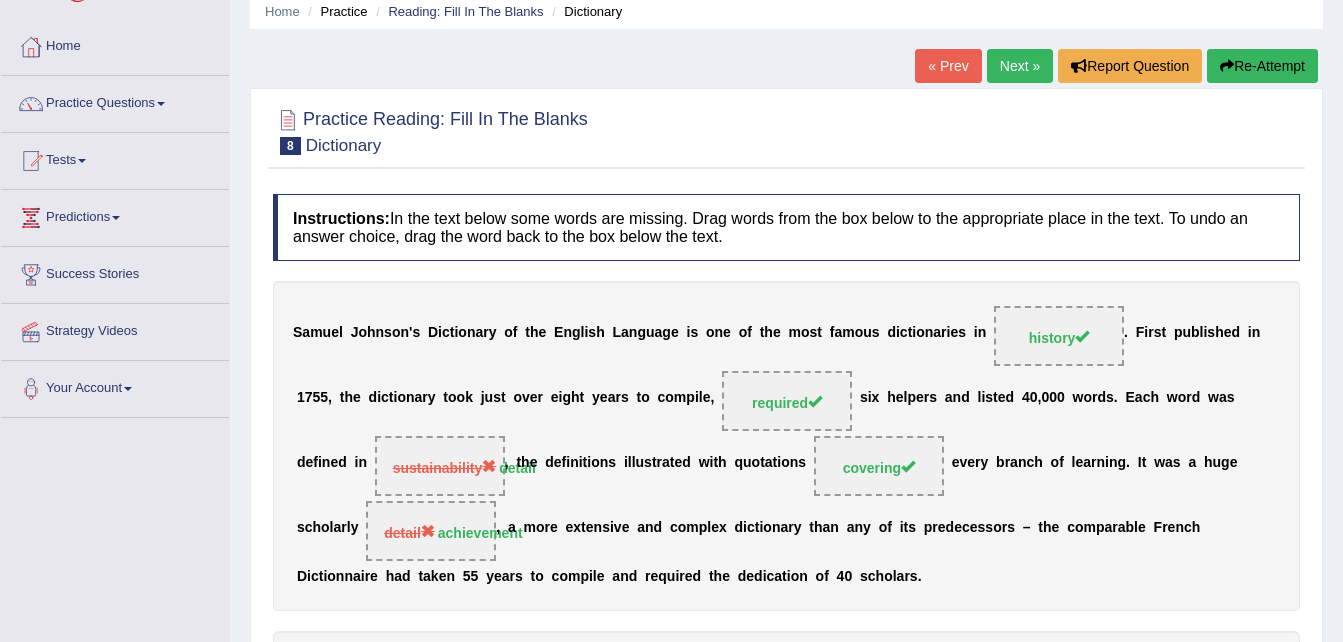click on "Re-Attempt" at bounding box center [1262, 66] 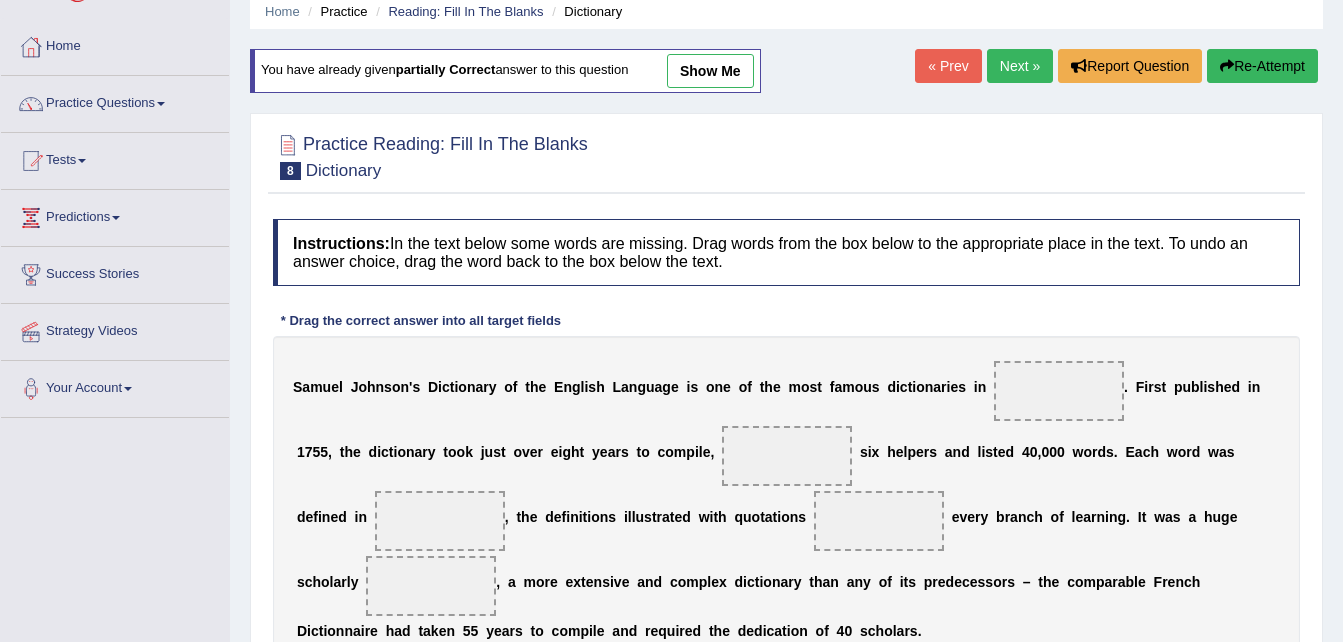 scroll, scrollTop: 80, scrollLeft: 0, axis: vertical 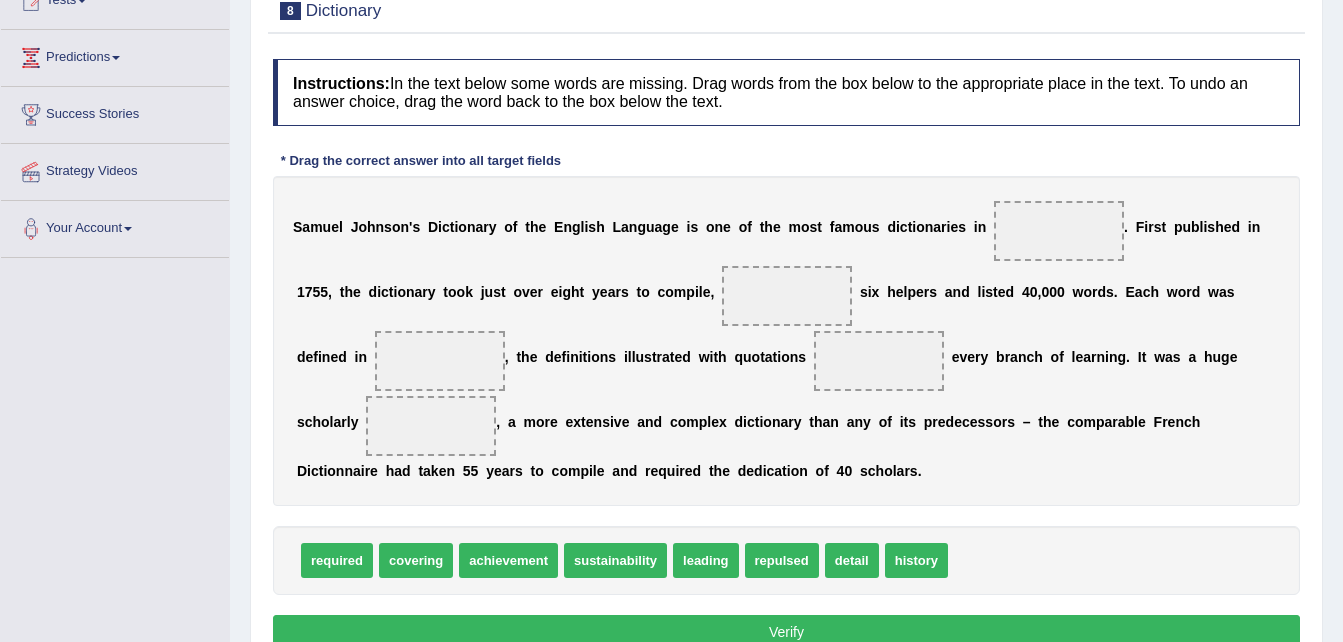 click on "S a m u e l    J o h n s o n ' s    D i c t i o n a r y    o f    t h e    E n g l i s h    L a n g u a g e    i s    o n e    o f    t h e    m o s t    f a m o u s    d i c t i o n a r i e s    i n    .    F i r s t    p u b l i s h e d    i n    1 7 5 5 ,    t h e    d i c t i o n a r y    t o o k    j u s t    o v e r    e i g h t    y e a r s    t o    c o m p i l e ,       s i x    h e l p e r s    a n d    l i s t e d    4 0 , 0 0 0    w o r d s .    E a c h    w o r d    w a s    d e f i n e d    i n    ,    t h e    d e f i n i t i o n s    i l l u s t r a t e d    w i t h    q u o t a t i o n s       e v e r y    b r a n c h    o f    l e a r n i n g .    I t    w a s    a    h u g e    s c h o l a r l y    ,    a    m o r e    e x t e n s i v e    a n d    c o m p l e x    d i c t i o n a r y    t h a n    a n y    o f    i t s    p r e d e c e s s o r s    –    t h e    c o m p a r a b l e    F r e n c h    D i c t i o n n" at bounding box center [786, 341] 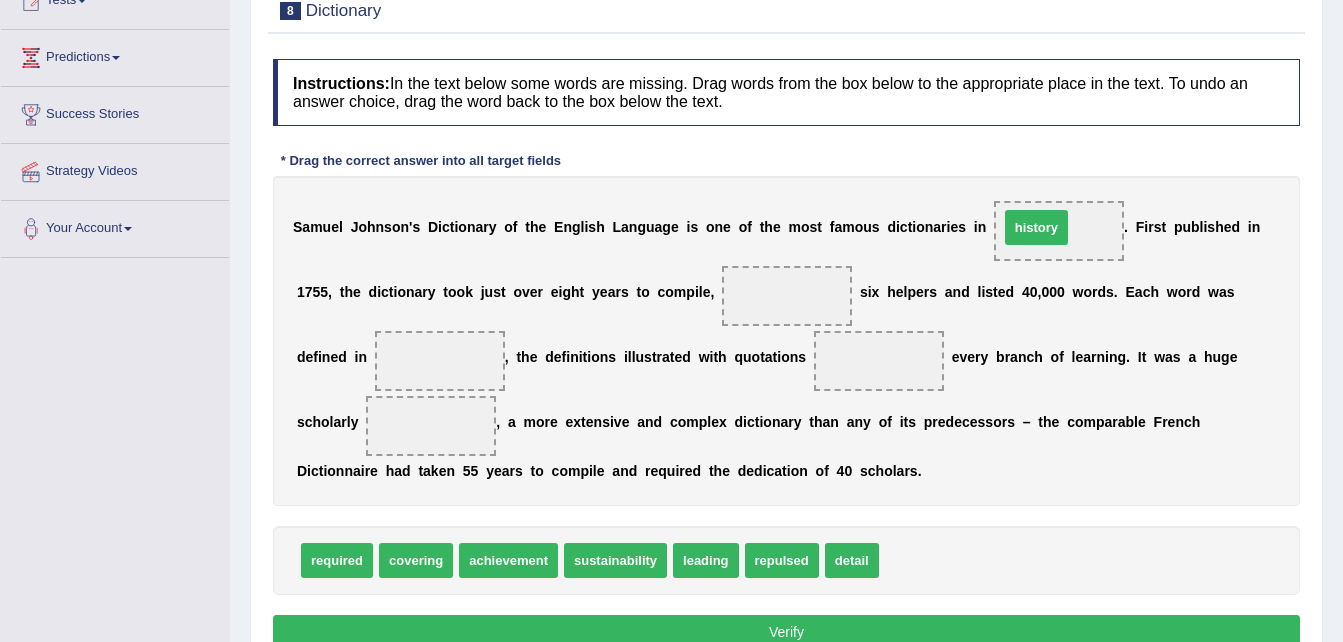 drag, startPoint x: 896, startPoint y: 556, endPoint x: 1016, endPoint y: 223, distance: 353.96185 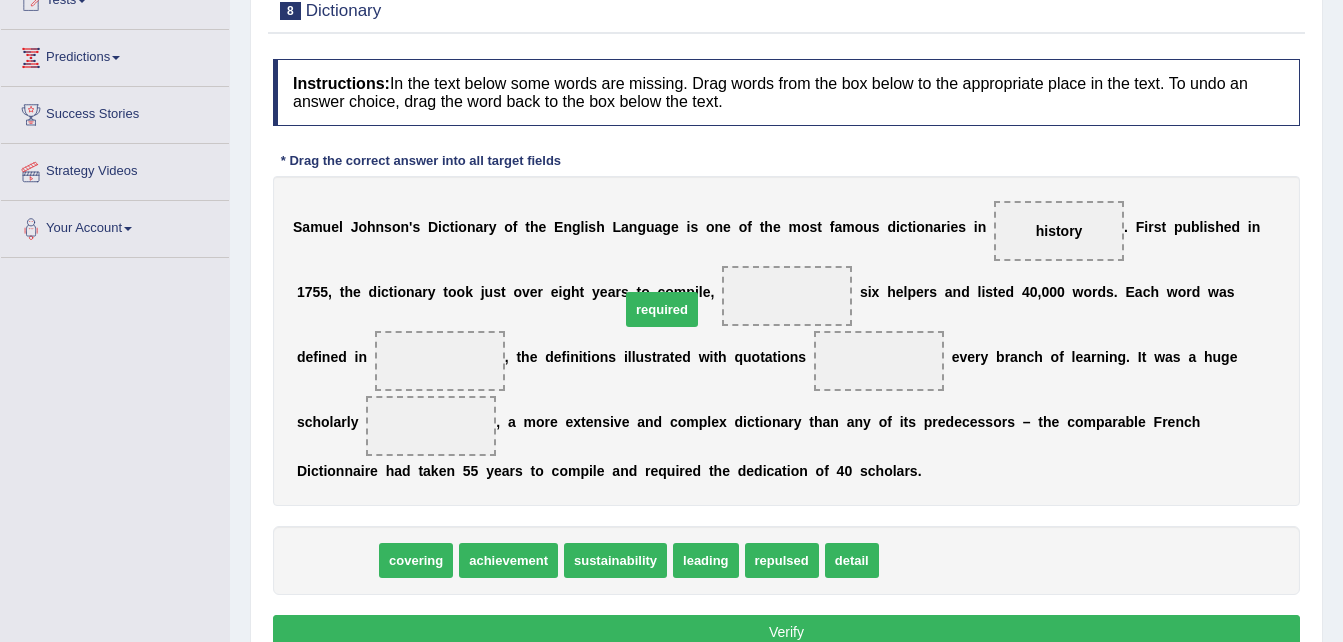 drag, startPoint x: 326, startPoint y: 559, endPoint x: 656, endPoint y: 308, distance: 414.60947 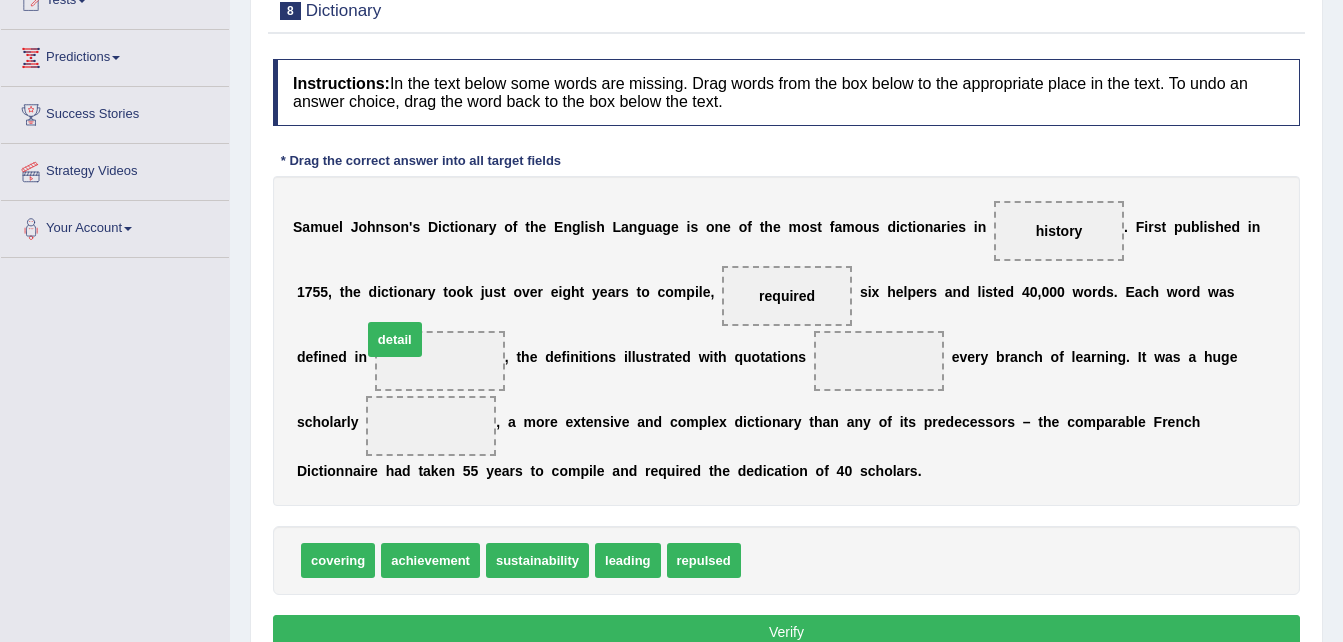 drag, startPoint x: 762, startPoint y: 562, endPoint x: 383, endPoint y: 342, distance: 438.22482 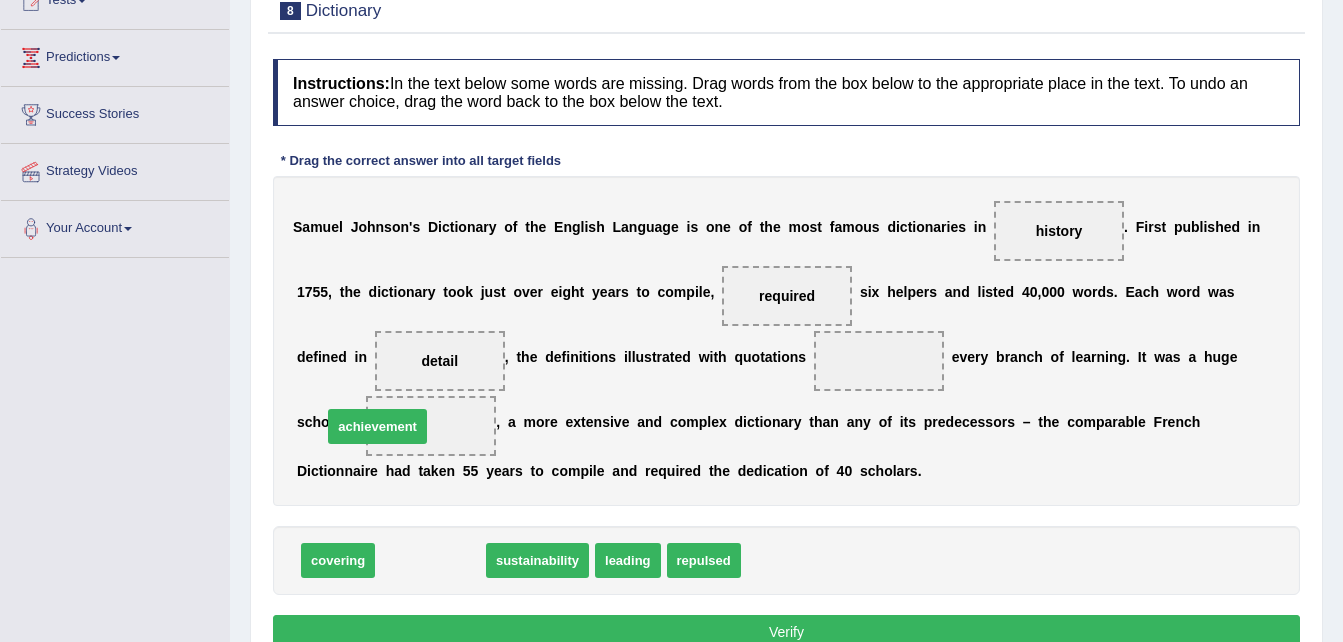 drag, startPoint x: 416, startPoint y: 560, endPoint x: 363, endPoint y: 427, distance: 143.17122 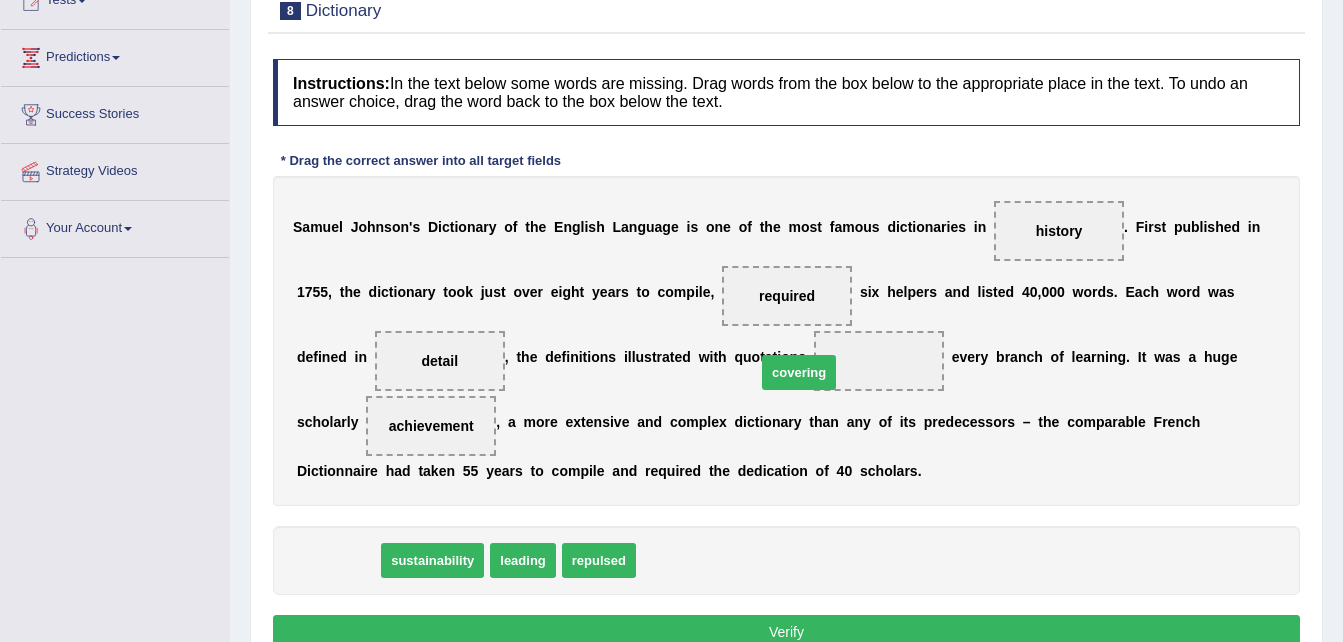 drag, startPoint x: 339, startPoint y: 566, endPoint x: 800, endPoint y: 378, distance: 497.8604 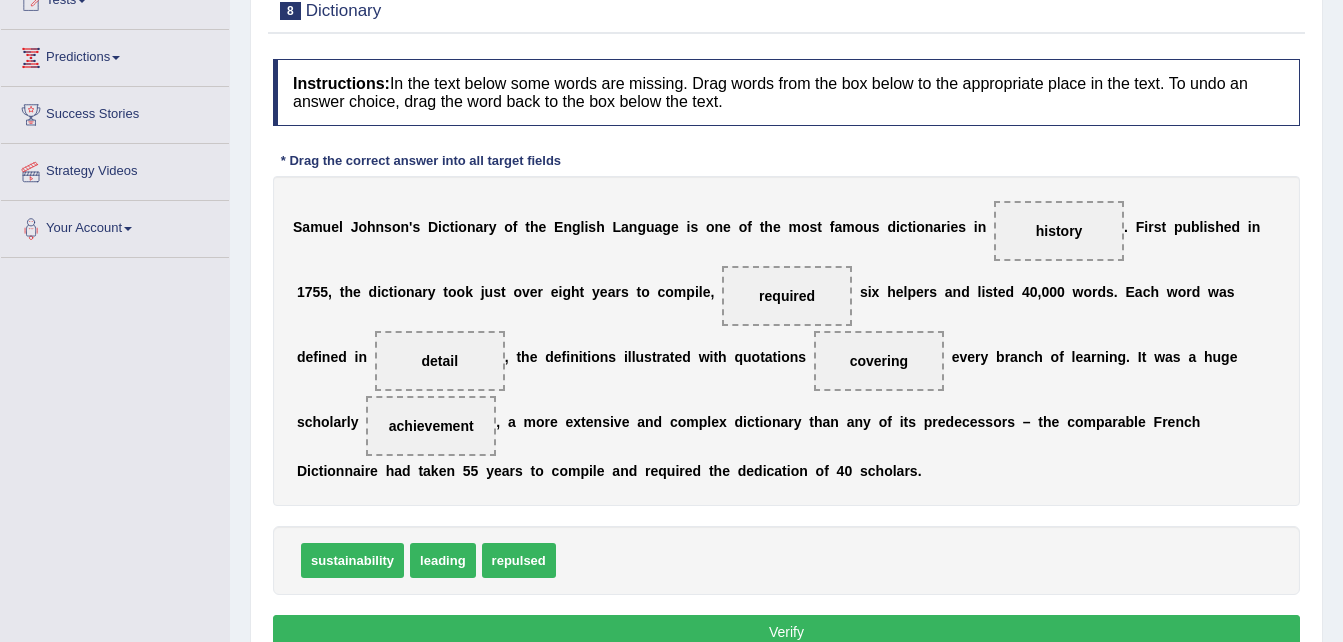 click on "Verify" at bounding box center [786, 632] 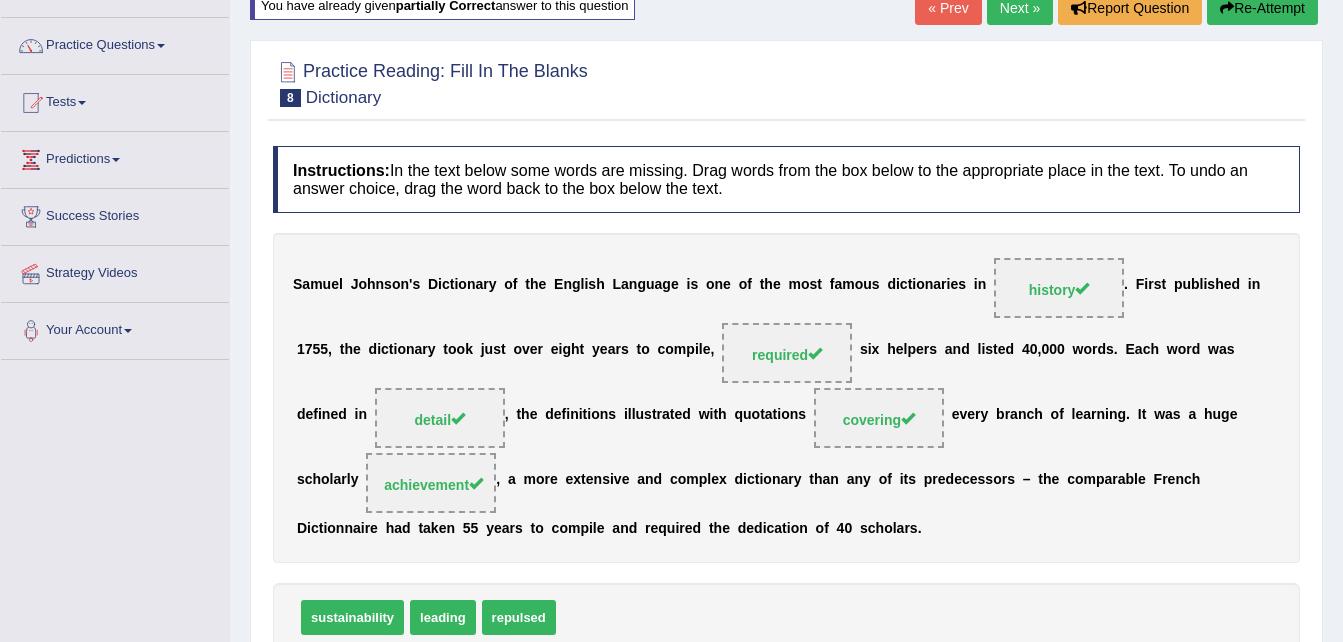scroll, scrollTop: 107, scrollLeft: 0, axis: vertical 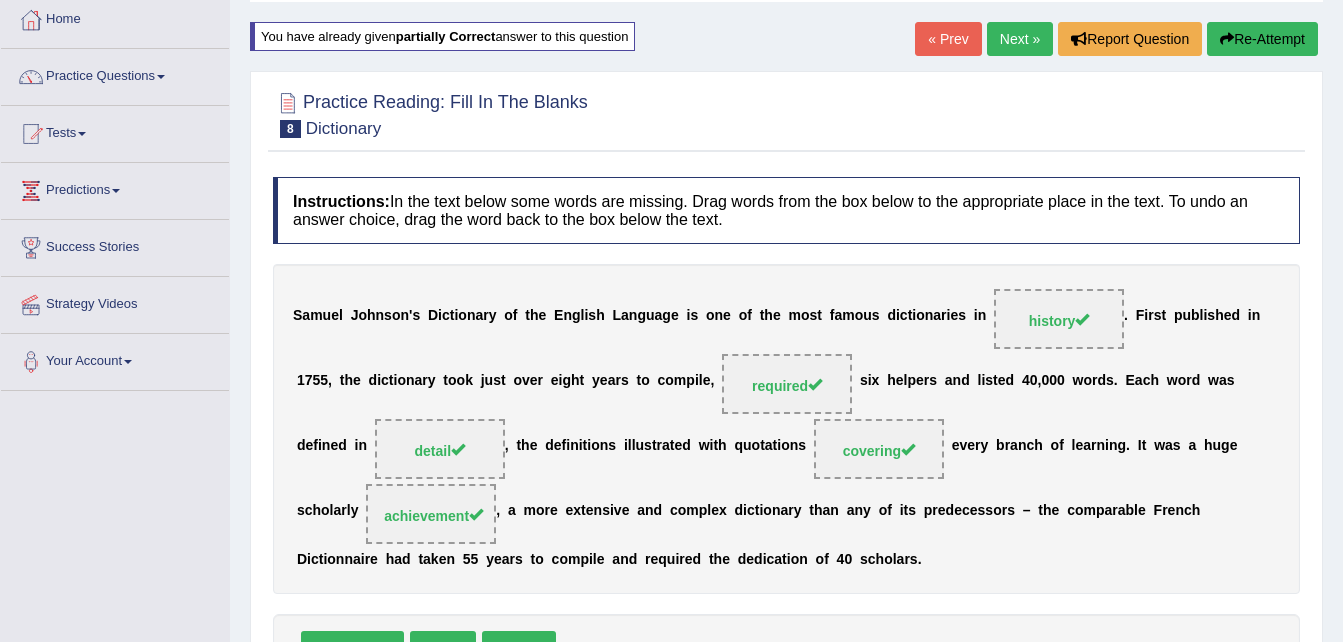 click on "Next »" at bounding box center [1020, 39] 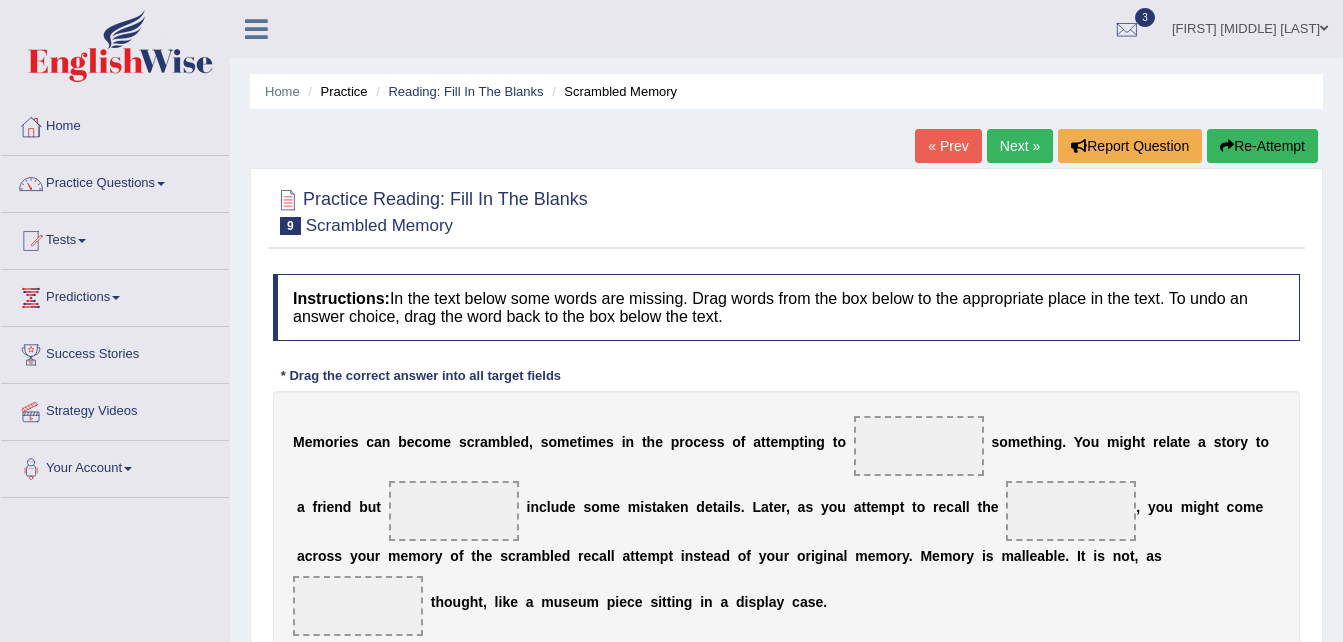 scroll, scrollTop: 0, scrollLeft: 0, axis: both 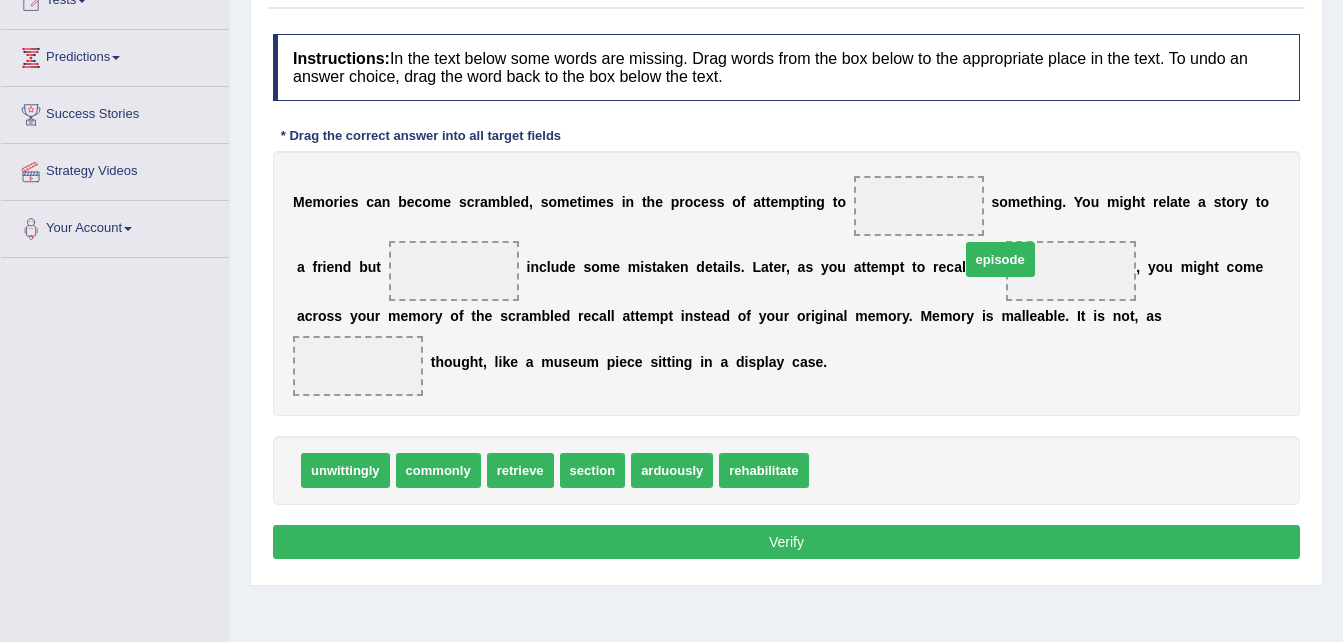 drag, startPoint x: 833, startPoint y: 467, endPoint x: 985, endPoint y: 257, distance: 259.23734 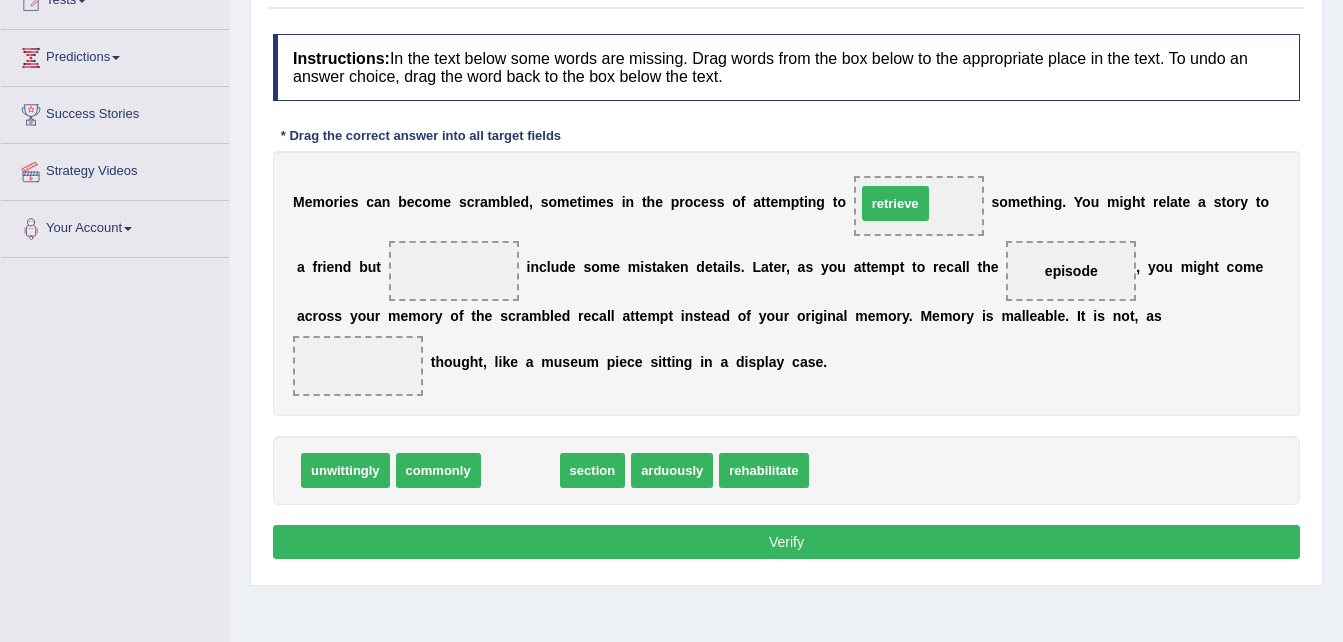 drag, startPoint x: 516, startPoint y: 476, endPoint x: 893, endPoint y: 206, distance: 463.7122 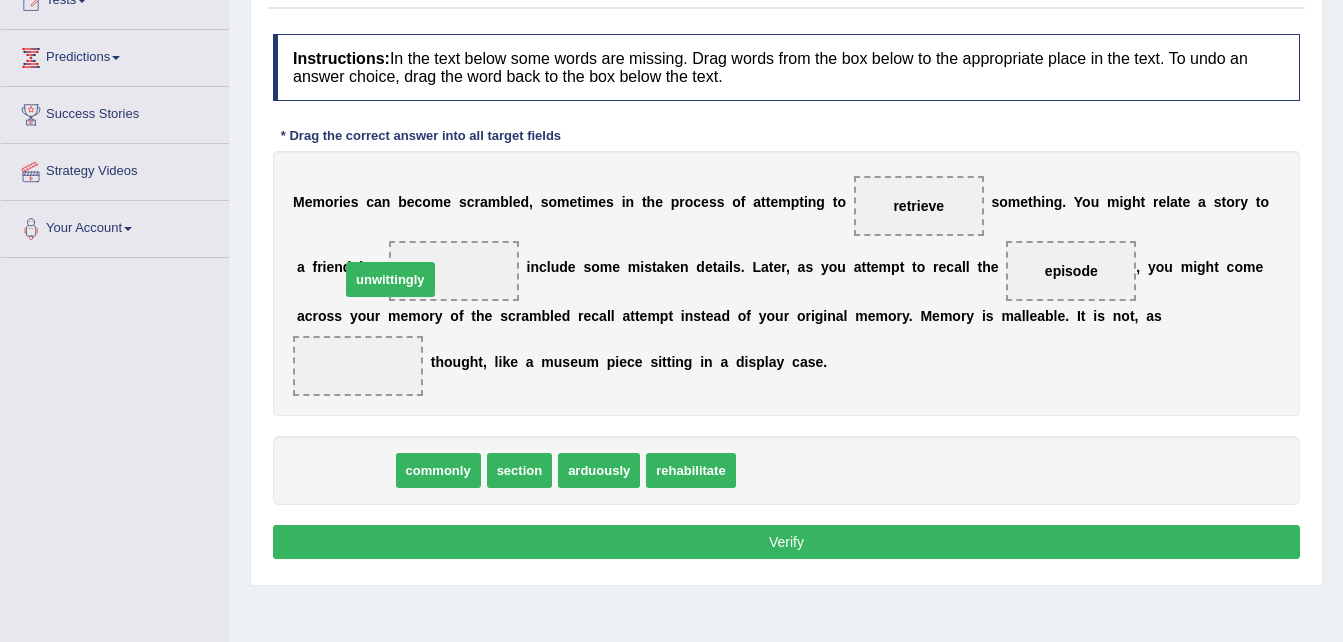 drag, startPoint x: 340, startPoint y: 471, endPoint x: 385, endPoint y: 276, distance: 200.12495 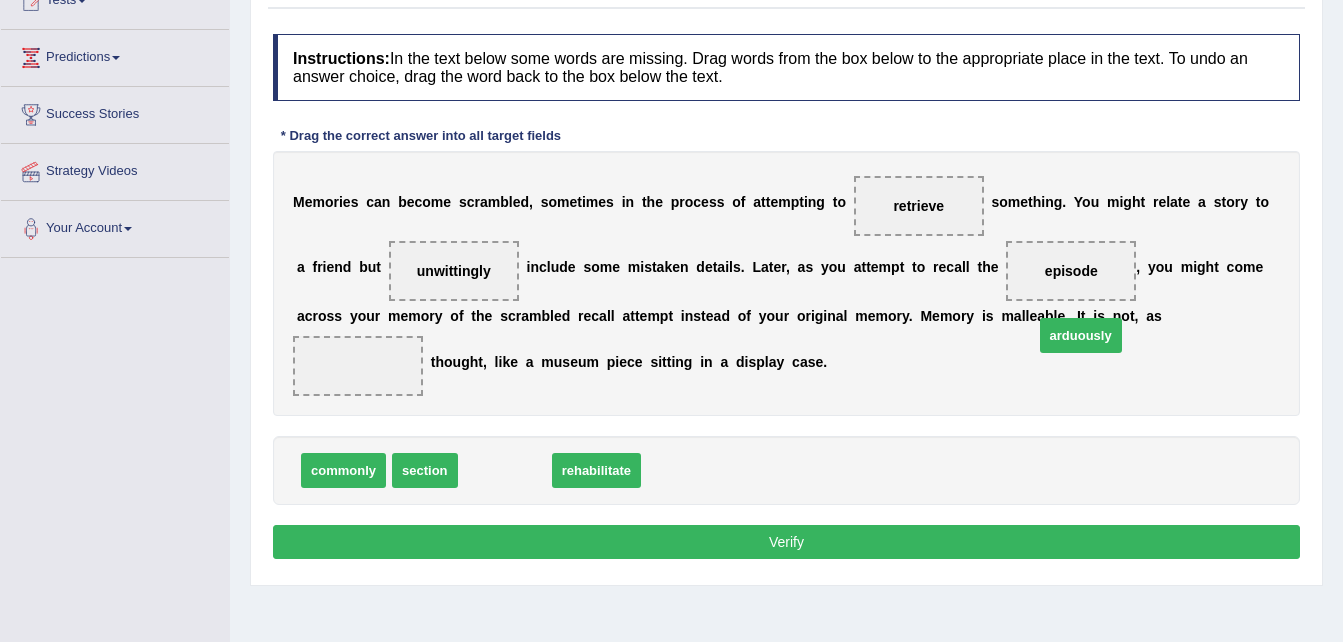 drag, startPoint x: 478, startPoint y: 476, endPoint x: 1067, endPoint y: 341, distance: 604.27313 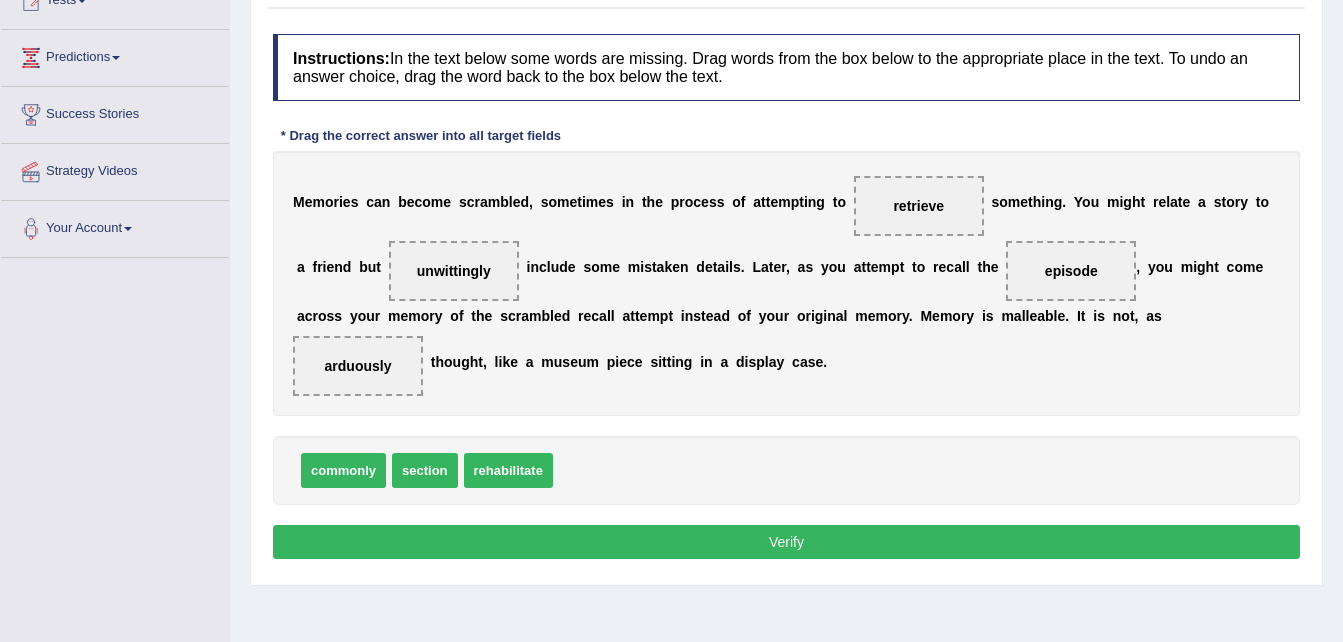 click on "Verify" at bounding box center (786, 542) 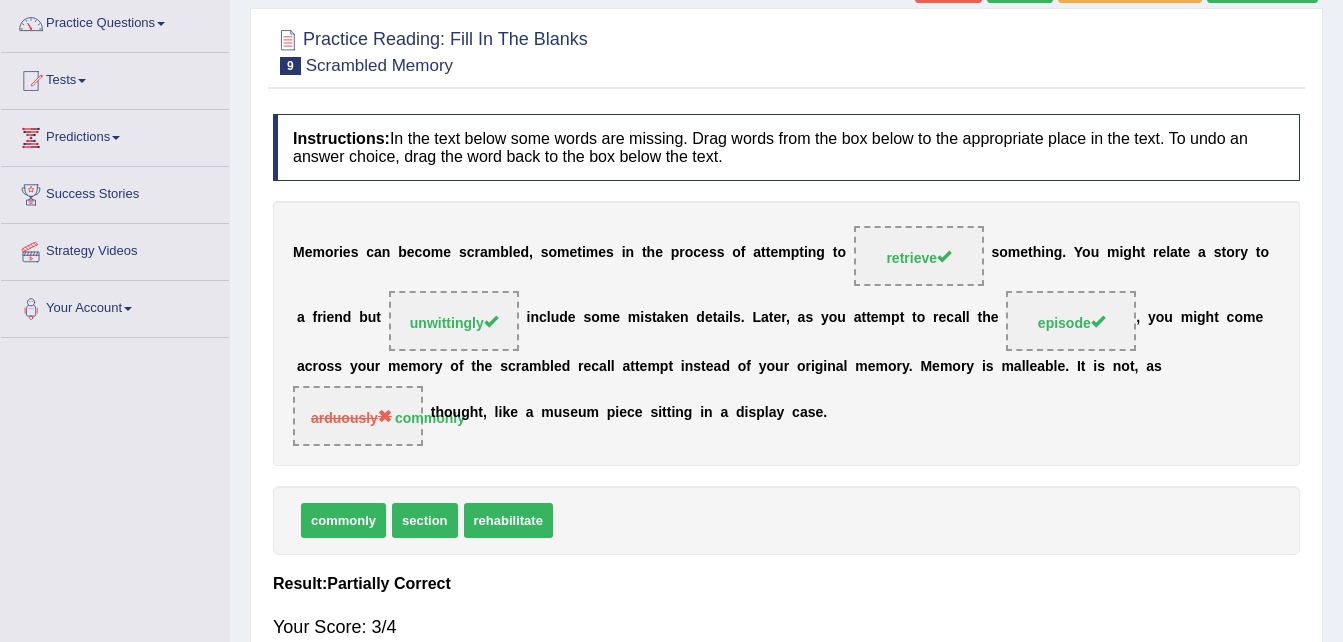 scroll, scrollTop: 0, scrollLeft: 0, axis: both 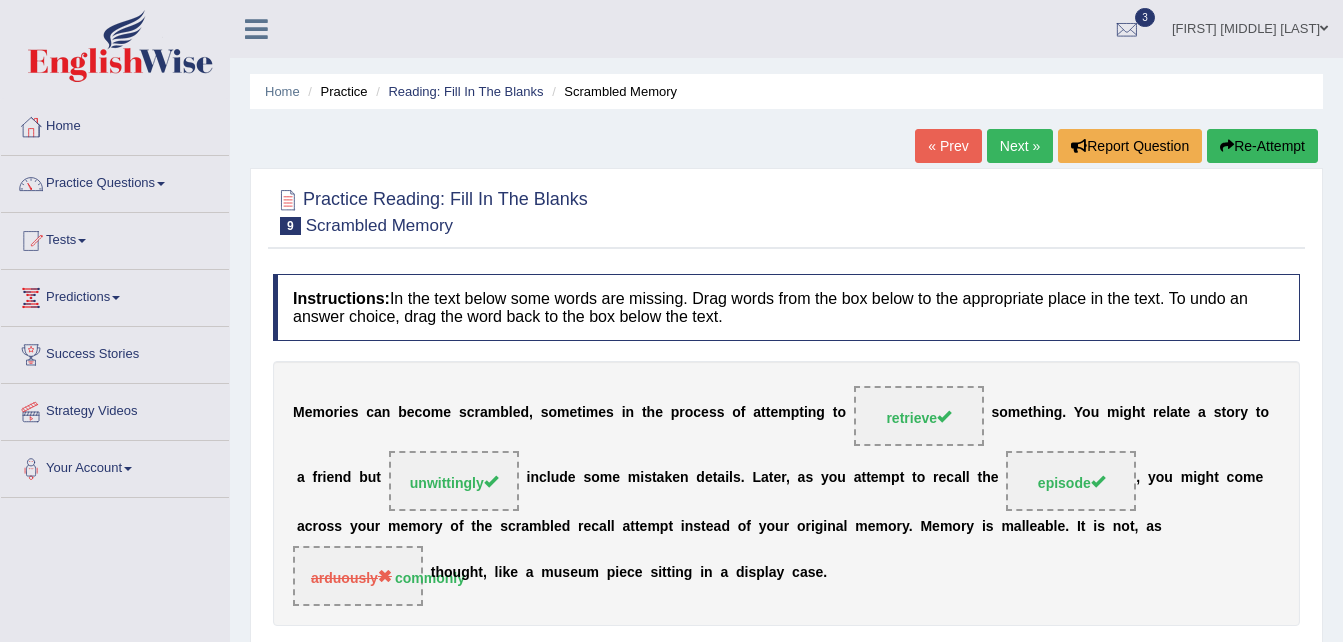 click at bounding box center (1324, 28) 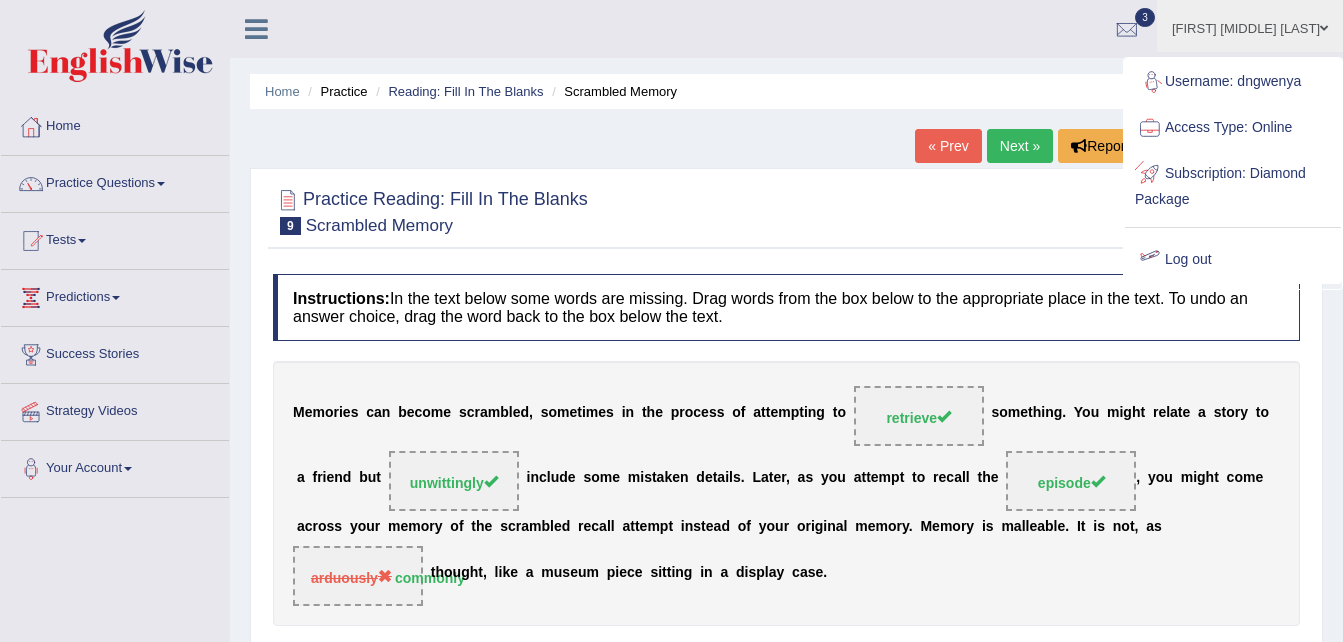 click on "Log out" at bounding box center (1233, 260) 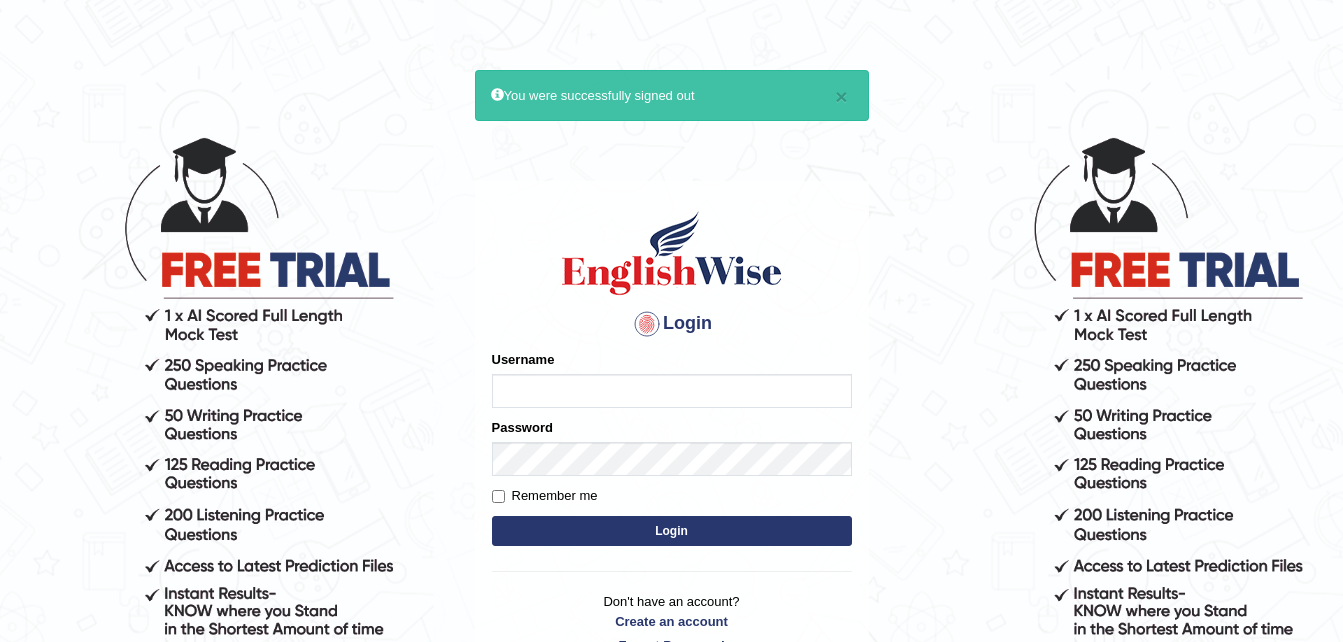 scroll, scrollTop: 0, scrollLeft: 0, axis: both 